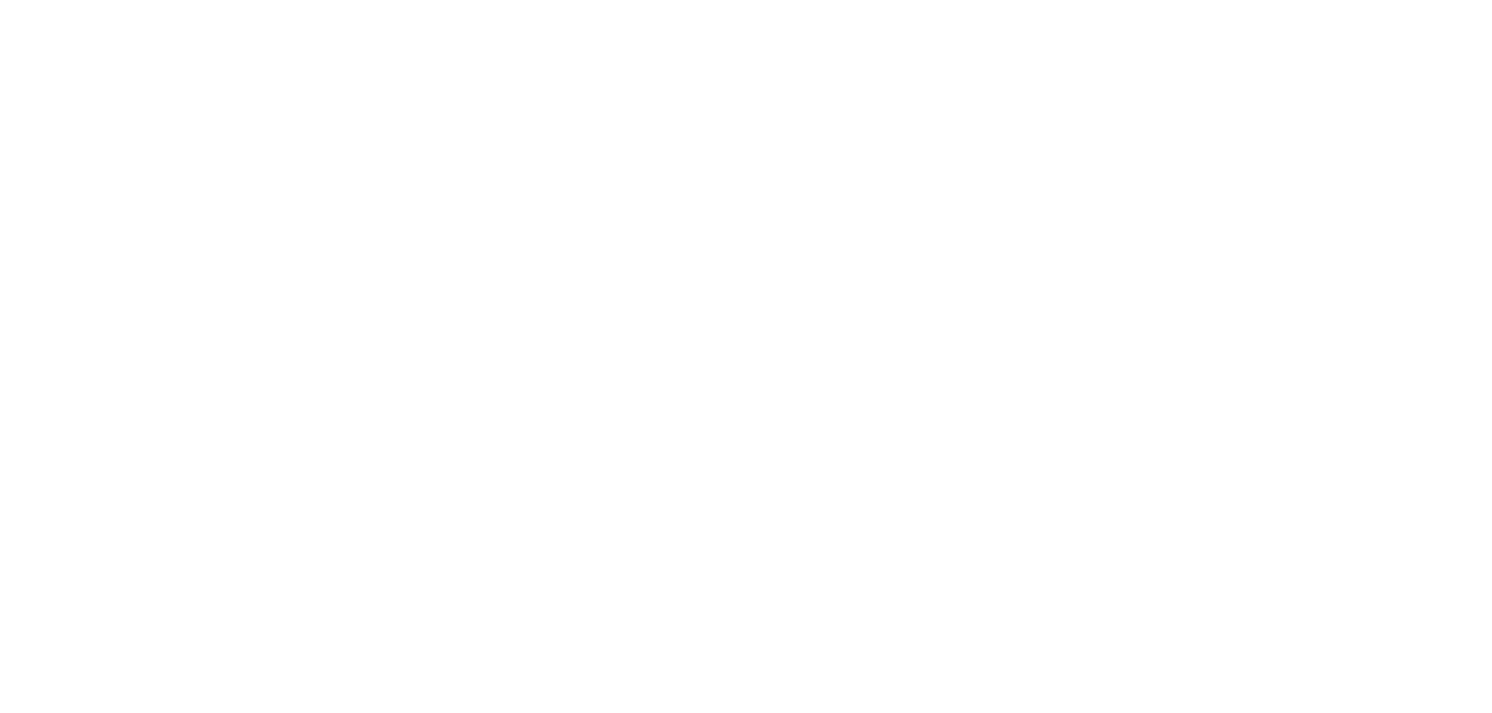 scroll, scrollTop: 0, scrollLeft: 0, axis: both 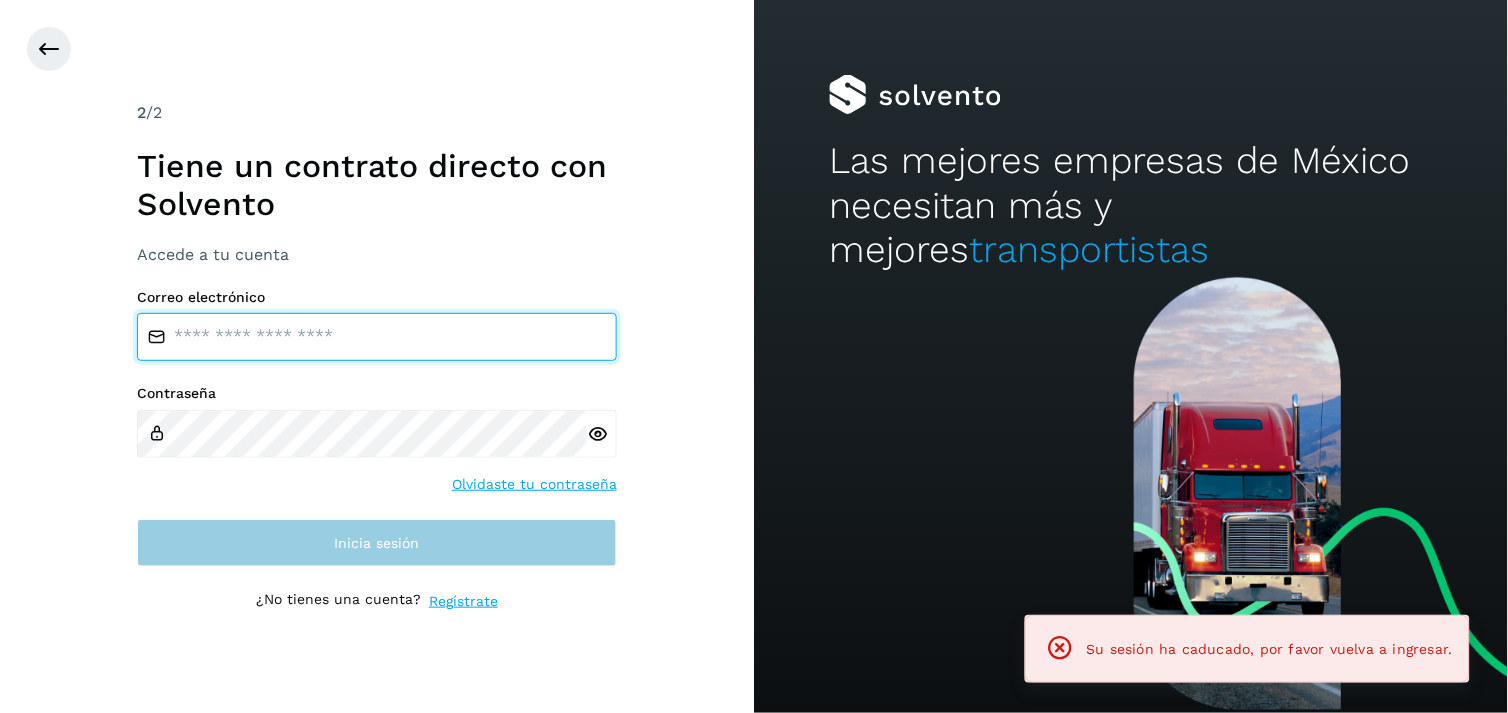 type on "**********" 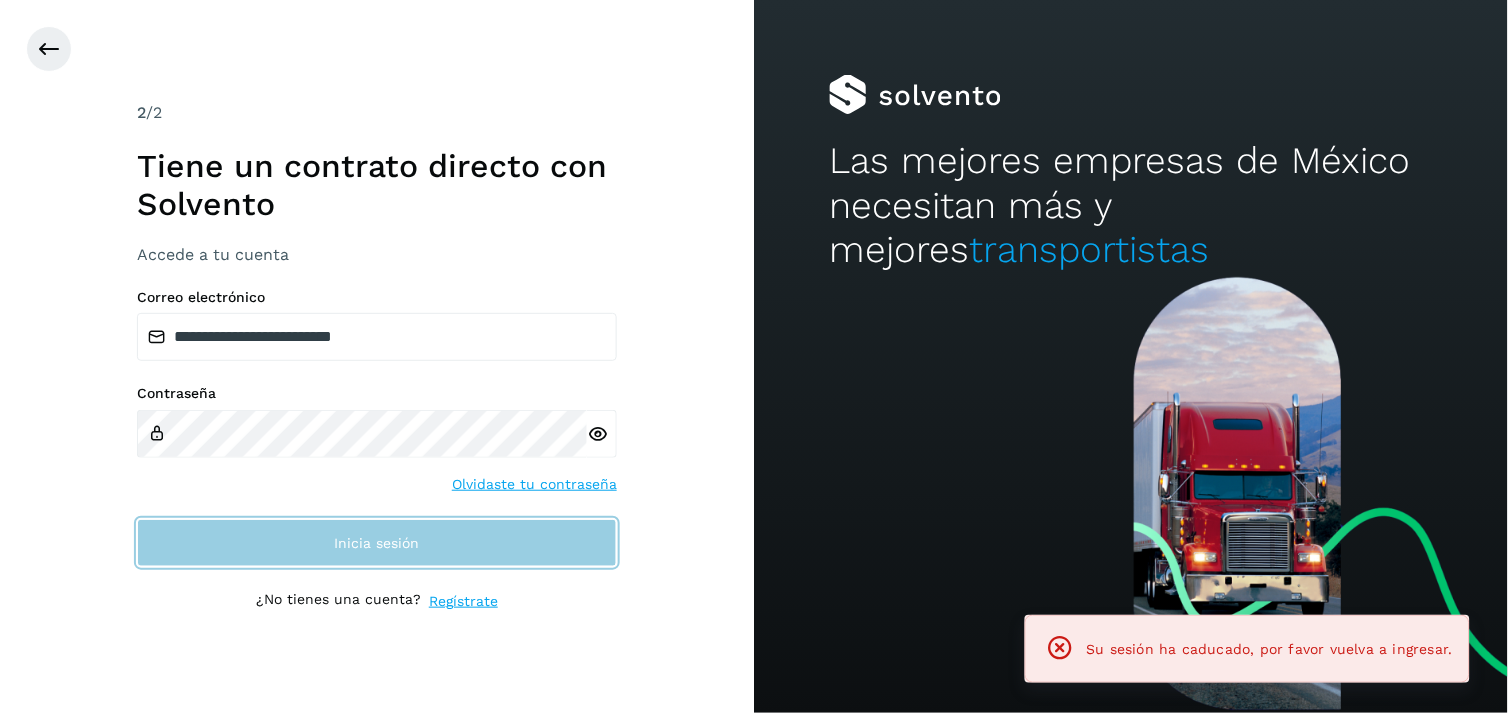 click on "Inicia sesión" 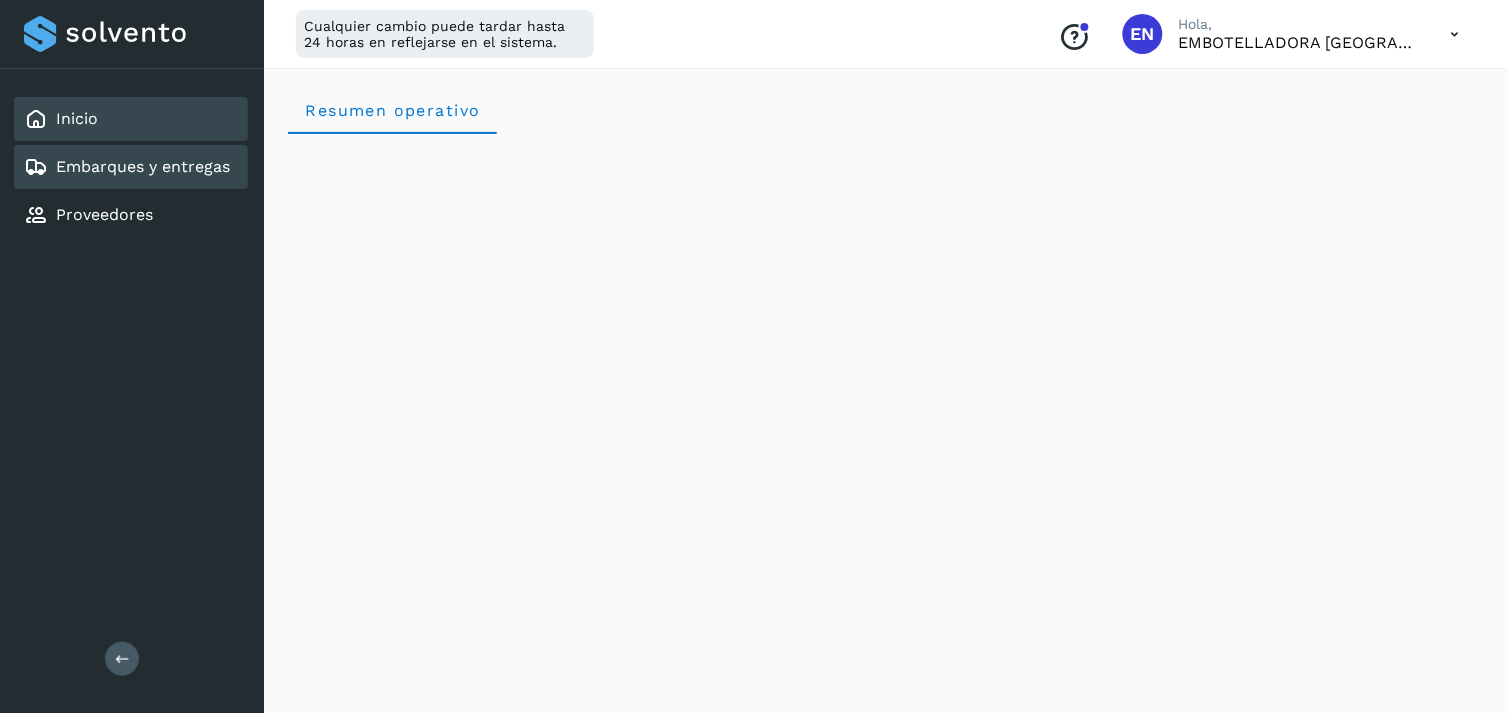 click on "Embarques y entregas" 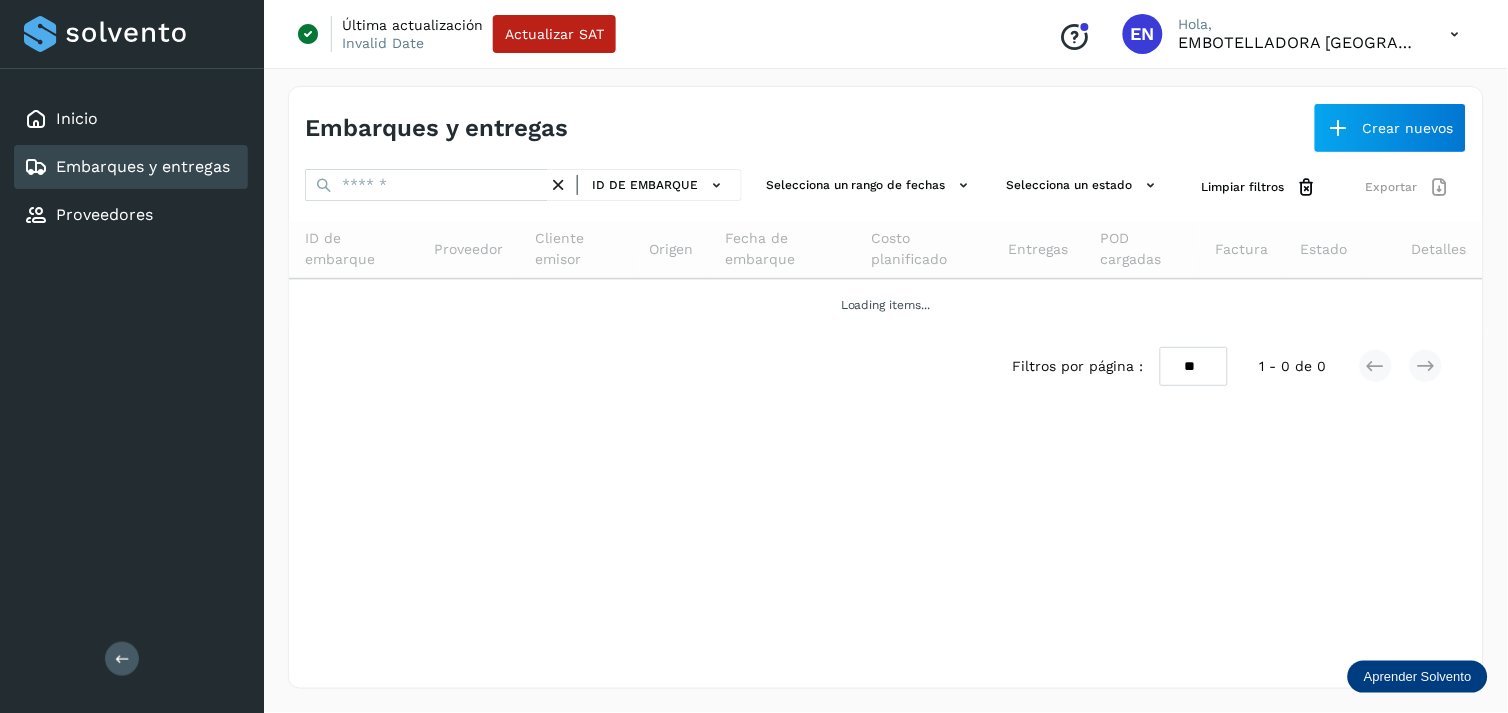 drag, startPoint x: 672, startPoint y: 196, endPoint x: 590, endPoint y: 267, distance: 108.46658 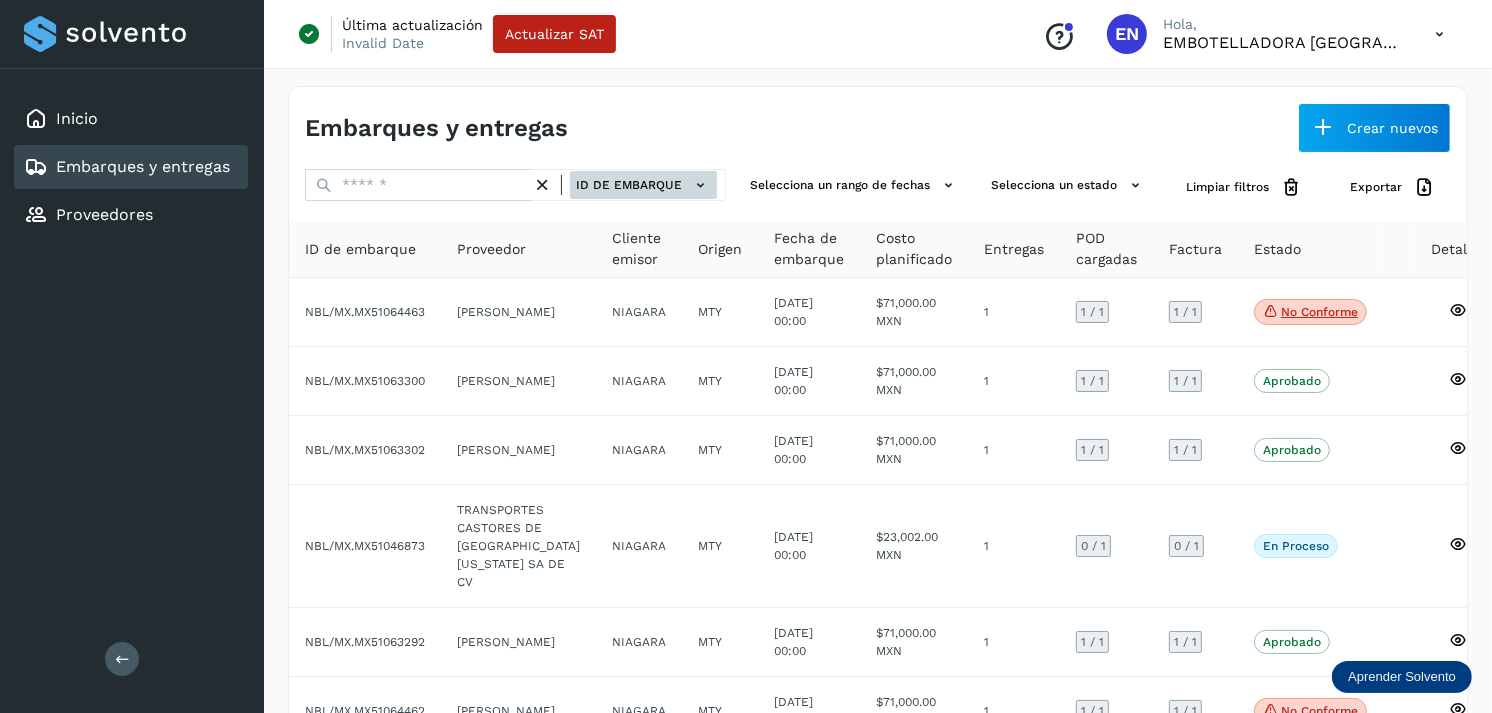 click on "ID de embarque" at bounding box center [643, 185] 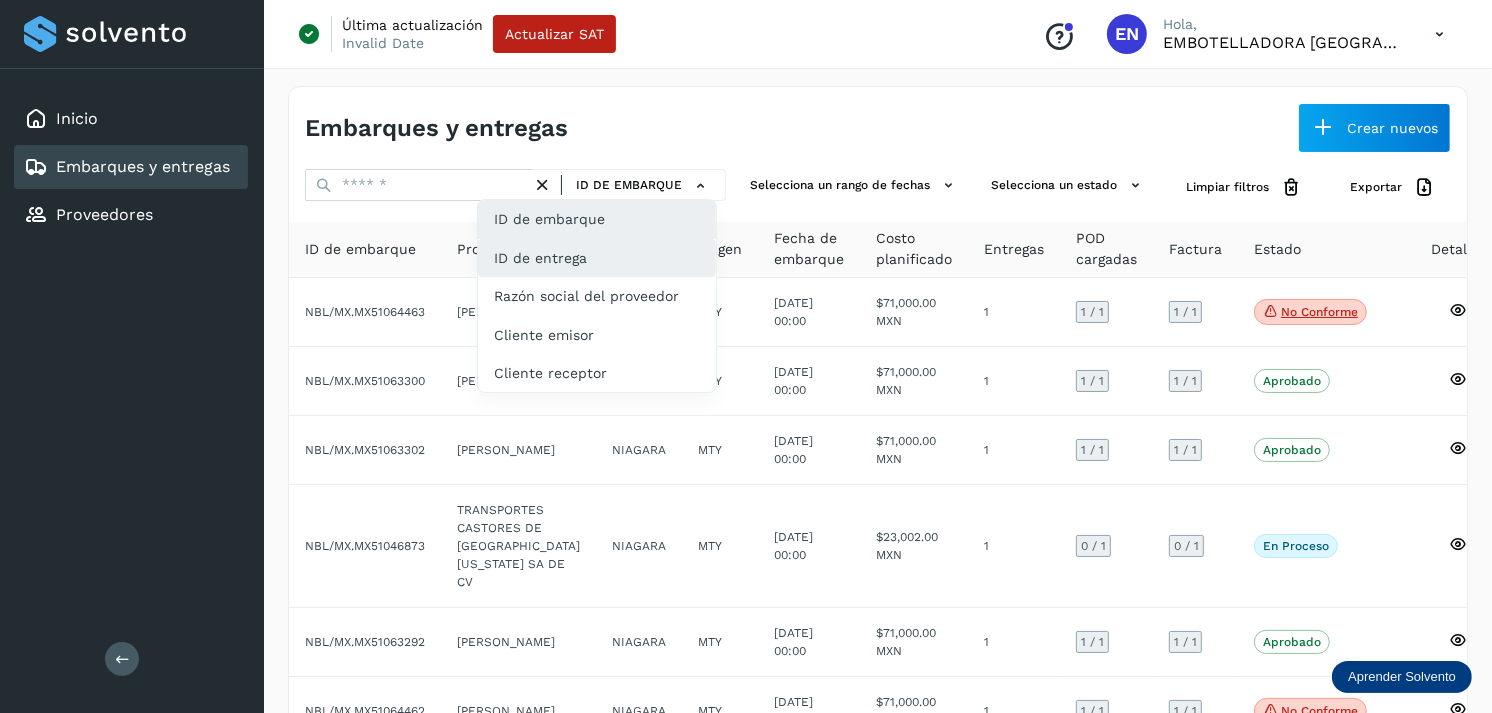 click on "ID de entrega" 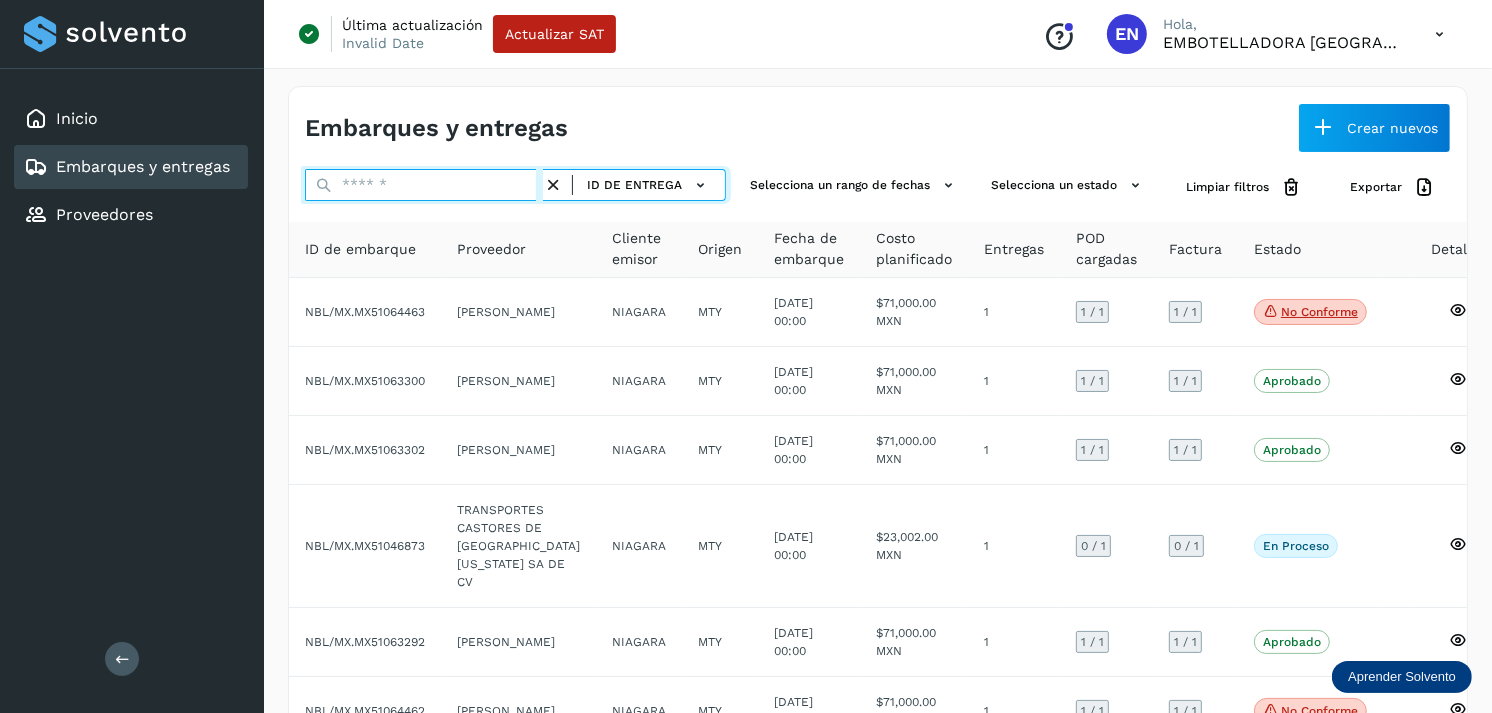 click at bounding box center [424, 185] 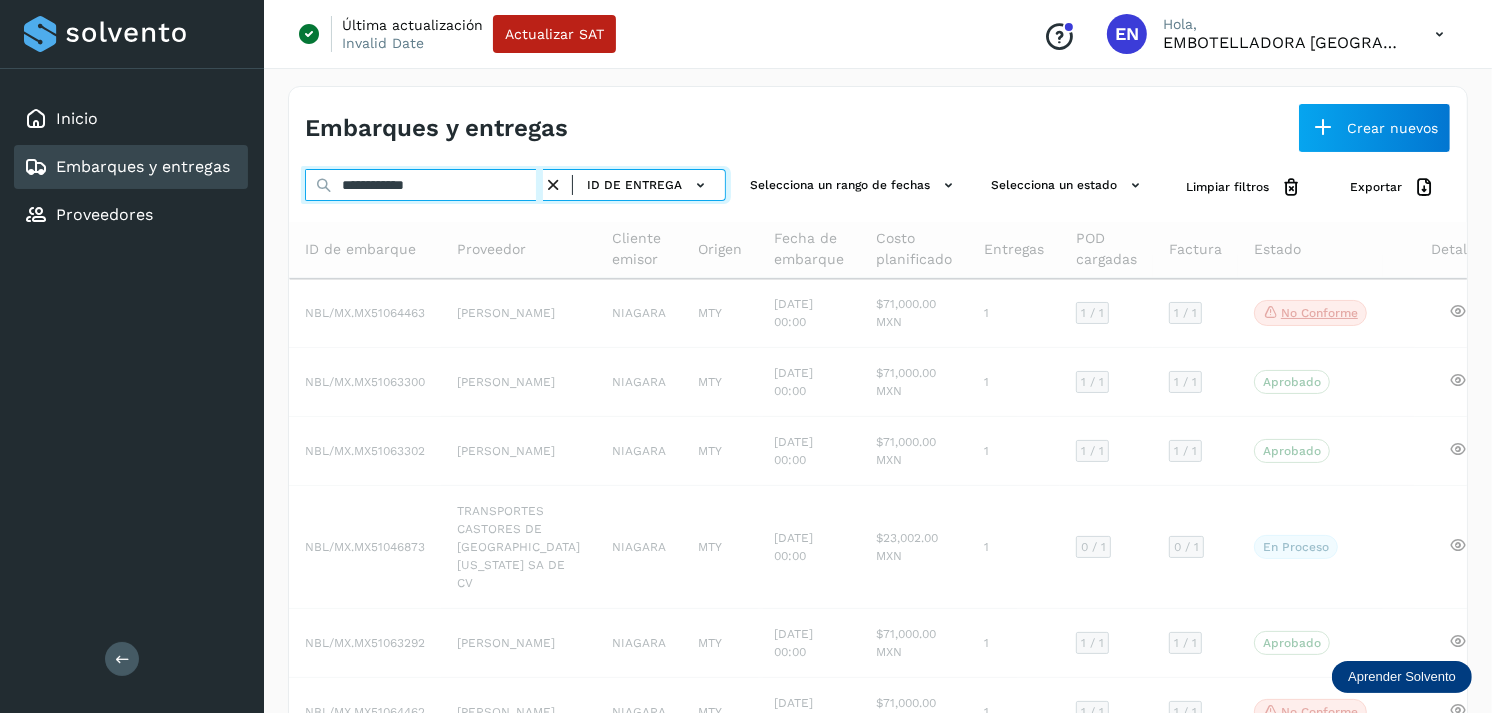 type on "**********" 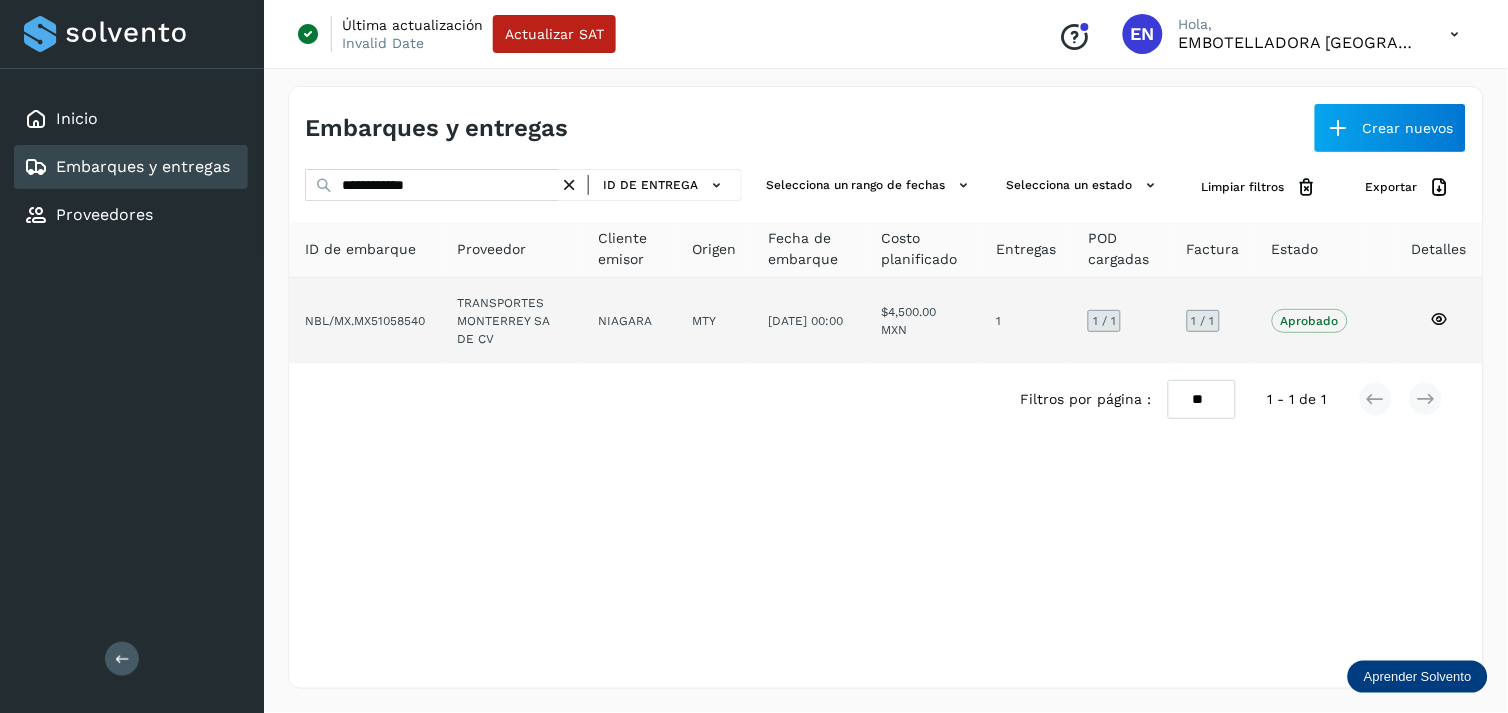 click on "TRANSPORTES MONTERREY SA DE CV" 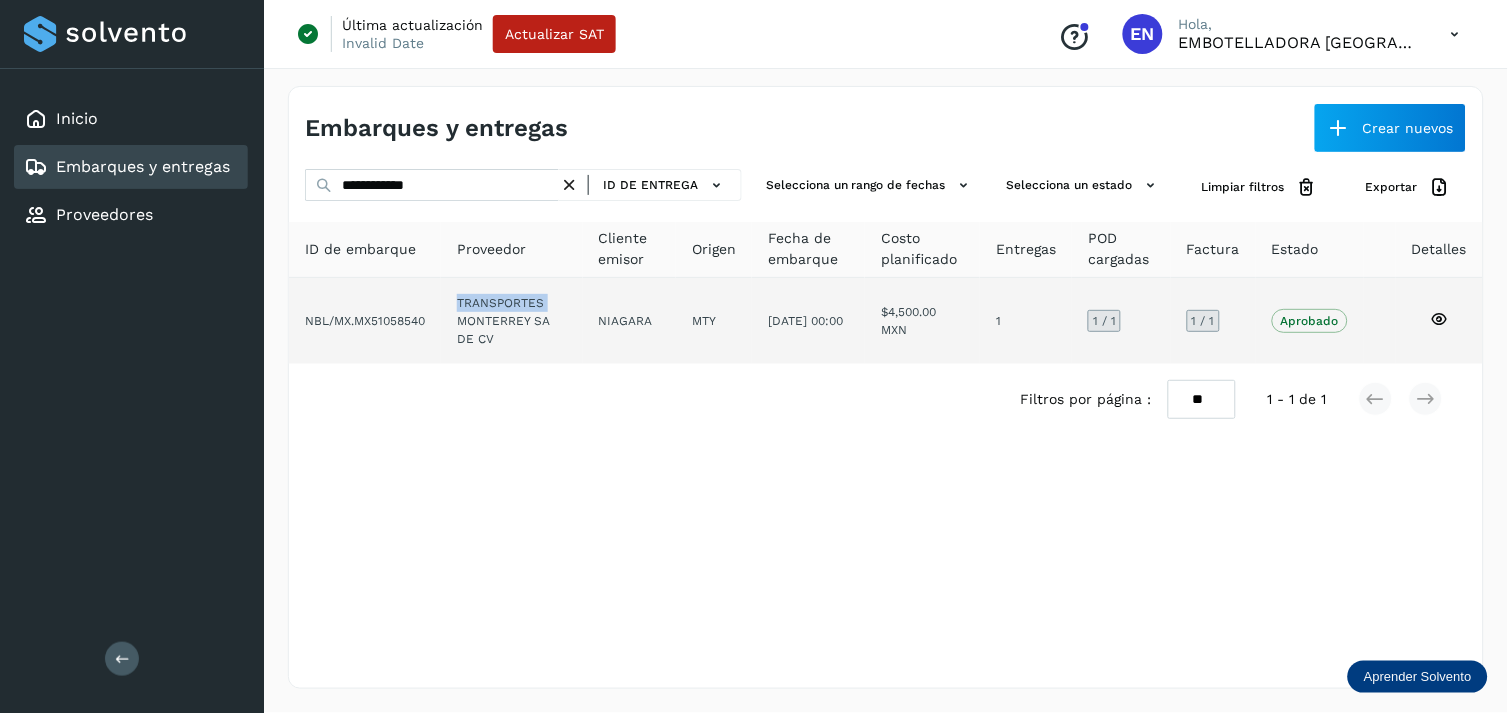 click on "TRANSPORTES MONTERREY SA DE CV" 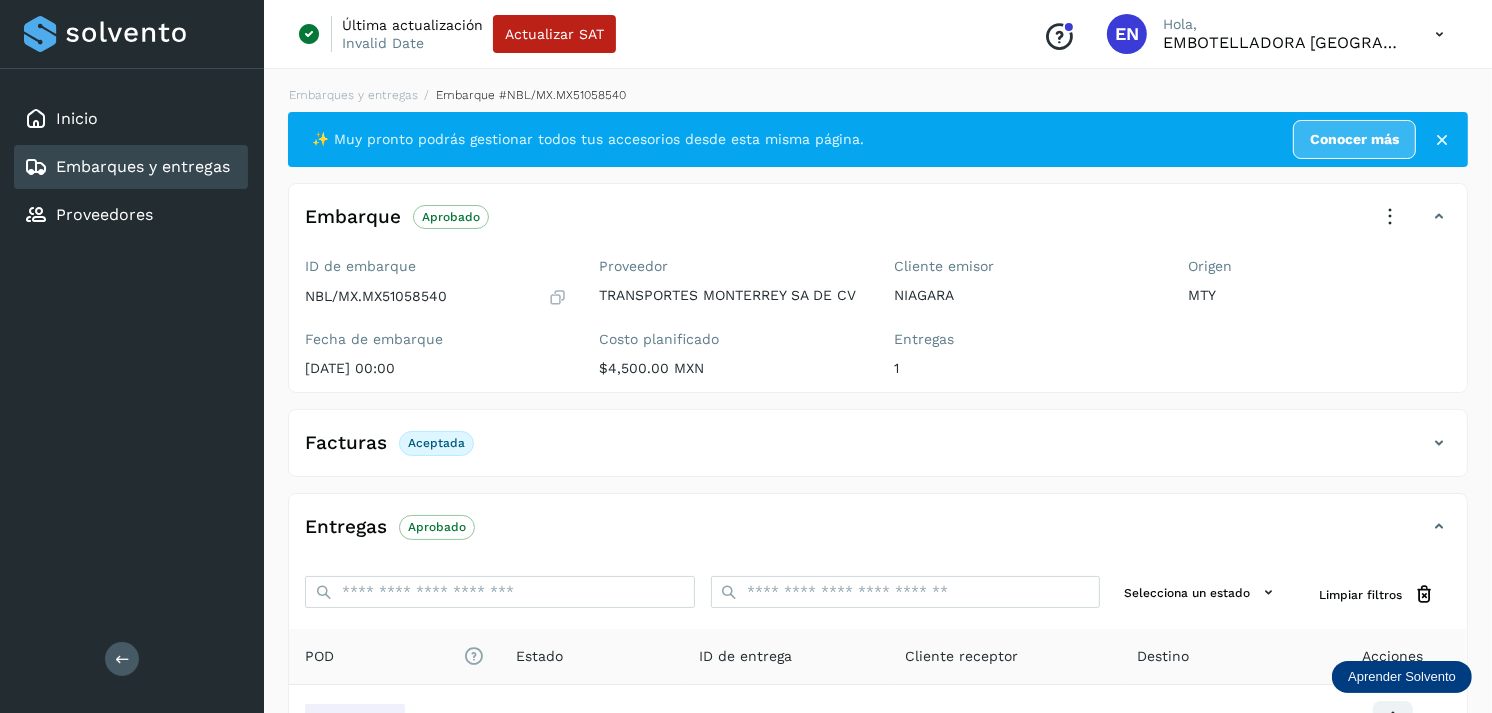 scroll, scrollTop: 241, scrollLeft: 0, axis: vertical 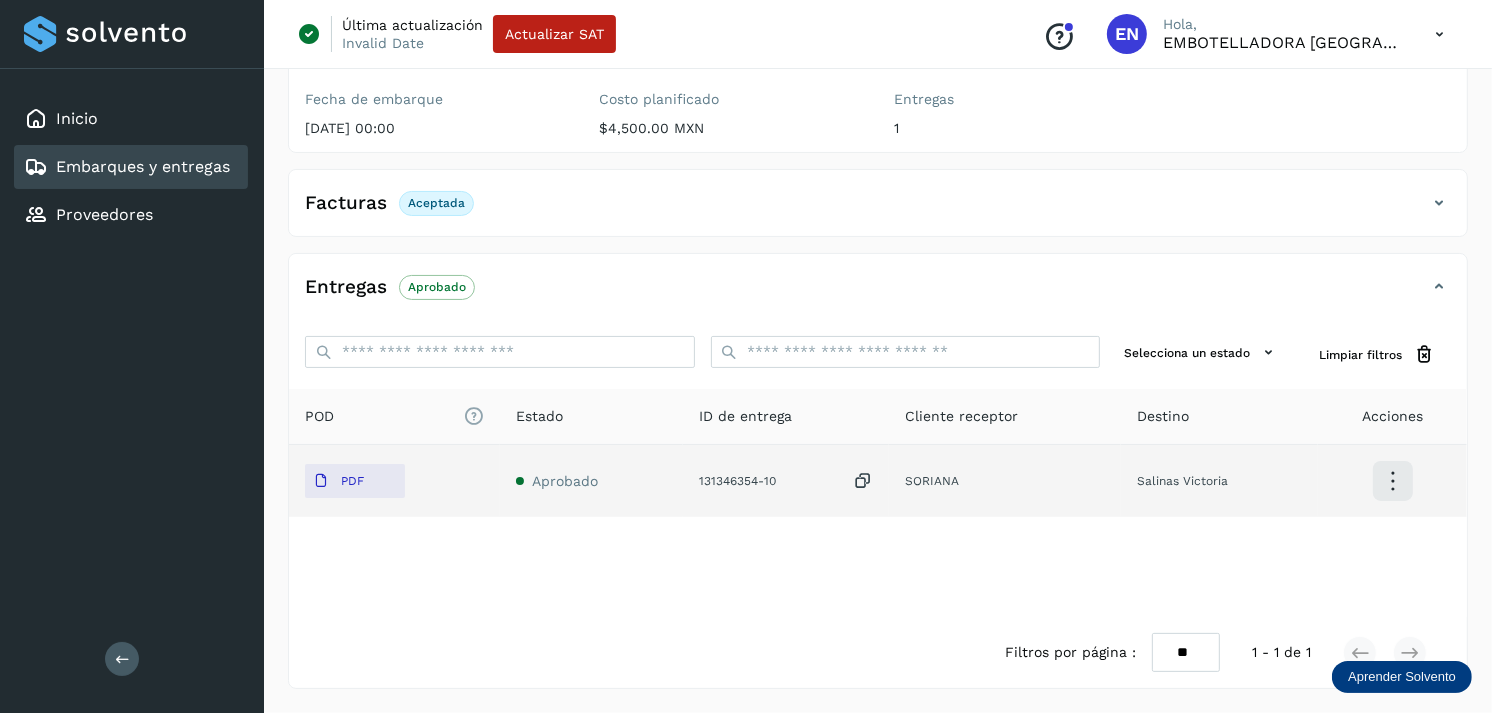 click on "PDF" 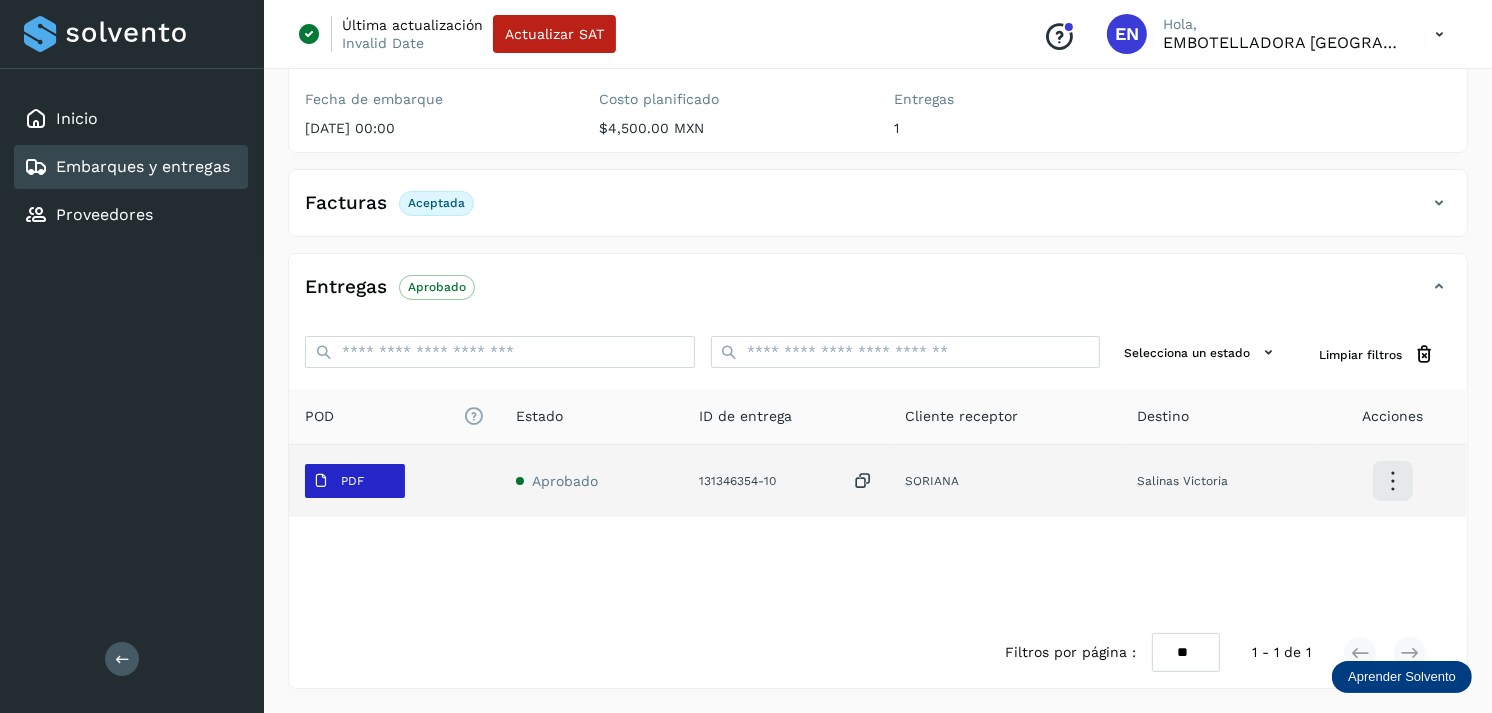 click on "PDF" at bounding box center (338, 481) 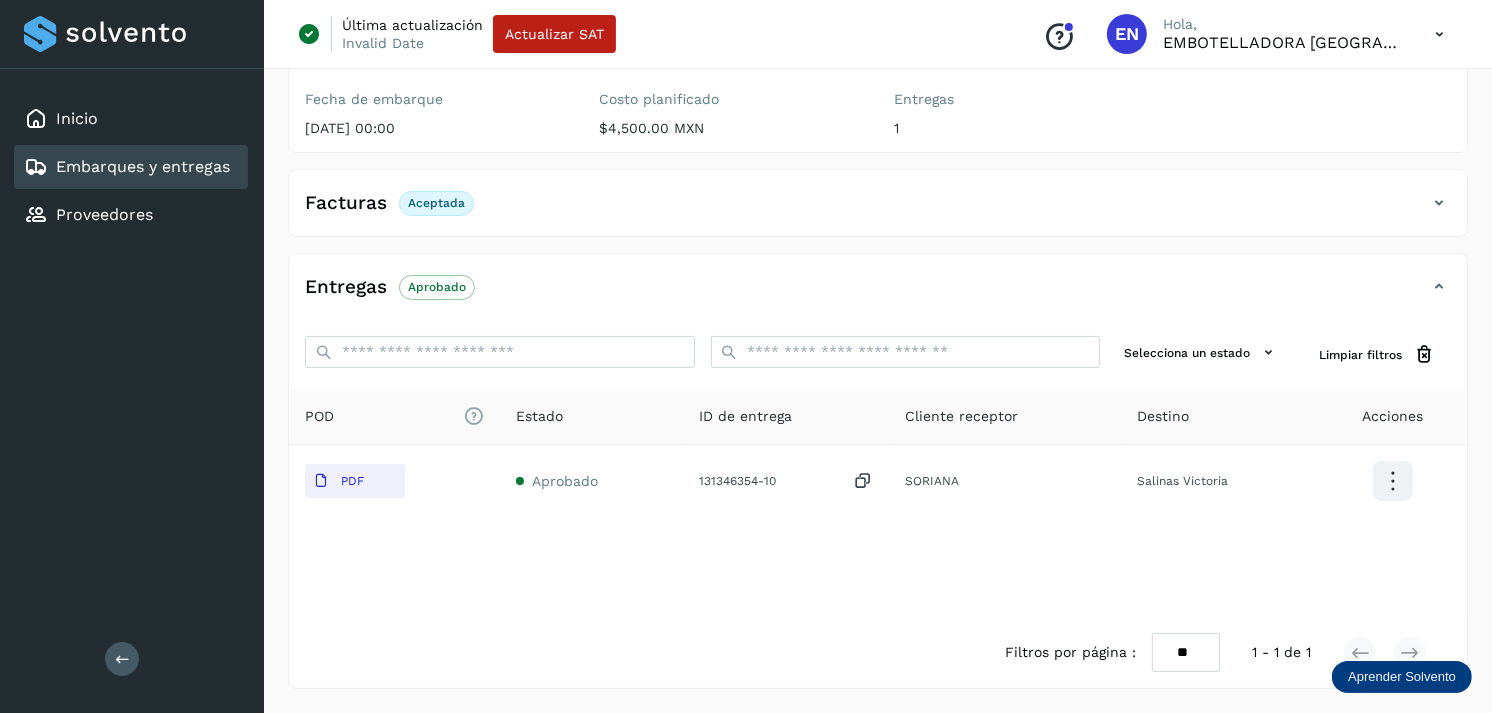 type 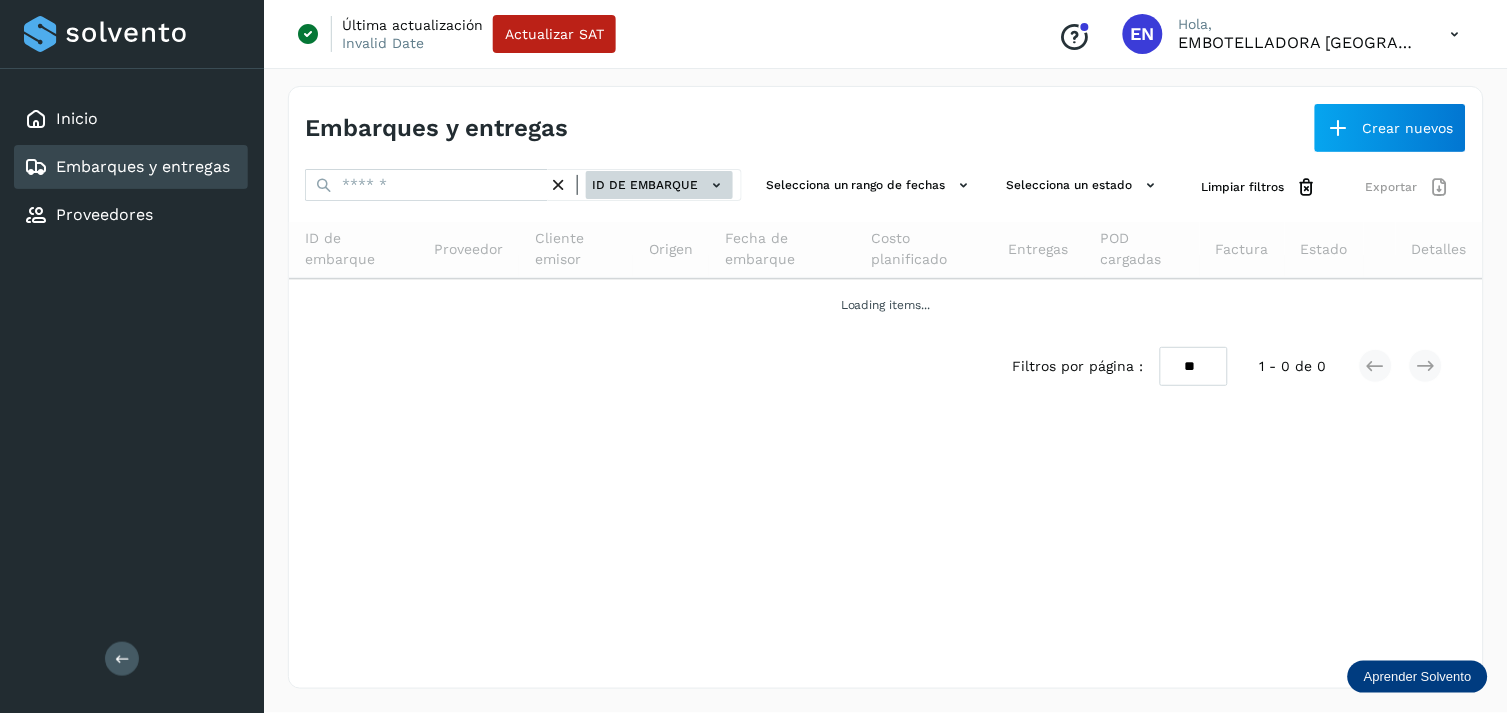 click on "ID de embarque" 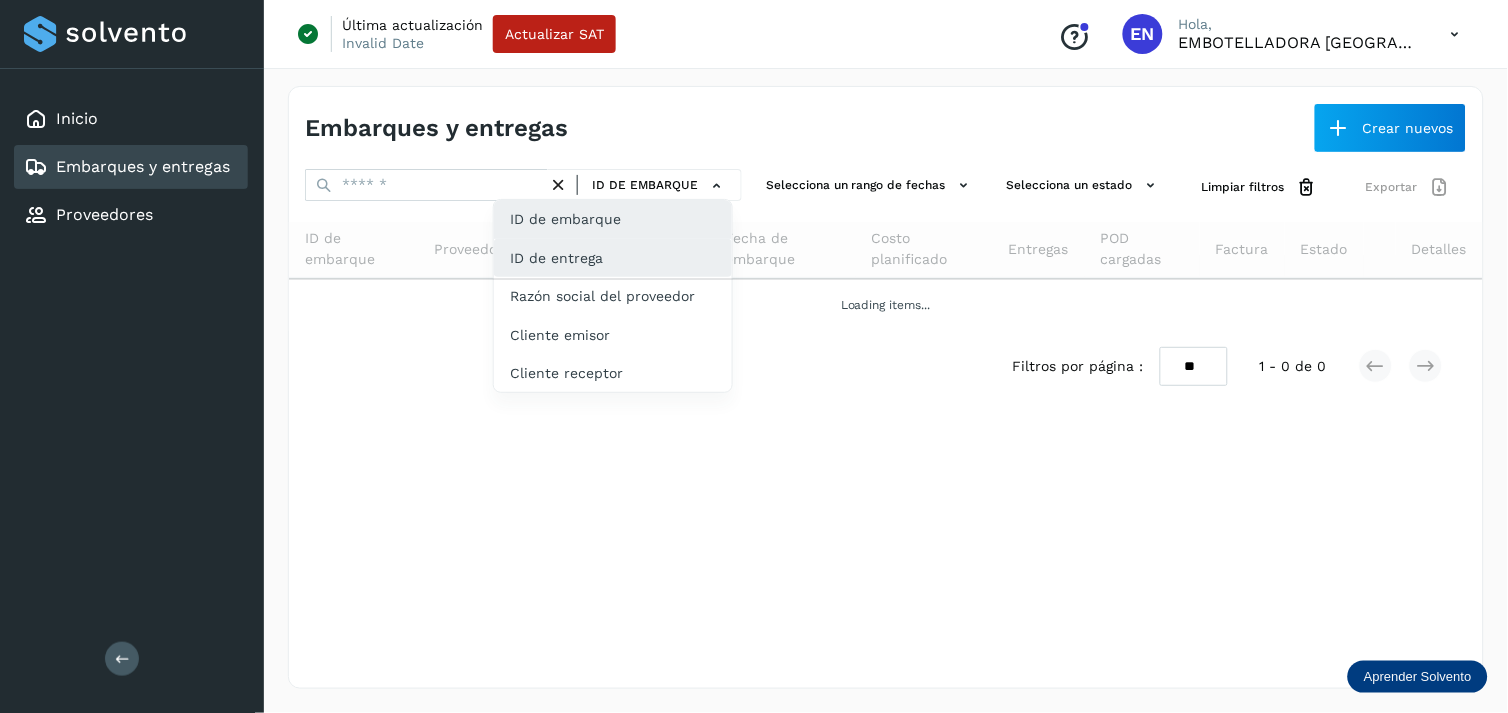 click on "ID de entrega" 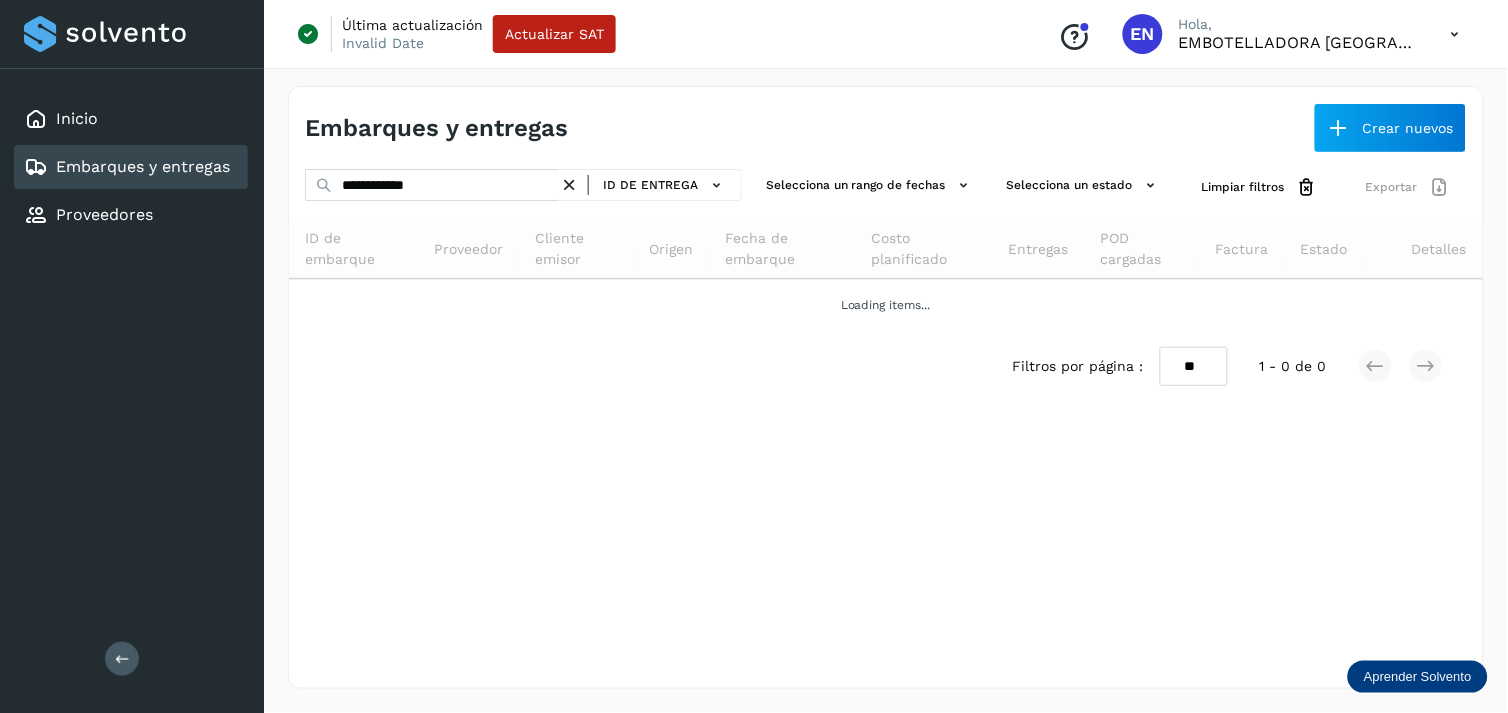 drag, startPoint x: 551, startPoint y: 237, endPoint x: 511, endPoint y: 184, distance: 66.4003 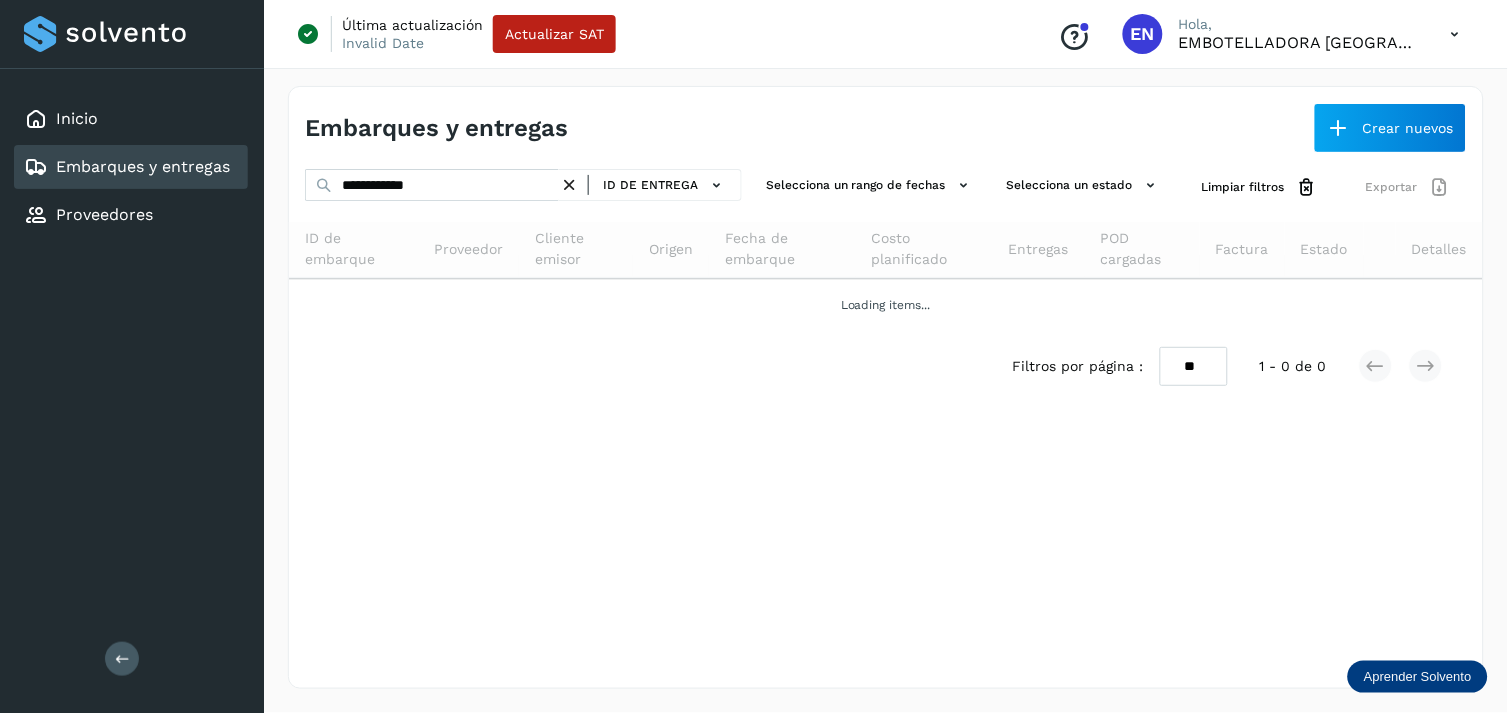 click on "**********" at bounding box center (886, 285) 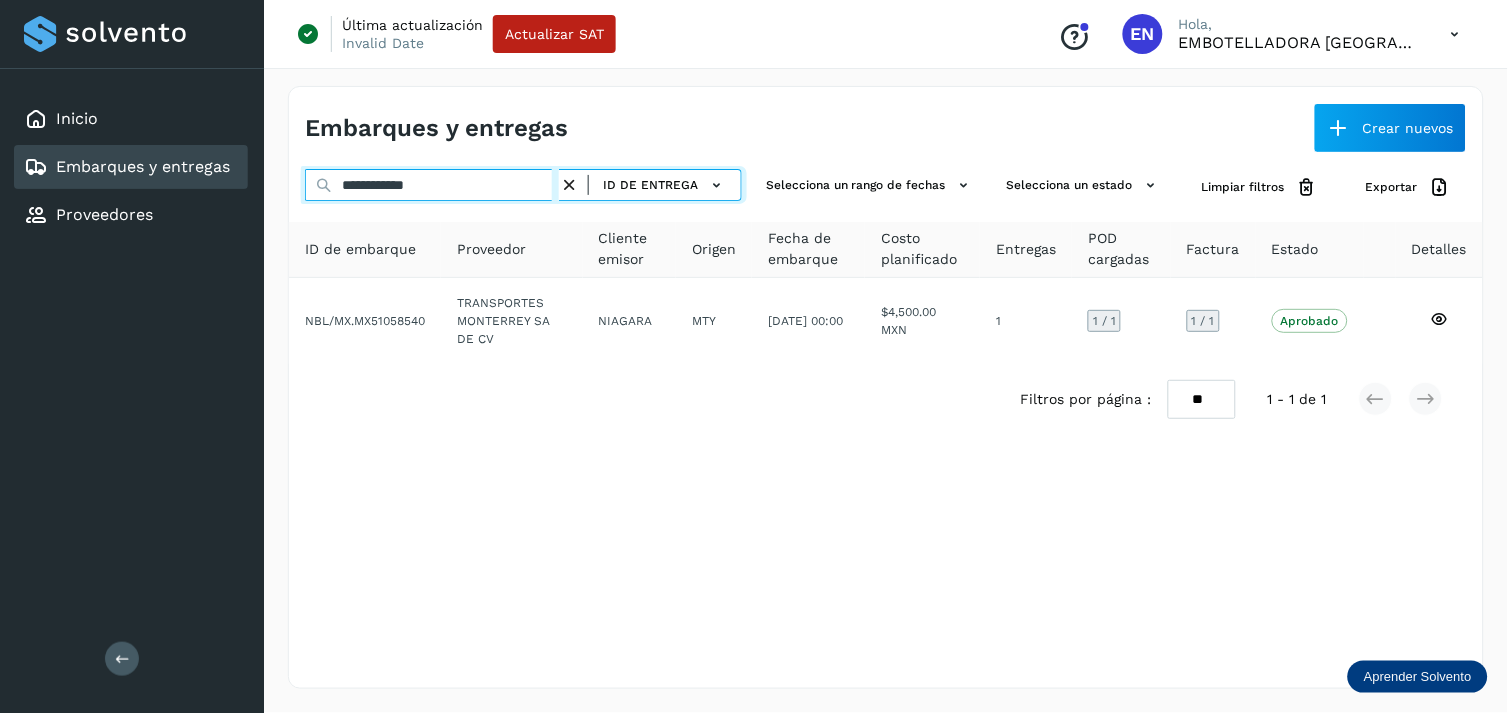 click on "**********" at bounding box center [432, 185] 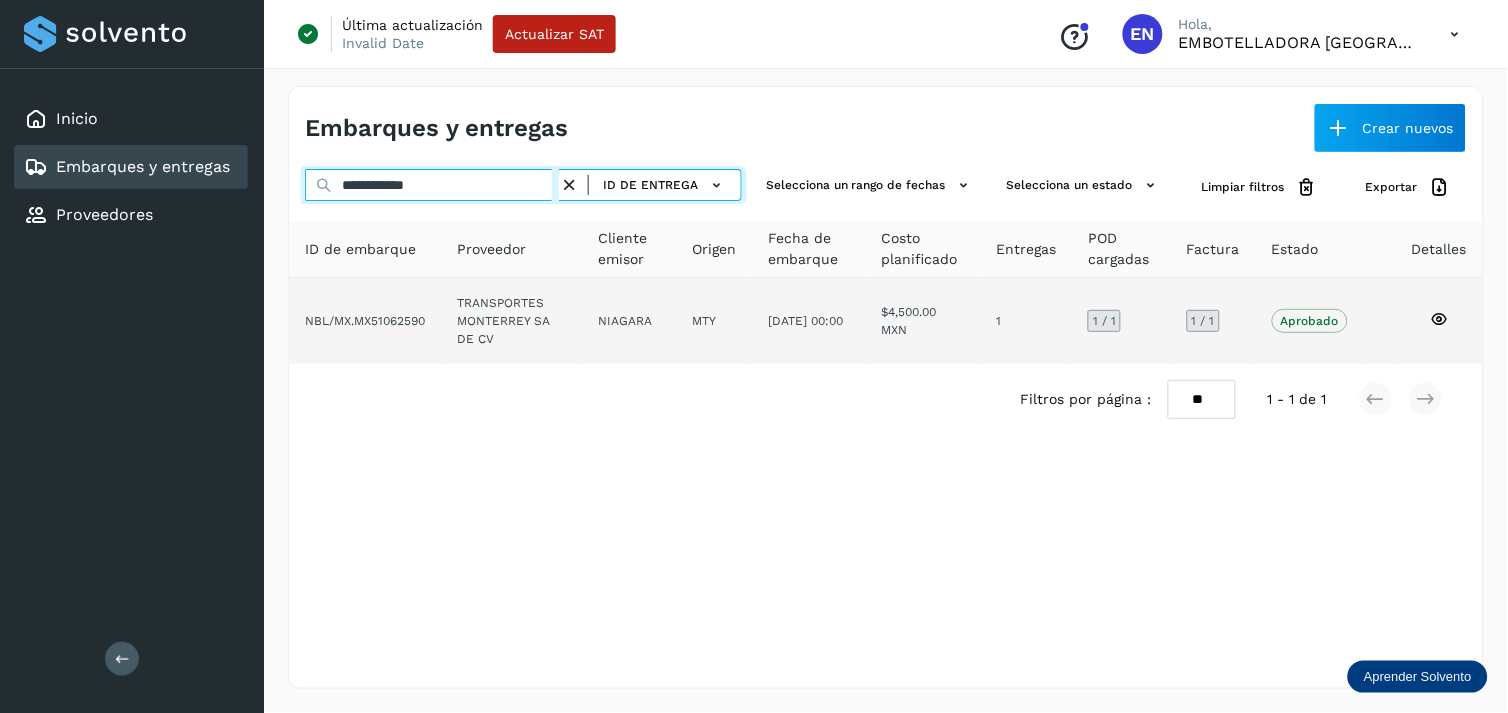 type on "**********" 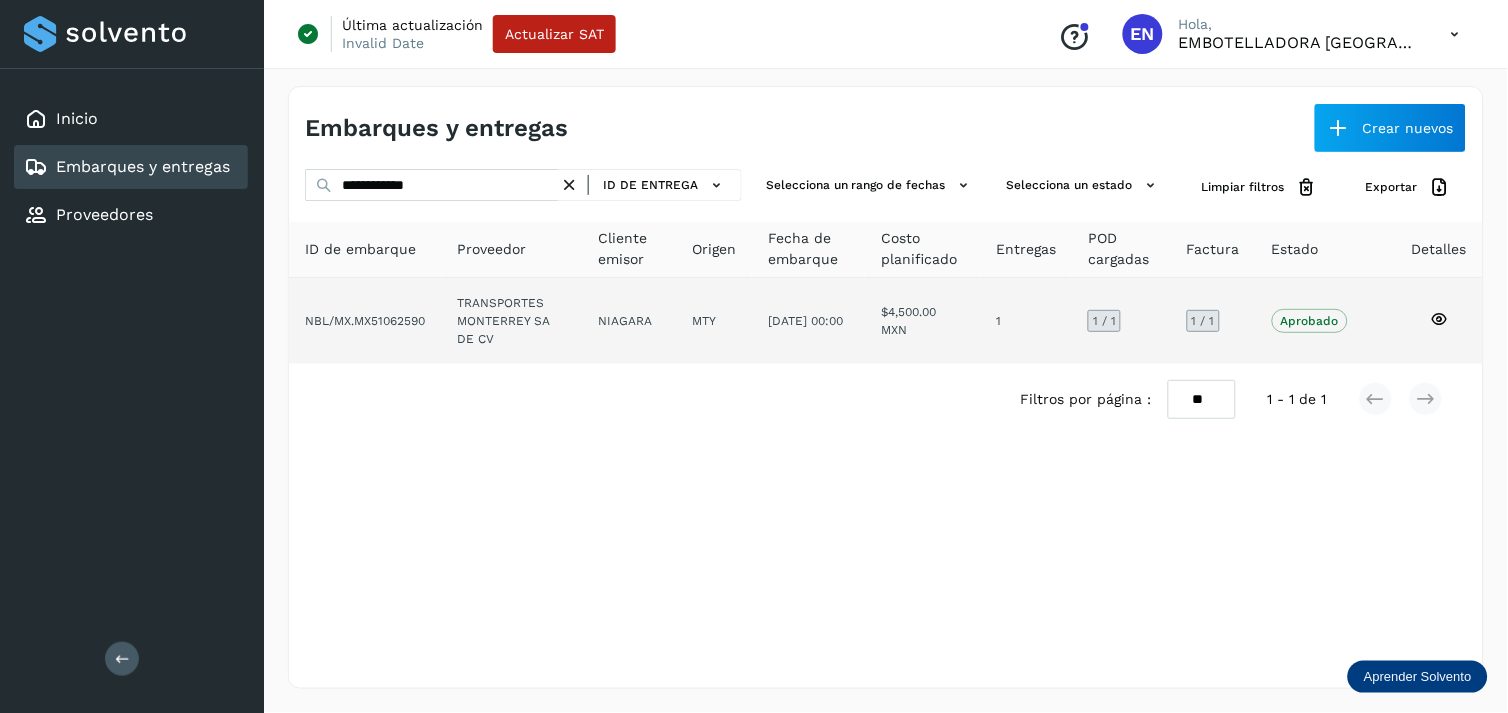 click on "NIAGARA" 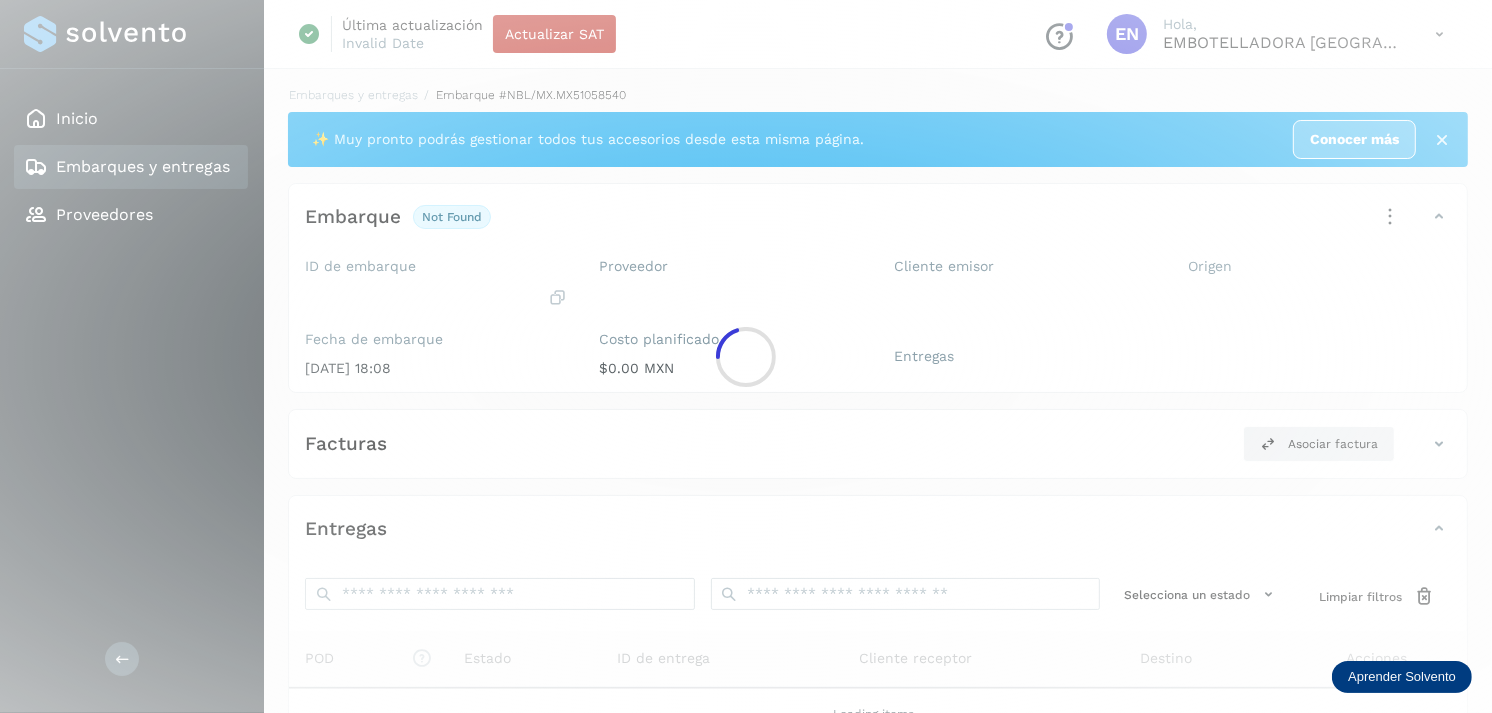 click 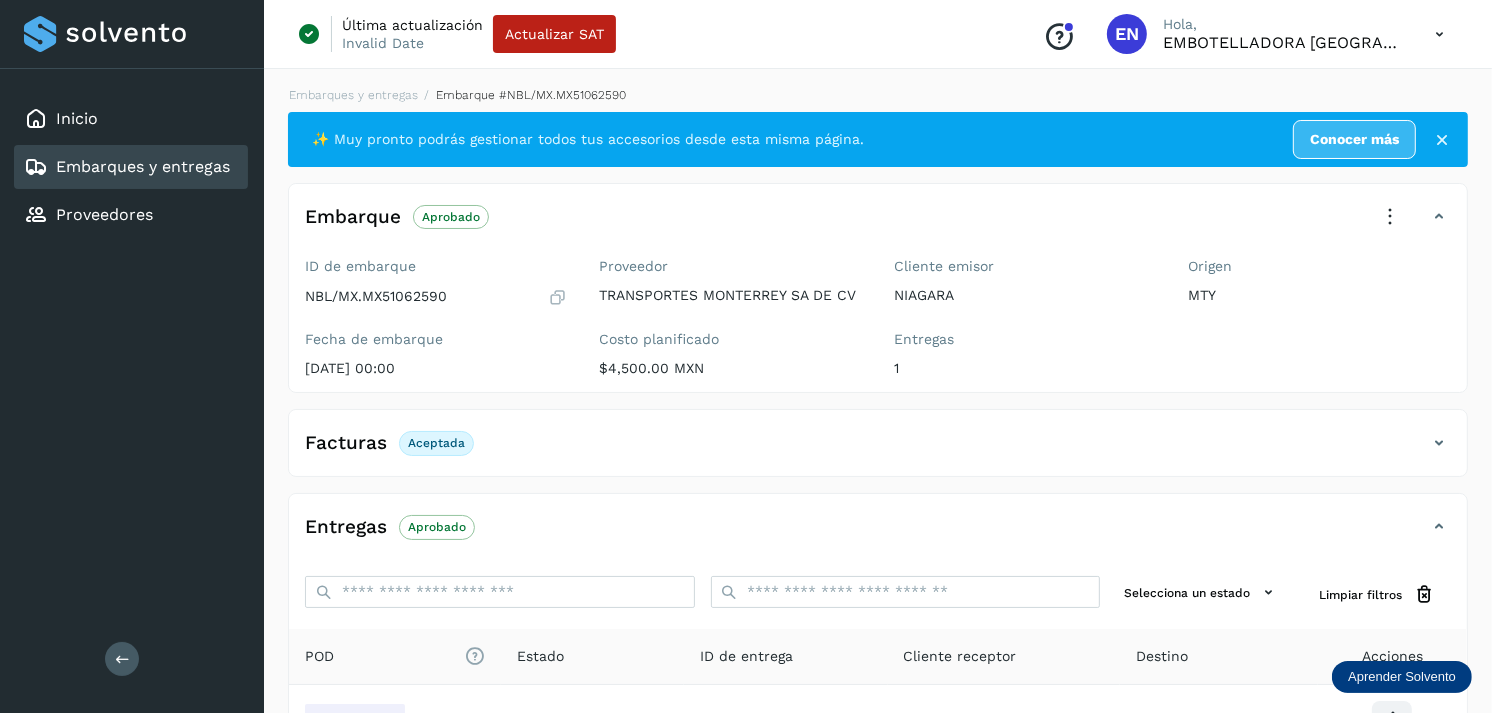 scroll, scrollTop: 241, scrollLeft: 0, axis: vertical 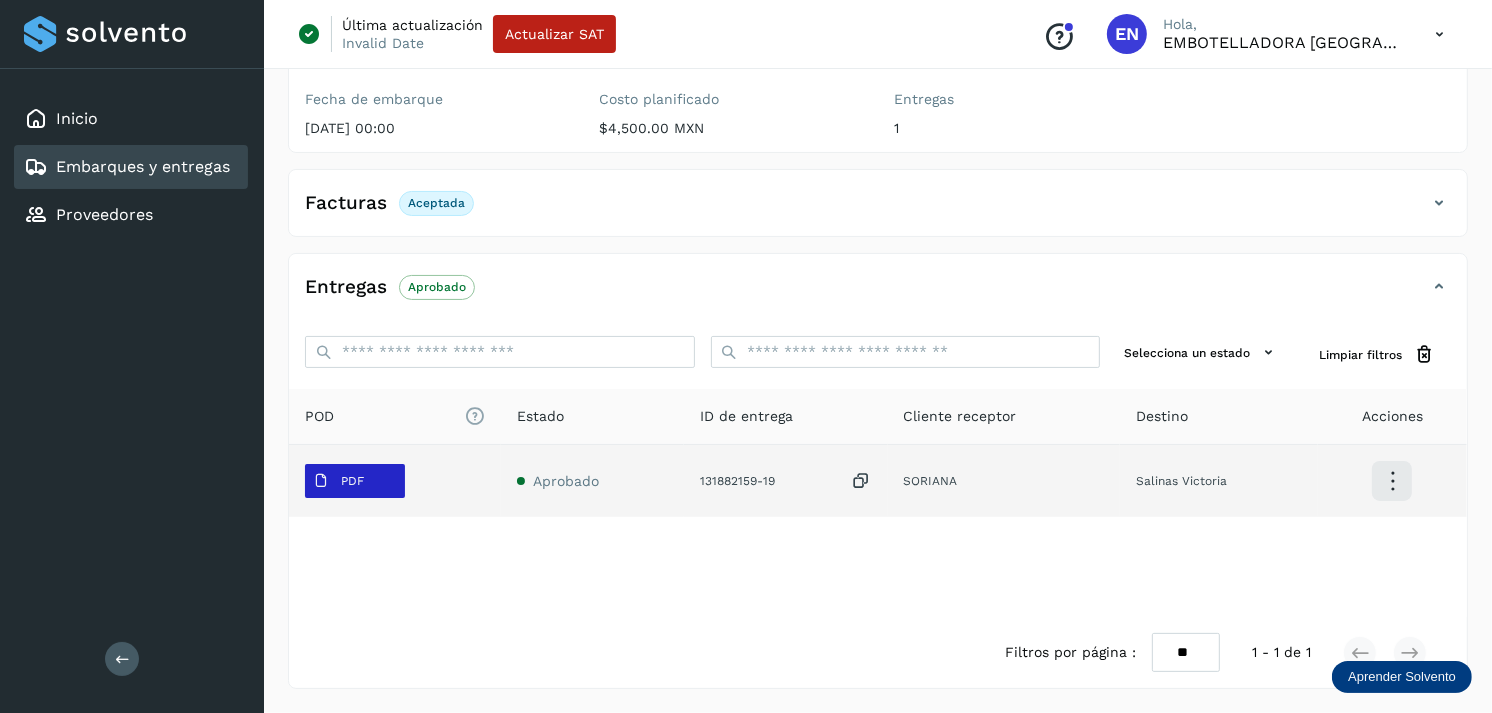 click at bounding box center (321, 481) 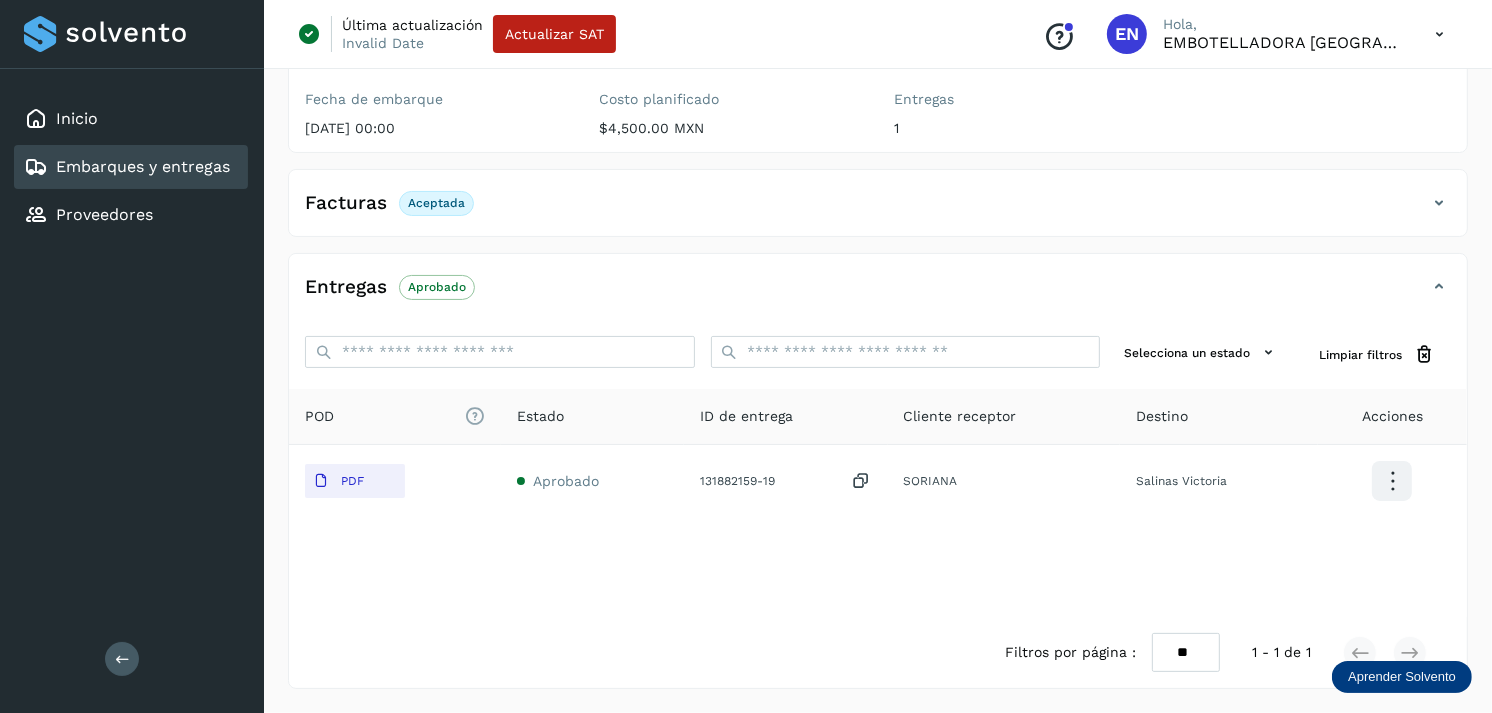 click on "Embarques y entregas" at bounding box center (143, 166) 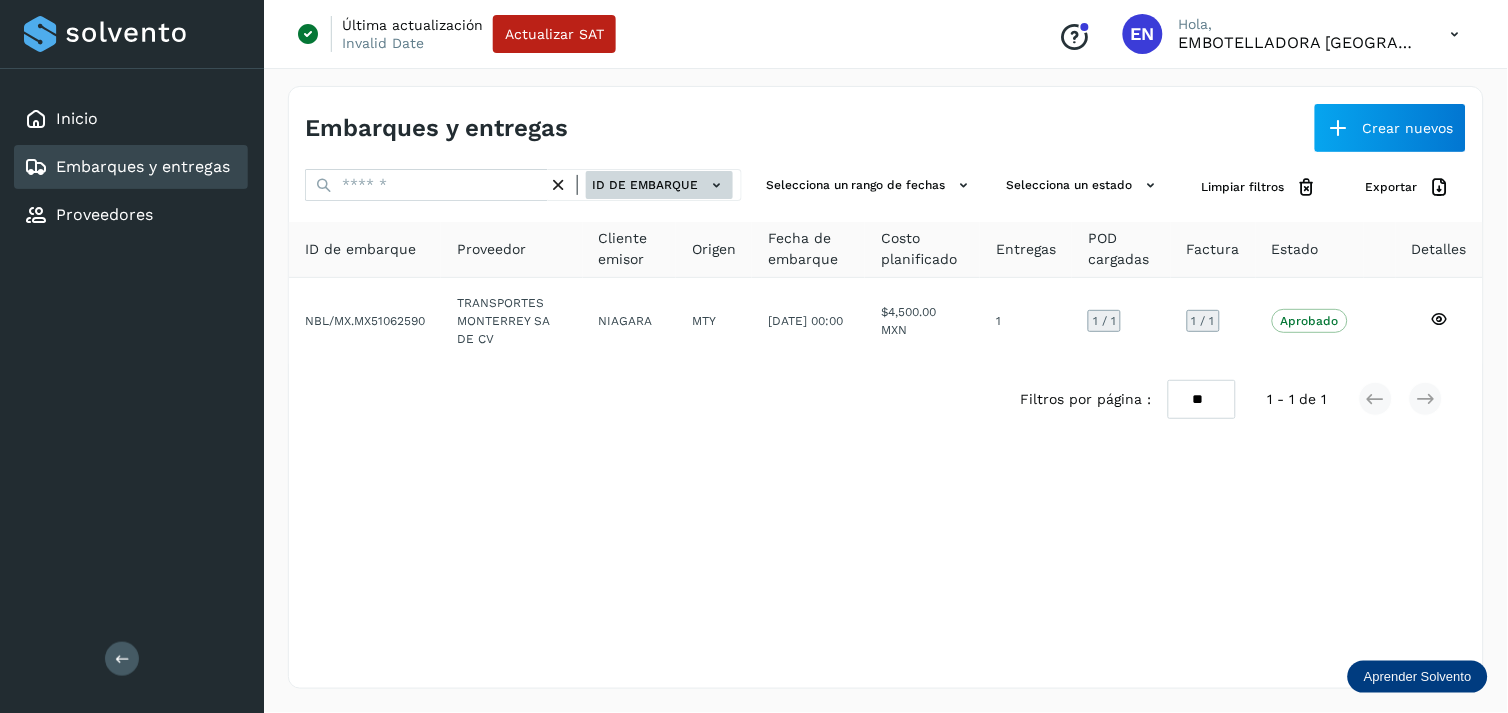 click on "ID de embarque" at bounding box center (659, 185) 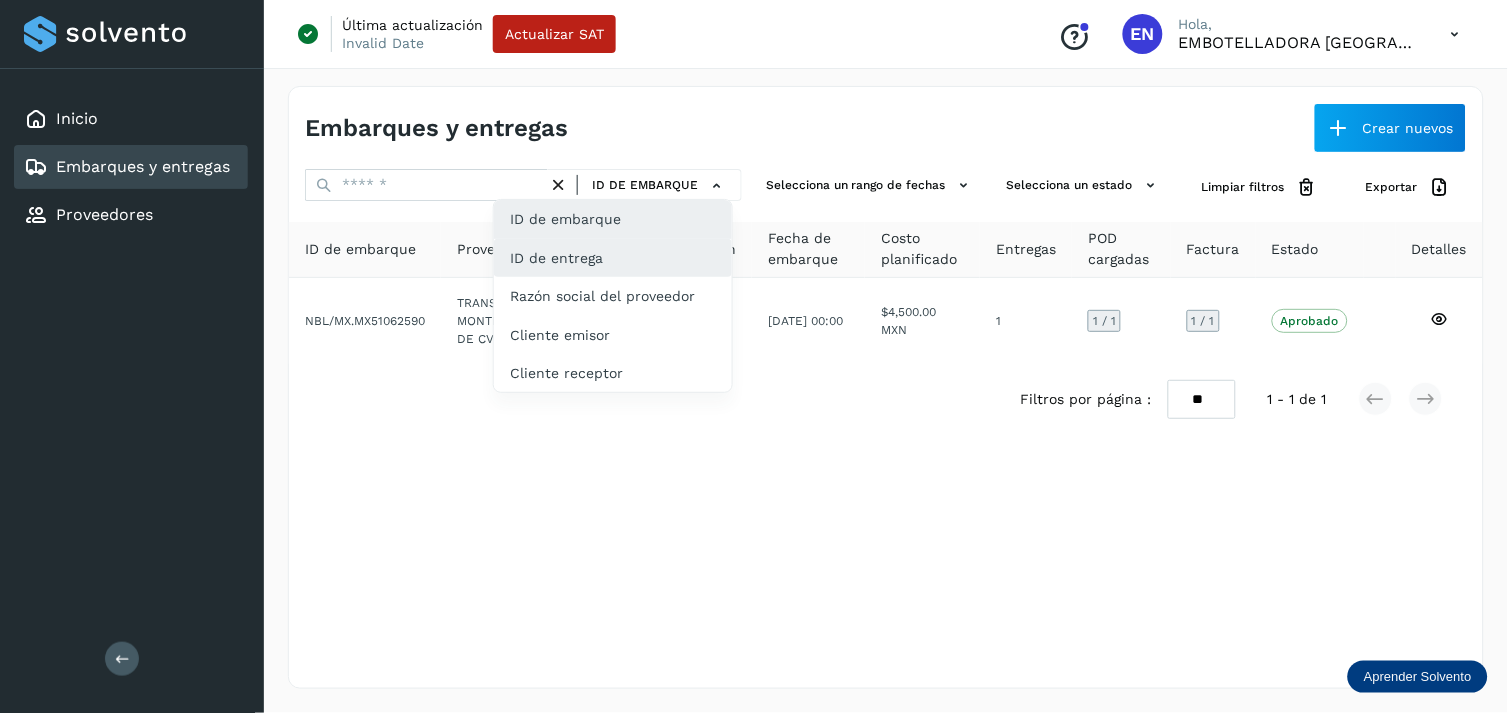 click on "ID de entrega" 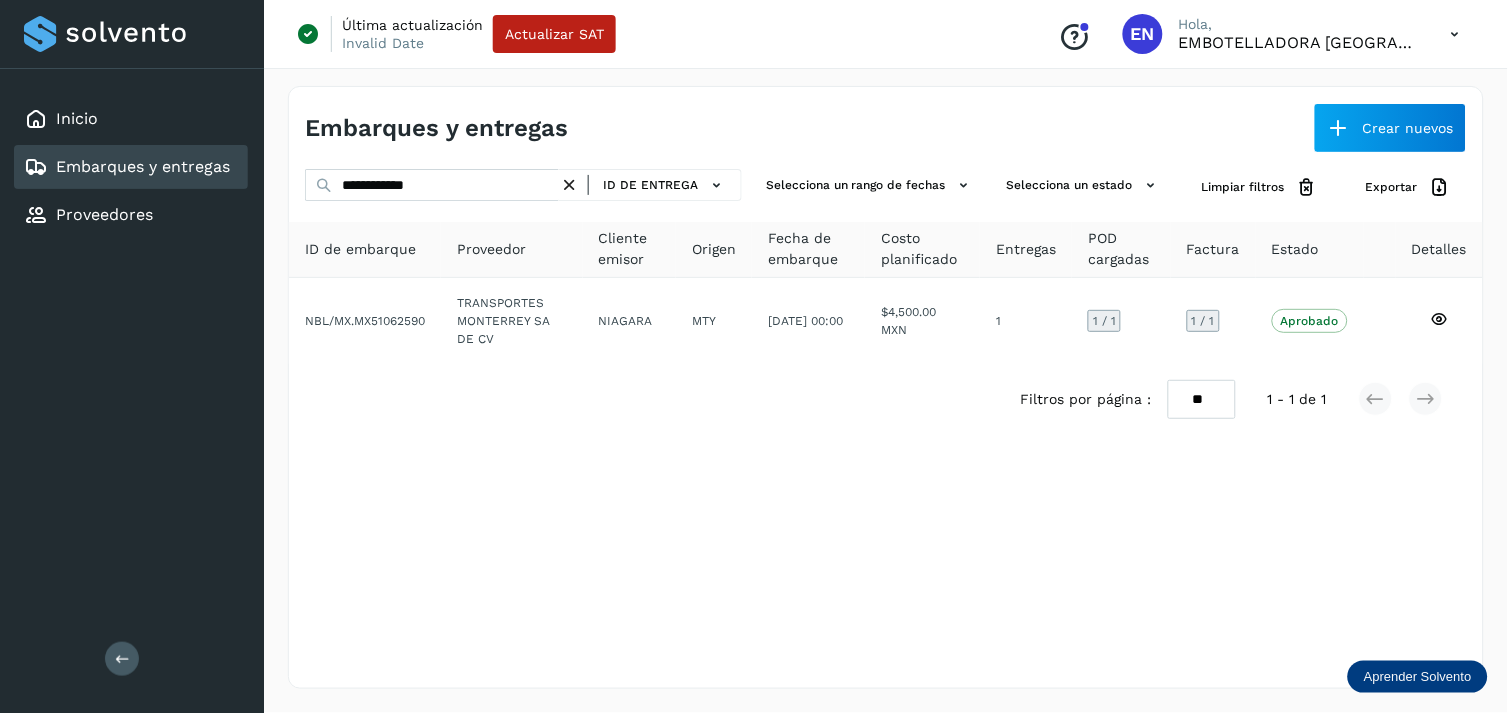 click at bounding box center [569, 185] 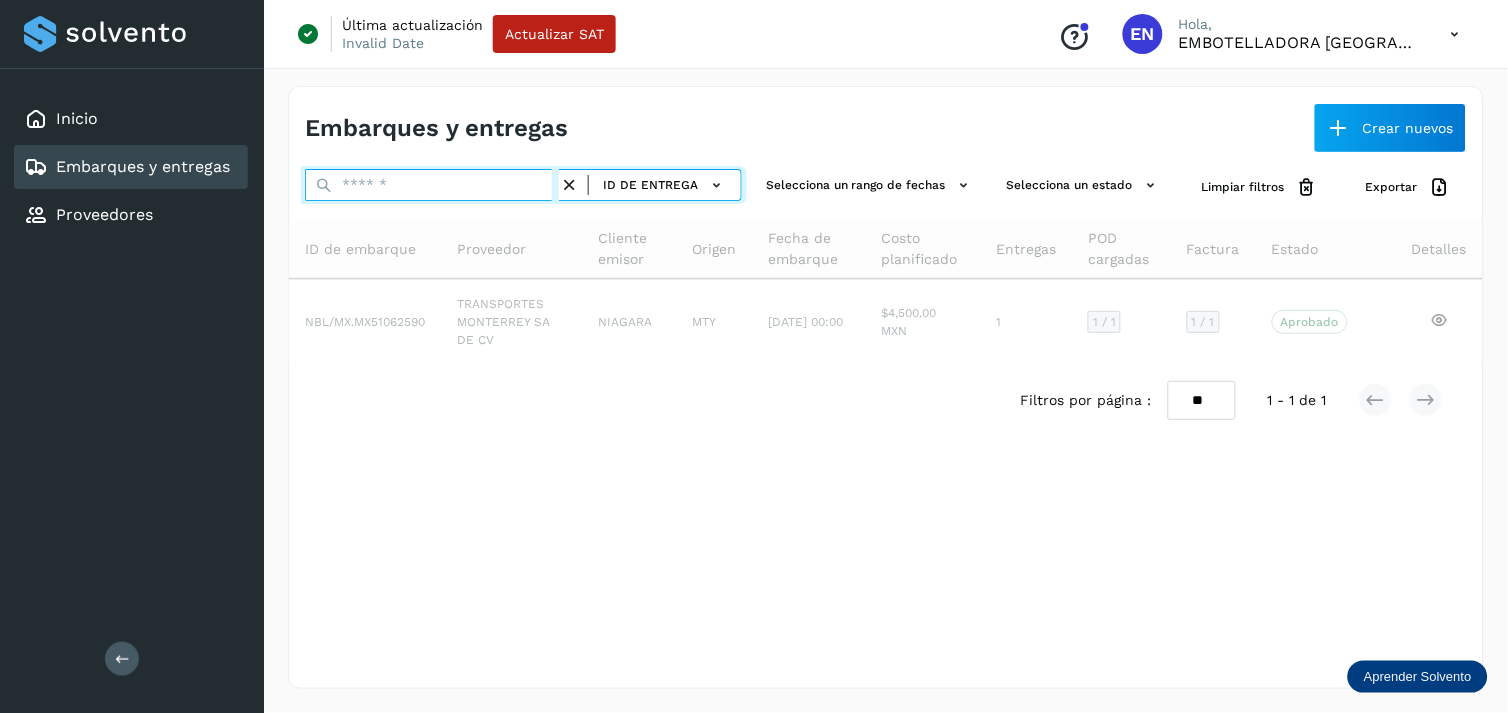 click at bounding box center (432, 185) 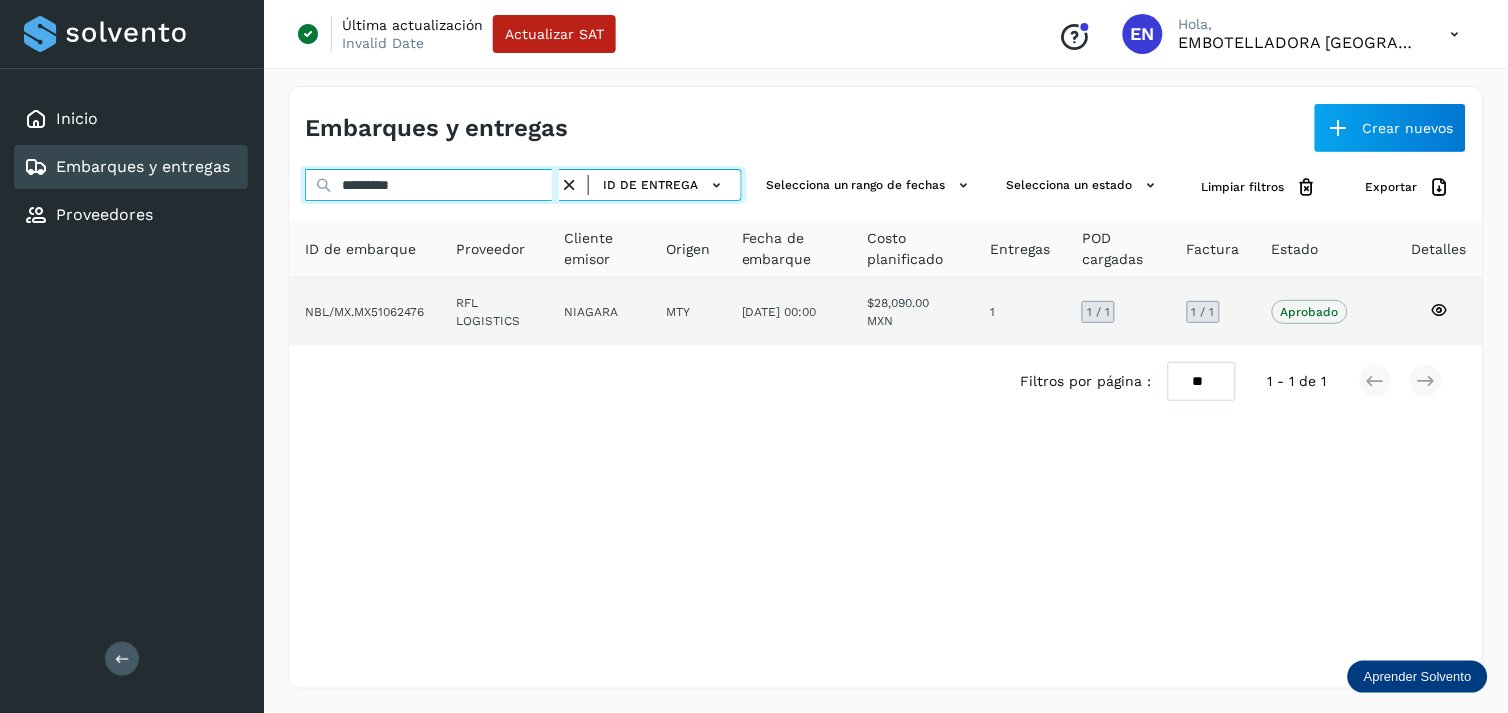 type on "*********" 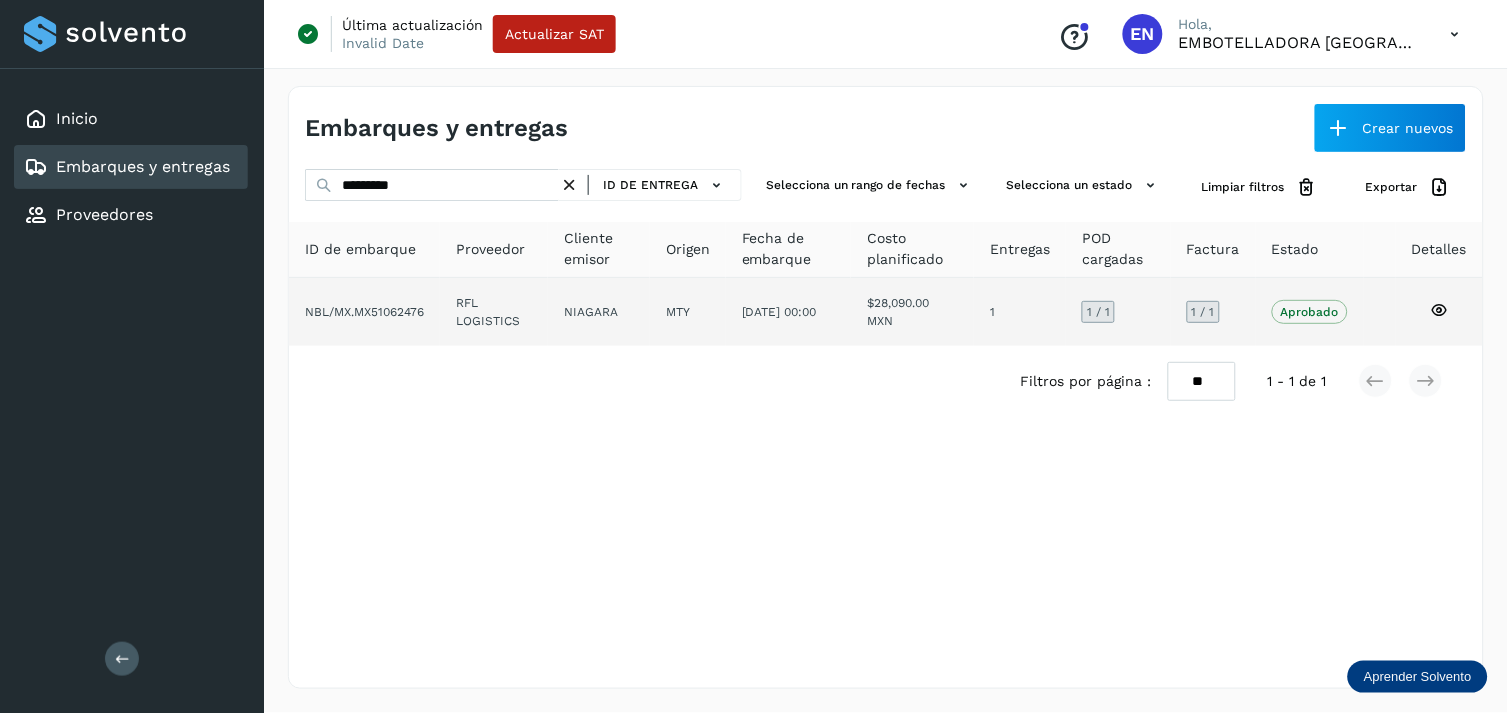 click on "RFL LOGISTICS" 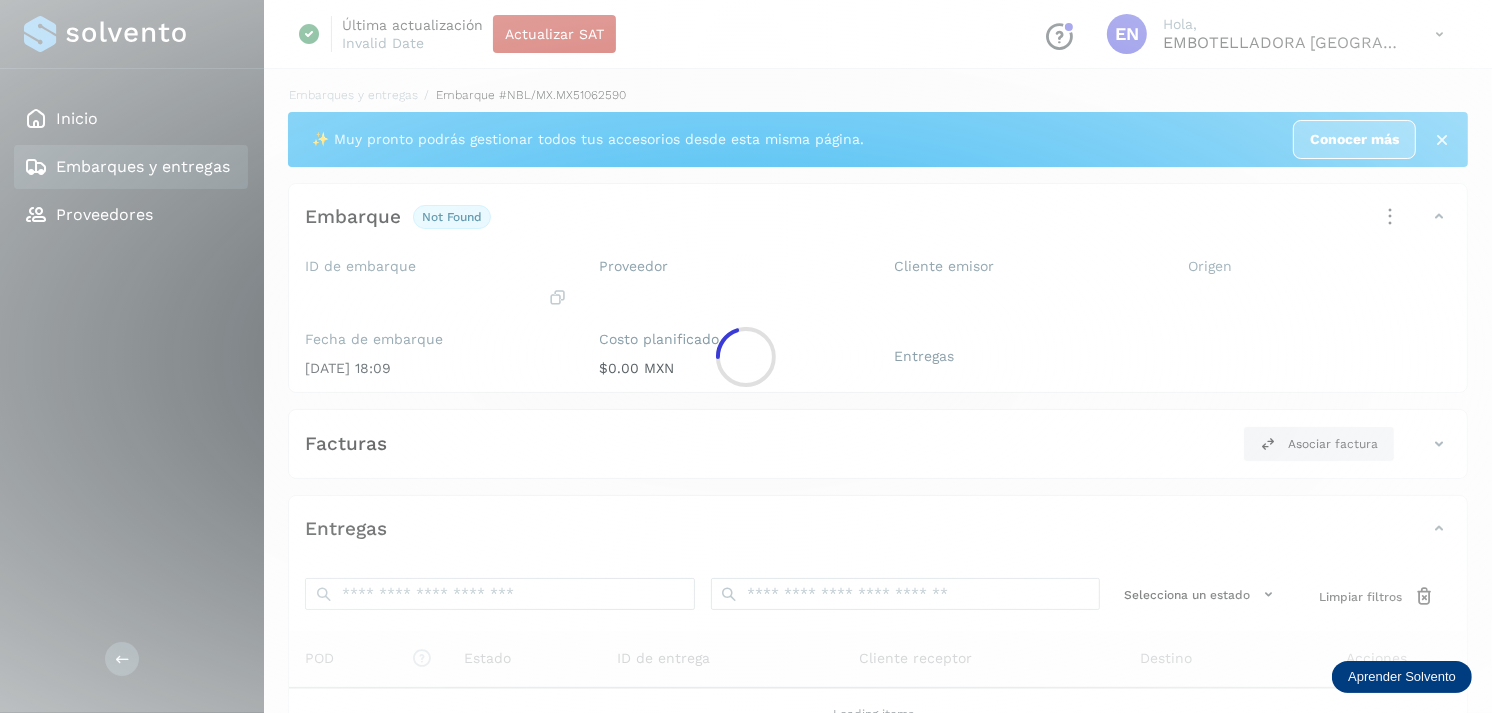 click 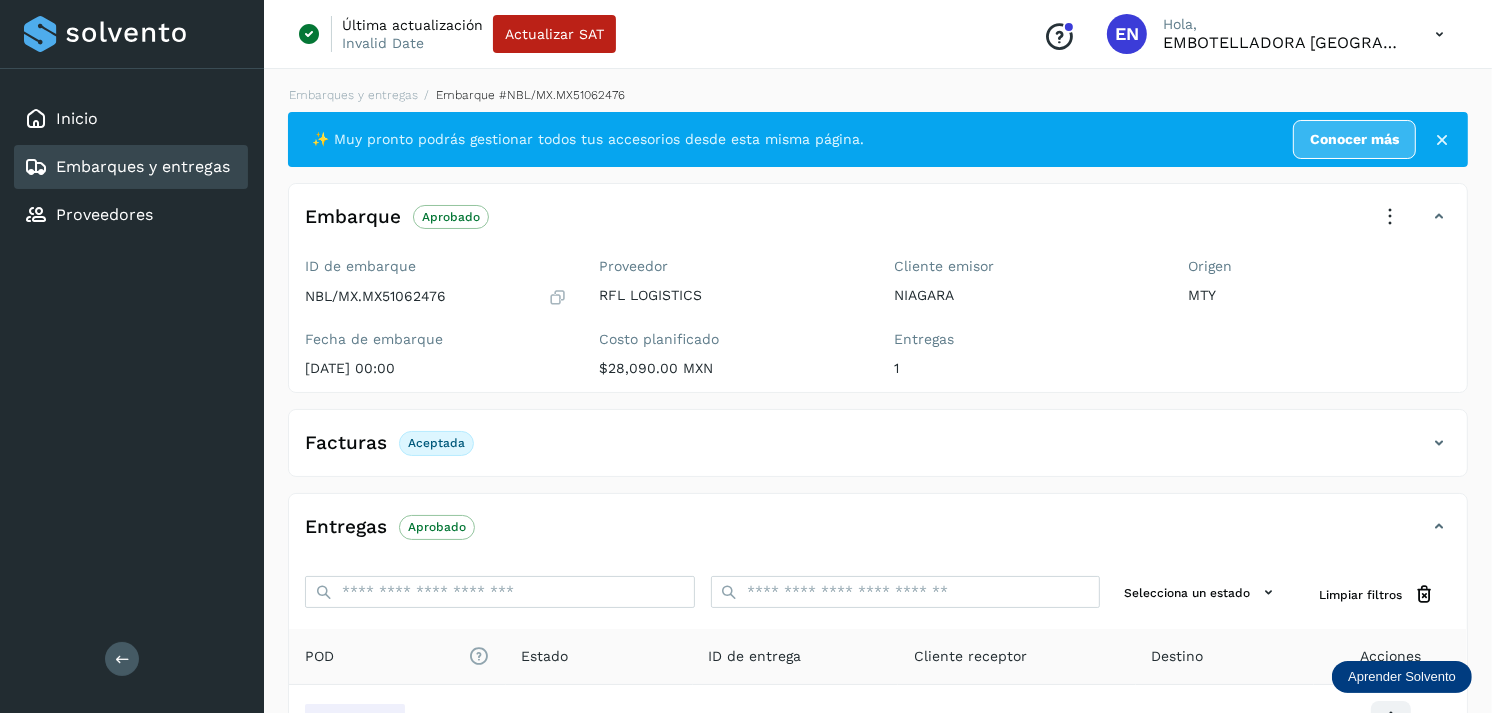 scroll, scrollTop: 241, scrollLeft: 0, axis: vertical 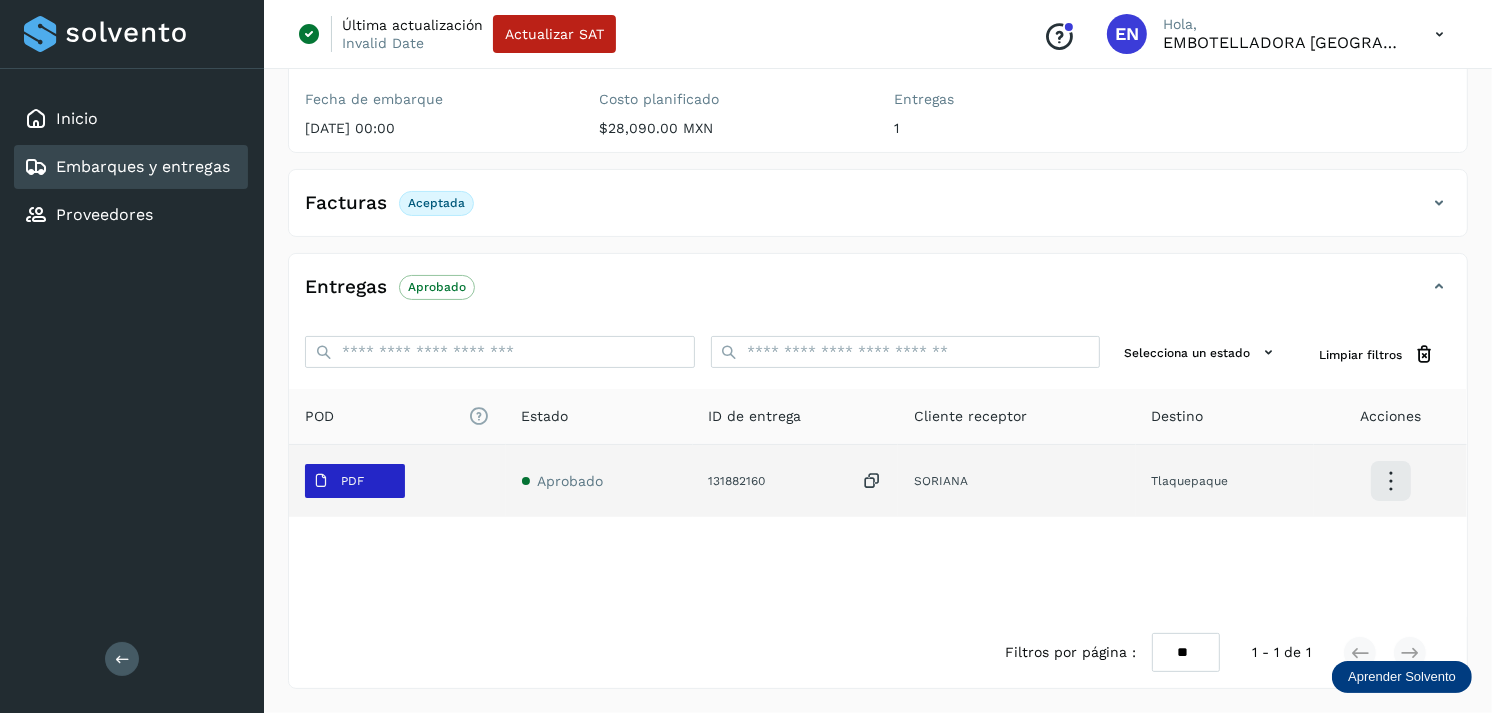 click on "PDF" at bounding box center [338, 481] 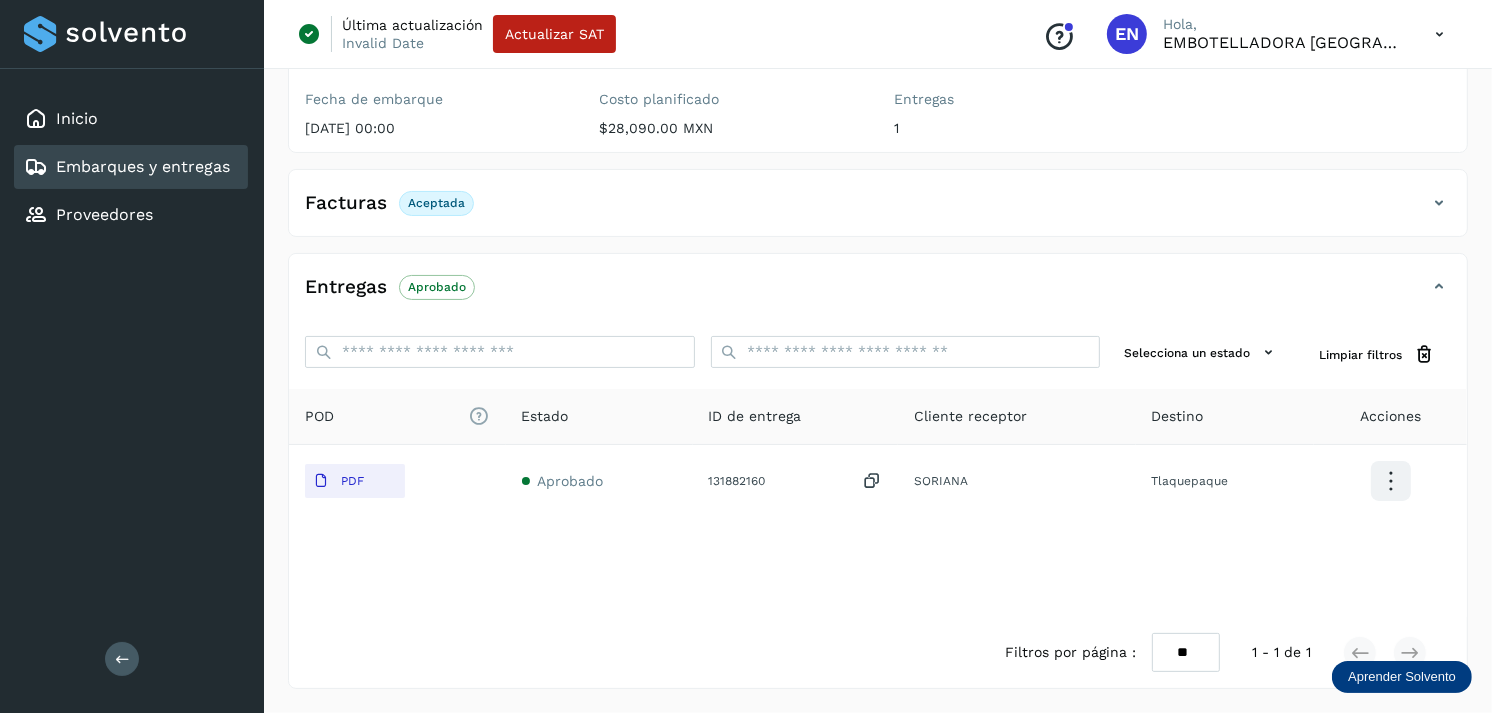 click on "Embarques y entregas" at bounding box center [143, 166] 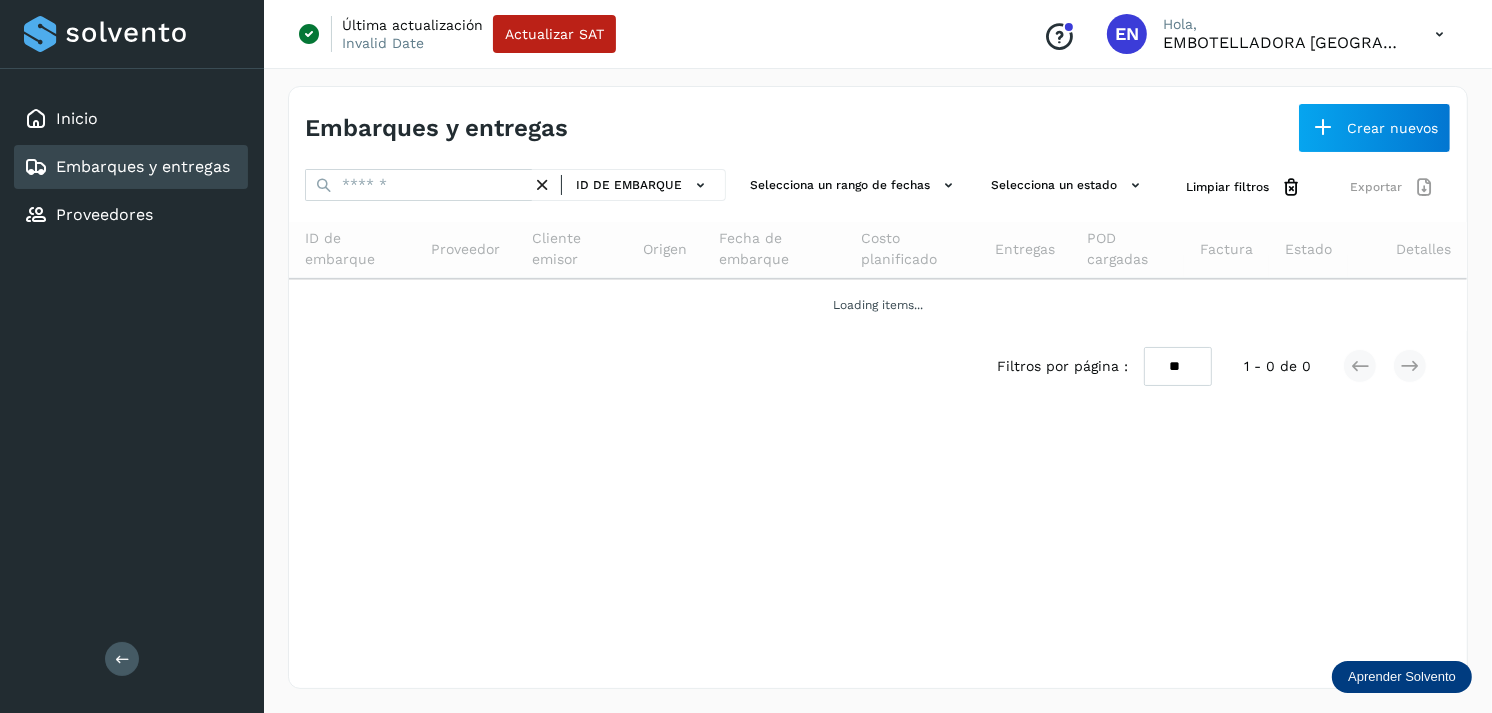 scroll, scrollTop: 0, scrollLeft: 0, axis: both 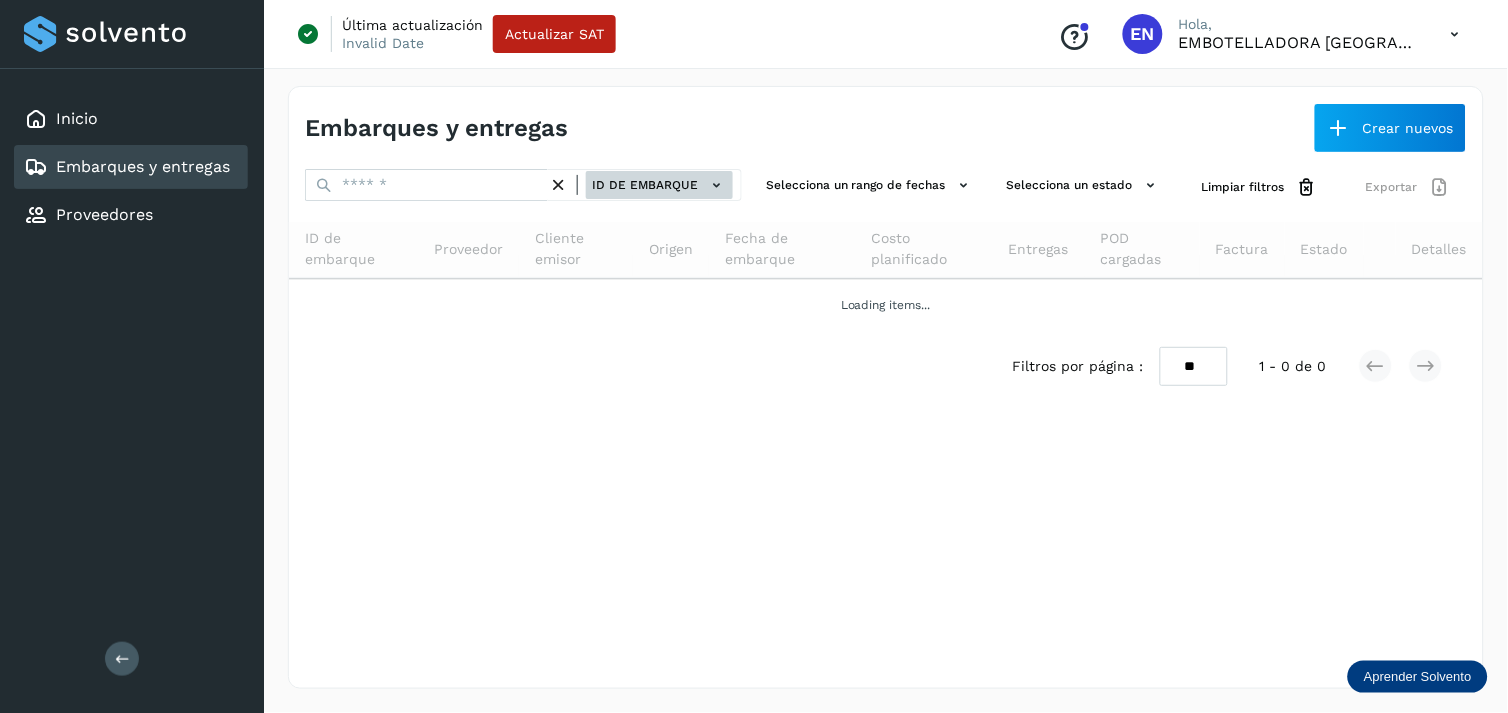 click on "ID de embarque" at bounding box center [659, 185] 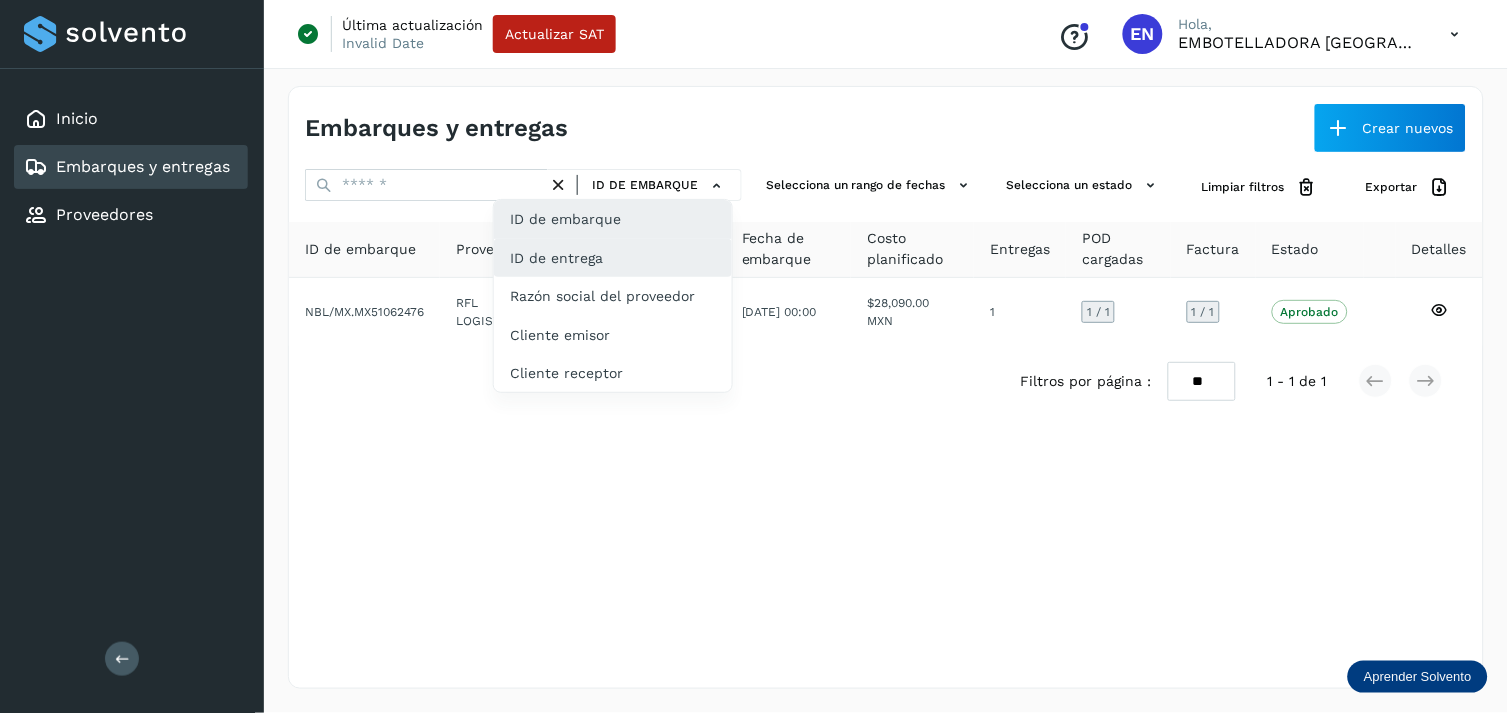 click on "ID de entrega" 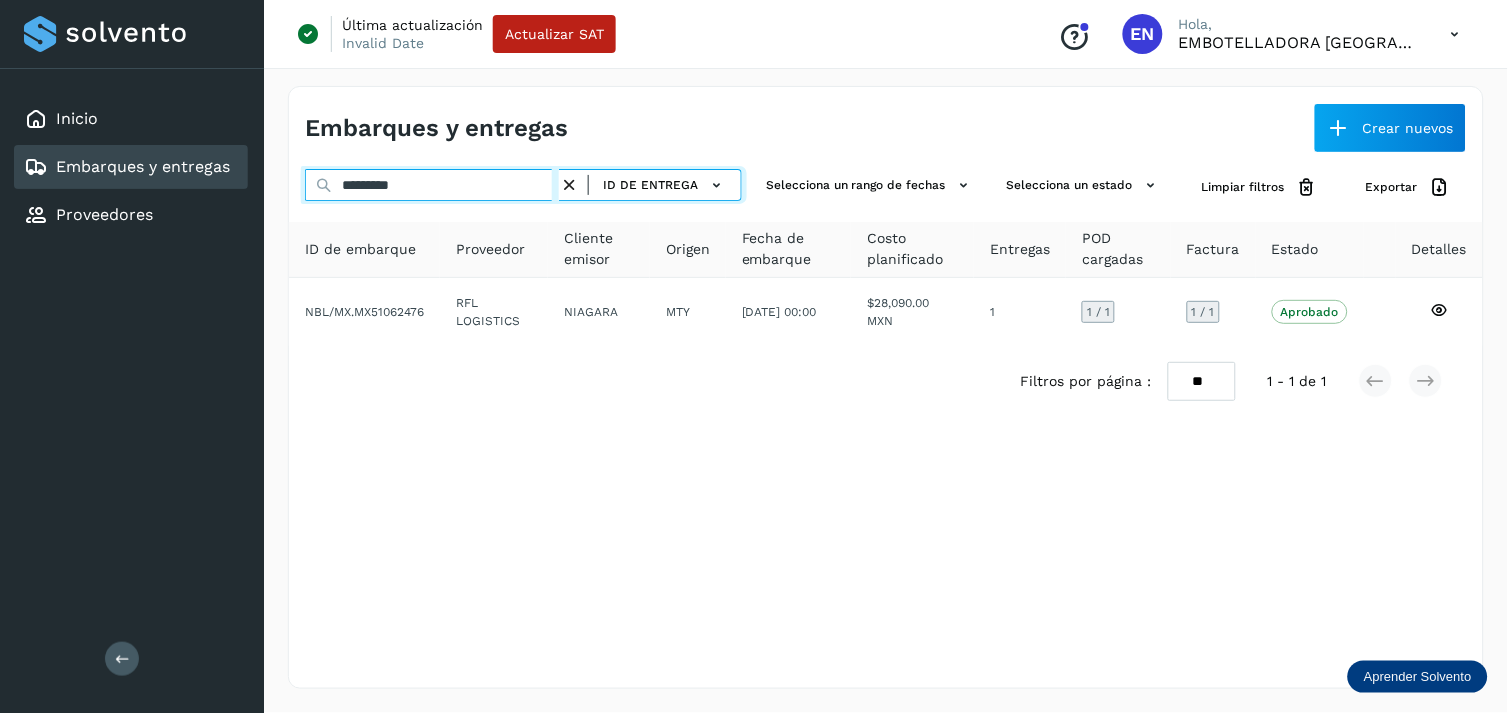 click on "*********" at bounding box center (432, 185) 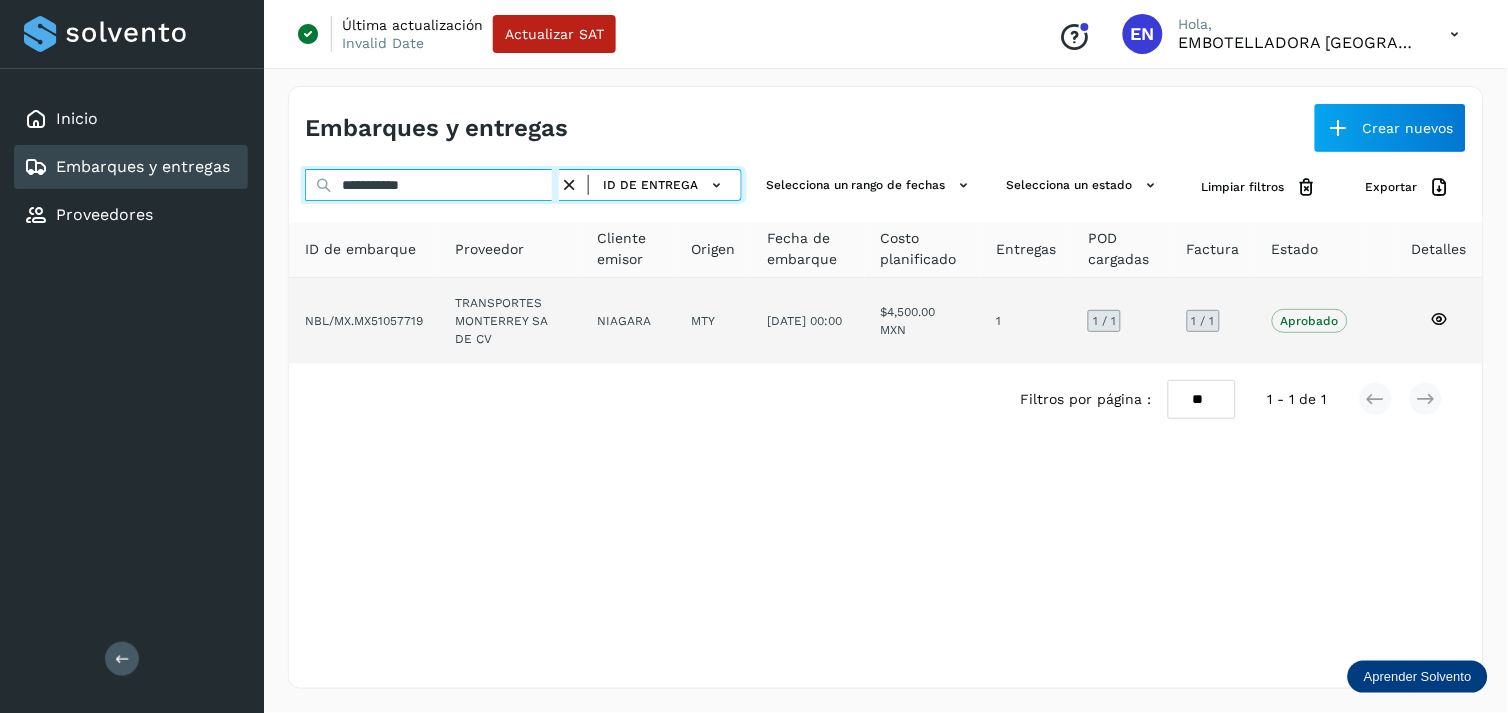 type on "**********" 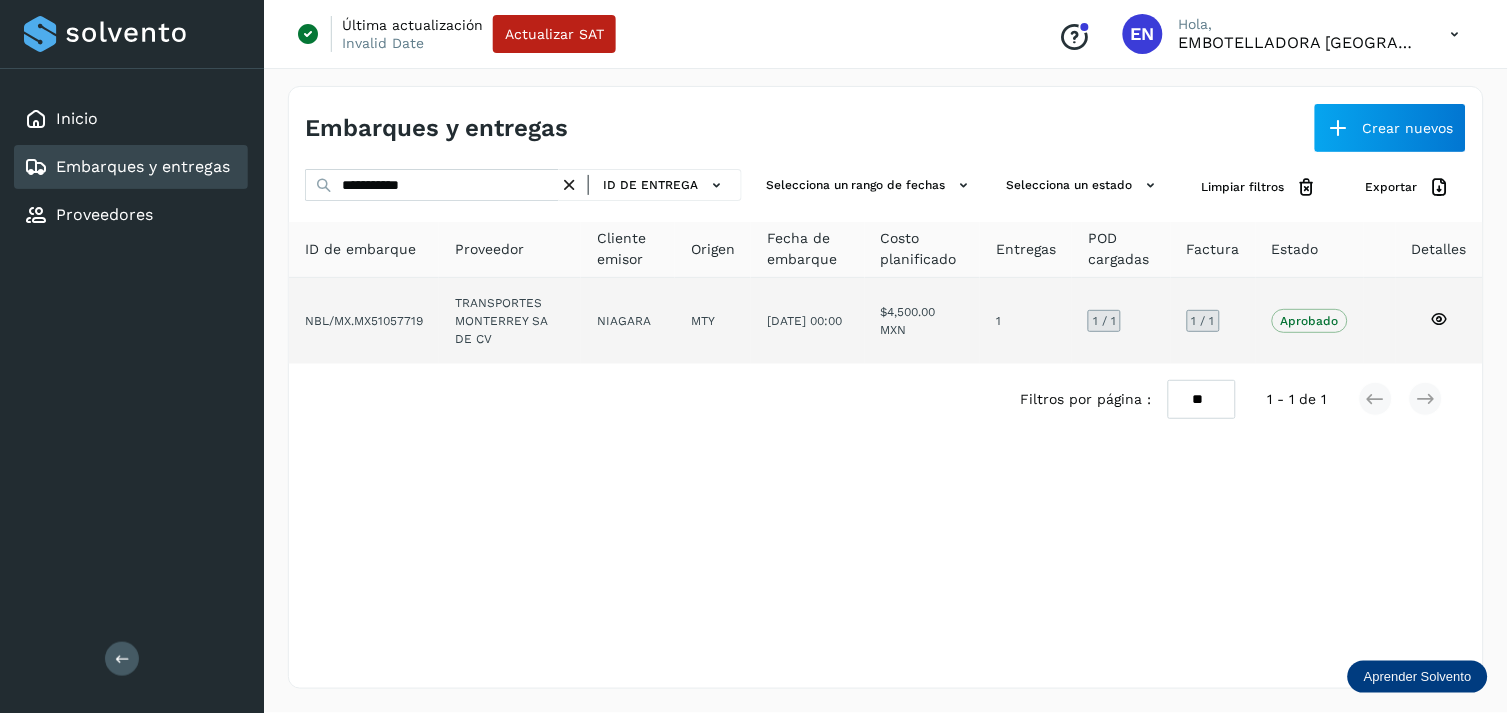 click on "TRANSPORTES MONTERREY SA DE CV" 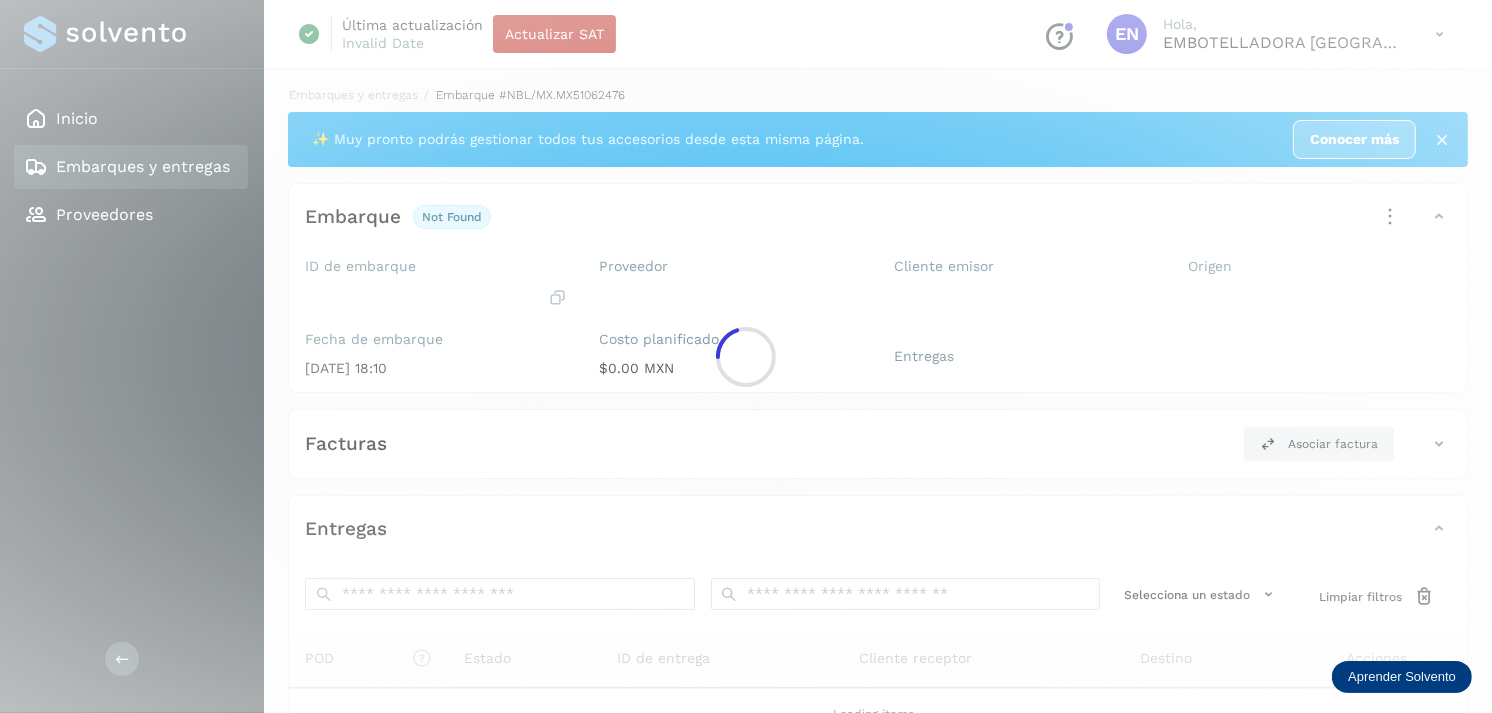click 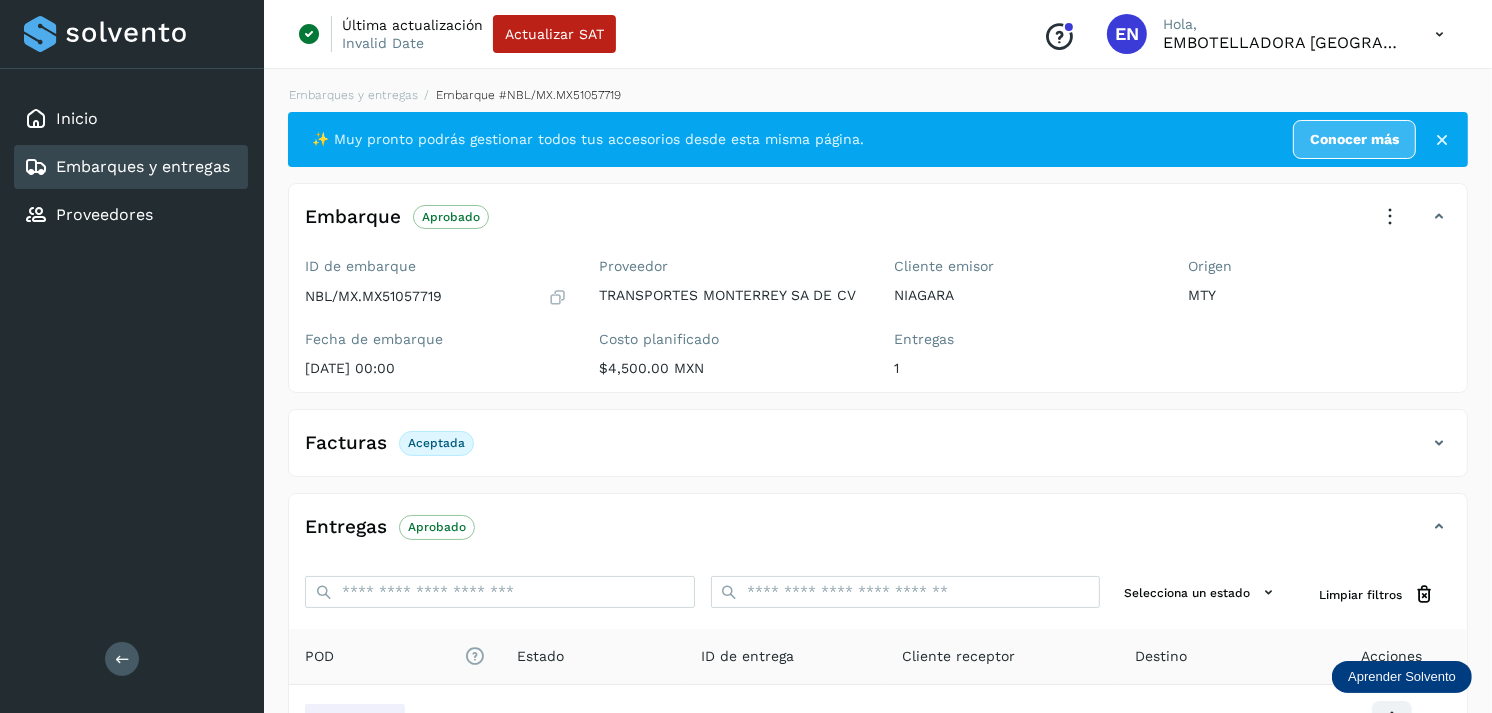 scroll, scrollTop: 241, scrollLeft: 0, axis: vertical 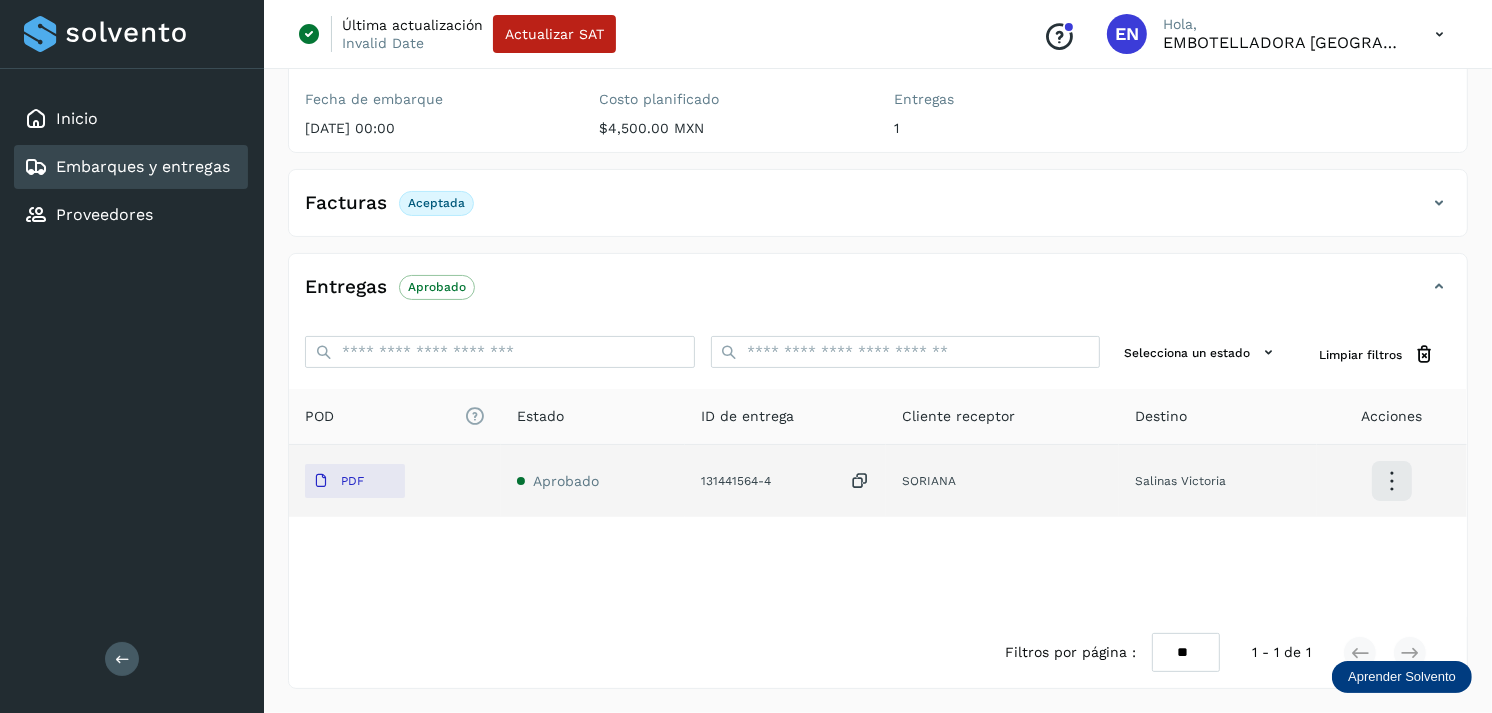 click on "PDF" 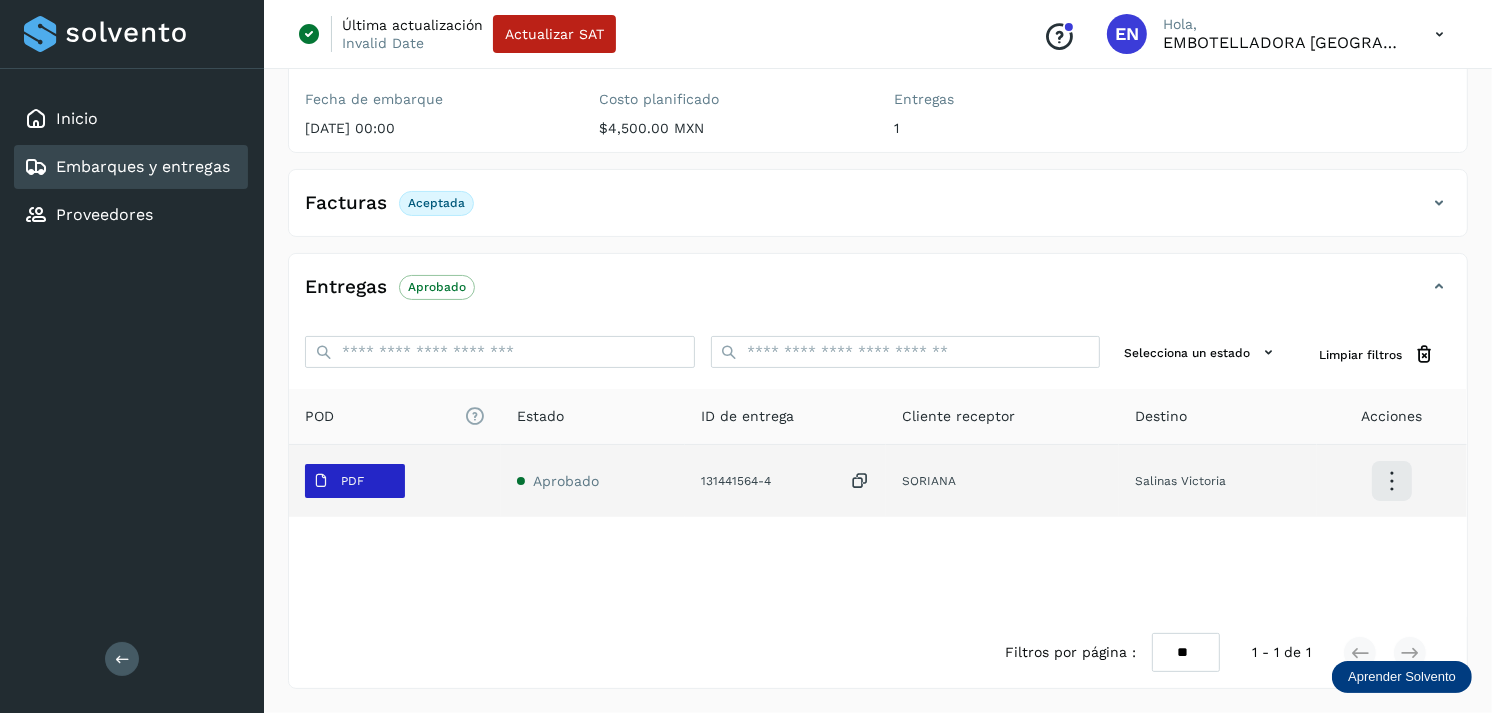 click on "PDF" at bounding box center (352, 481) 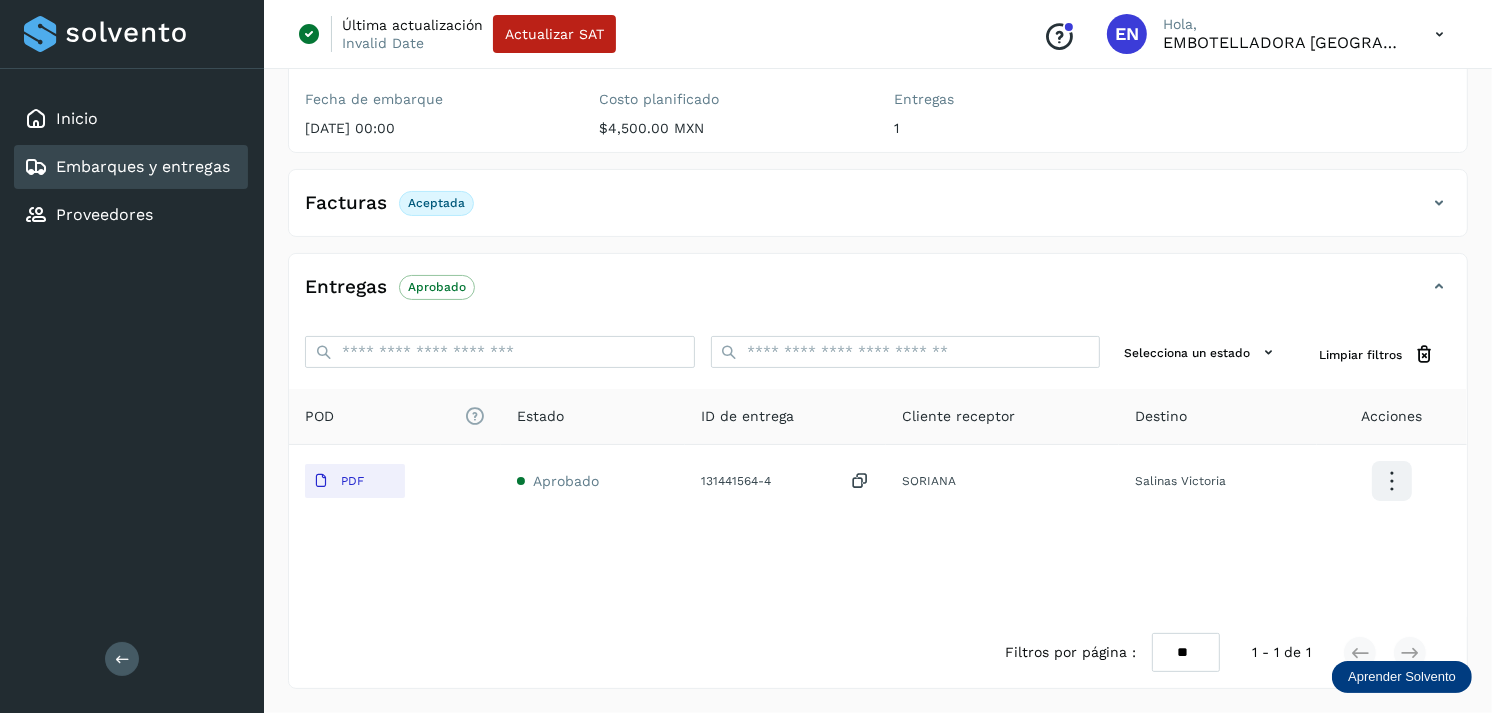 click on "Embarques y entregas" at bounding box center [143, 166] 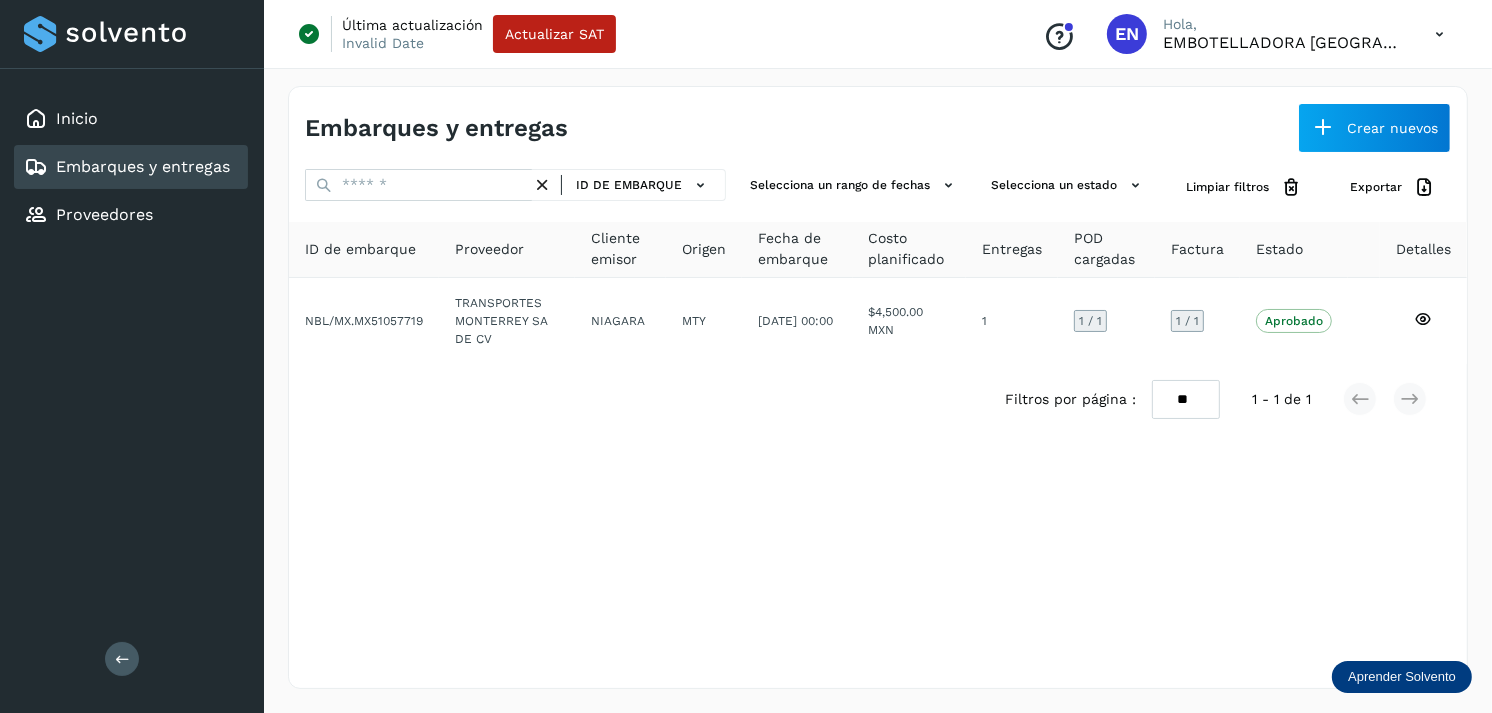 scroll, scrollTop: 0, scrollLeft: 0, axis: both 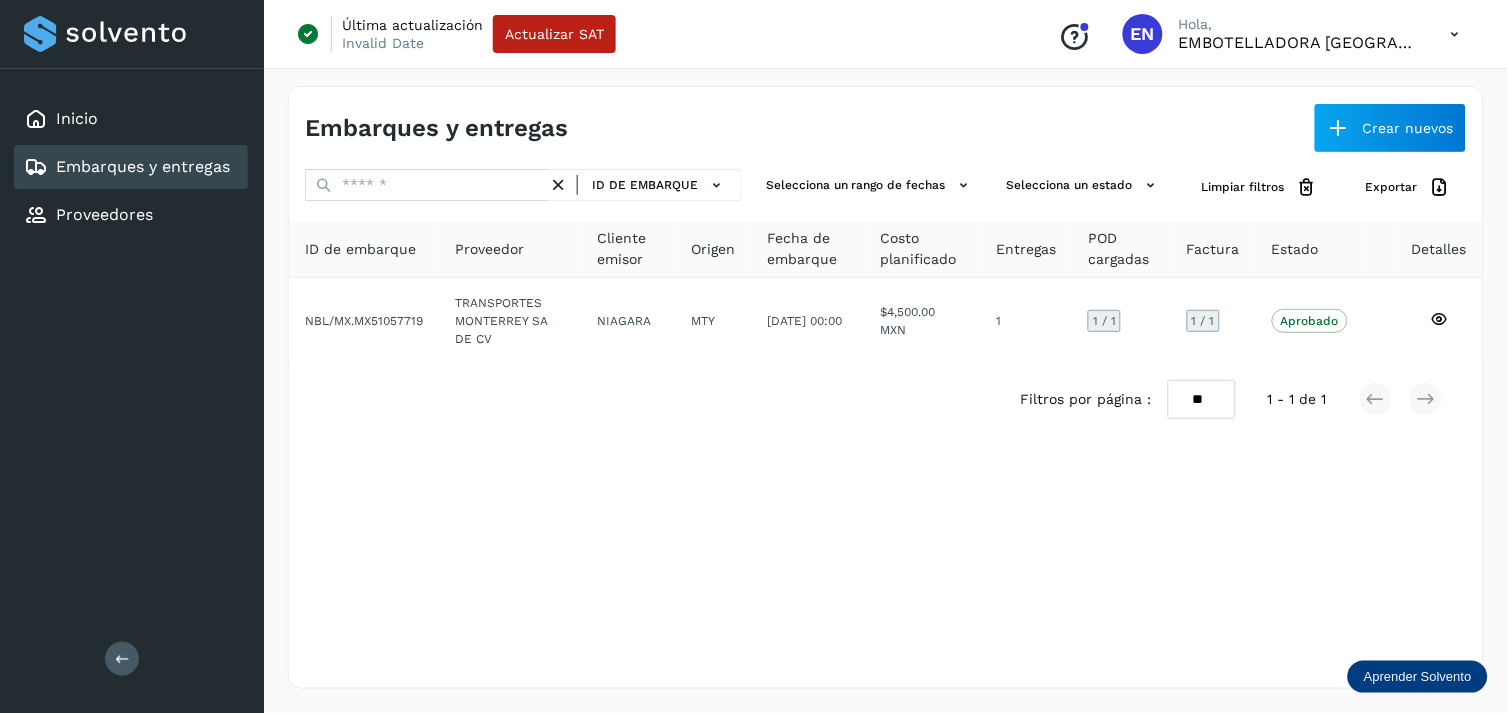 click on "ID de embarque" at bounding box center [523, 187] 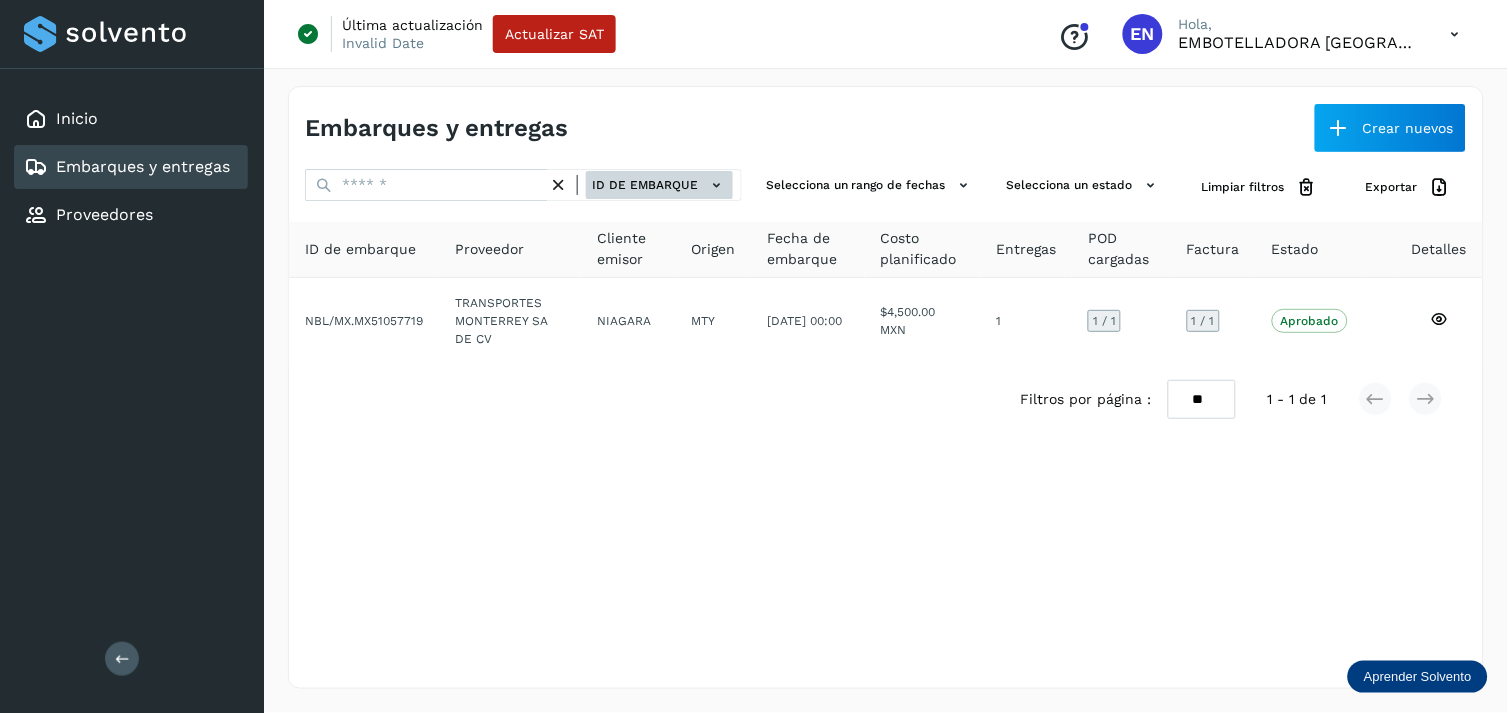 click on "ID de embarque" 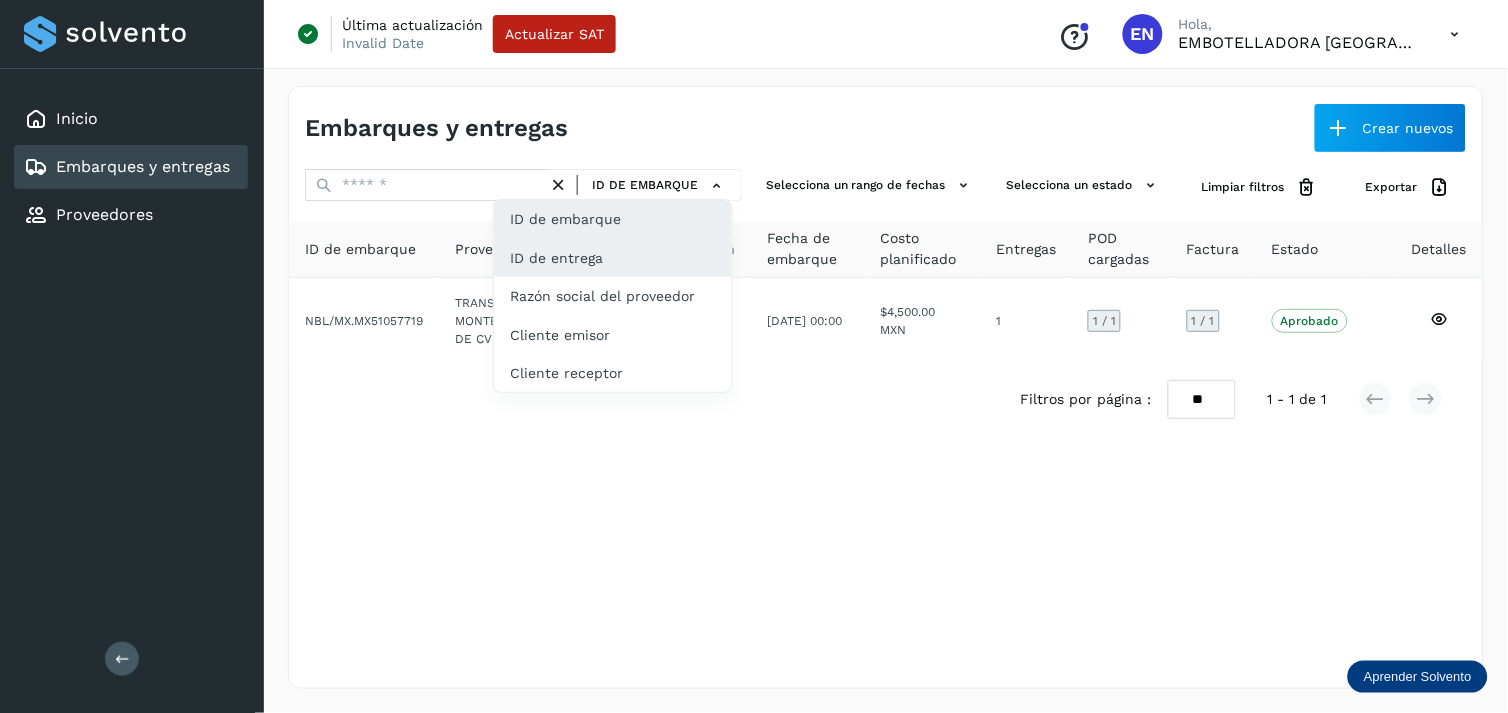 click on "ID de entrega" 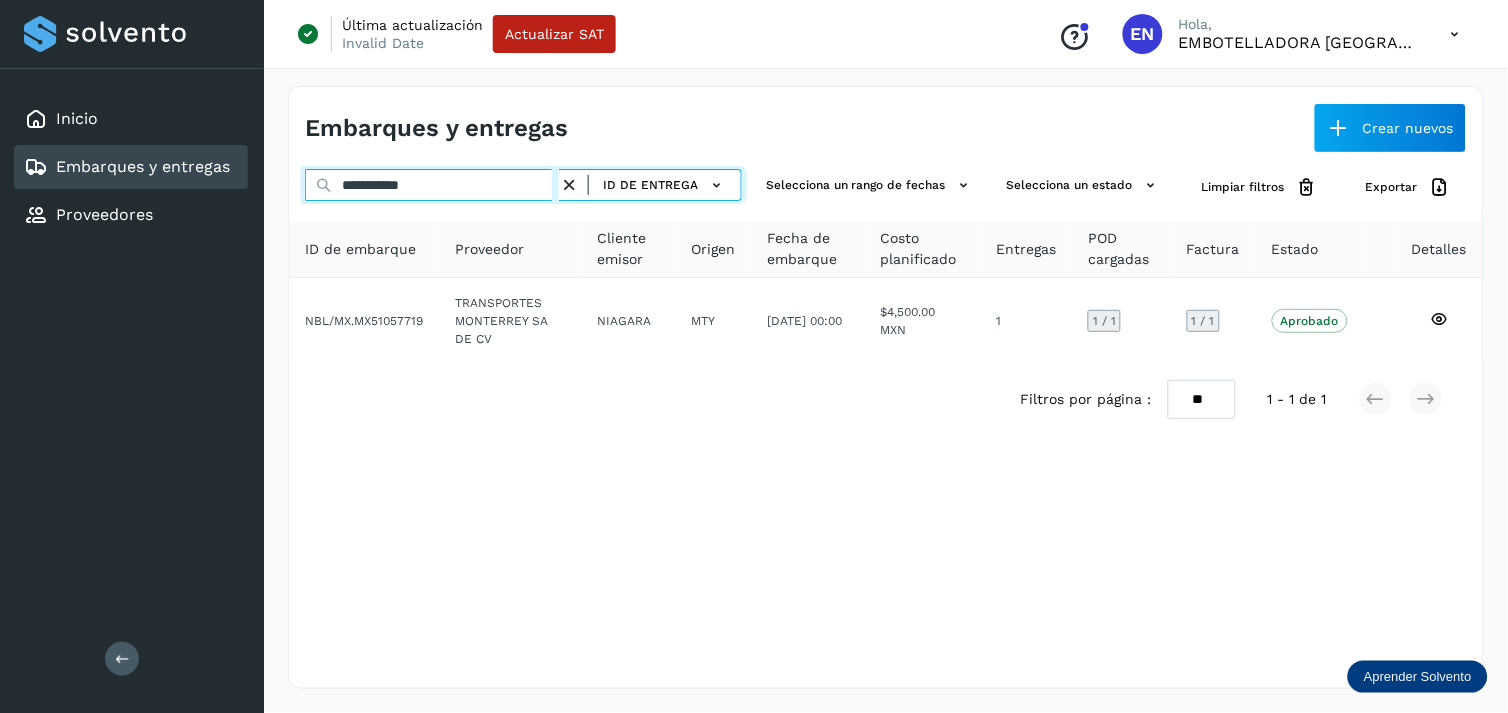click on "**********" at bounding box center (432, 185) 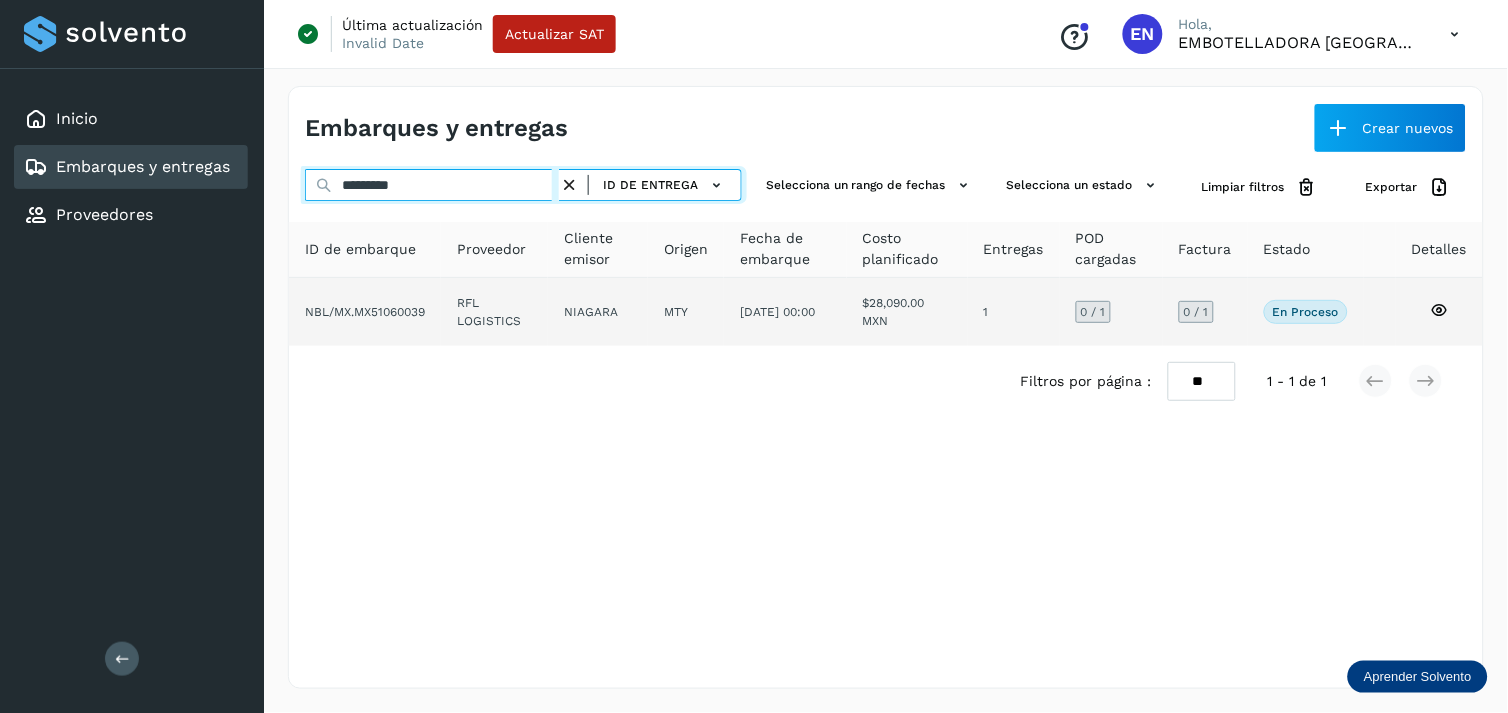 type on "*********" 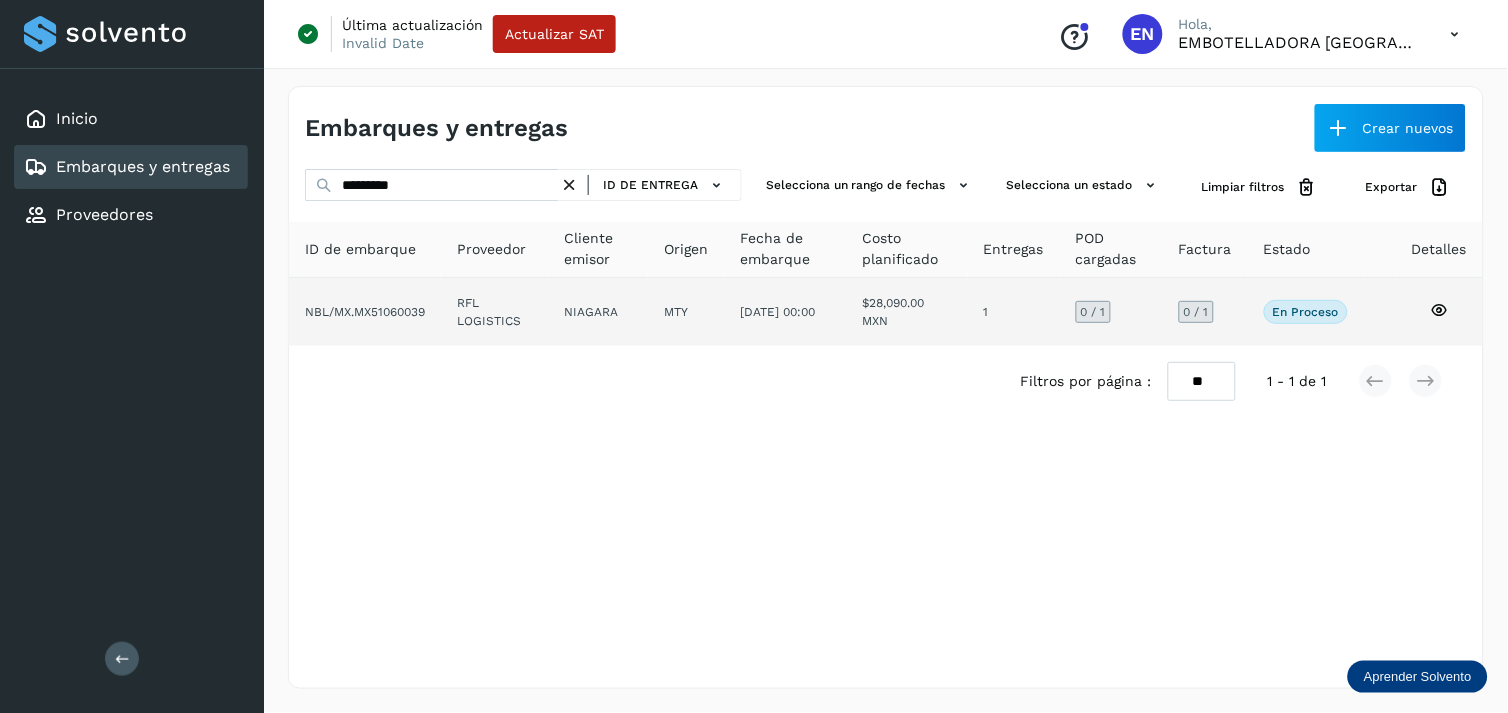 click on "RFL LOGISTICS" 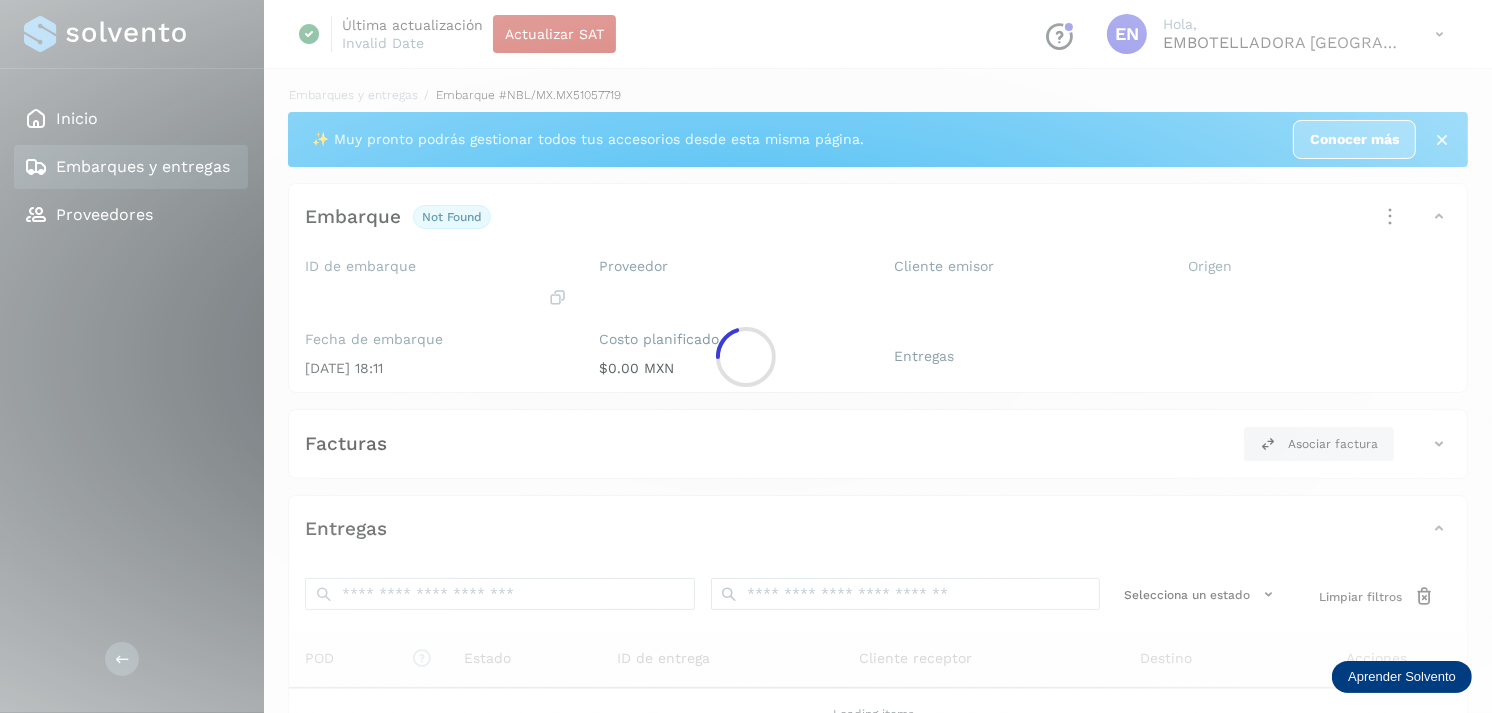 click 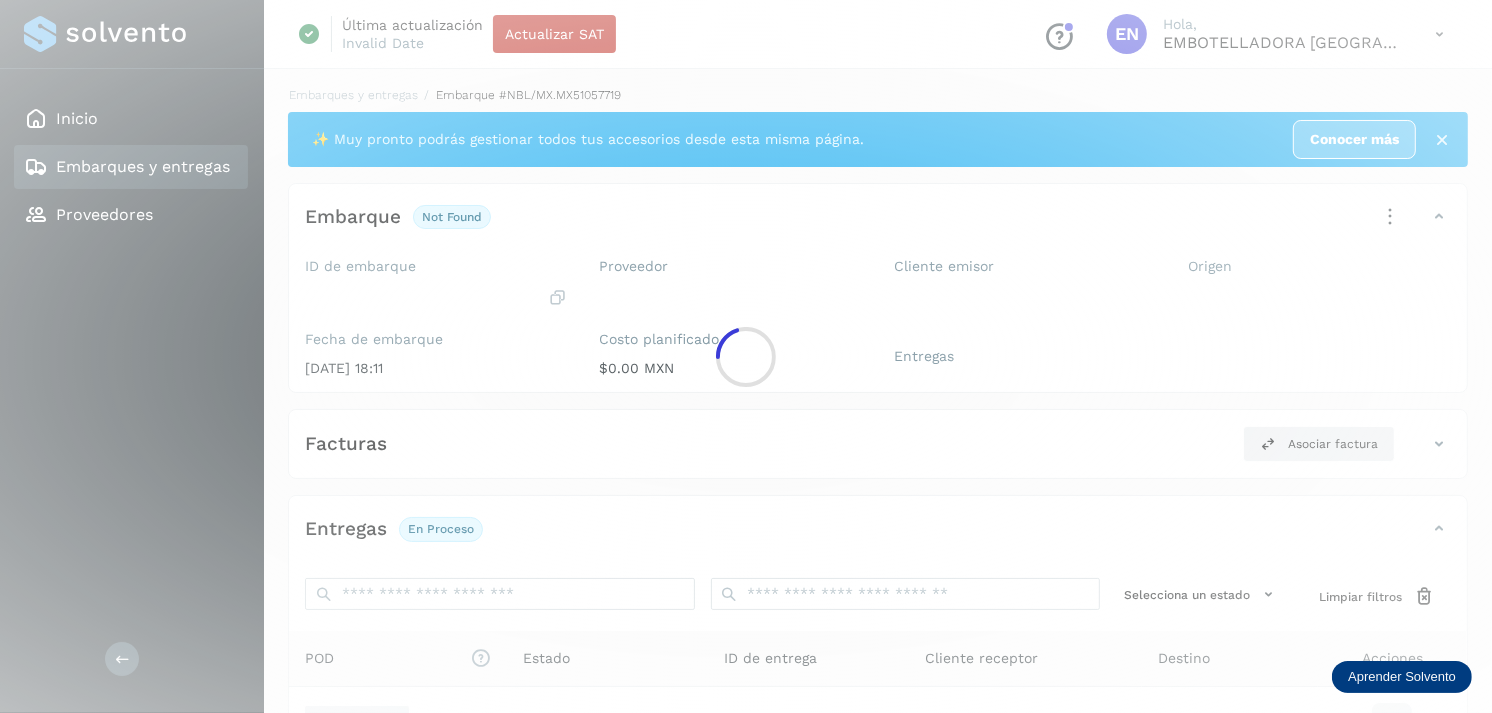 scroll, scrollTop: 243, scrollLeft: 0, axis: vertical 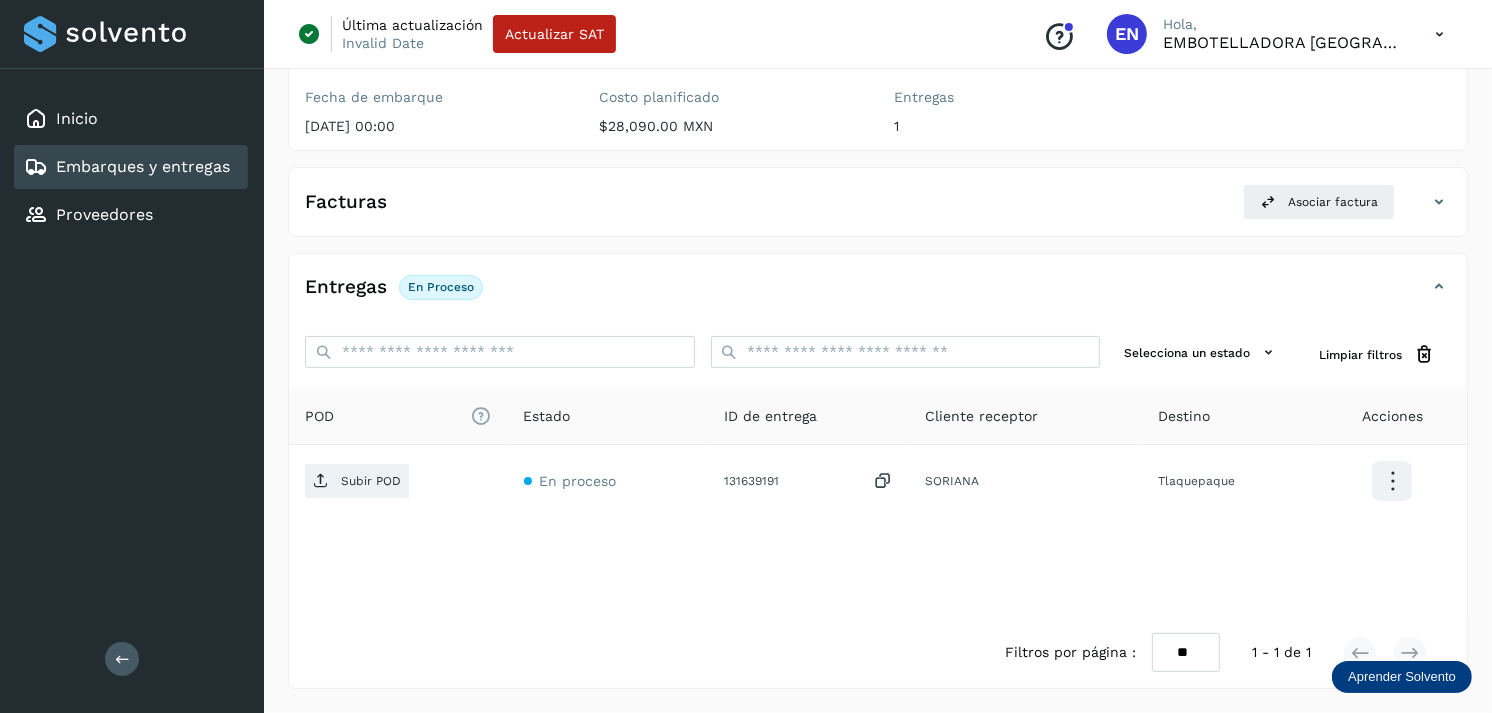 click on "Embarques y entregas" 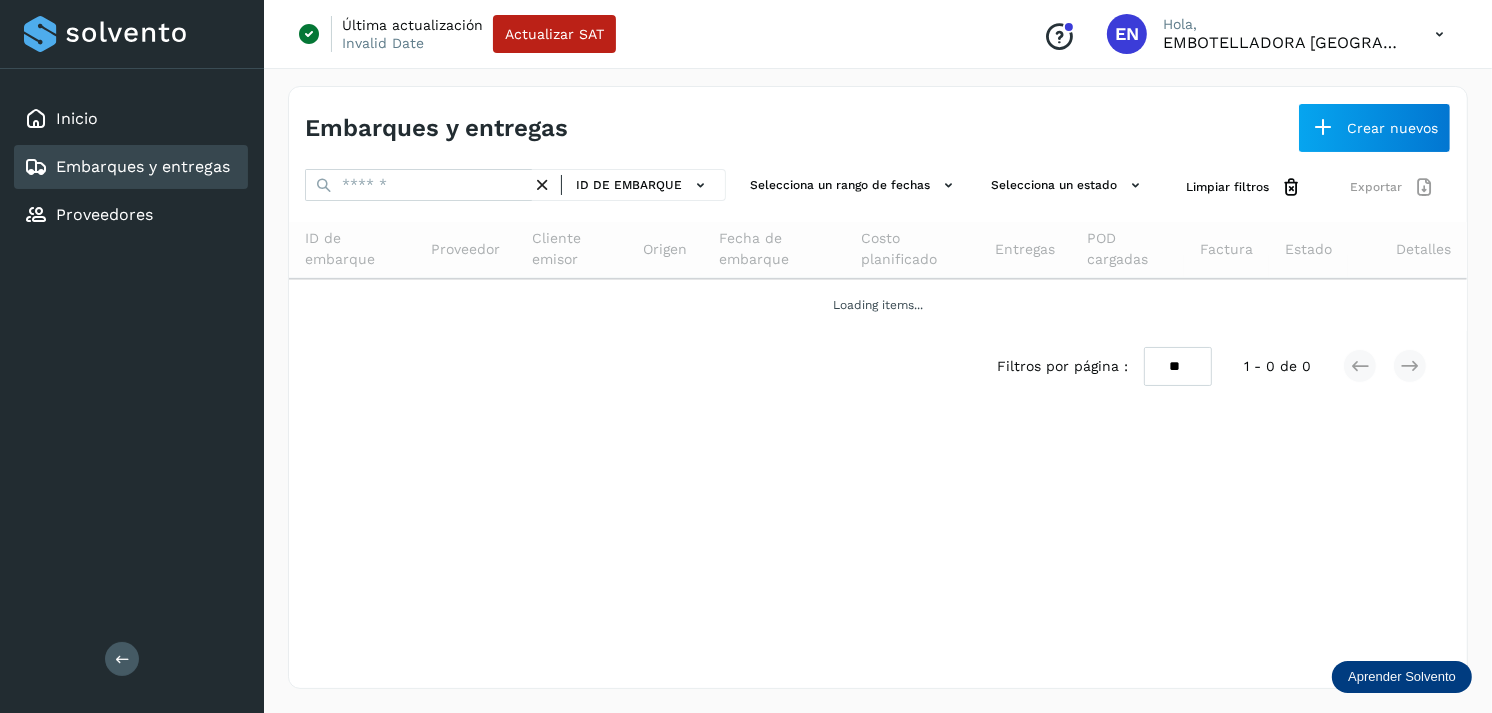 scroll, scrollTop: 0, scrollLeft: 0, axis: both 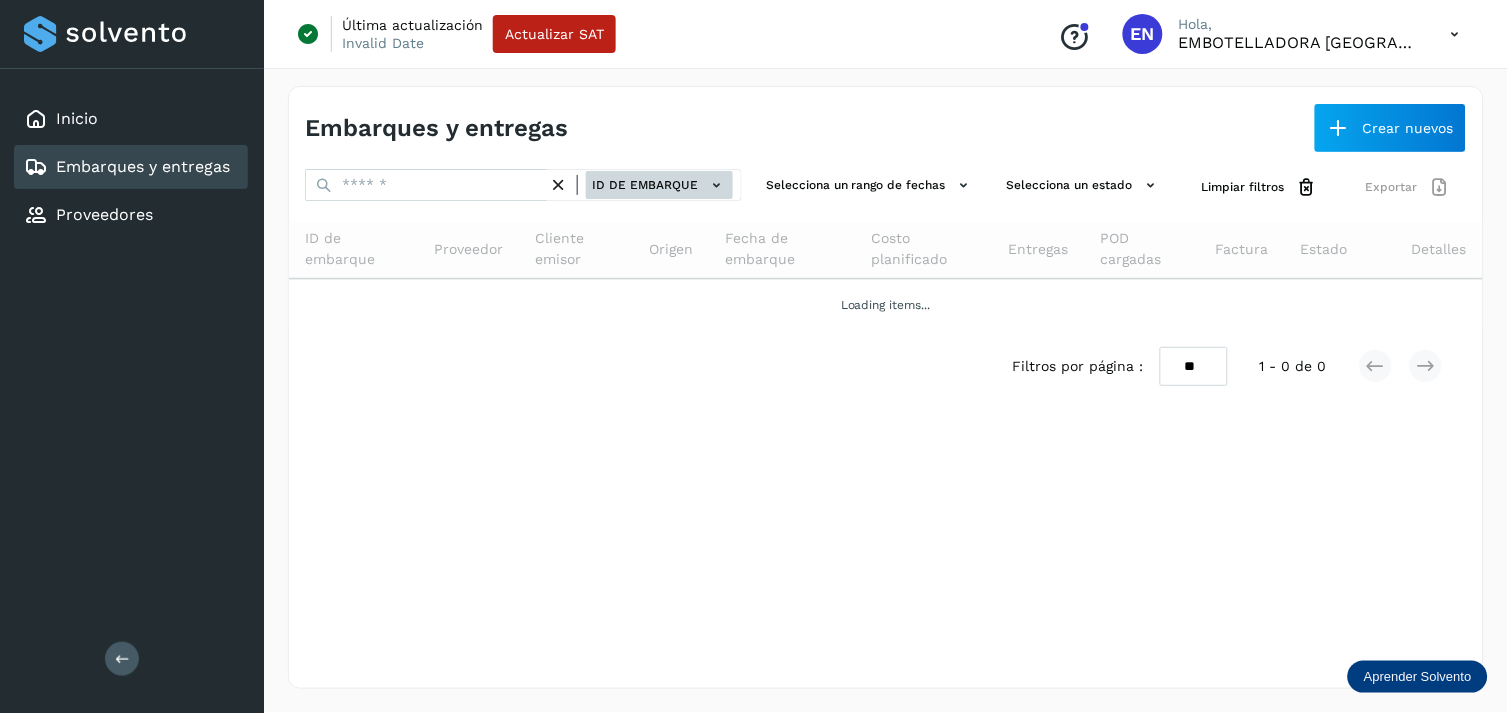 click on "ID de embarque" at bounding box center (659, 185) 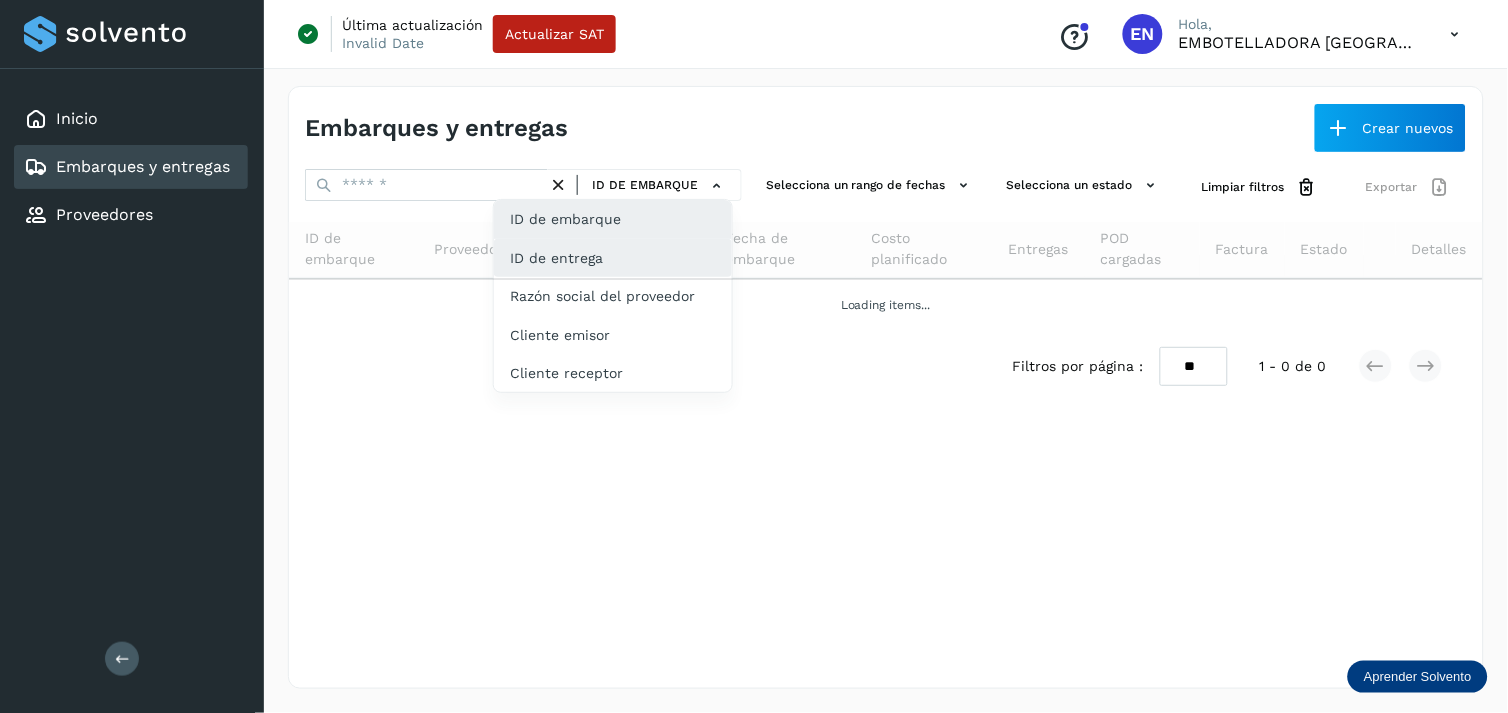 click on "ID de entrega" 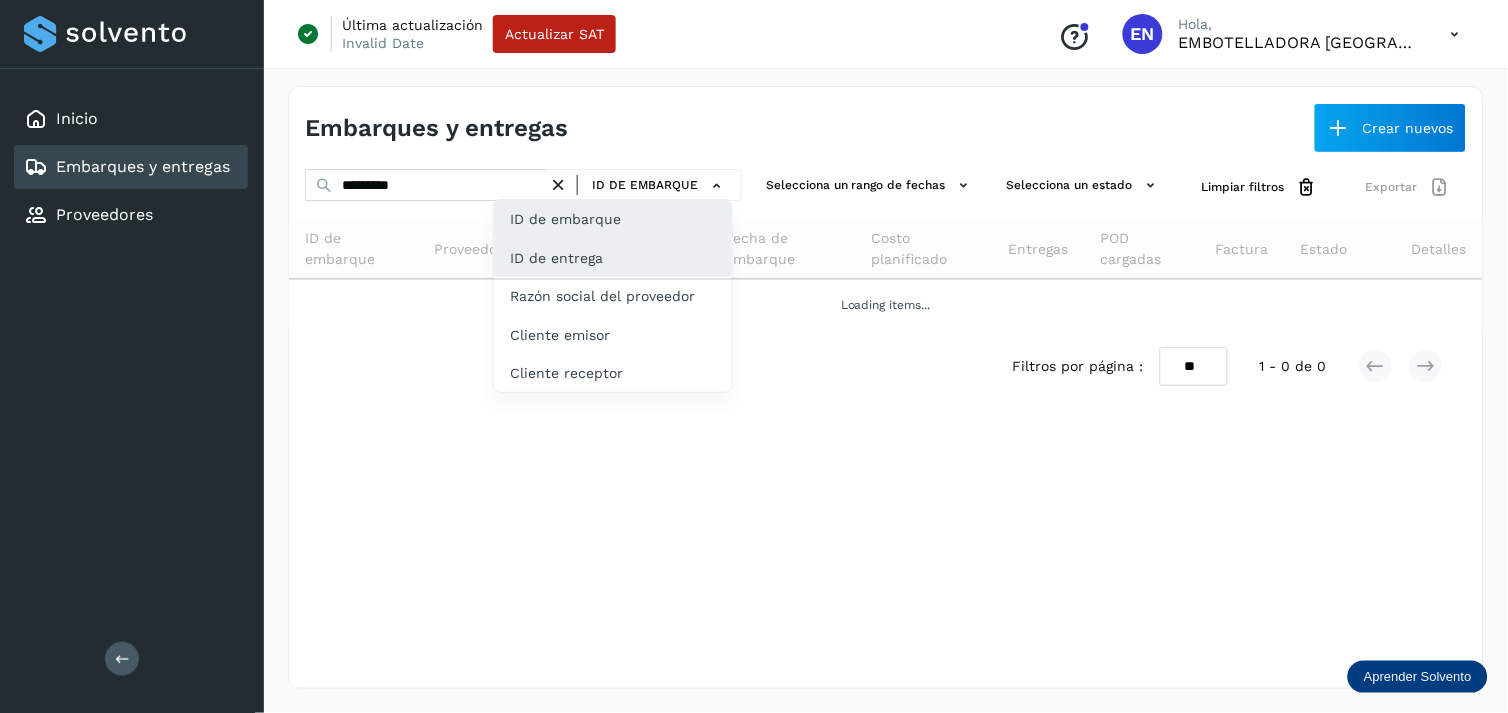 click on "ID de entrega" 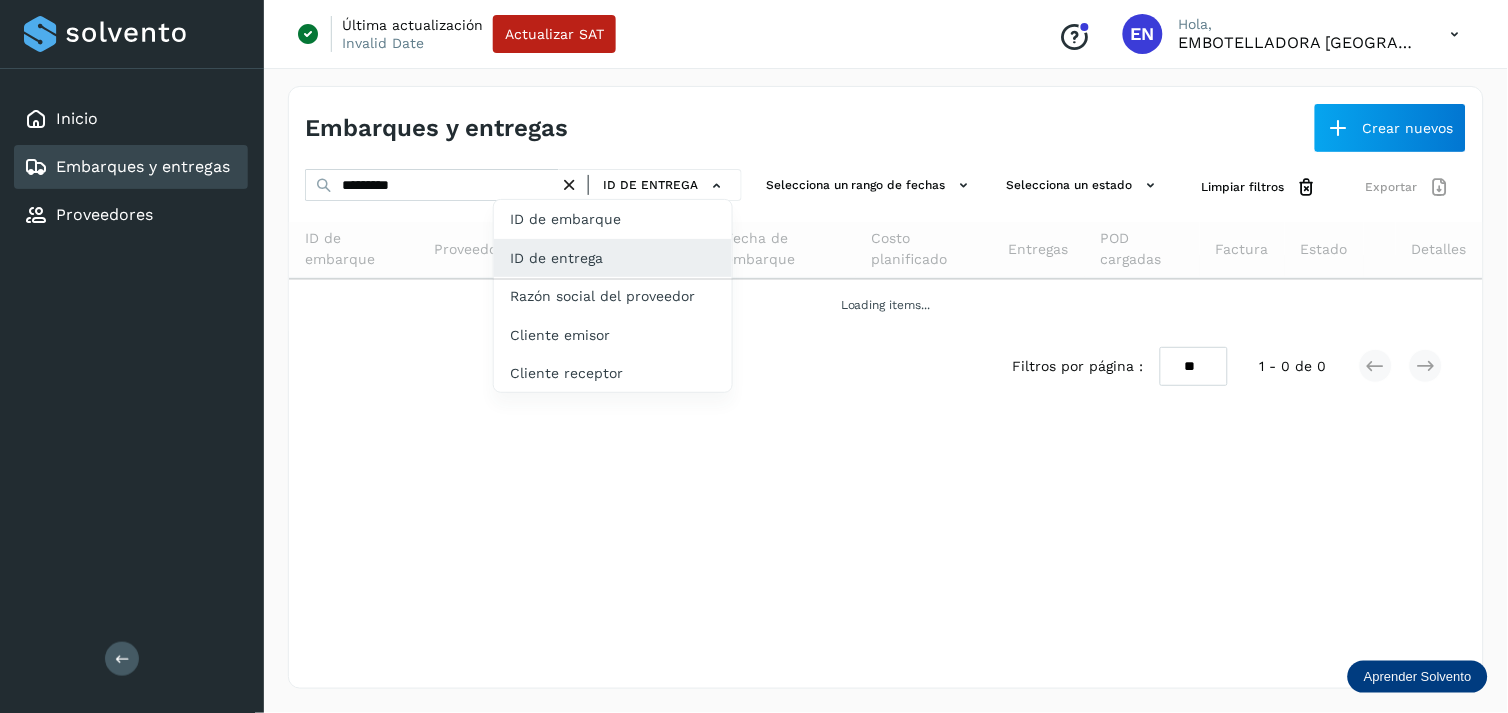 click at bounding box center [754, 356] 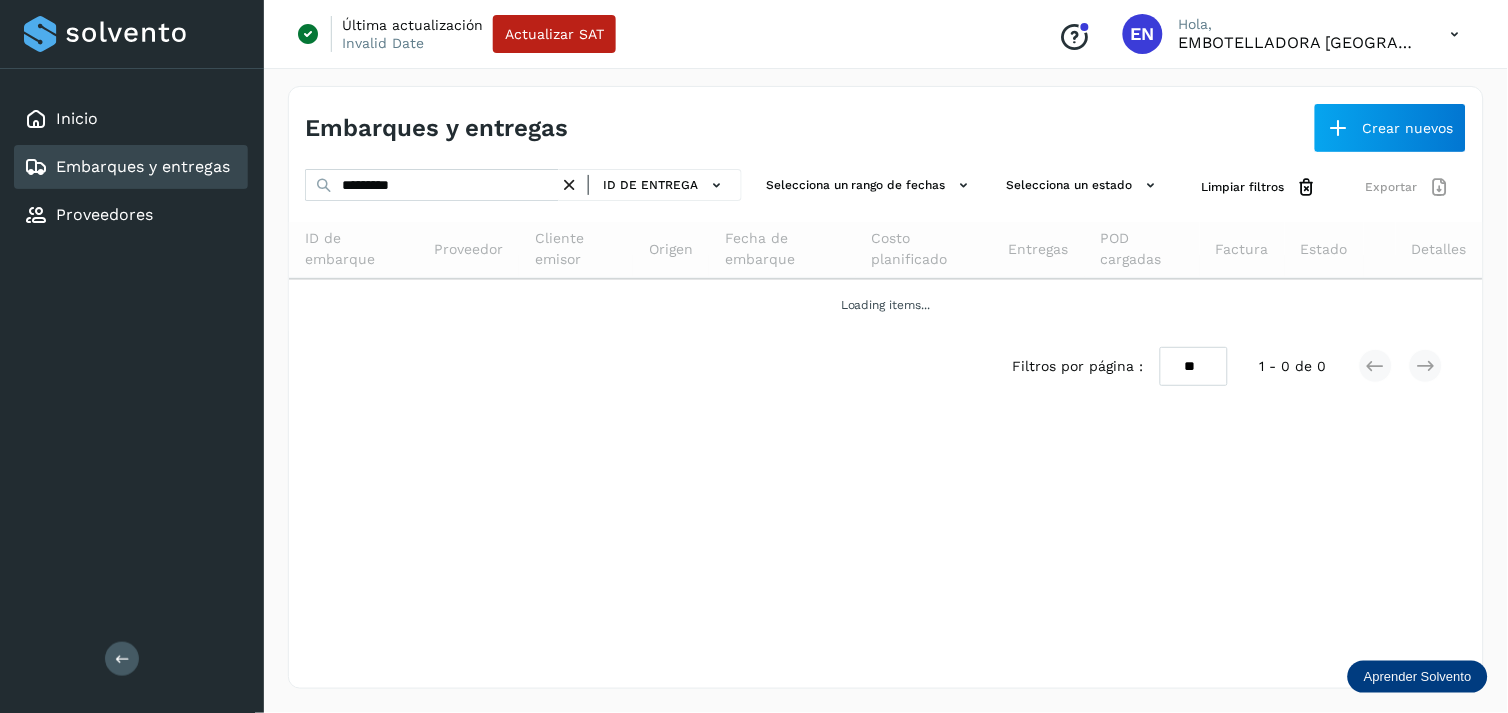click at bounding box center (754, 356) 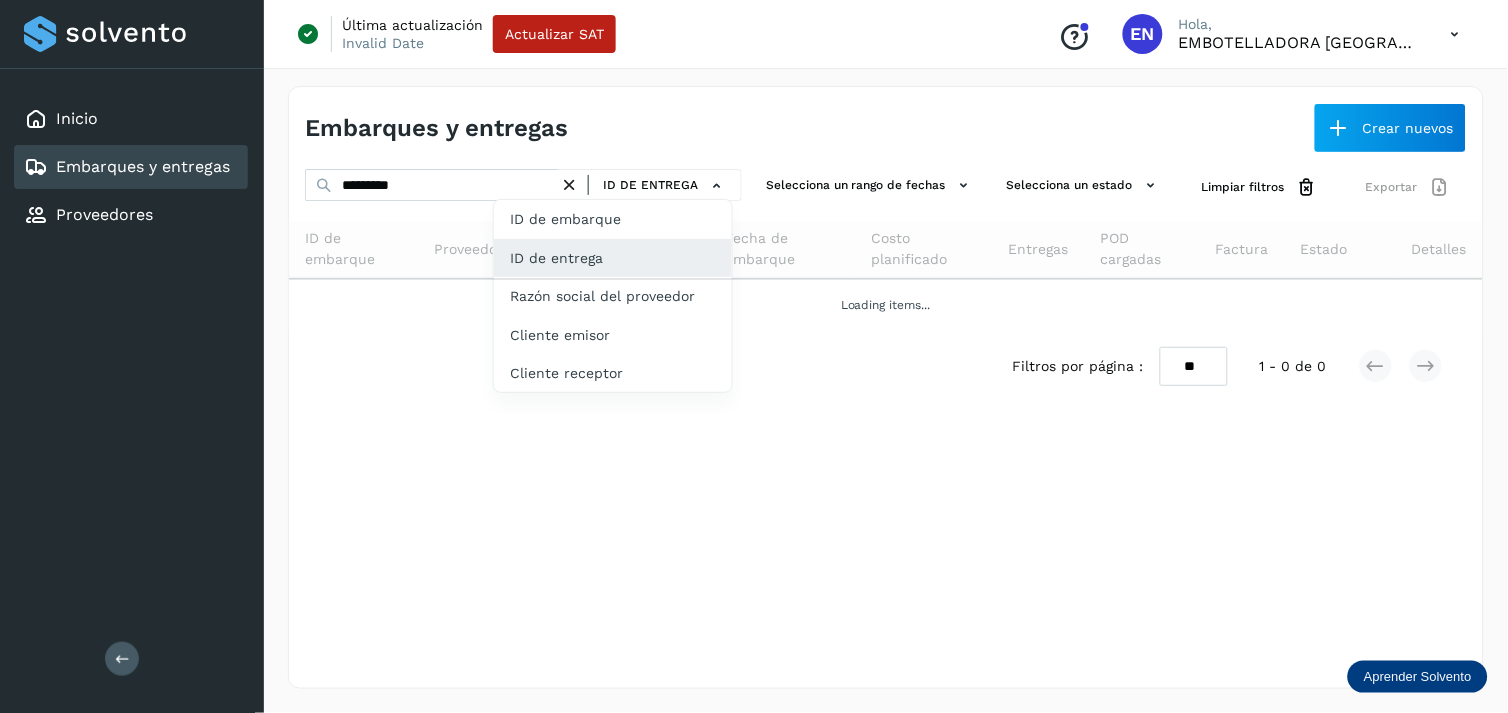 click at bounding box center [754, 356] 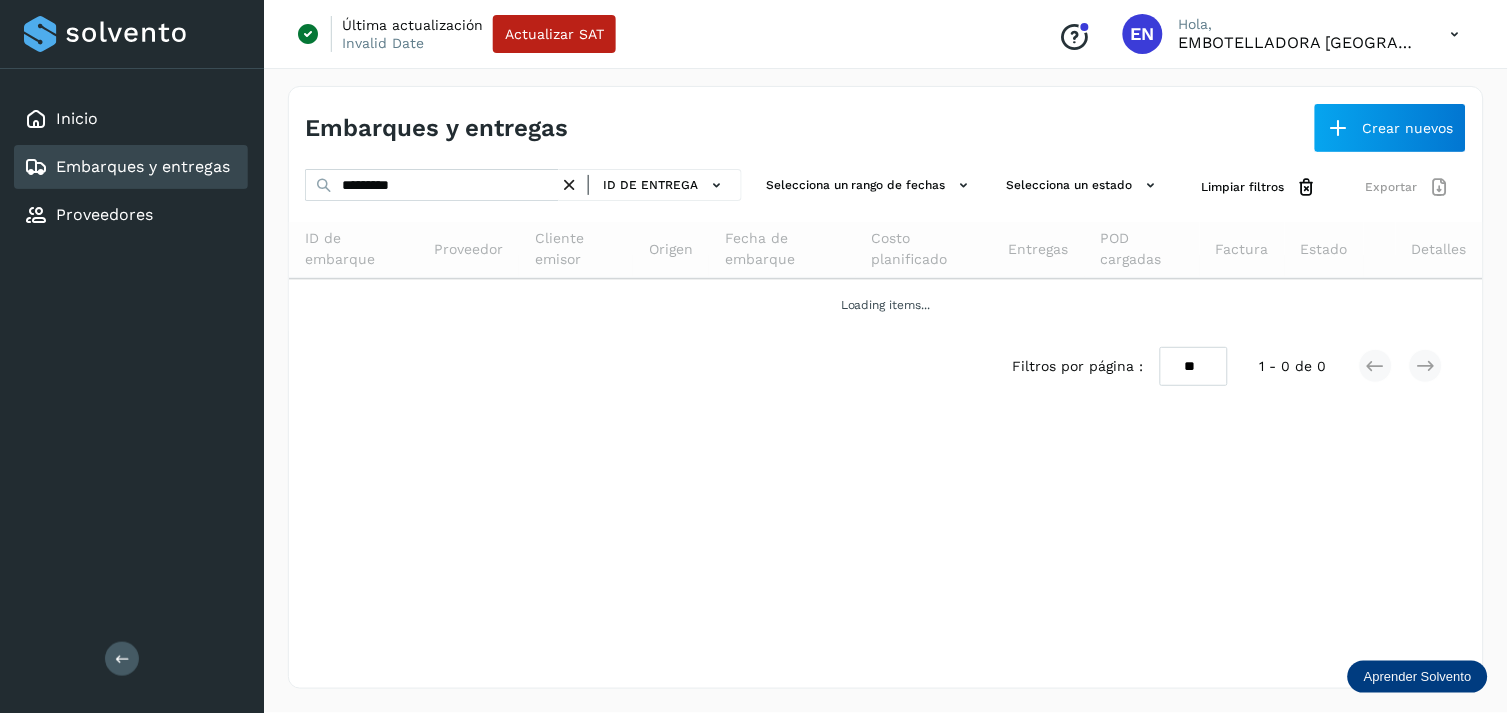 click on "Embarques y entregas Crear nuevos" at bounding box center [886, 120] 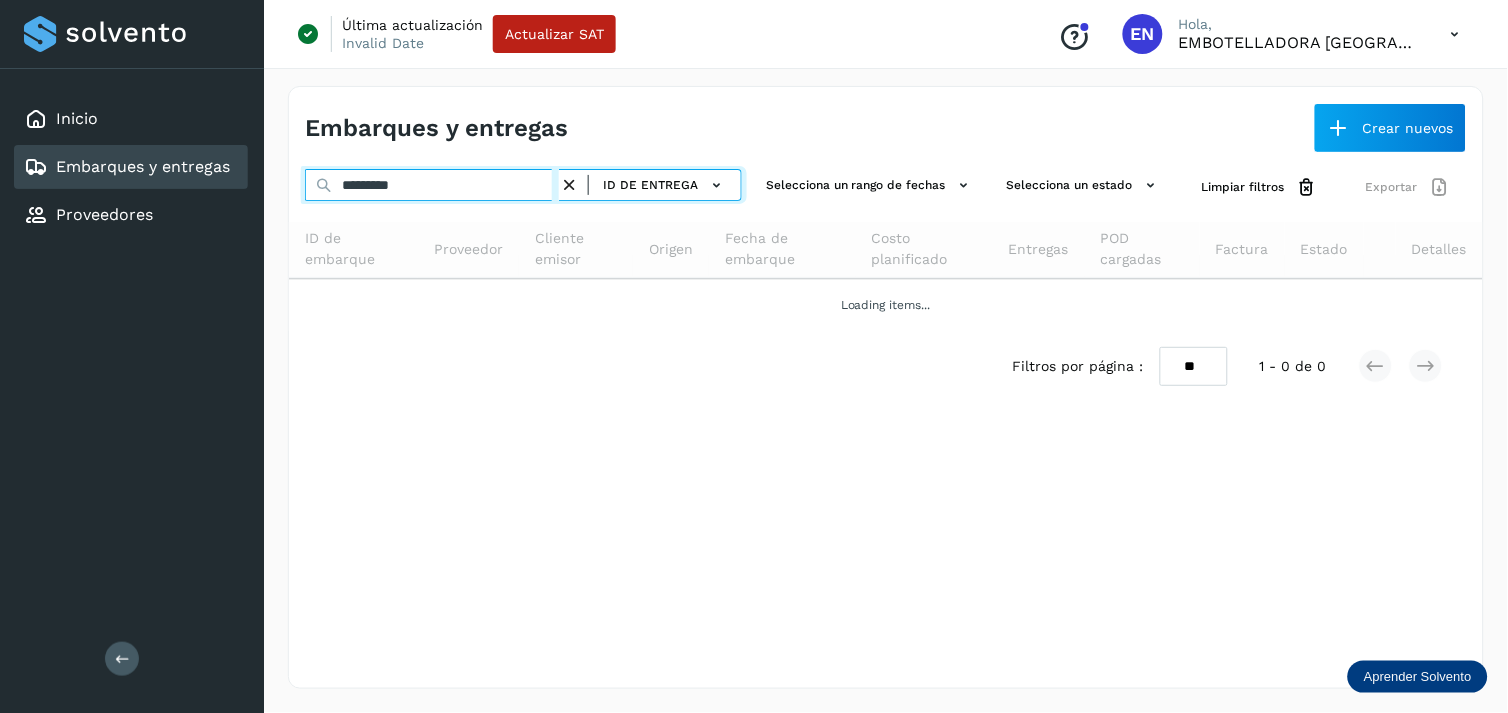 click on "*********" at bounding box center (432, 185) 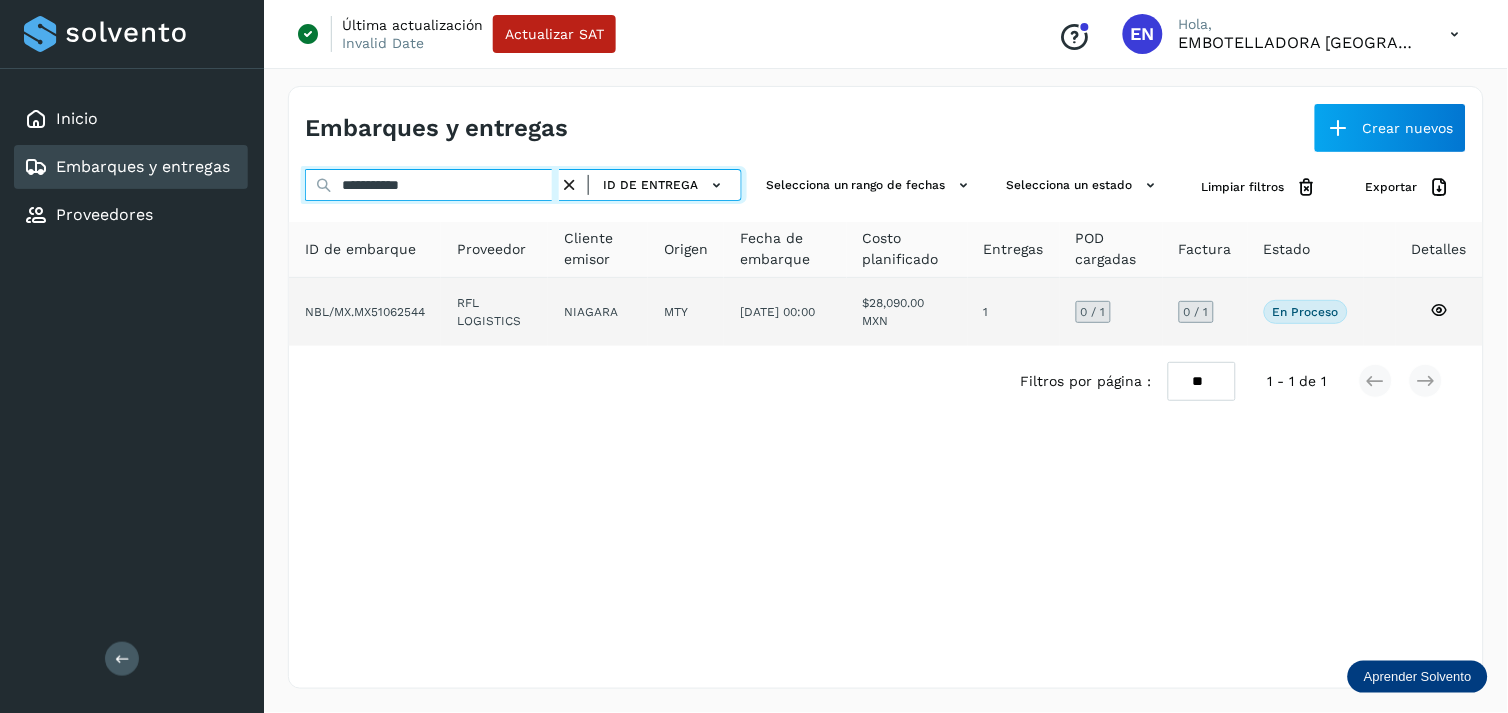 type on "**********" 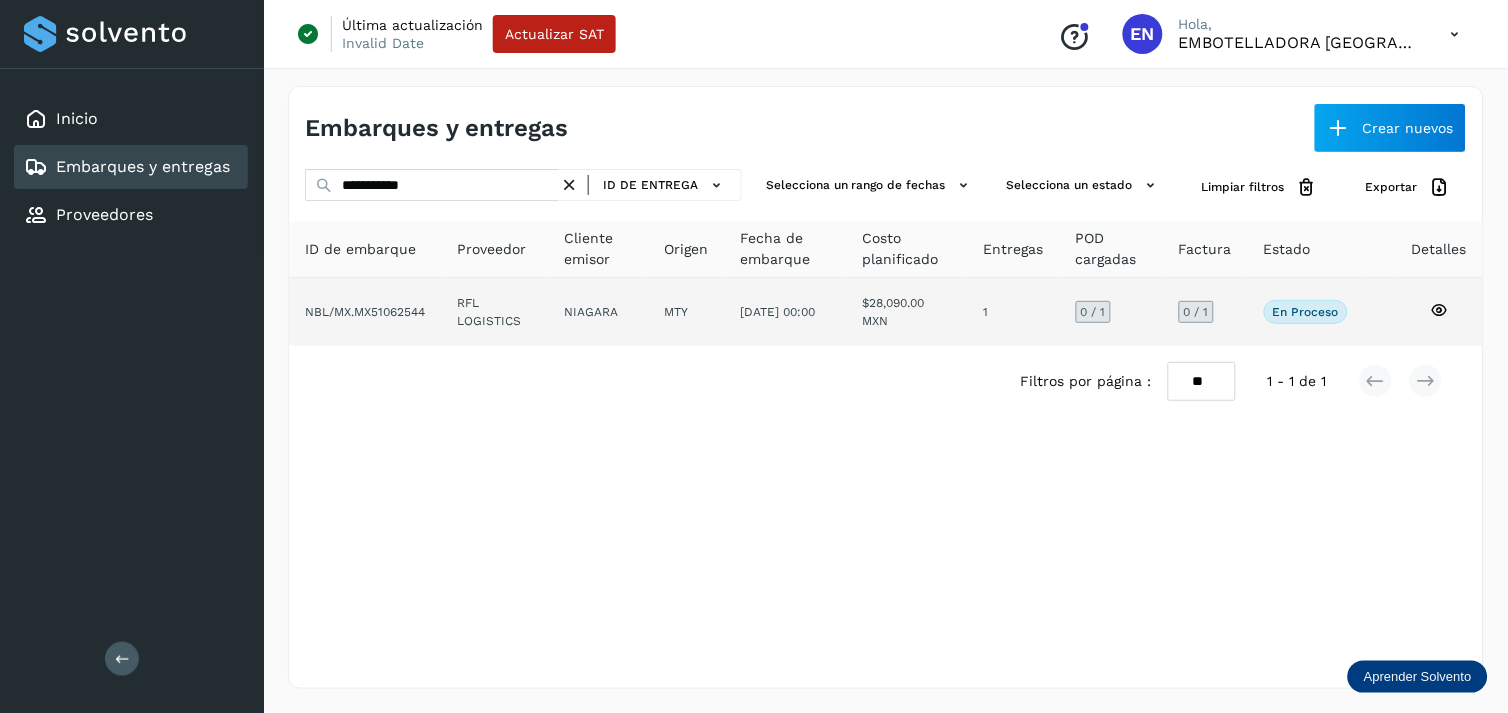 click on "NBL/MX.MX51062544" 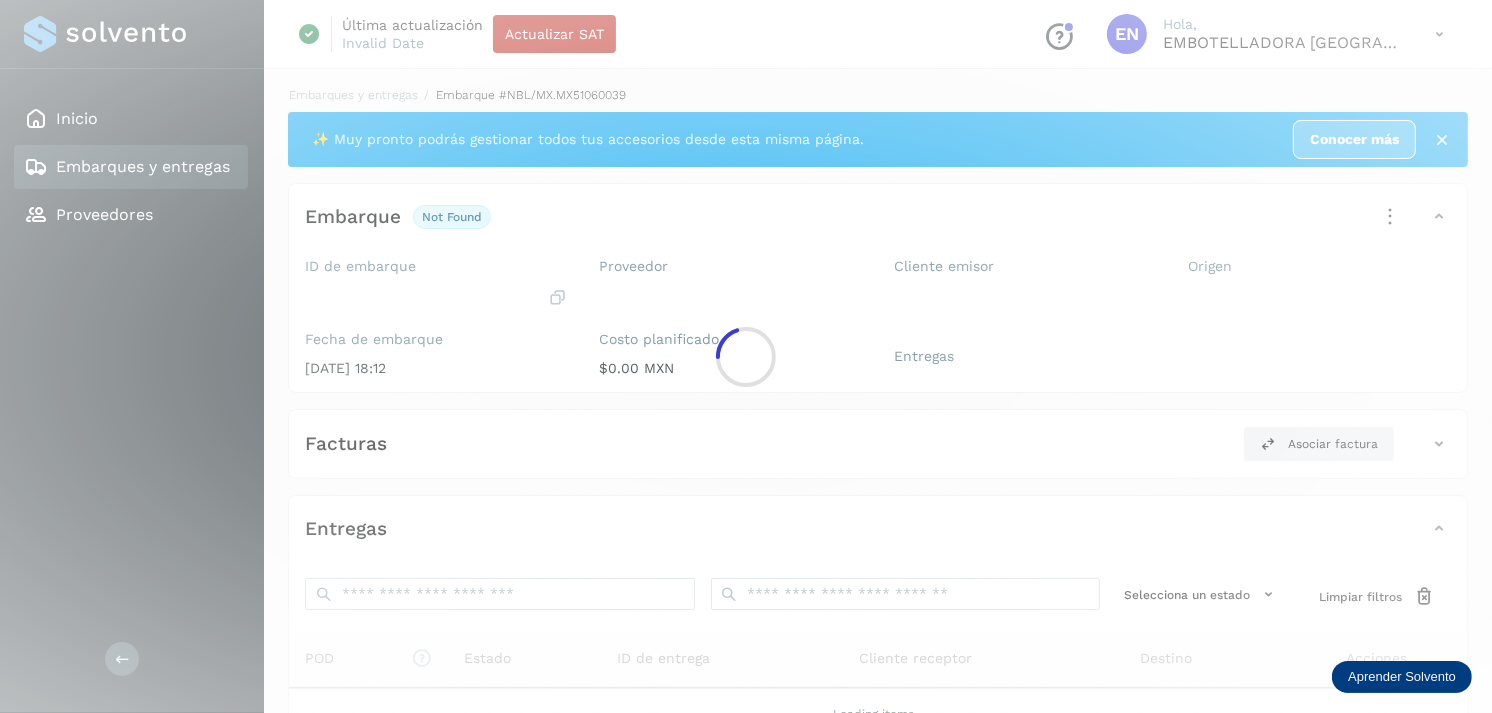 click 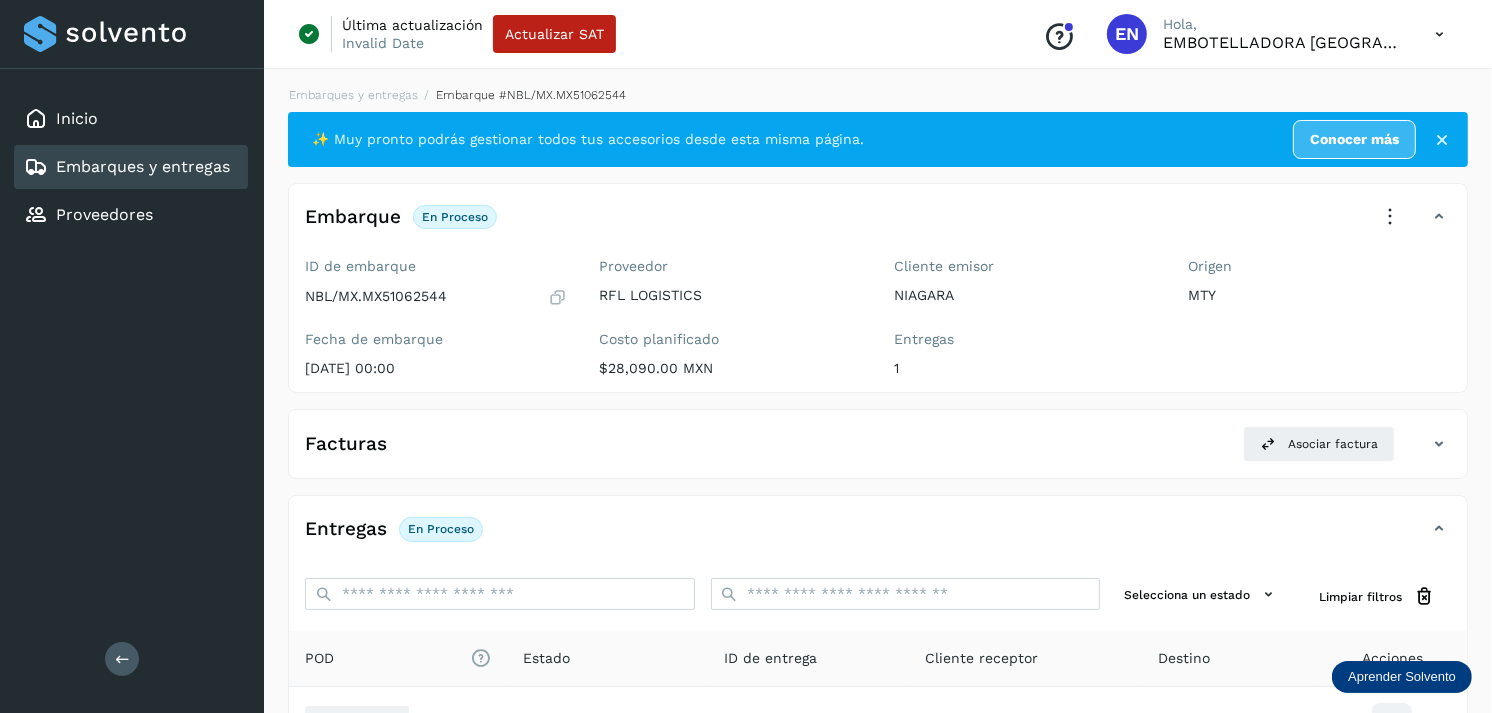 scroll, scrollTop: 243, scrollLeft: 0, axis: vertical 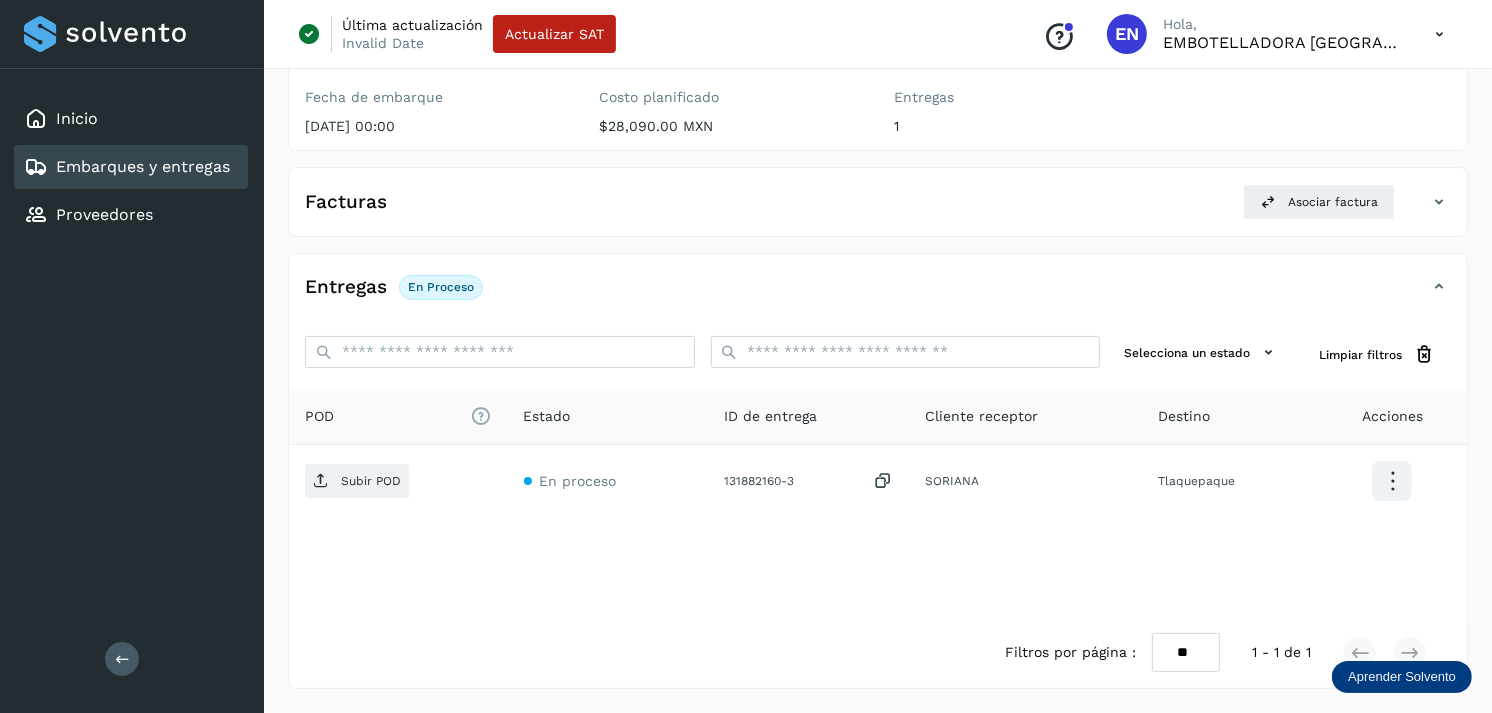 click on "Embarques y entregas" at bounding box center [143, 166] 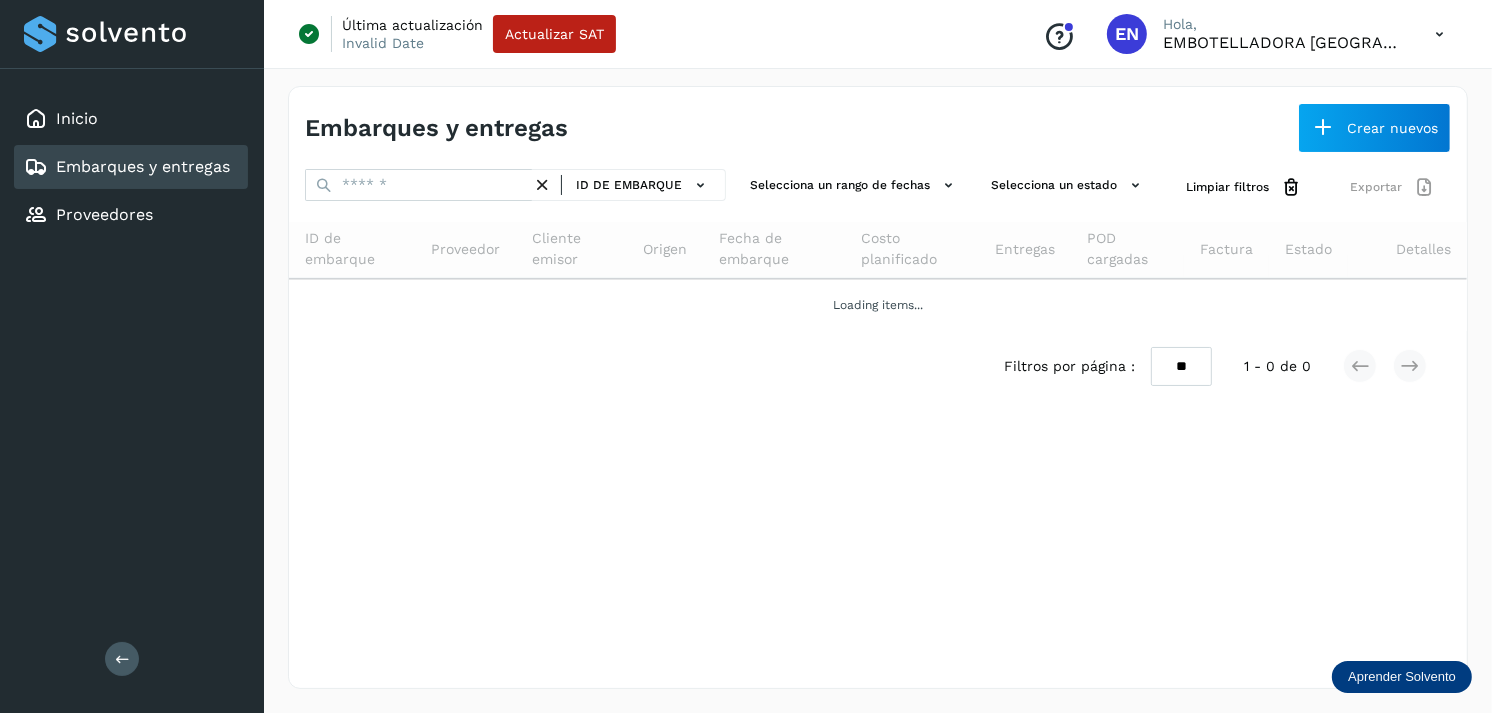 scroll, scrollTop: 0, scrollLeft: 0, axis: both 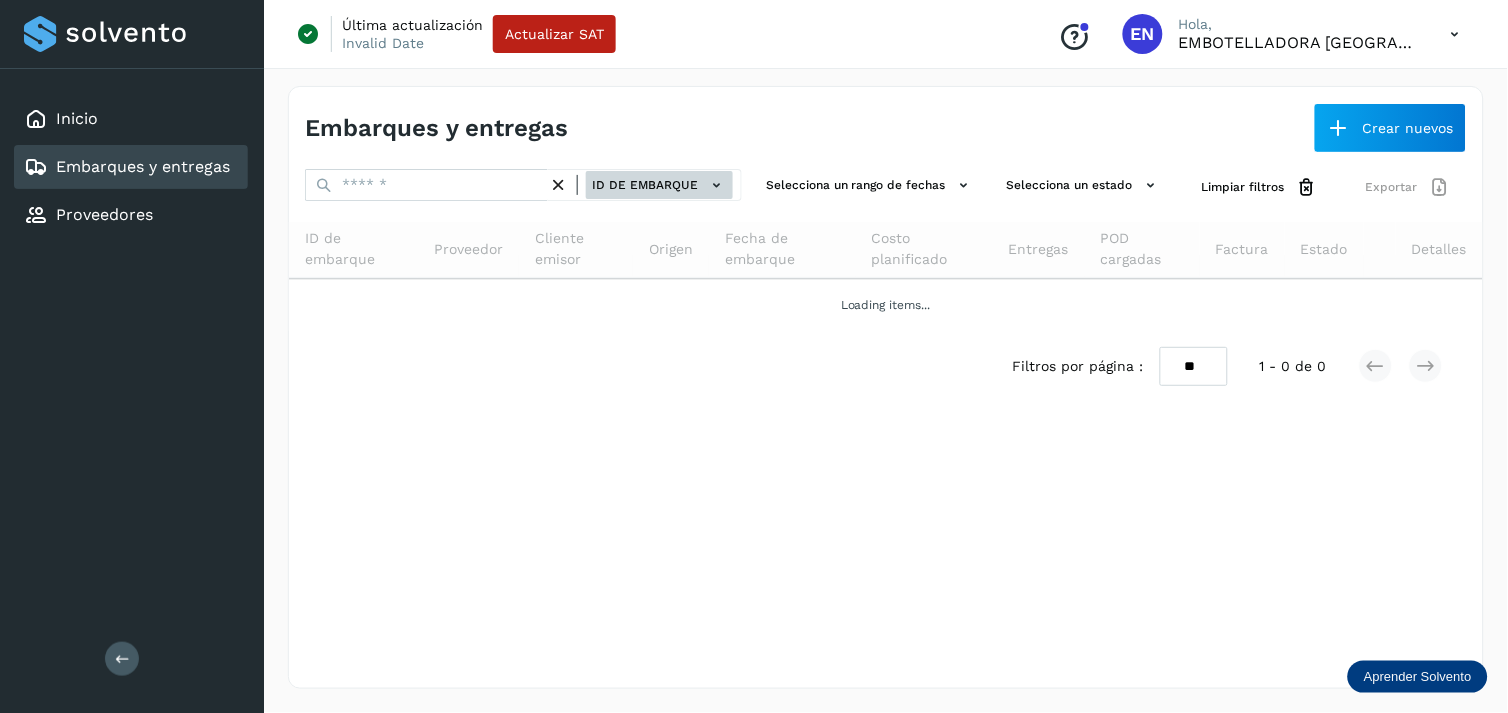 click on "ID de embarque" 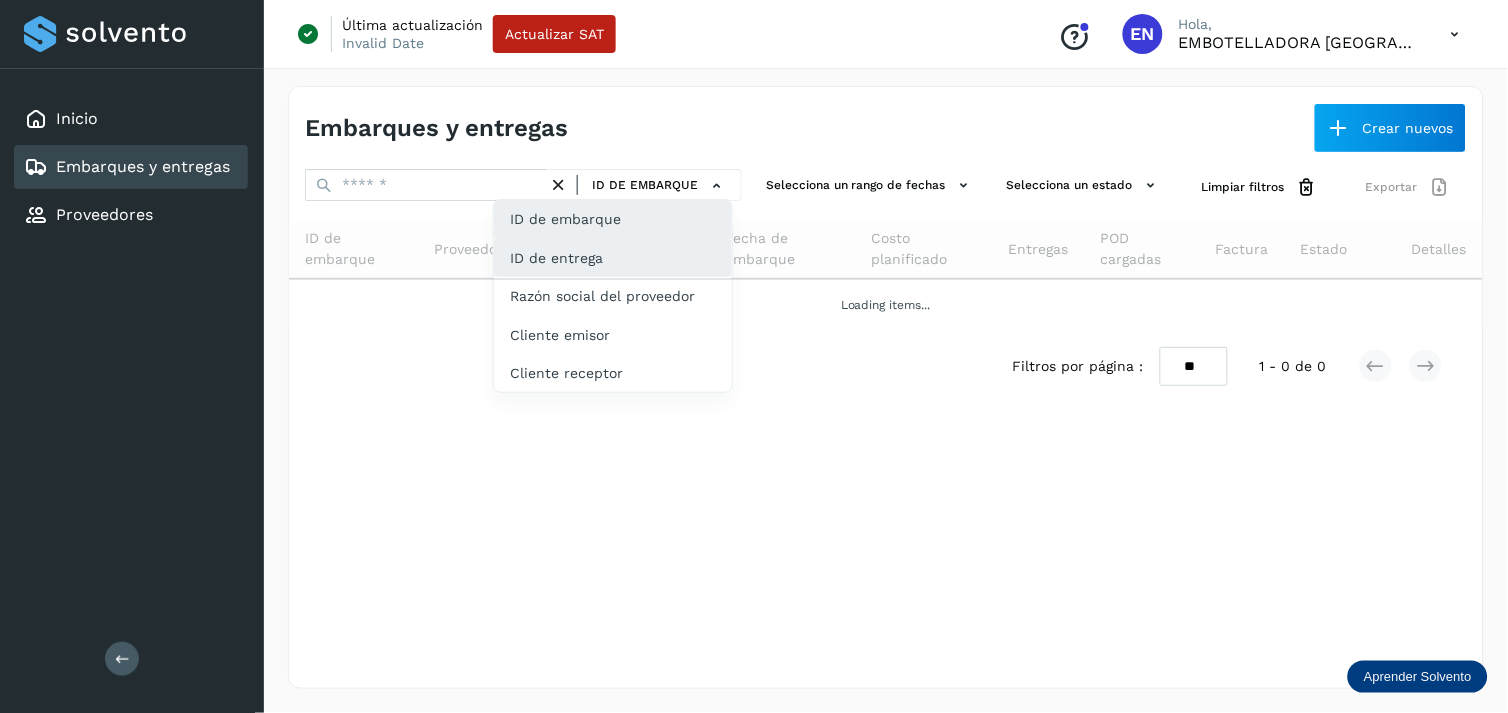 click on "ID de entrega" 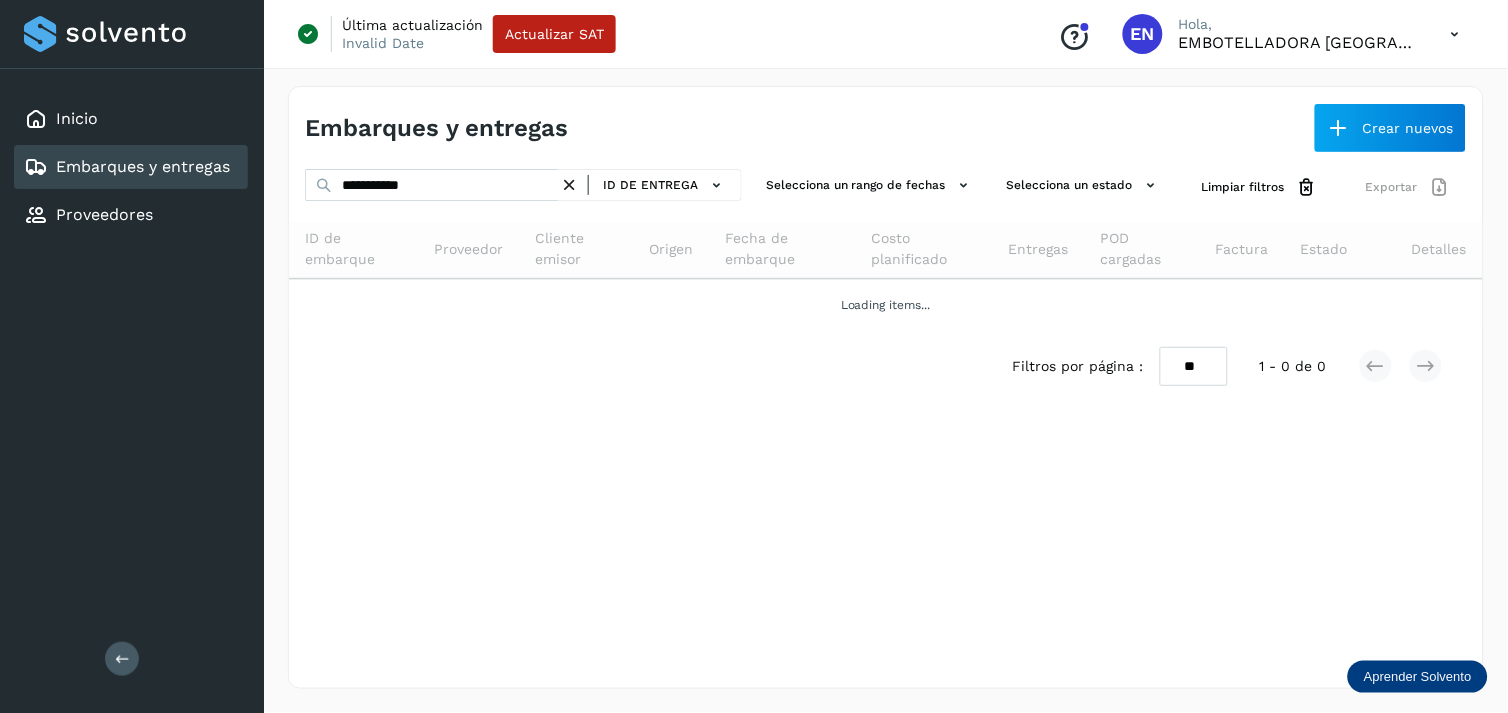 click on "**********" at bounding box center [523, 187] 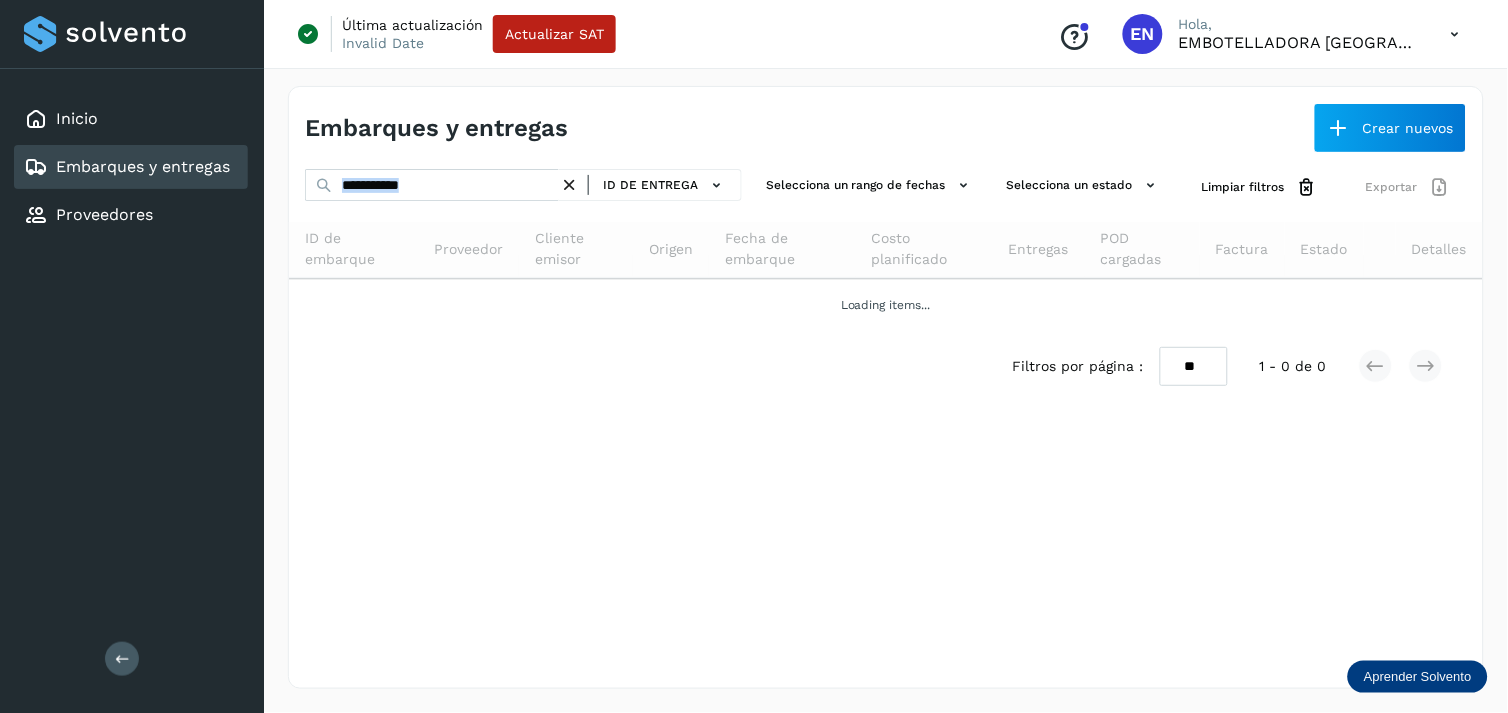 click on "**********" at bounding box center (523, 187) 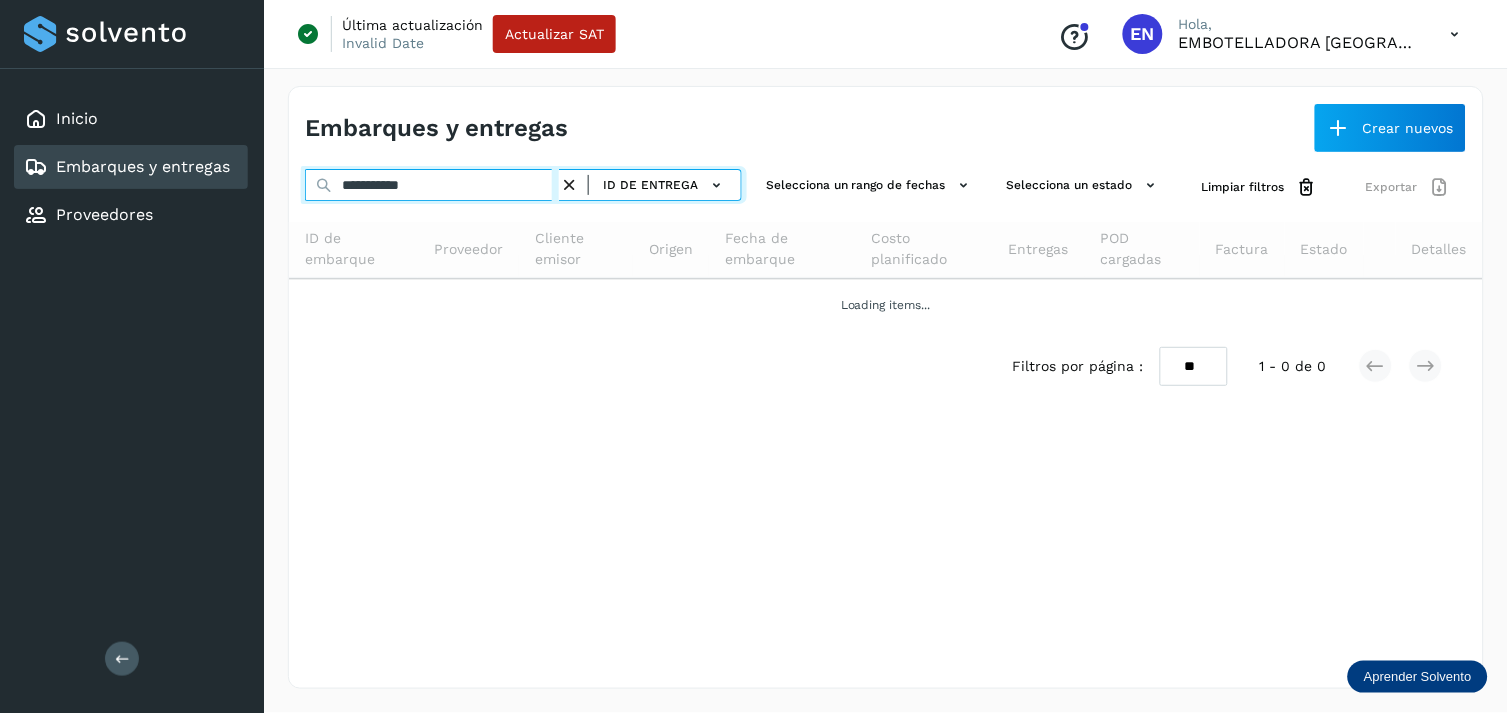 click on "**********" at bounding box center [432, 185] 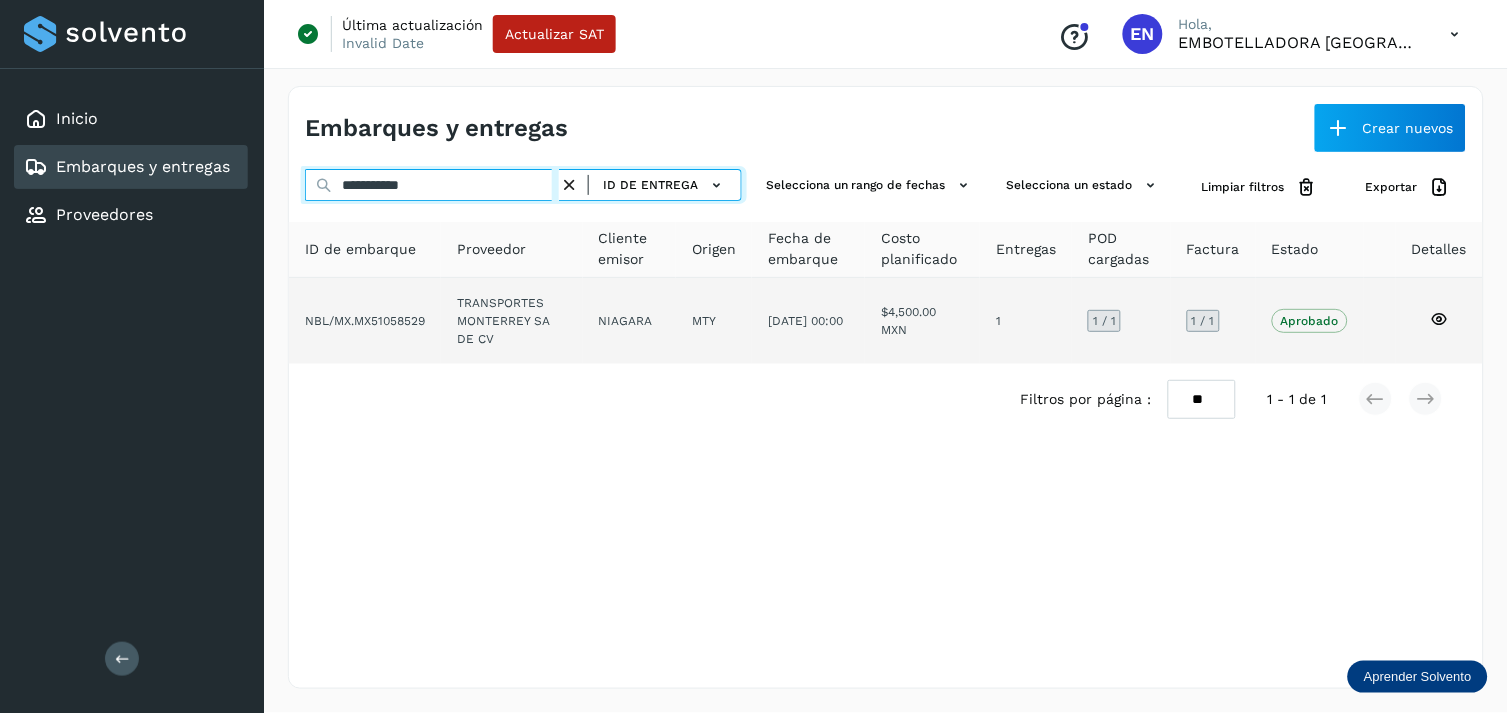 type on "**********" 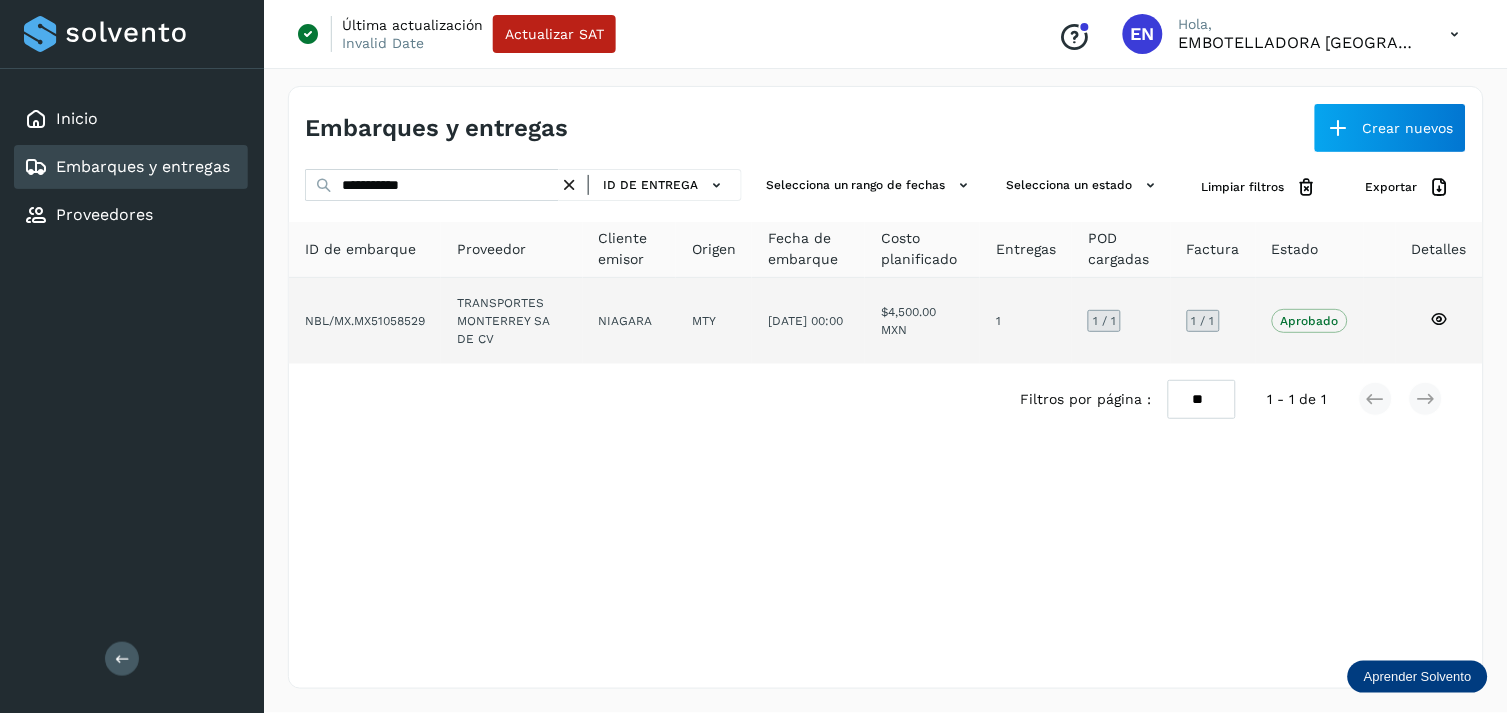 click on "TRANSPORTES MONTERREY SA DE CV" 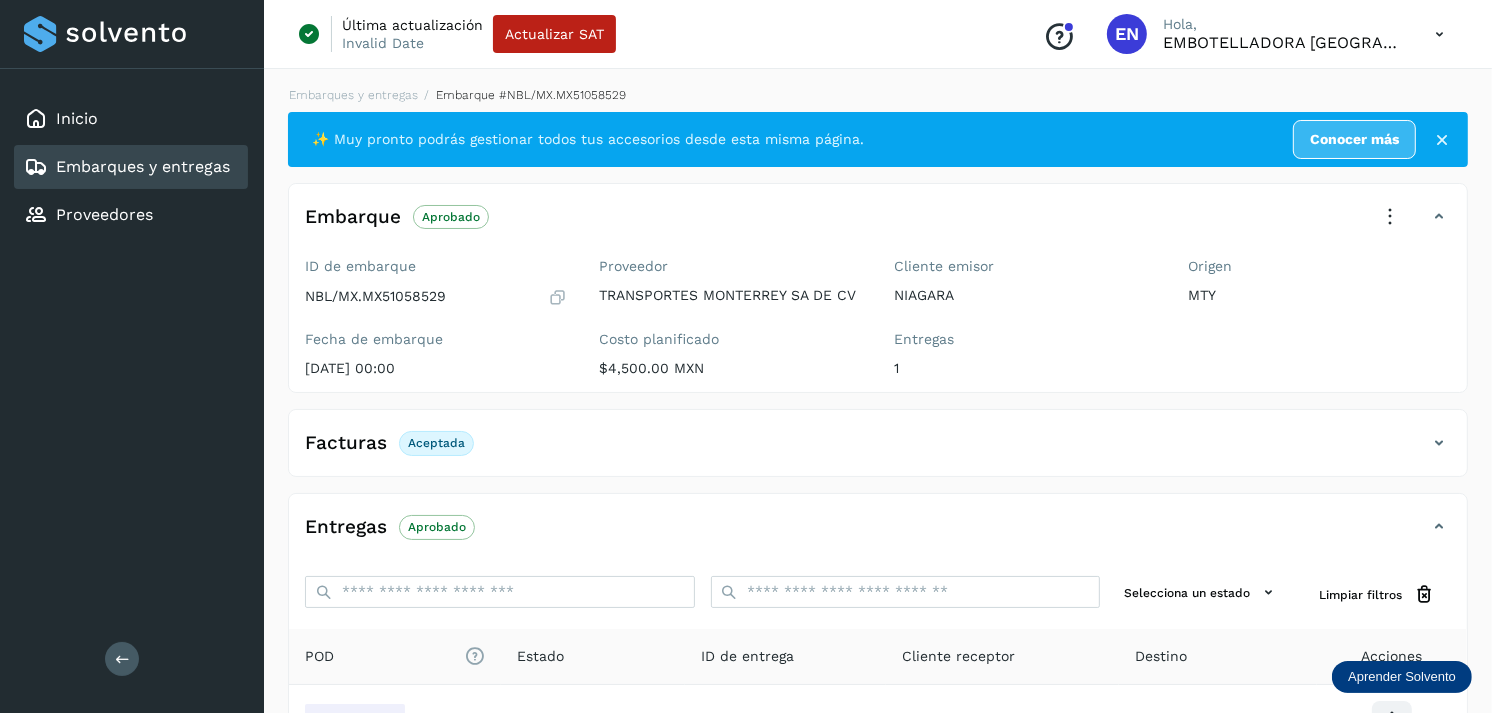 scroll, scrollTop: 241, scrollLeft: 0, axis: vertical 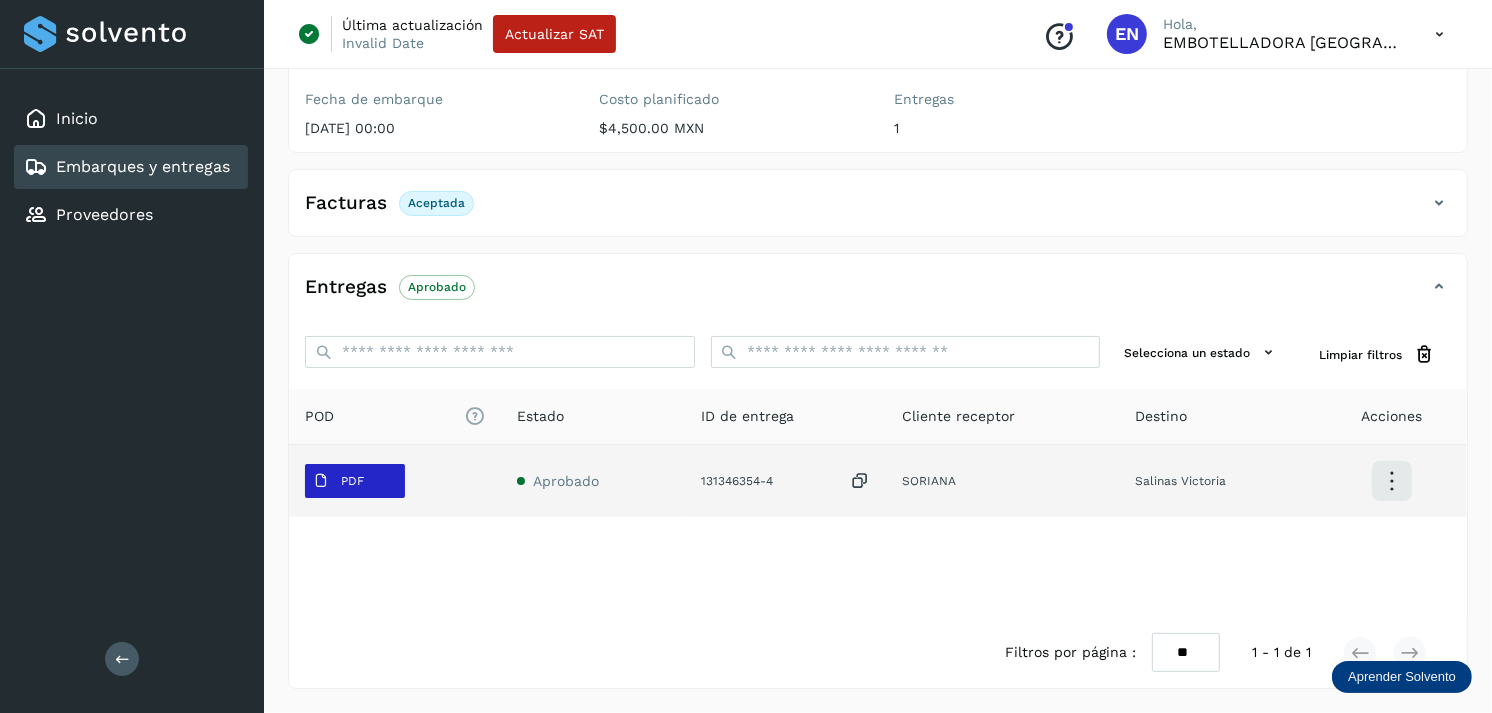 click on "PDF" at bounding box center (355, 481) 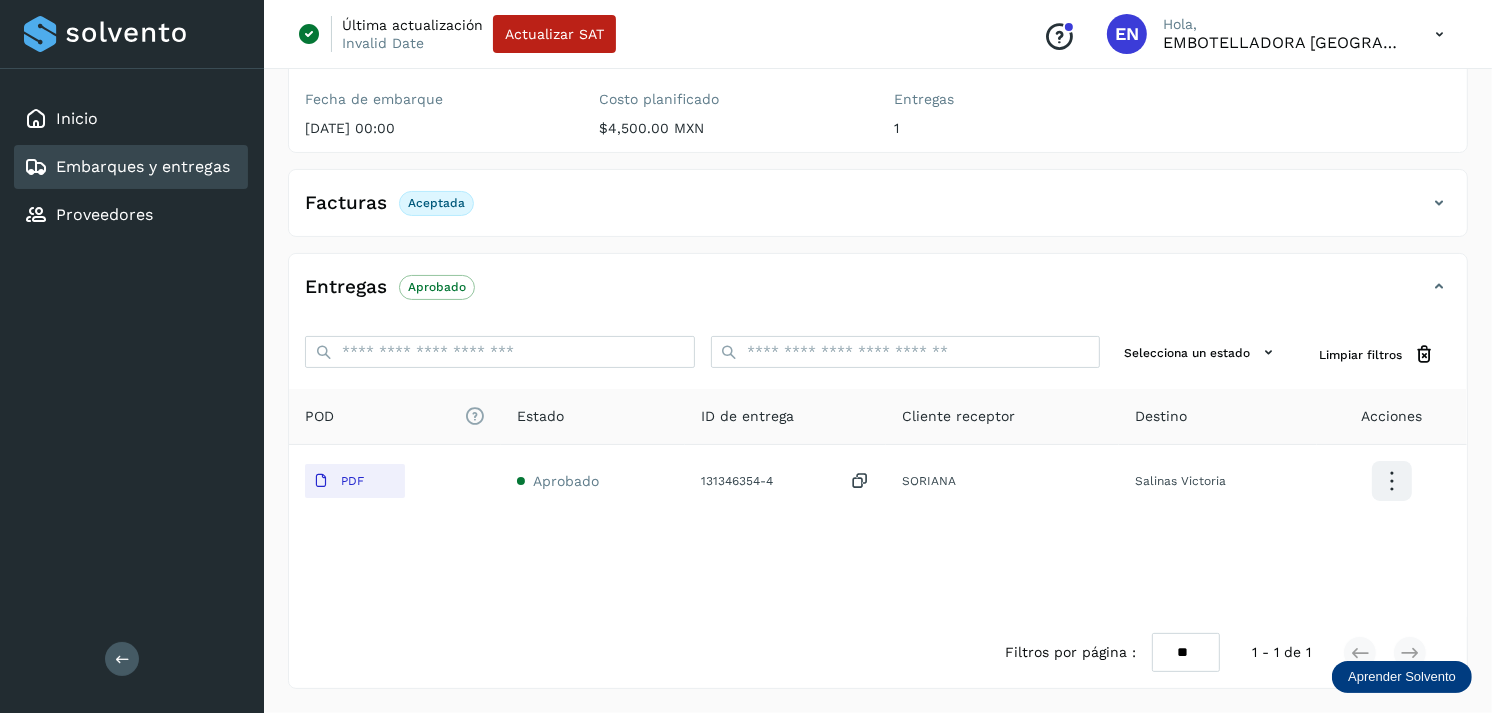 type 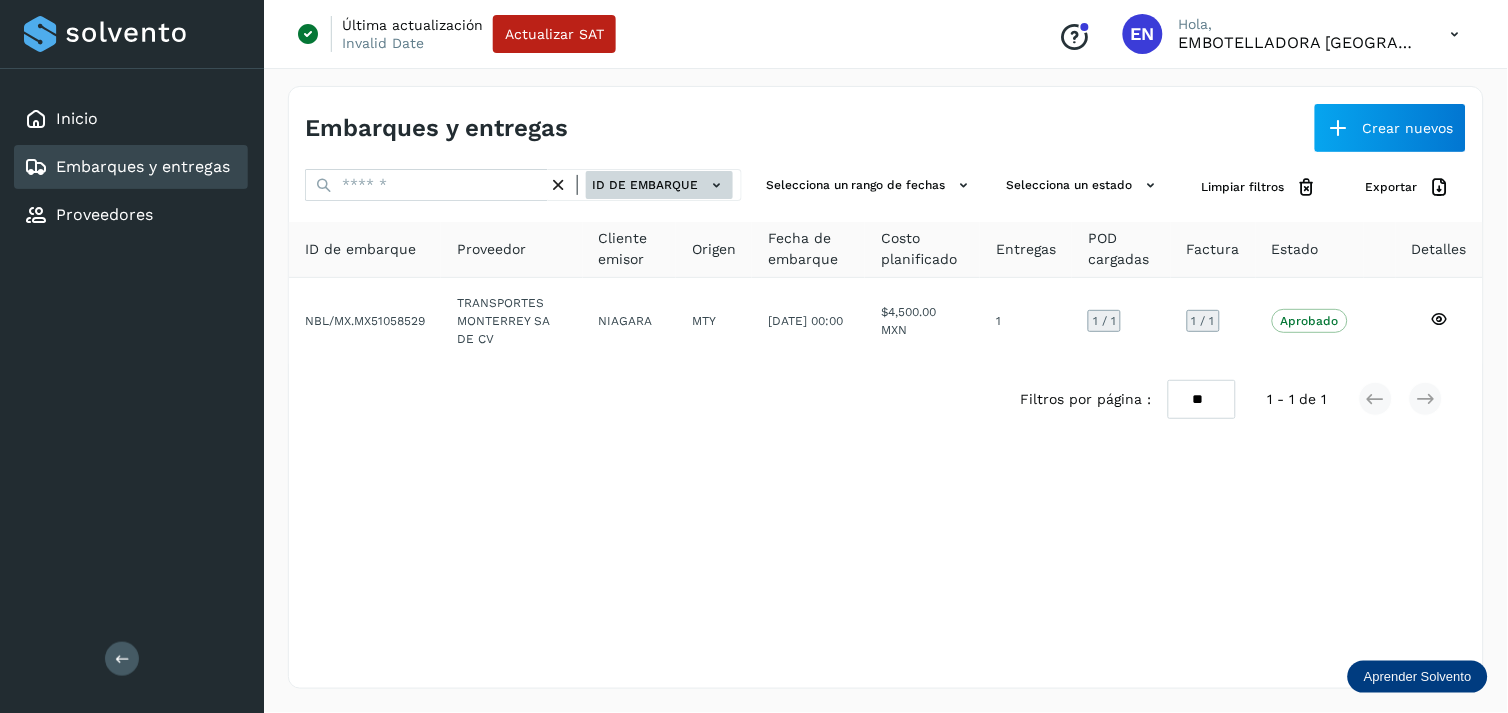click on "ID de embarque" at bounding box center [659, 185] 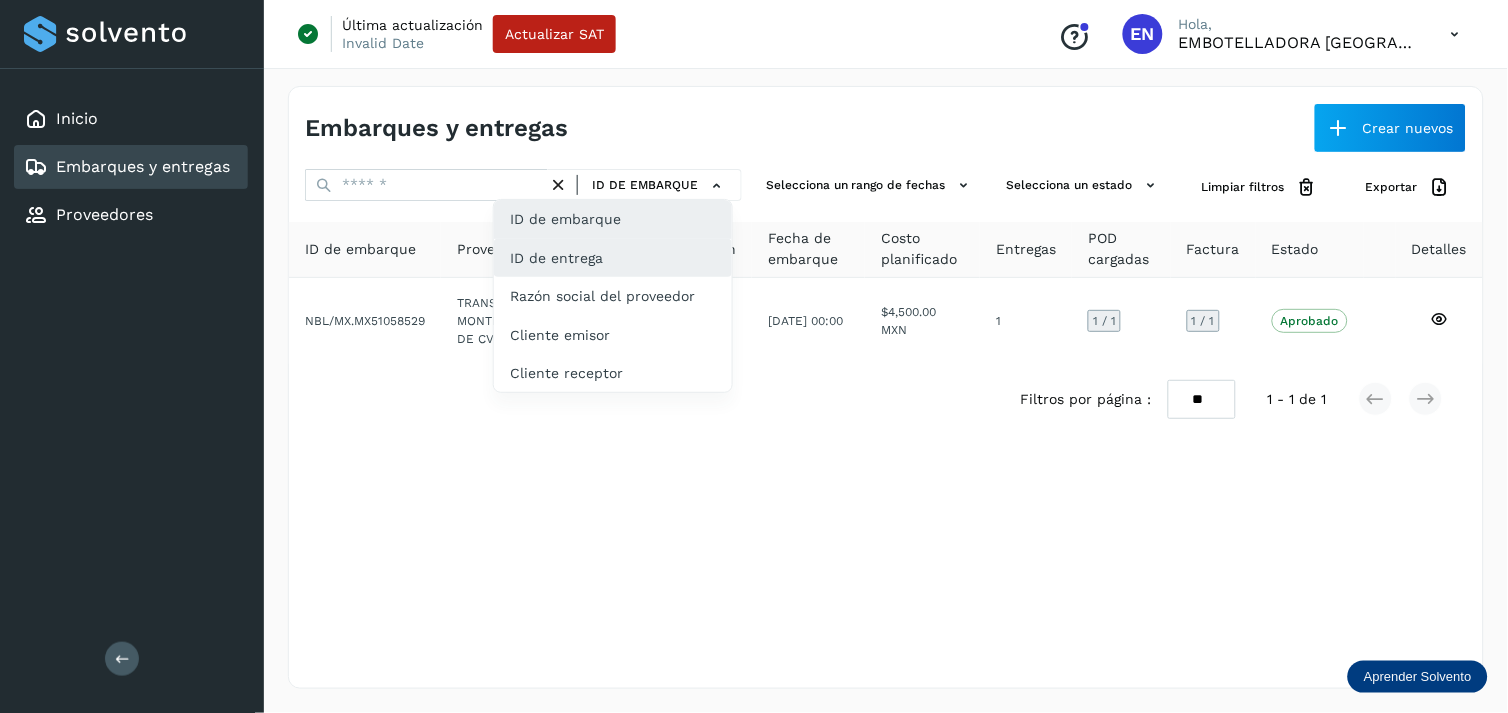click on "ID de entrega" 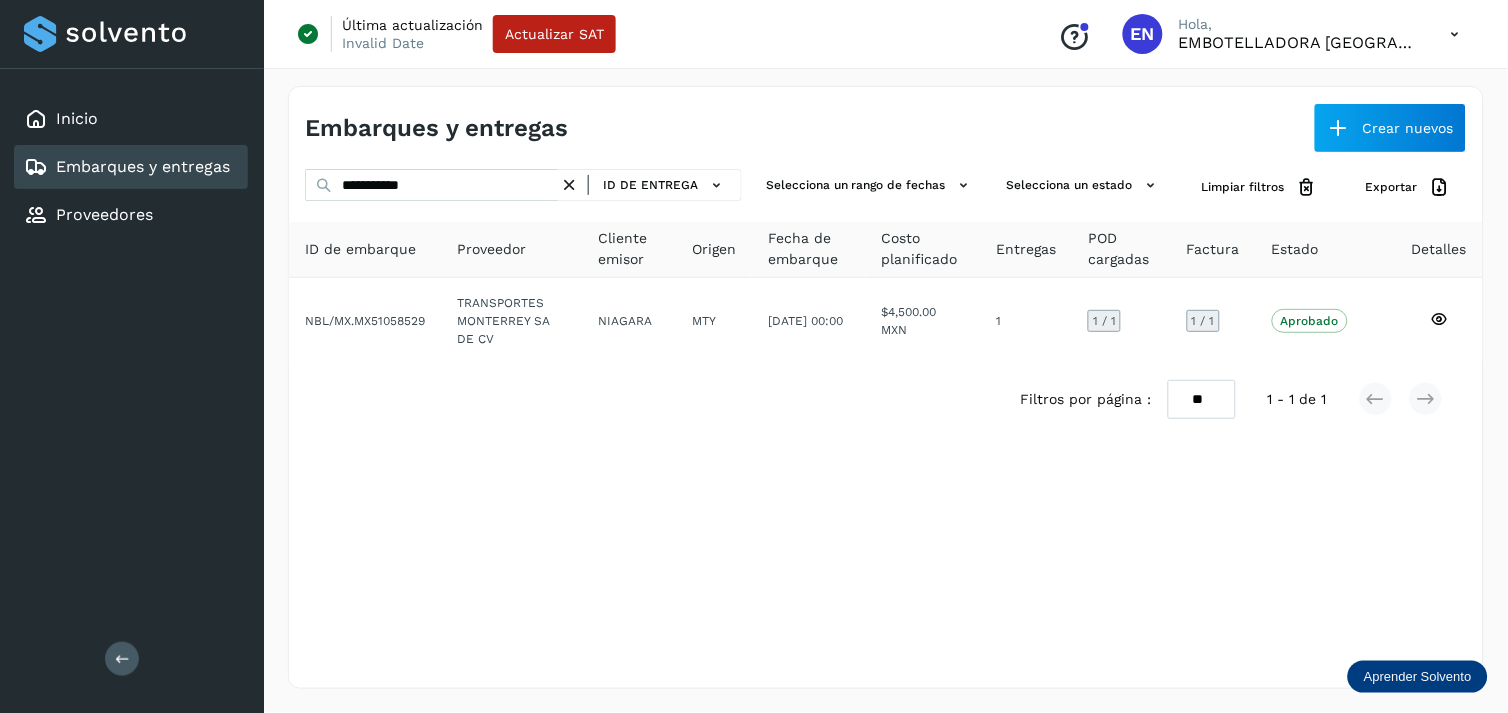 click at bounding box center [569, 185] 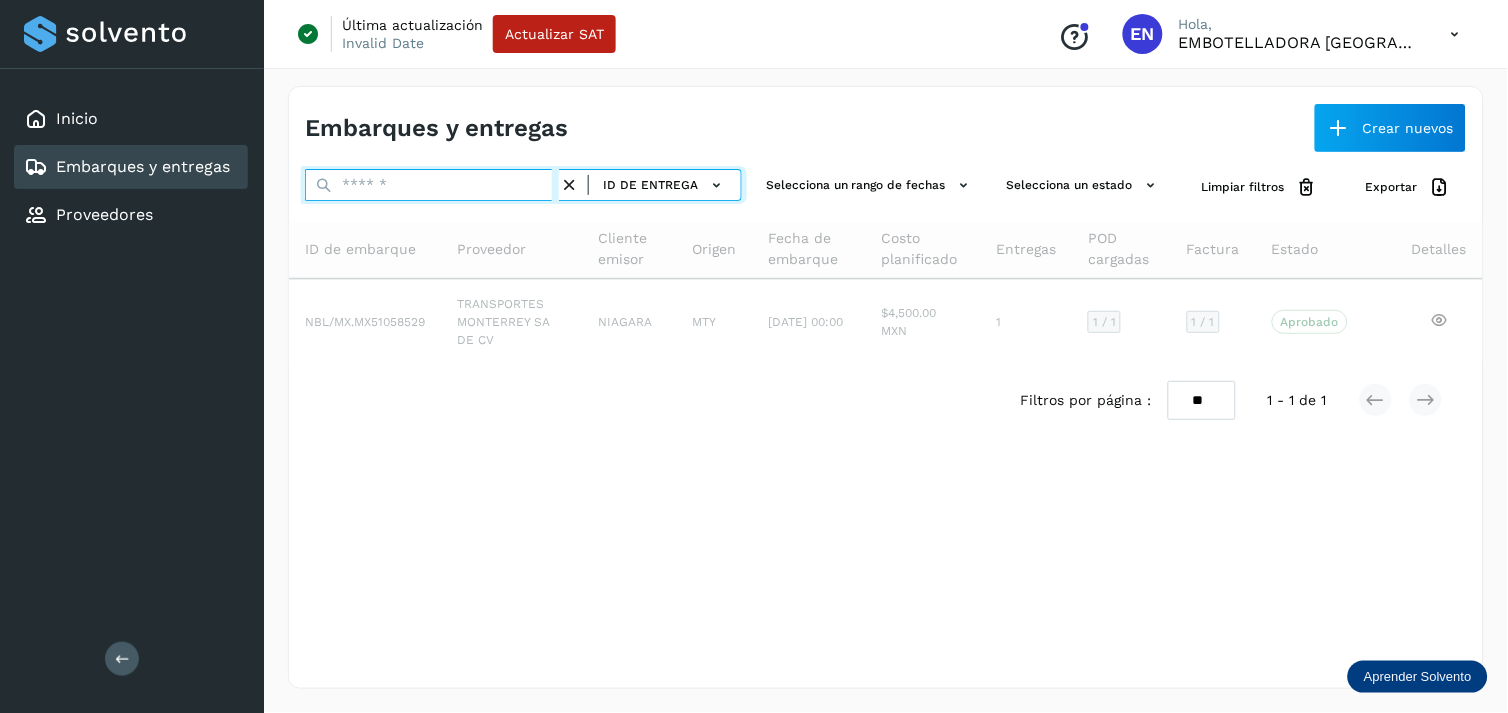 click at bounding box center (432, 185) 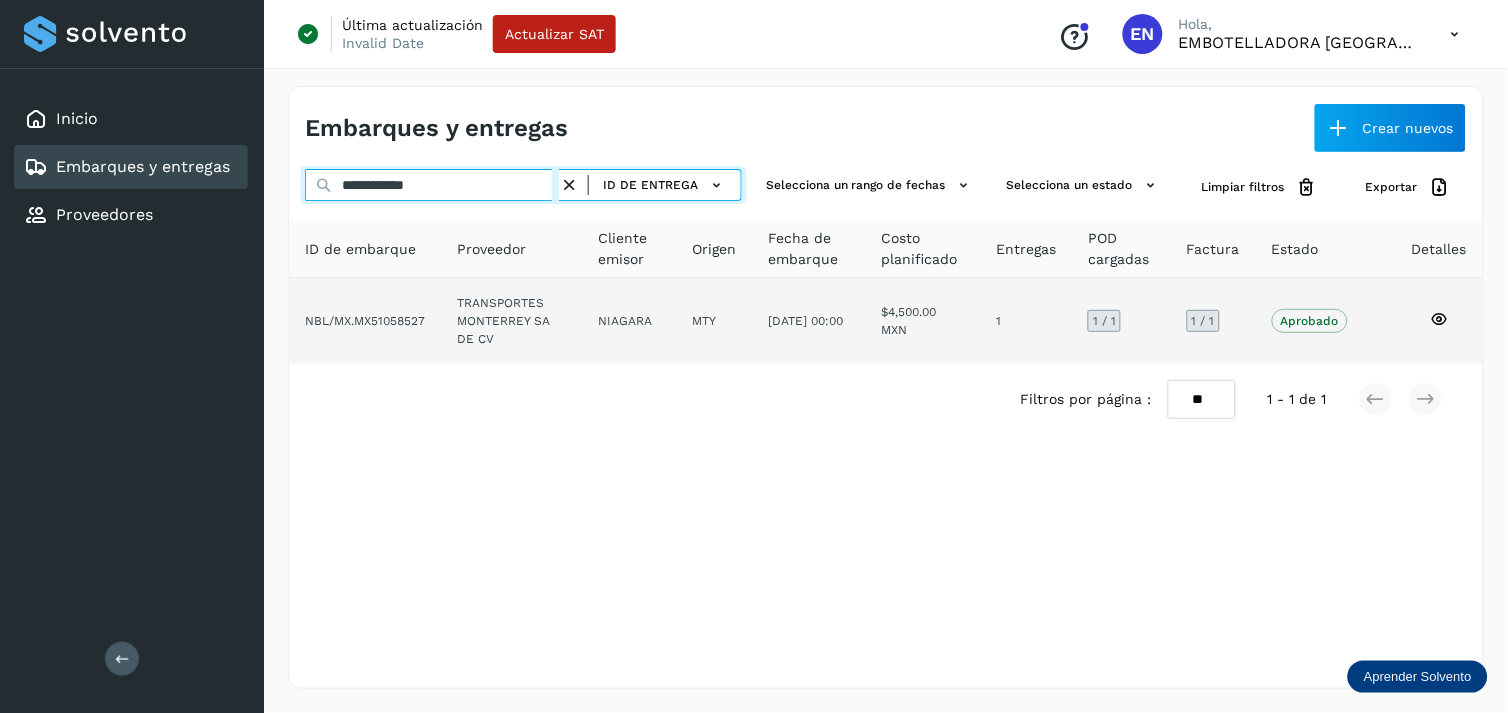 type on "**********" 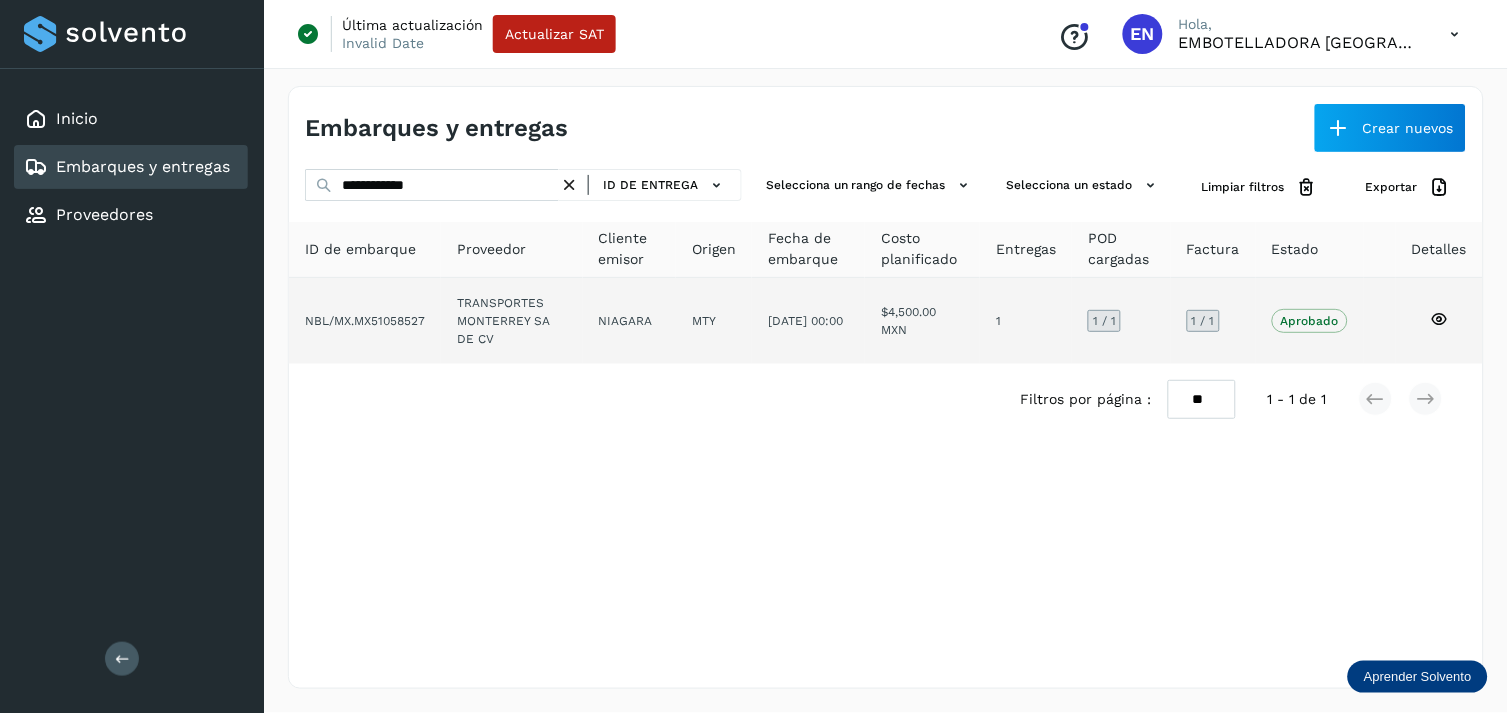 click on "TRANSPORTES MONTERREY SA DE CV" 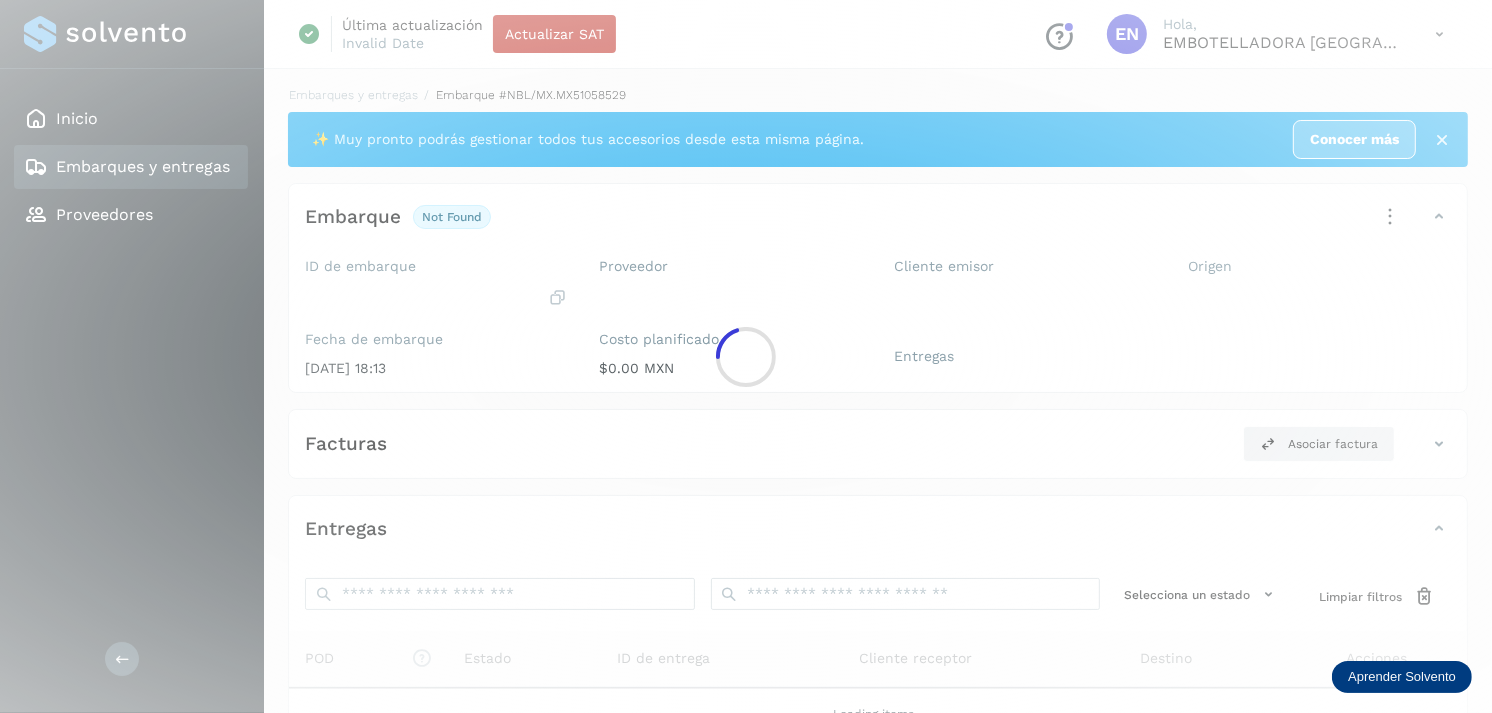 click 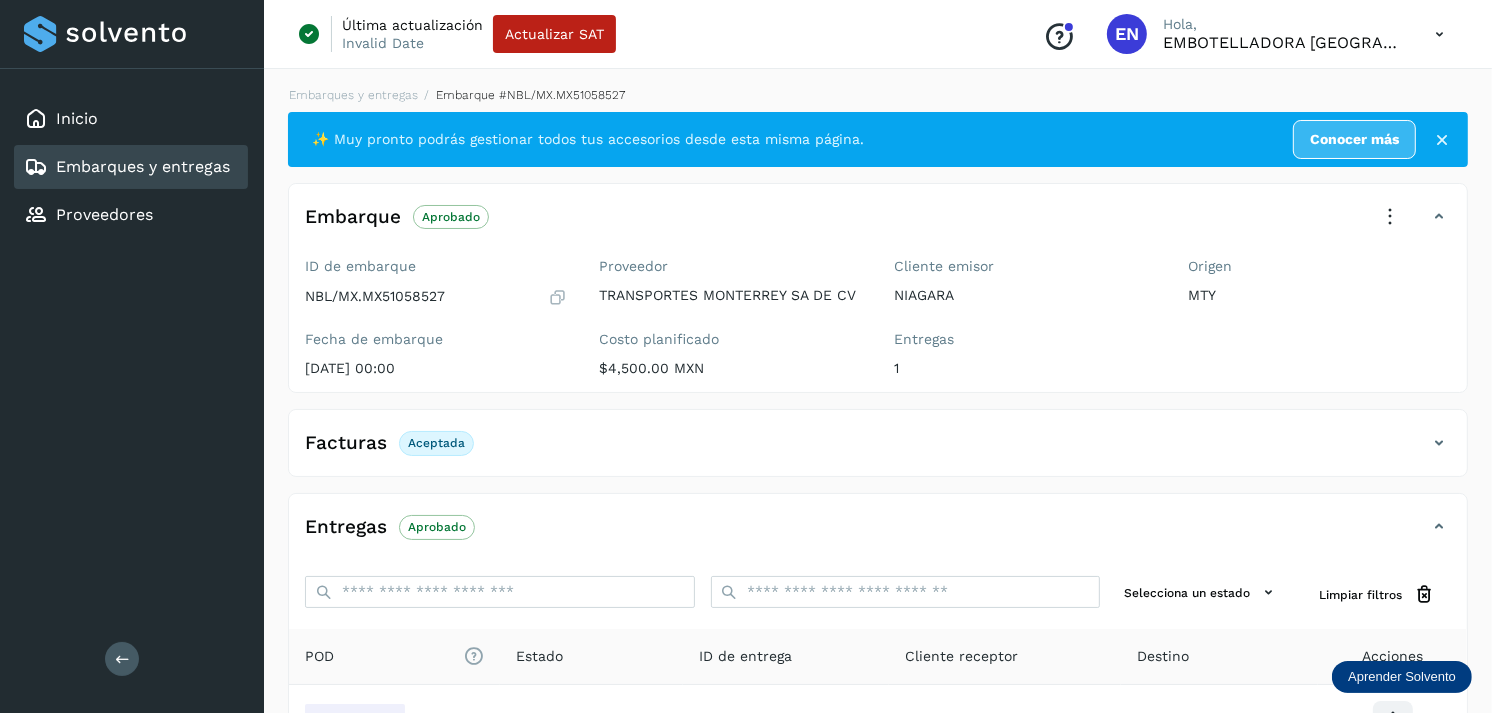 scroll, scrollTop: 241, scrollLeft: 0, axis: vertical 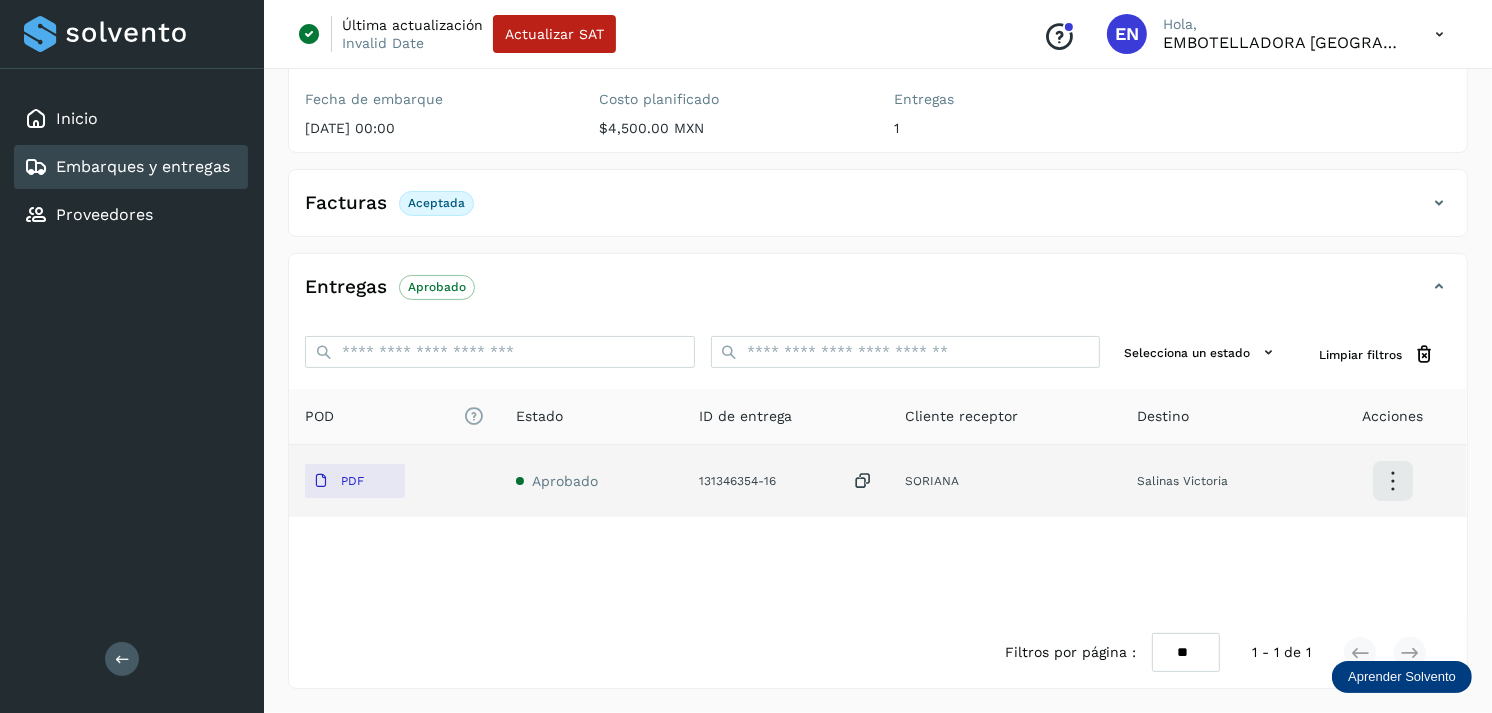 click on "Aprobado" 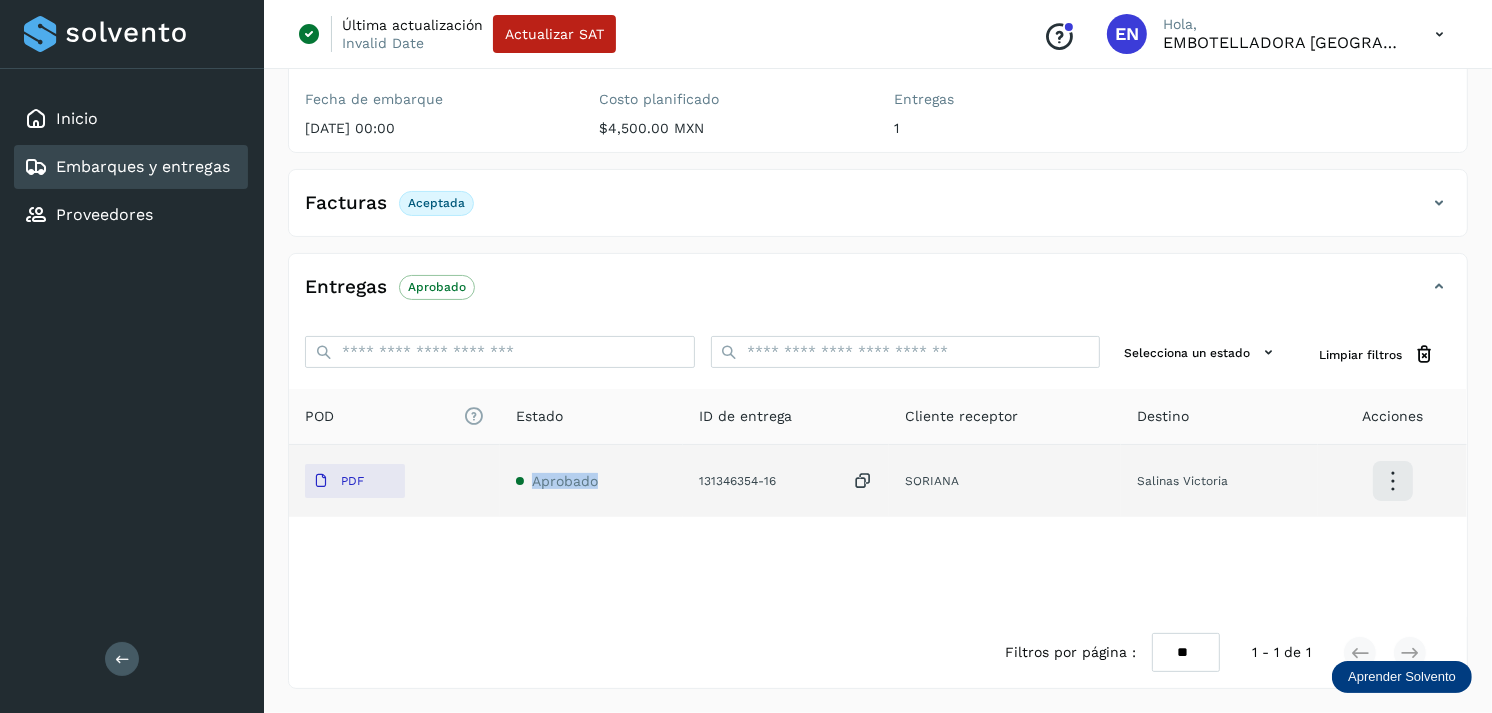 click on "Aprobado" 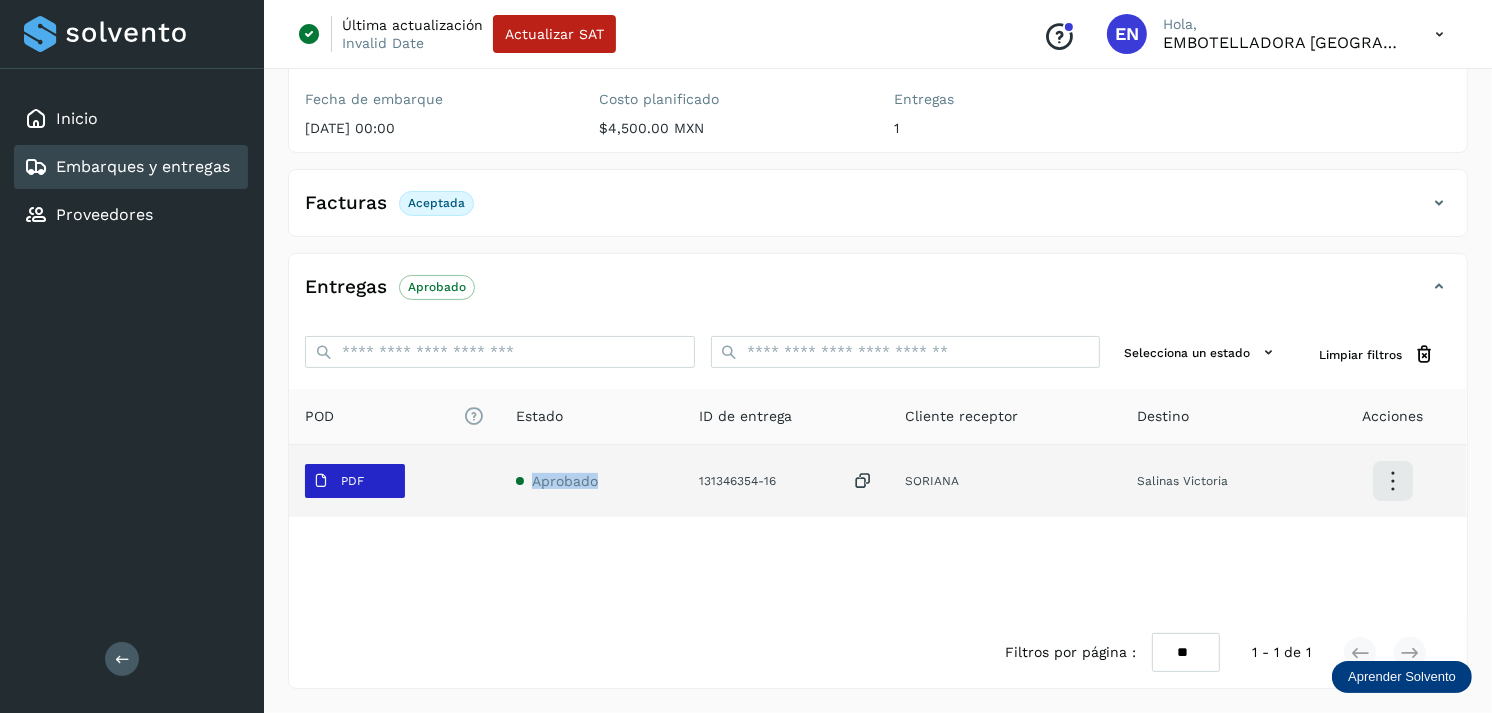 click at bounding box center (321, 481) 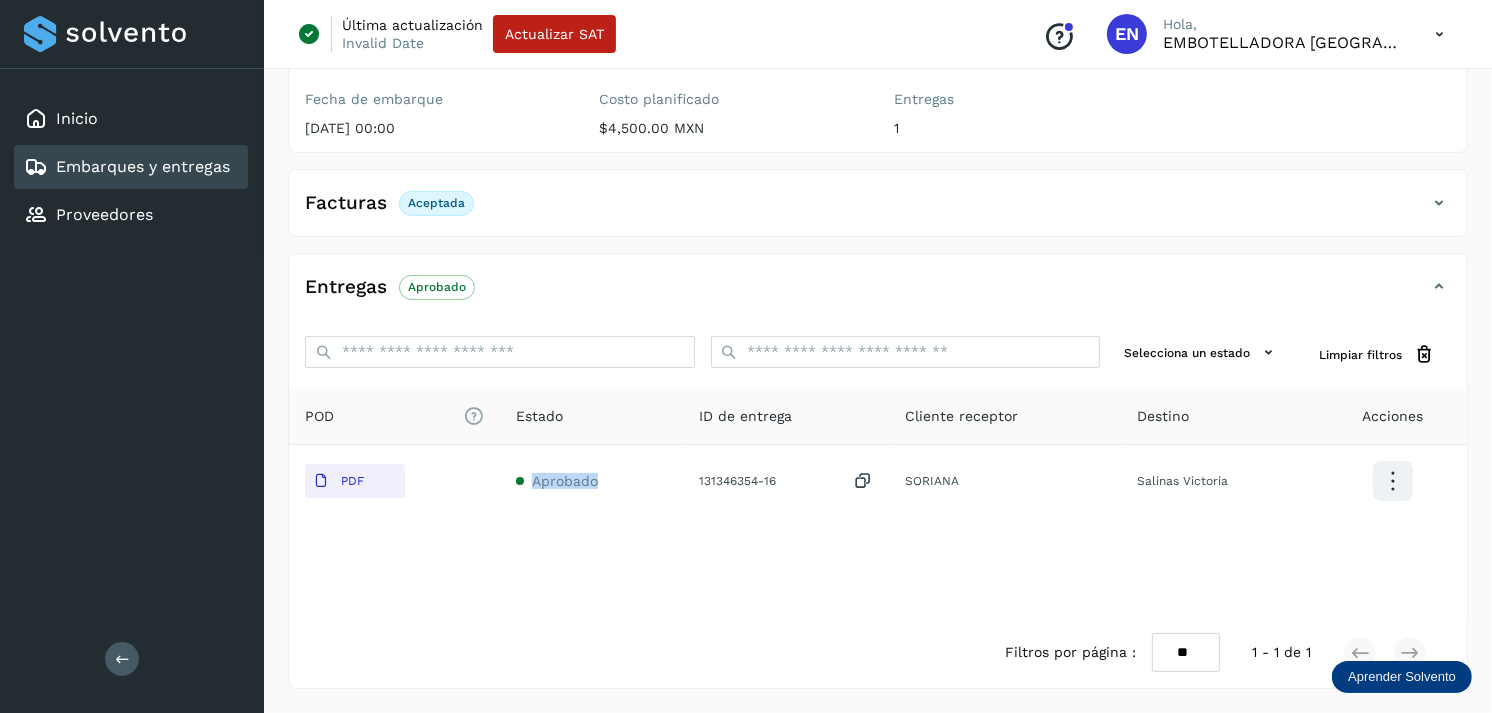 type 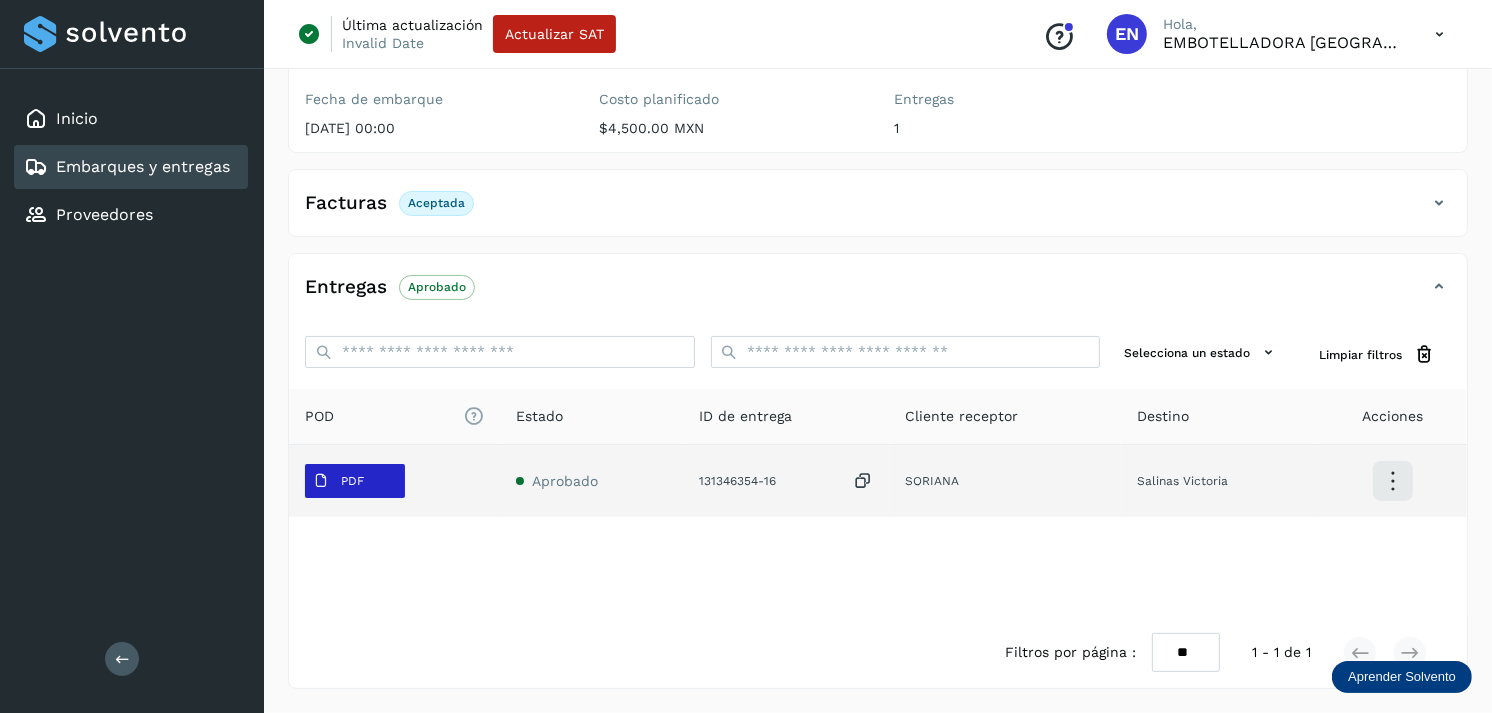 click on "PDF" at bounding box center (352, 481) 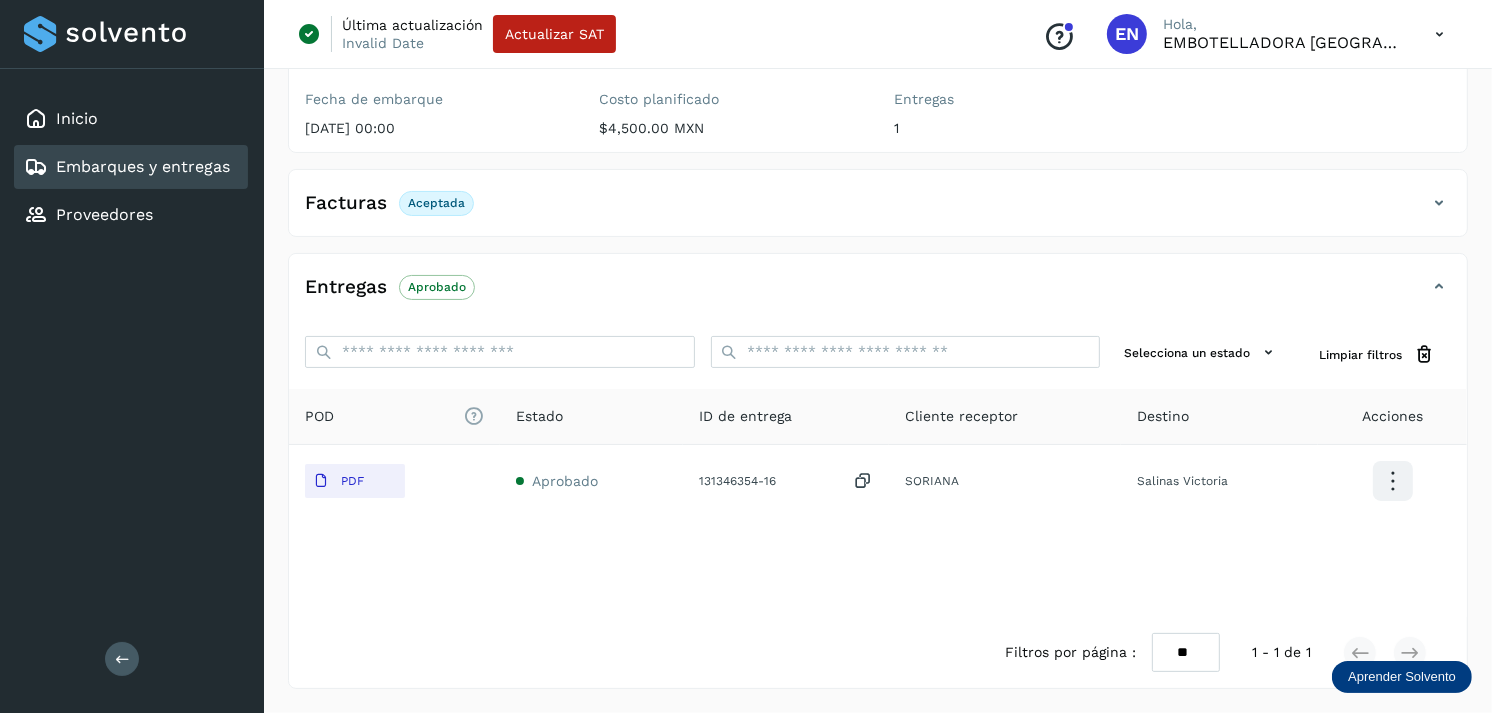 click at bounding box center (36, 167) 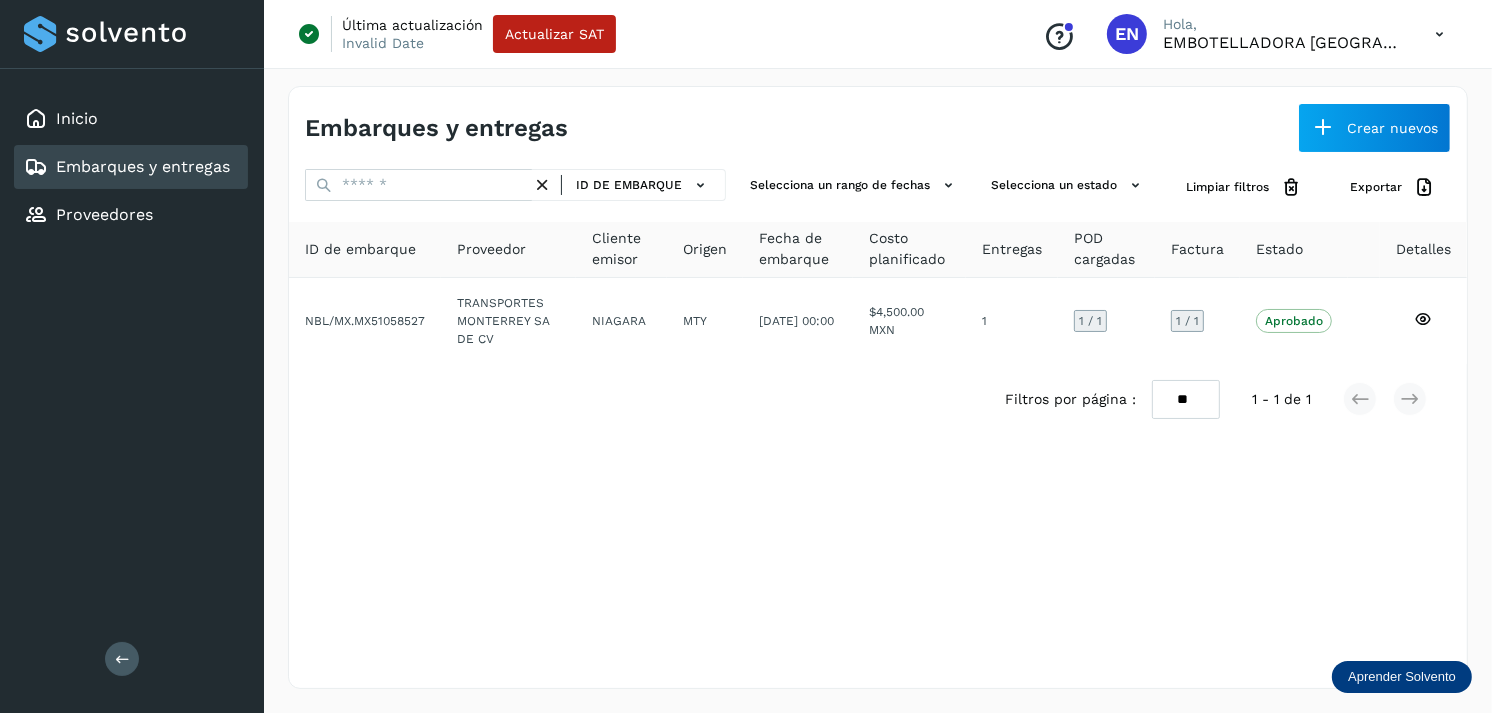 scroll, scrollTop: 0, scrollLeft: 0, axis: both 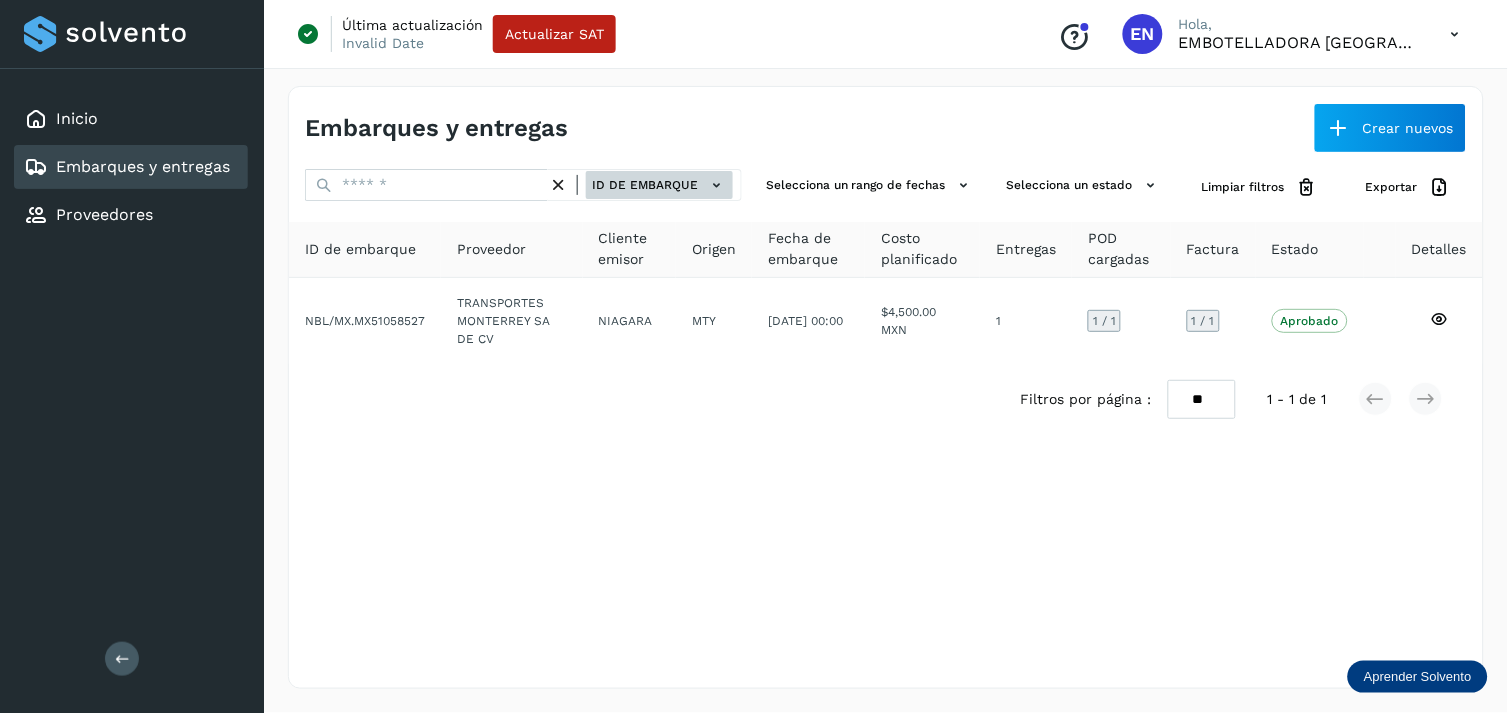 click on "ID de embarque" 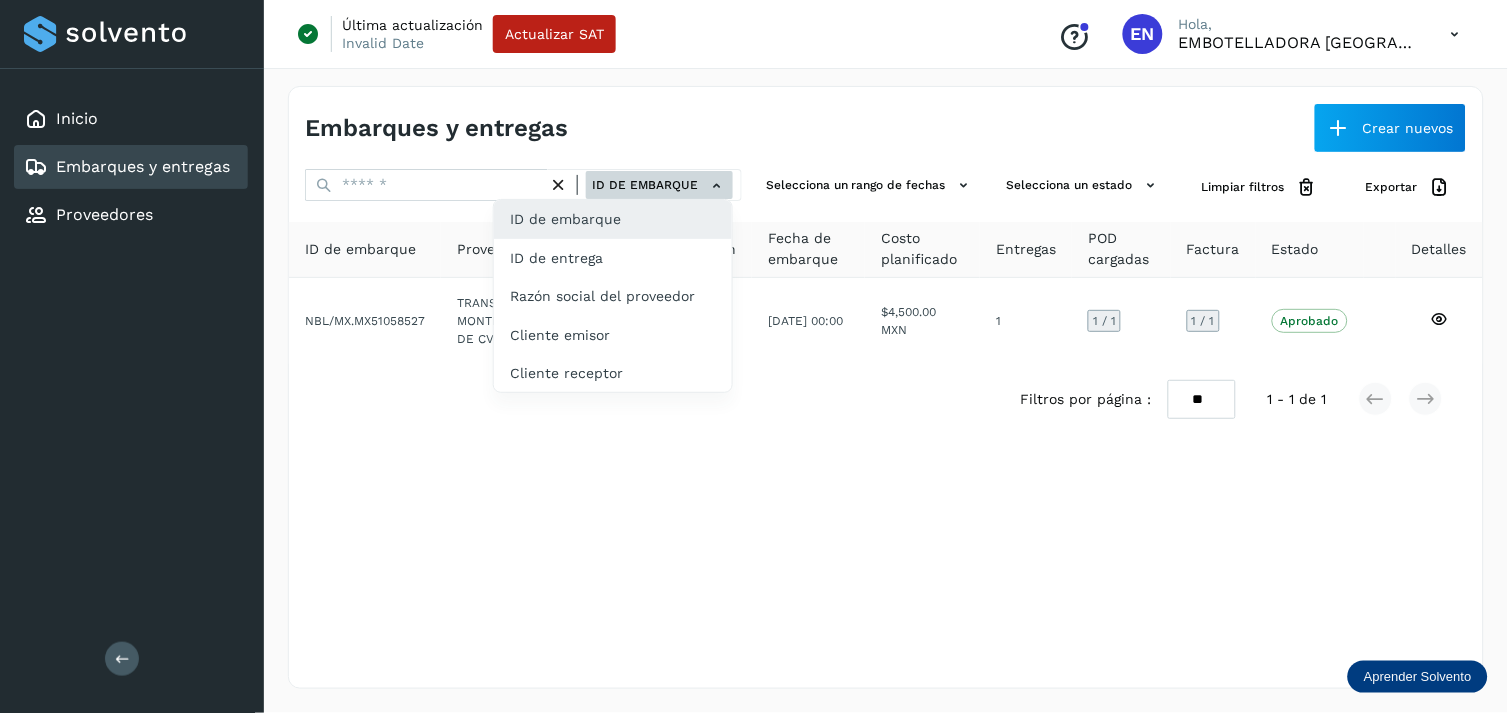 click on "ID de entrega" 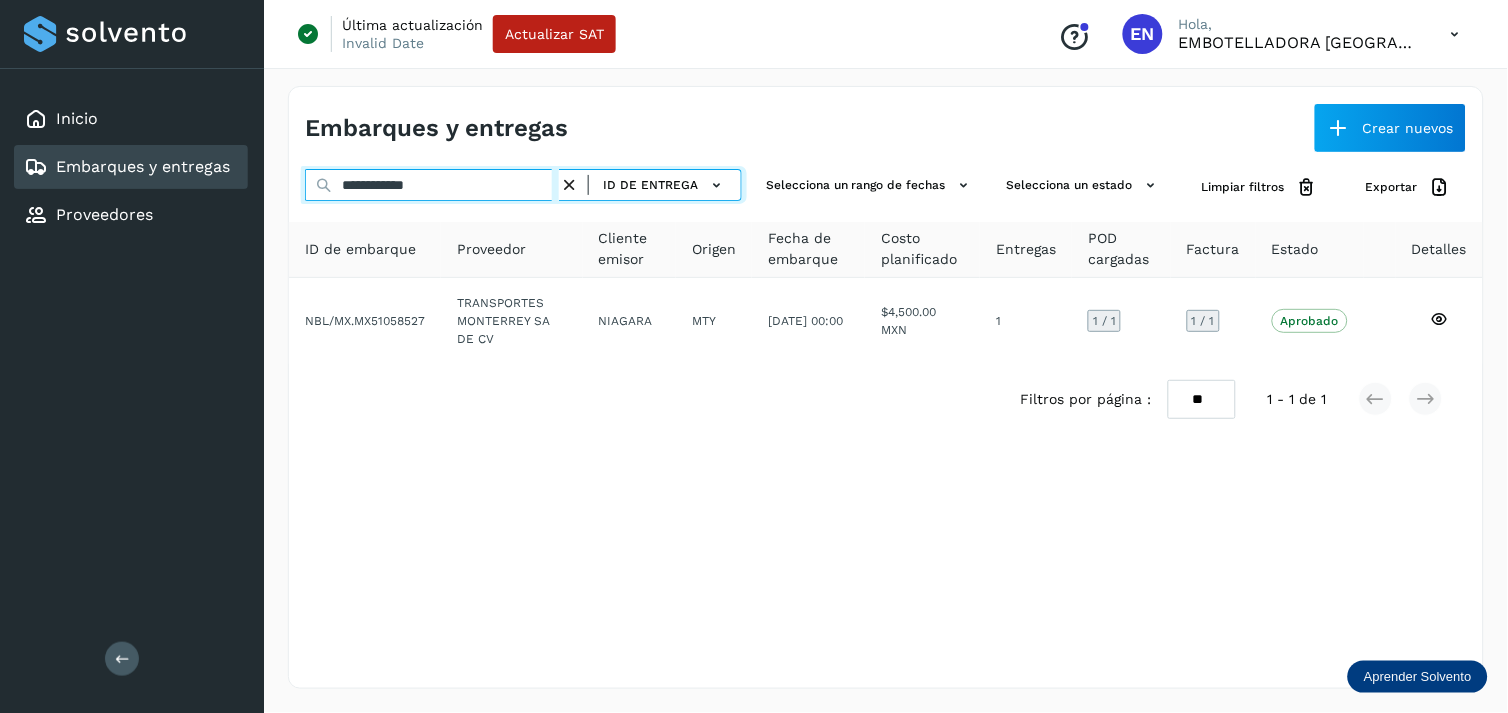 click on "**********" at bounding box center (432, 185) 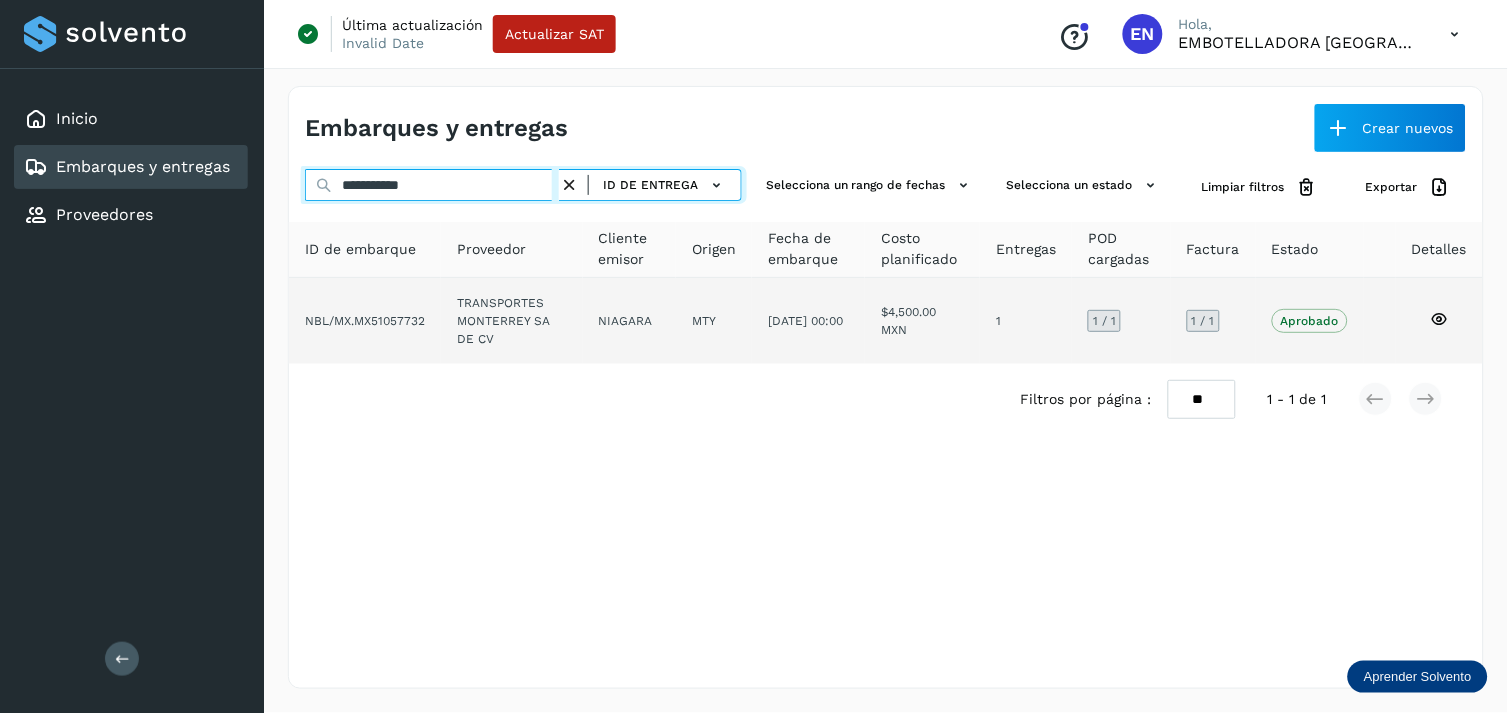 type on "**********" 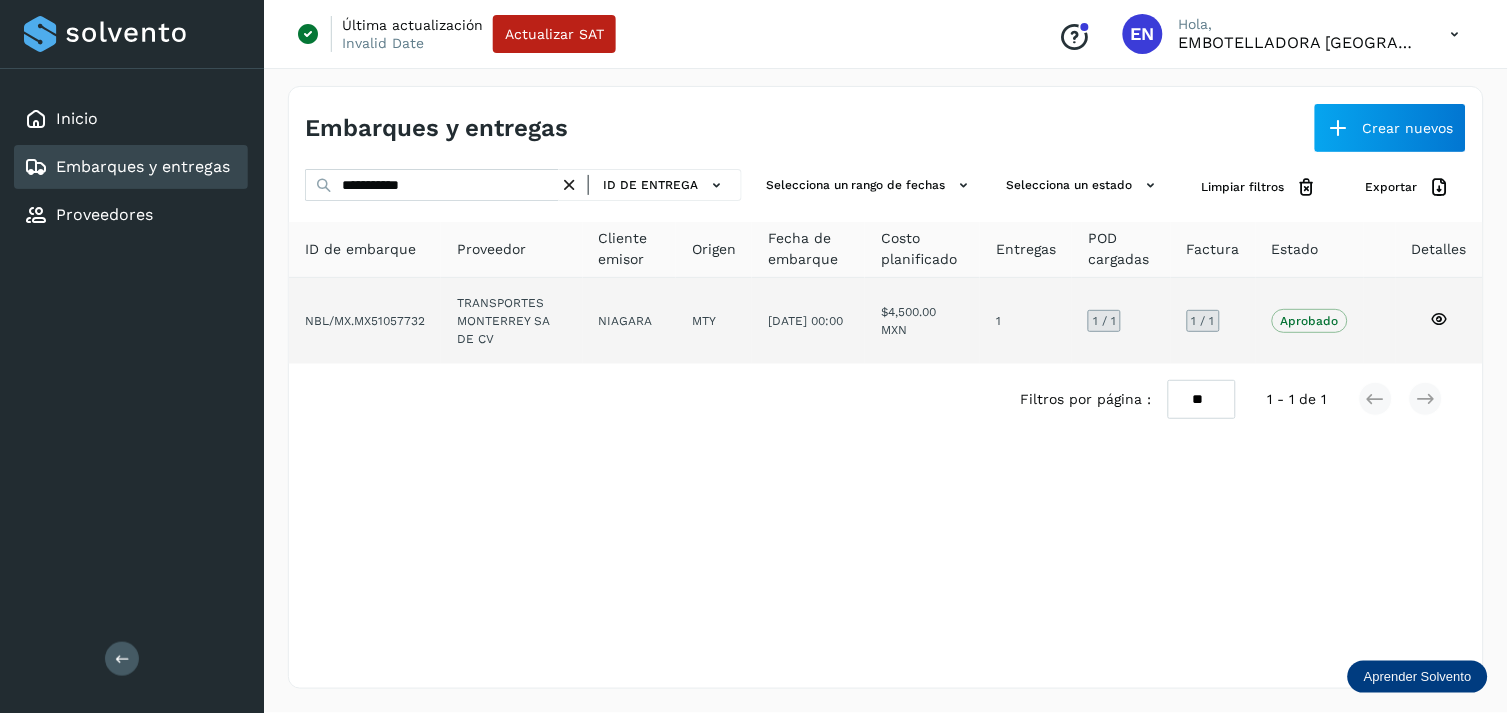 click on "TRANSPORTES MONTERREY SA DE CV" 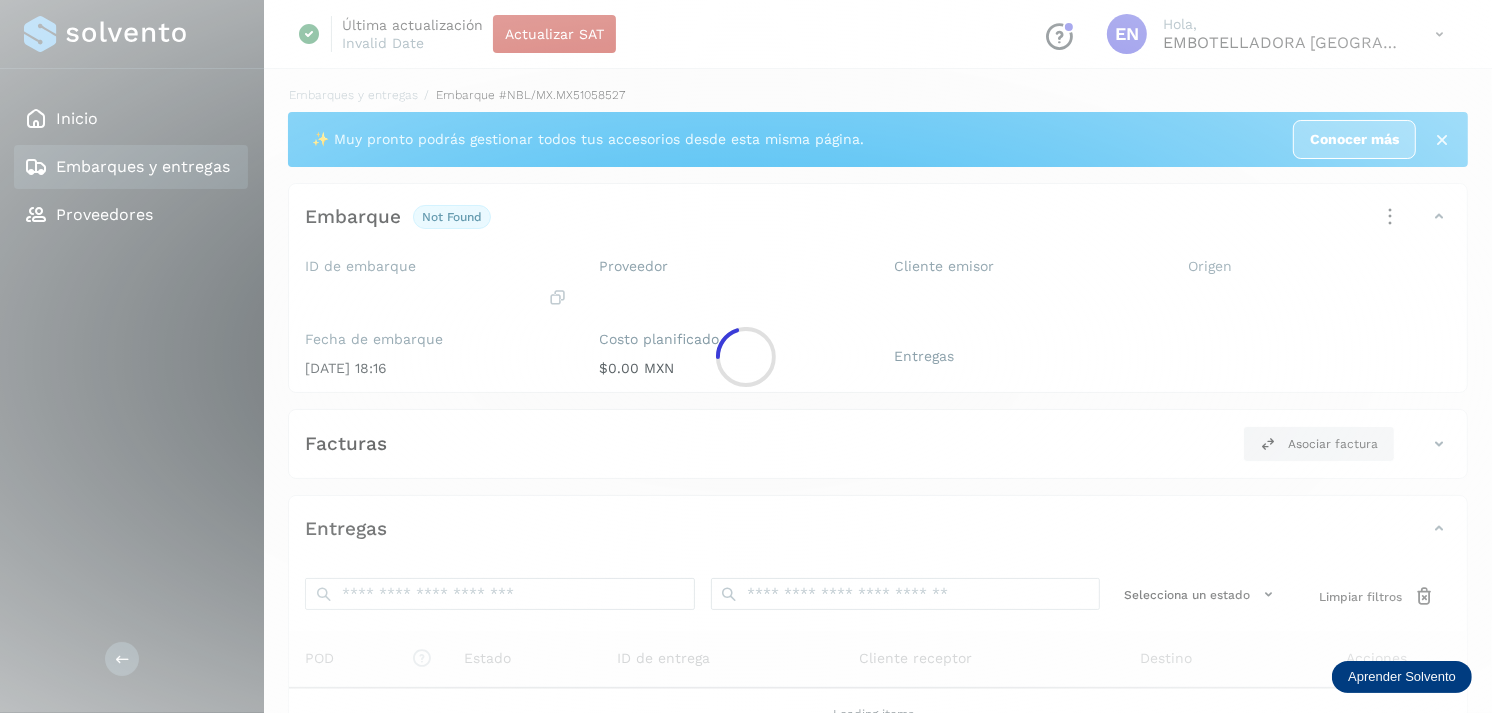 click 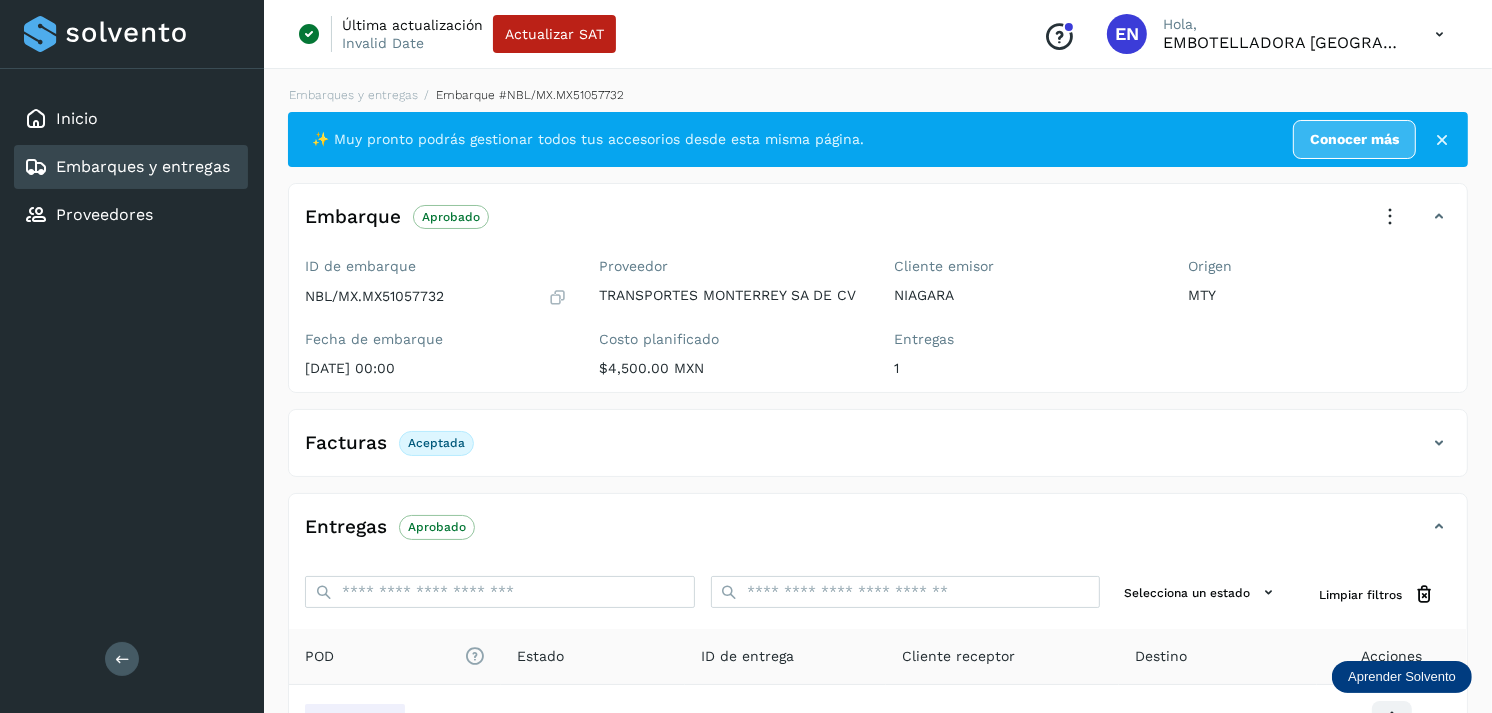 scroll, scrollTop: 241, scrollLeft: 0, axis: vertical 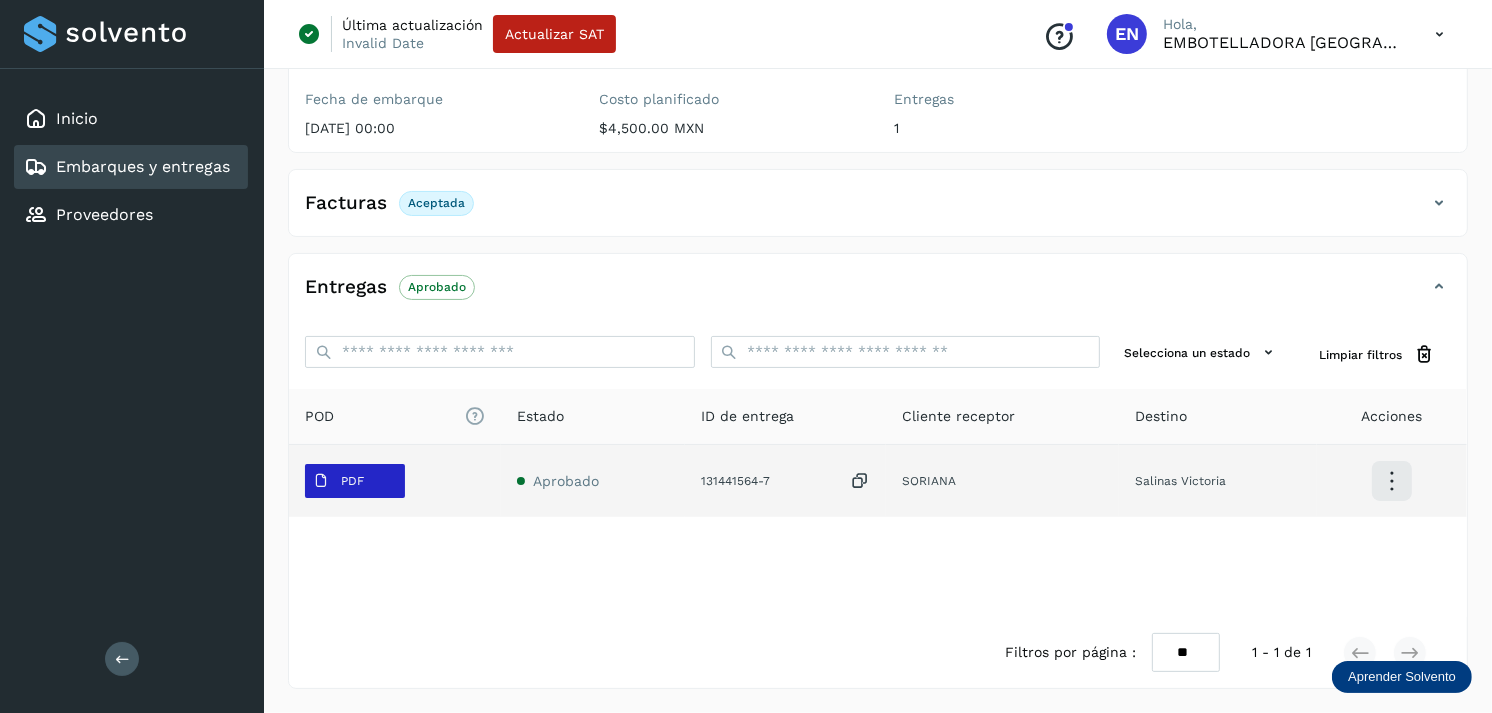 click on "PDF" at bounding box center [338, 481] 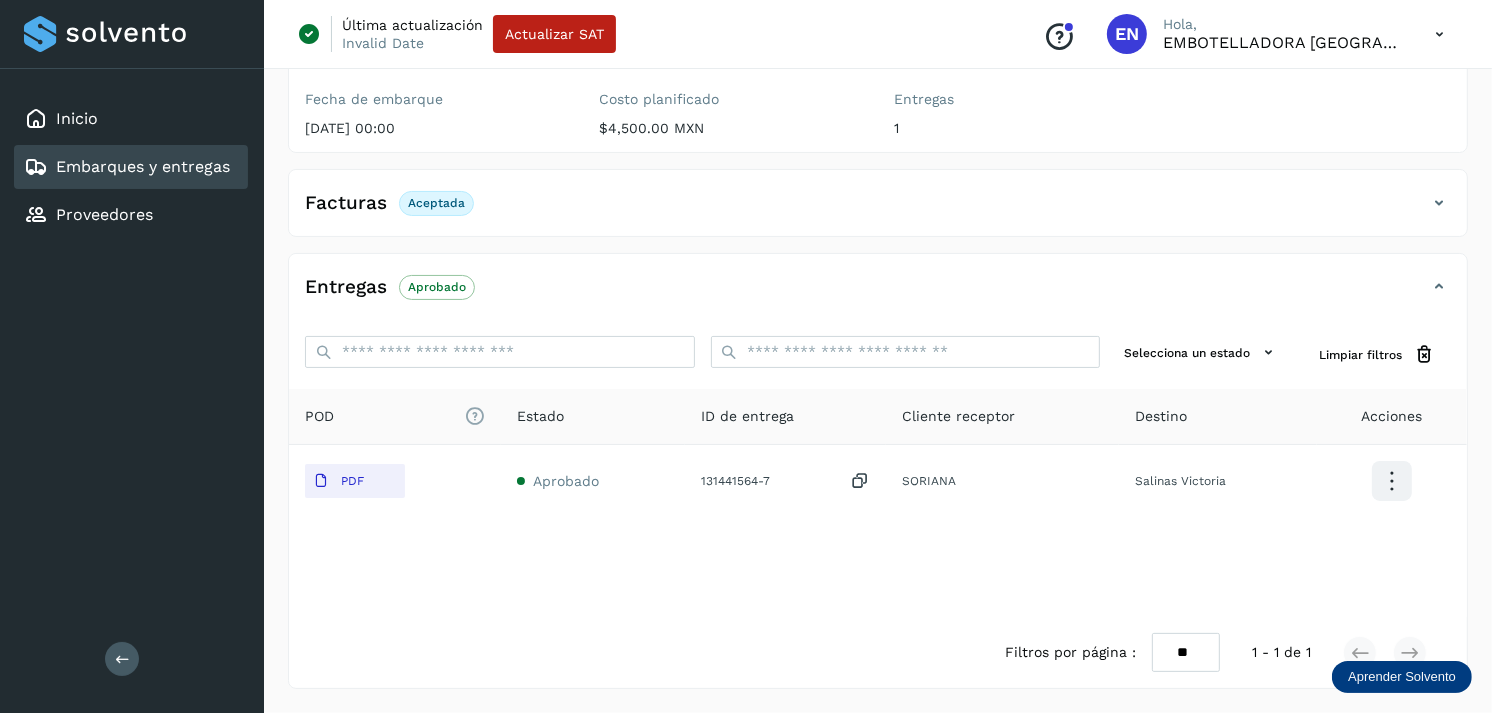click on "Embarques y entregas" 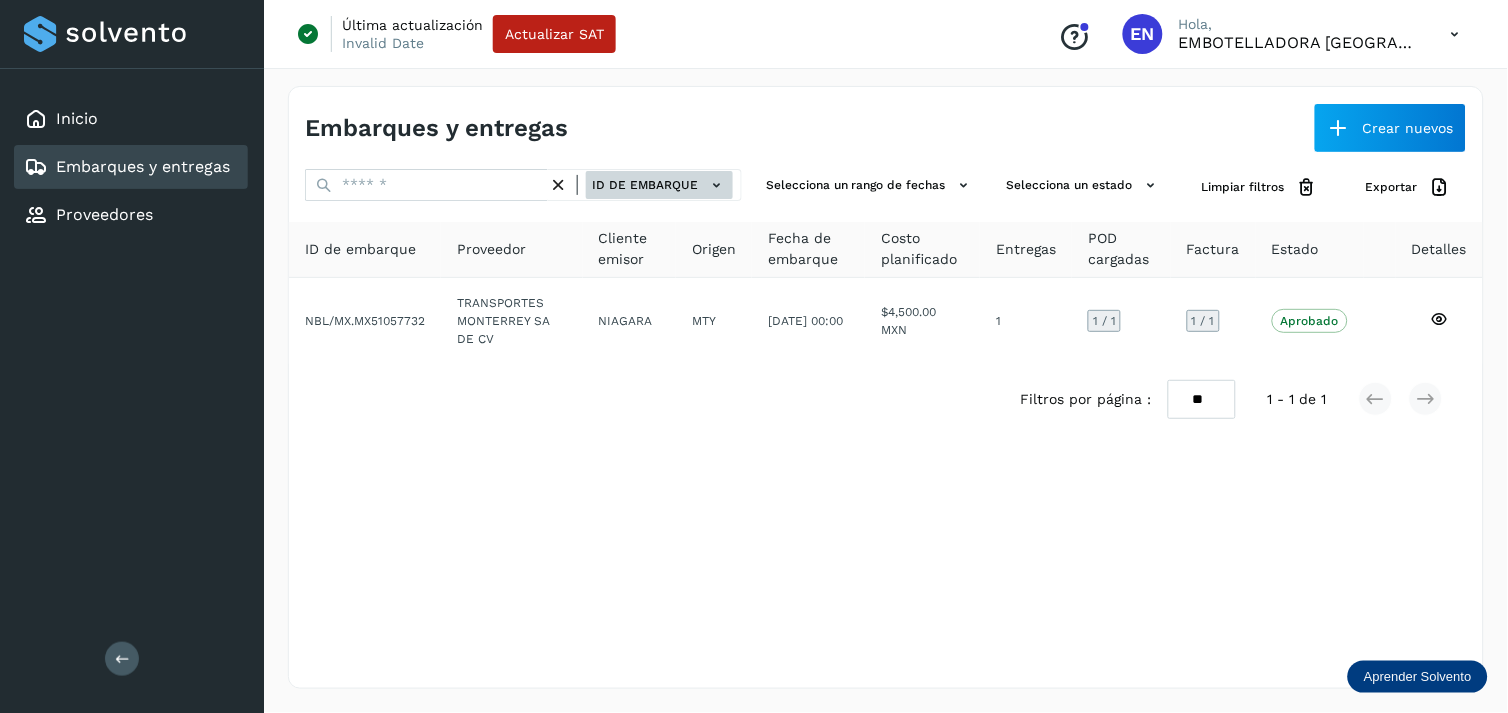 click on "ID de embarque" 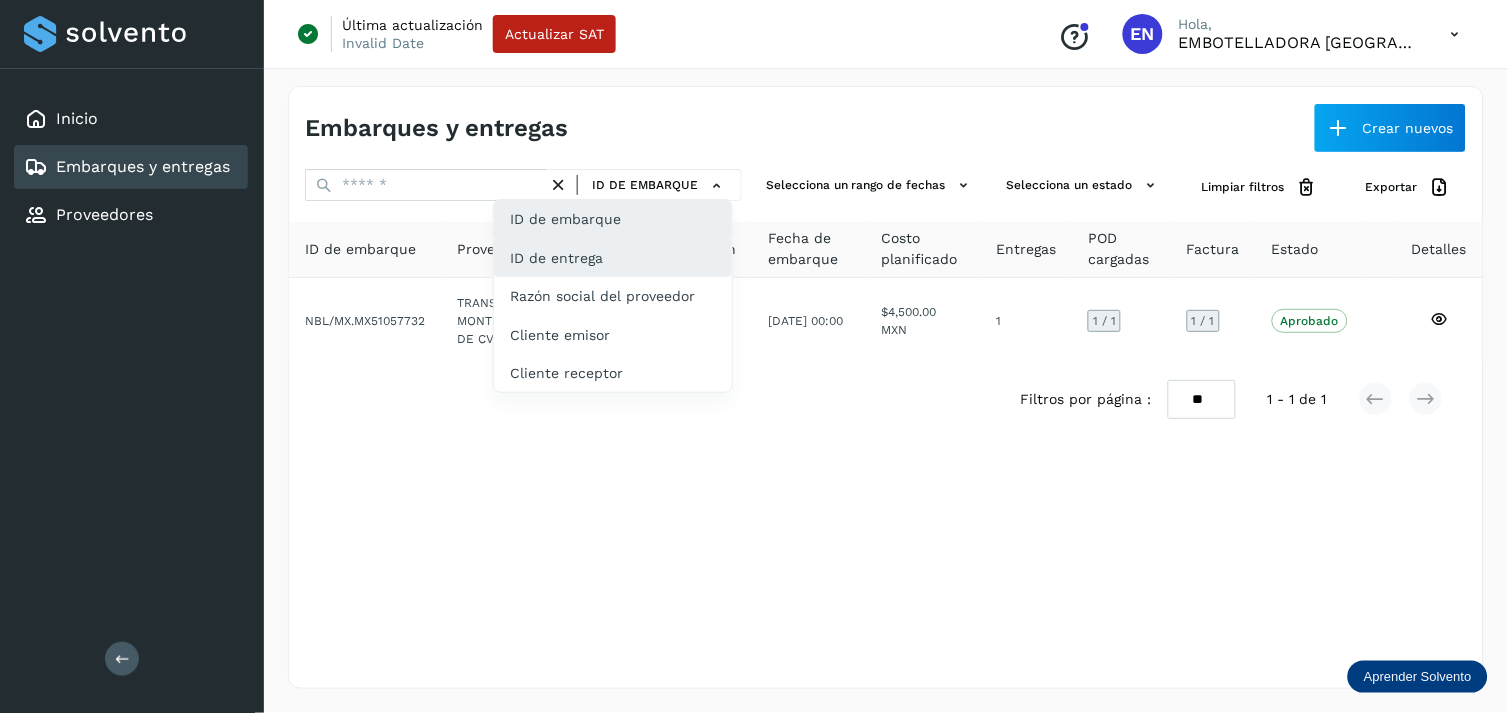 click on "ID de entrega" 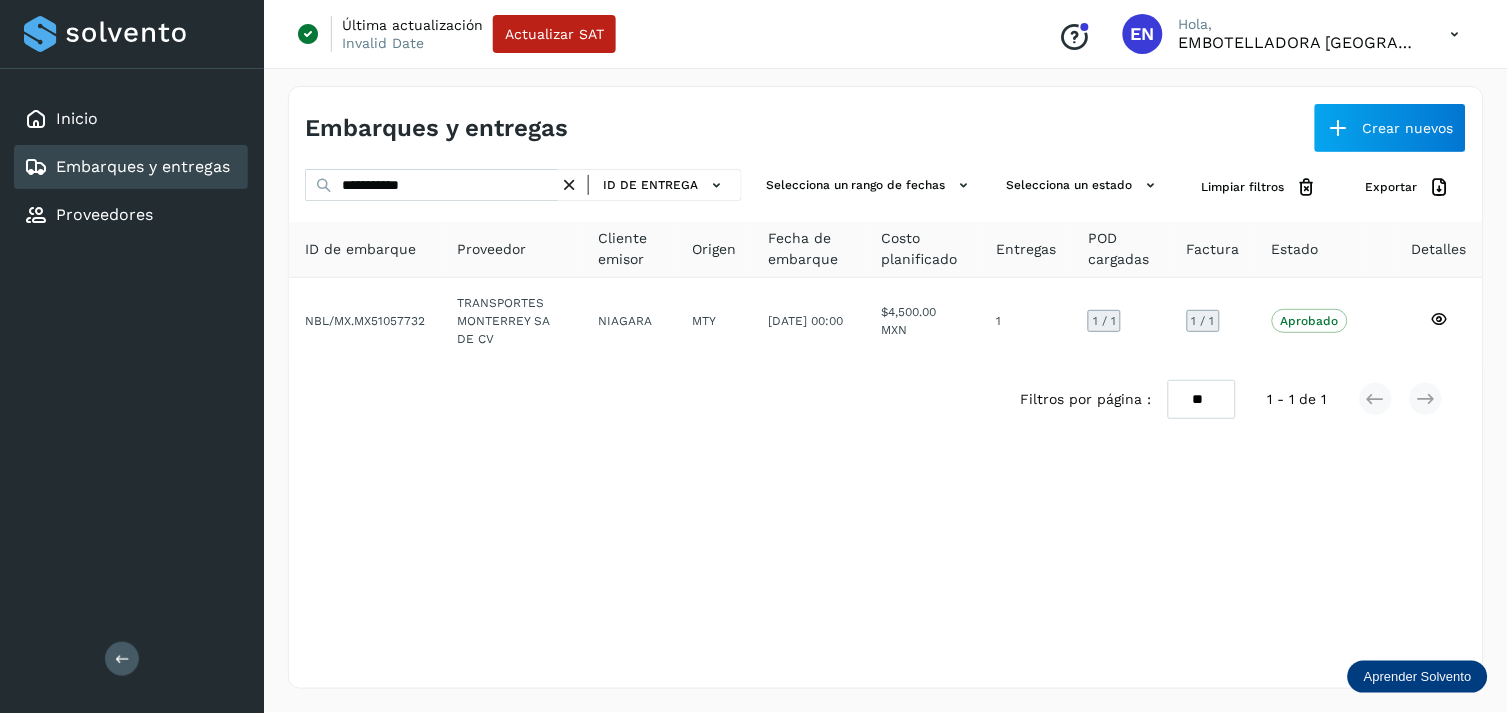 click at bounding box center [569, 185] 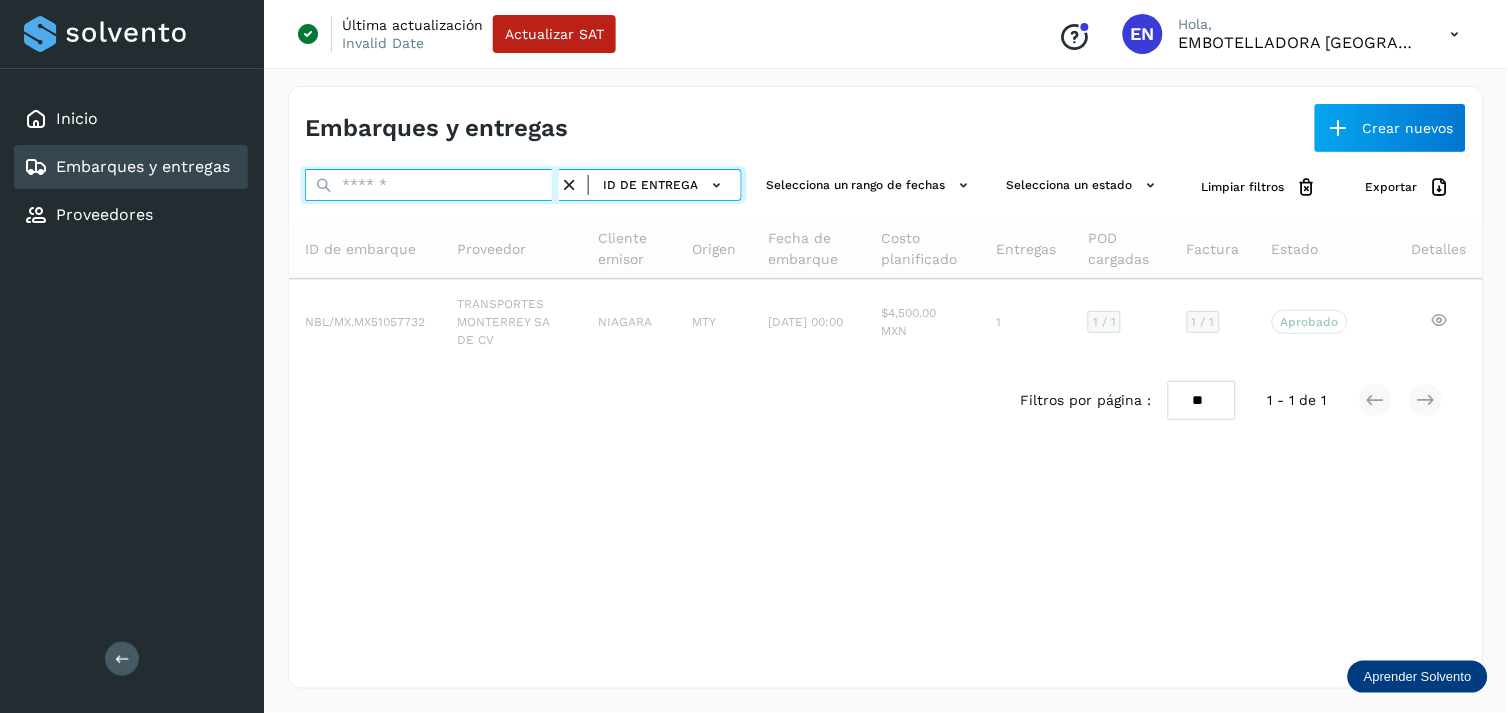 click at bounding box center [432, 185] 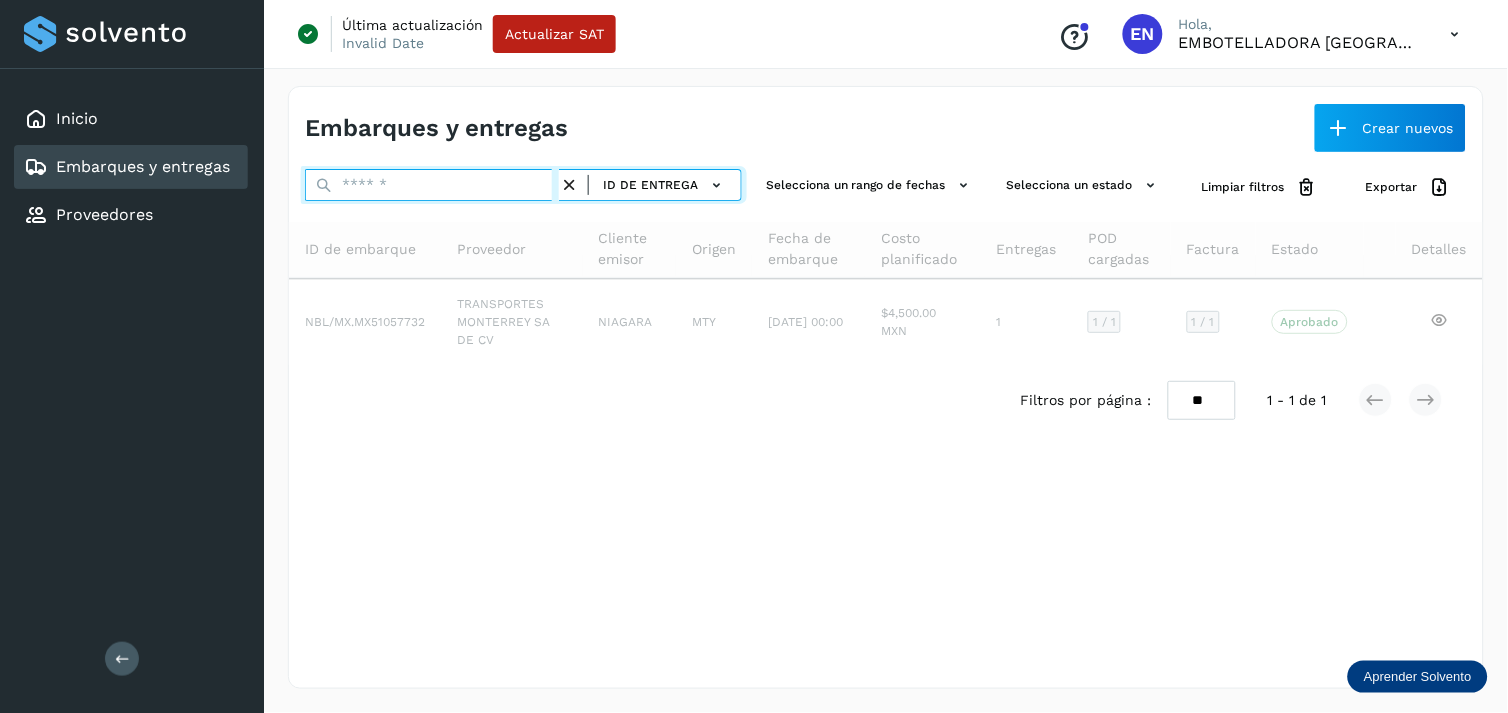paste on "**********" 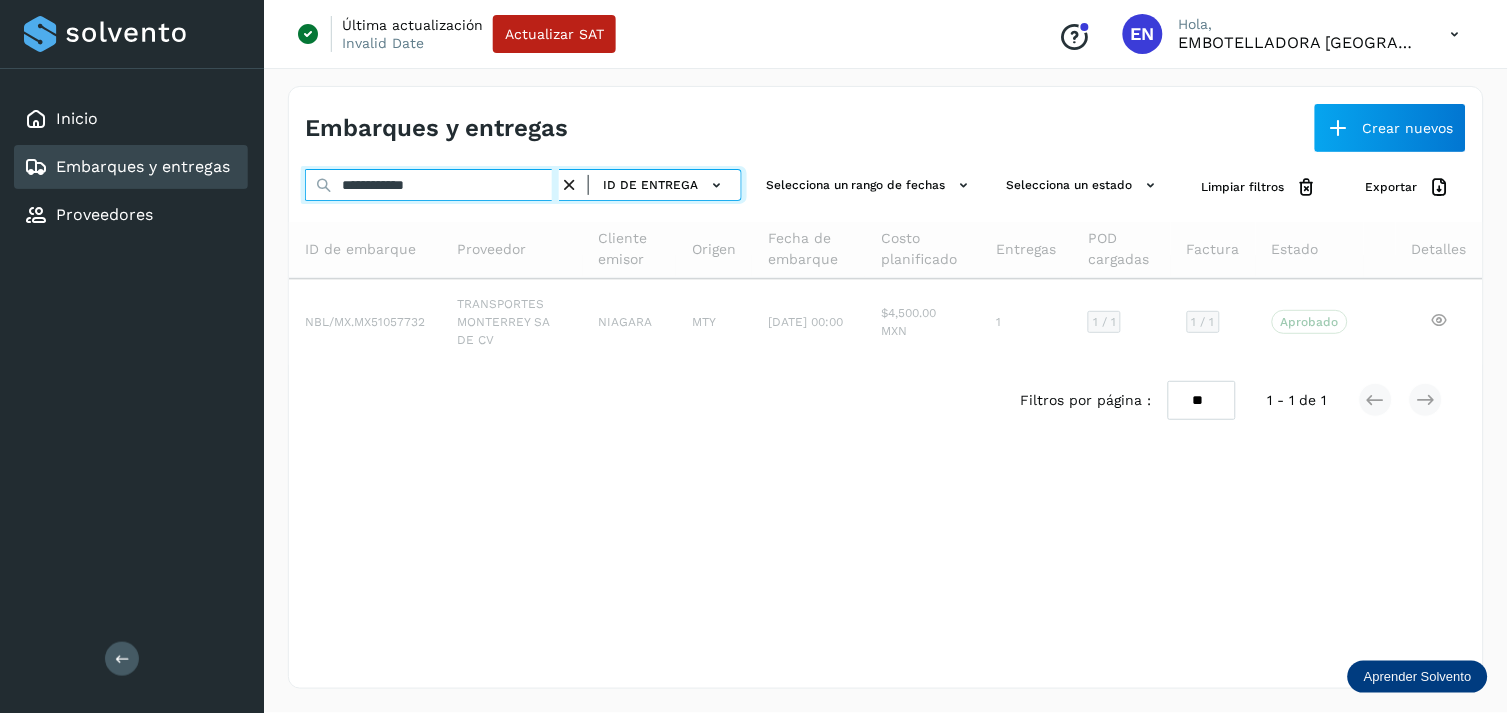 type on "**********" 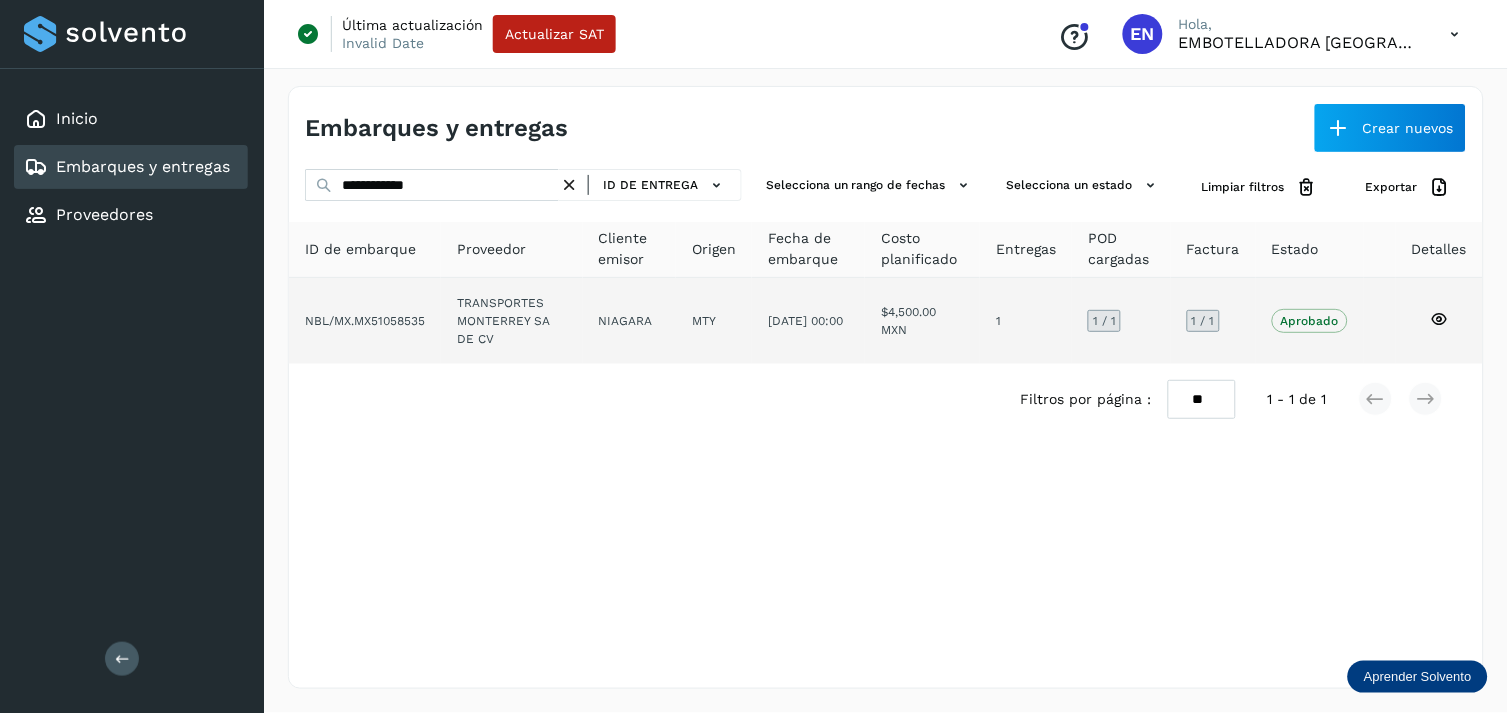 click on "MTY" 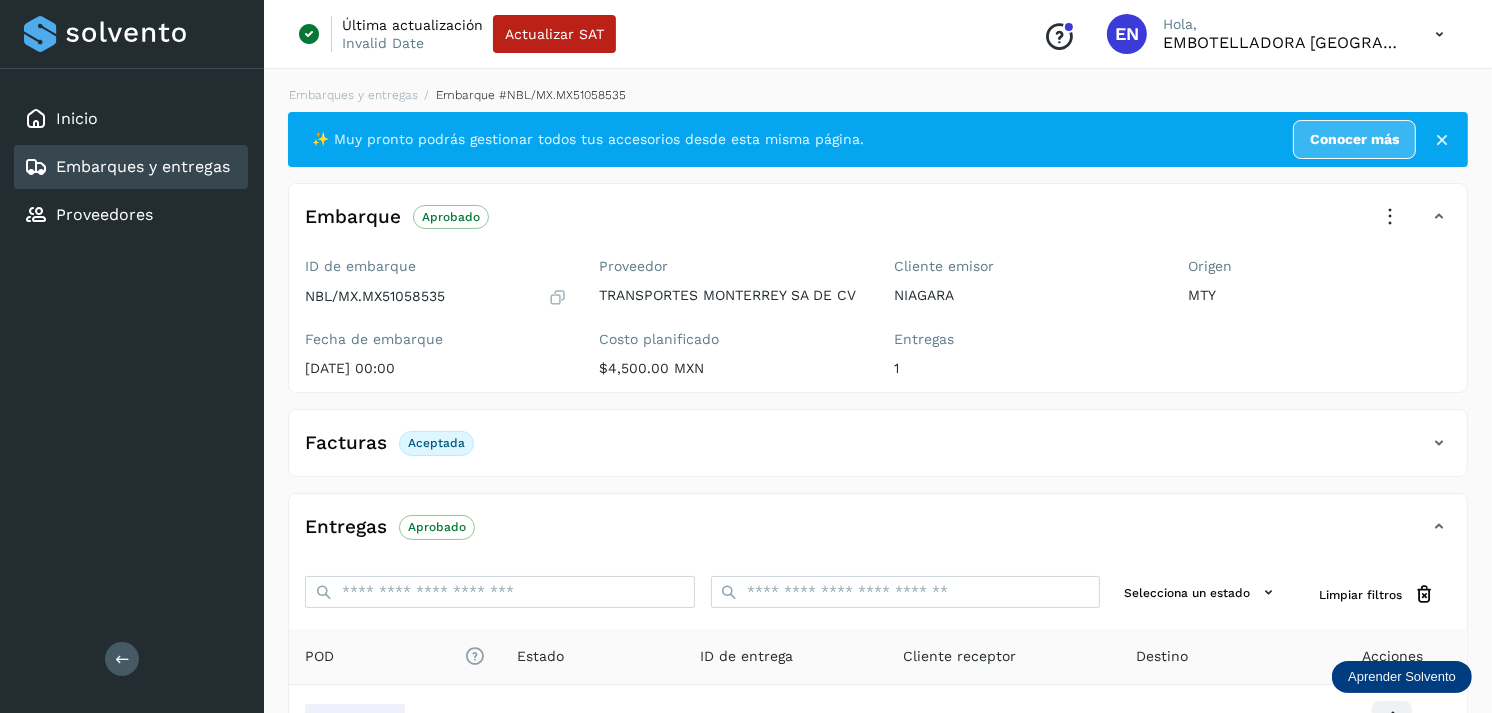 scroll, scrollTop: 241, scrollLeft: 0, axis: vertical 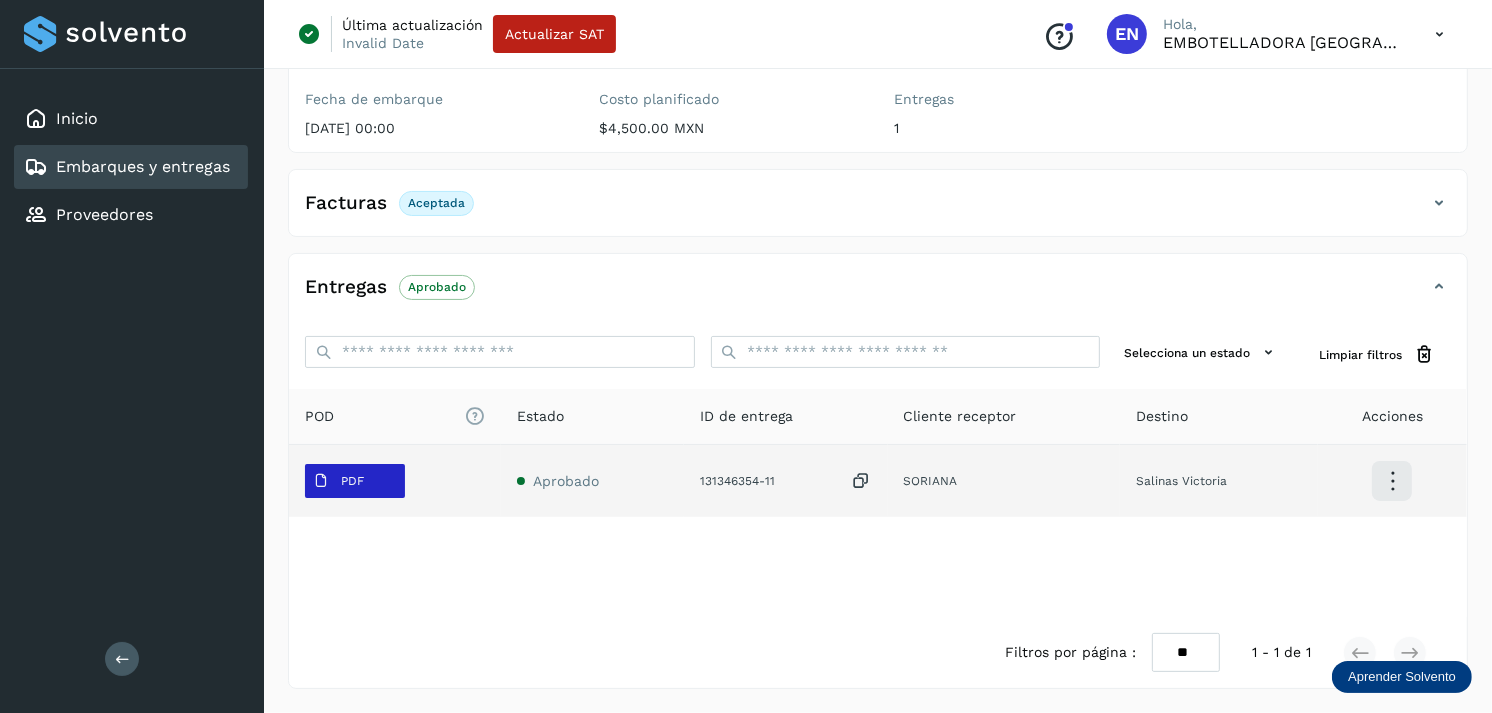 click on "PDF" at bounding box center [338, 481] 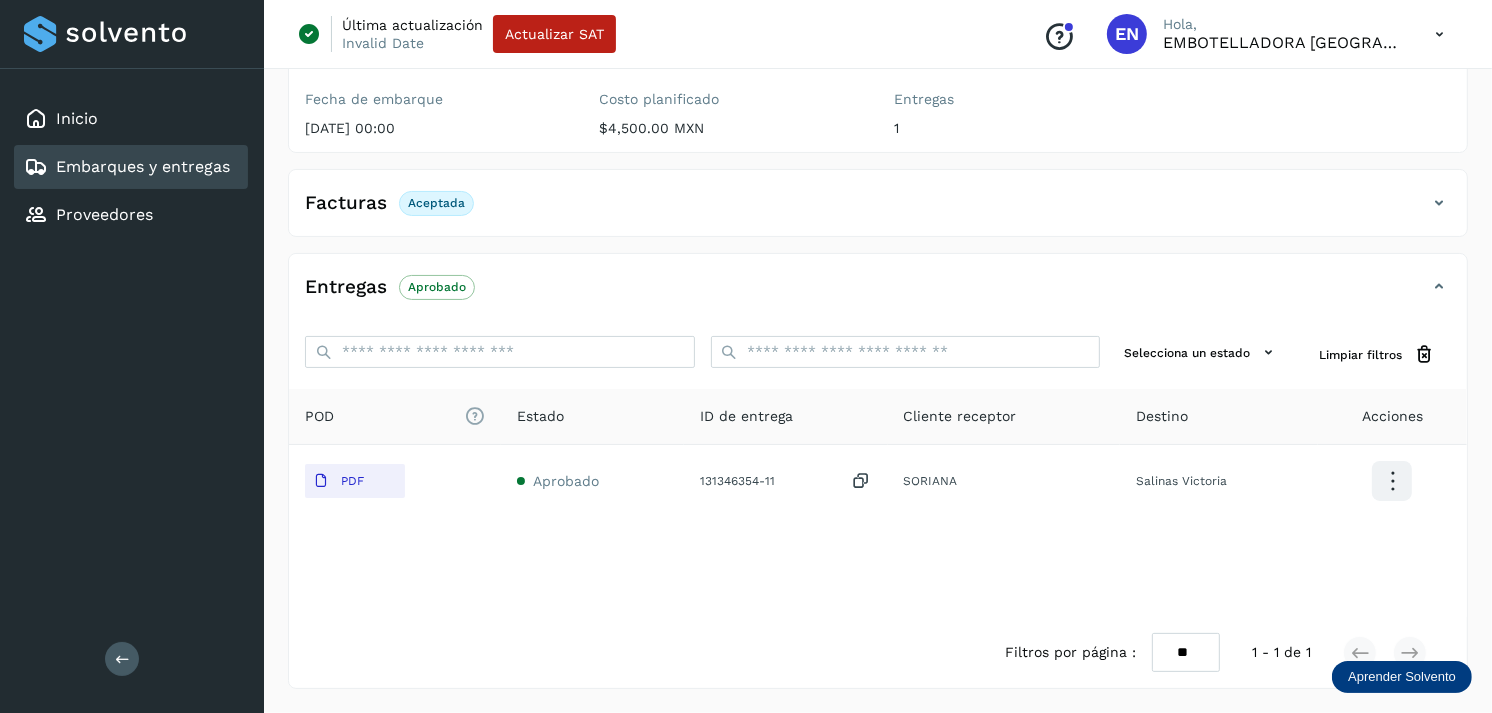 type 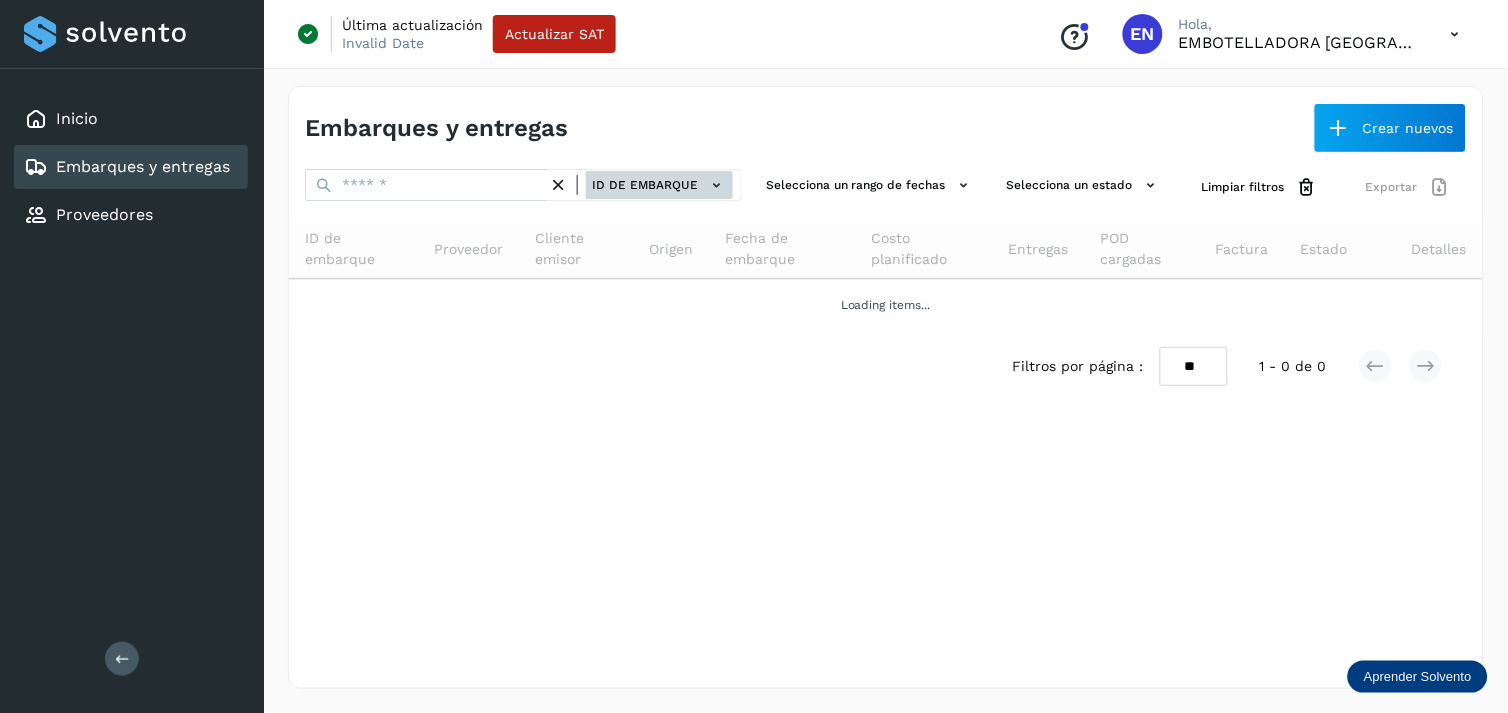 click on "ID de embarque" at bounding box center [659, 185] 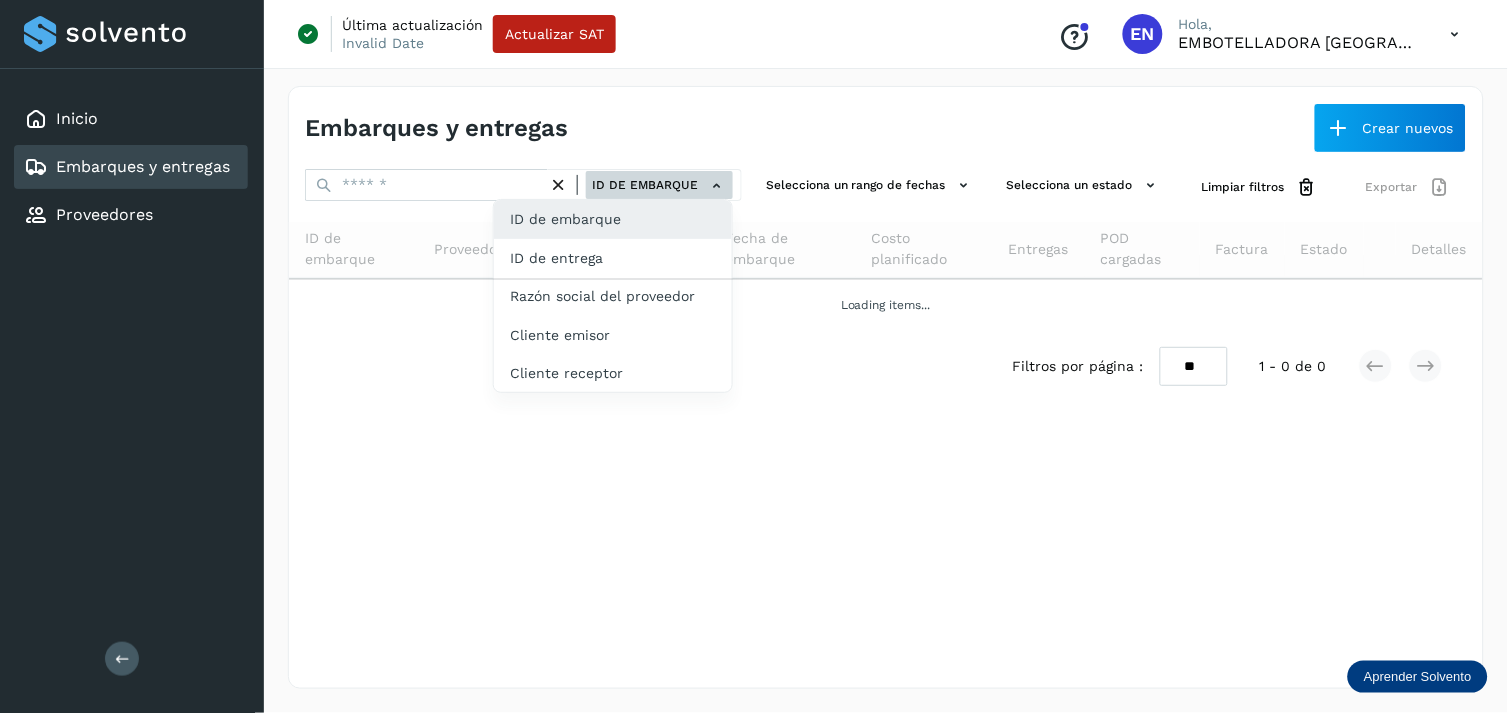 click on "ID de embarque ID de entrega Razón social del proveedor Cliente emisor Cliente receptor" at bounding box center [613, 296] 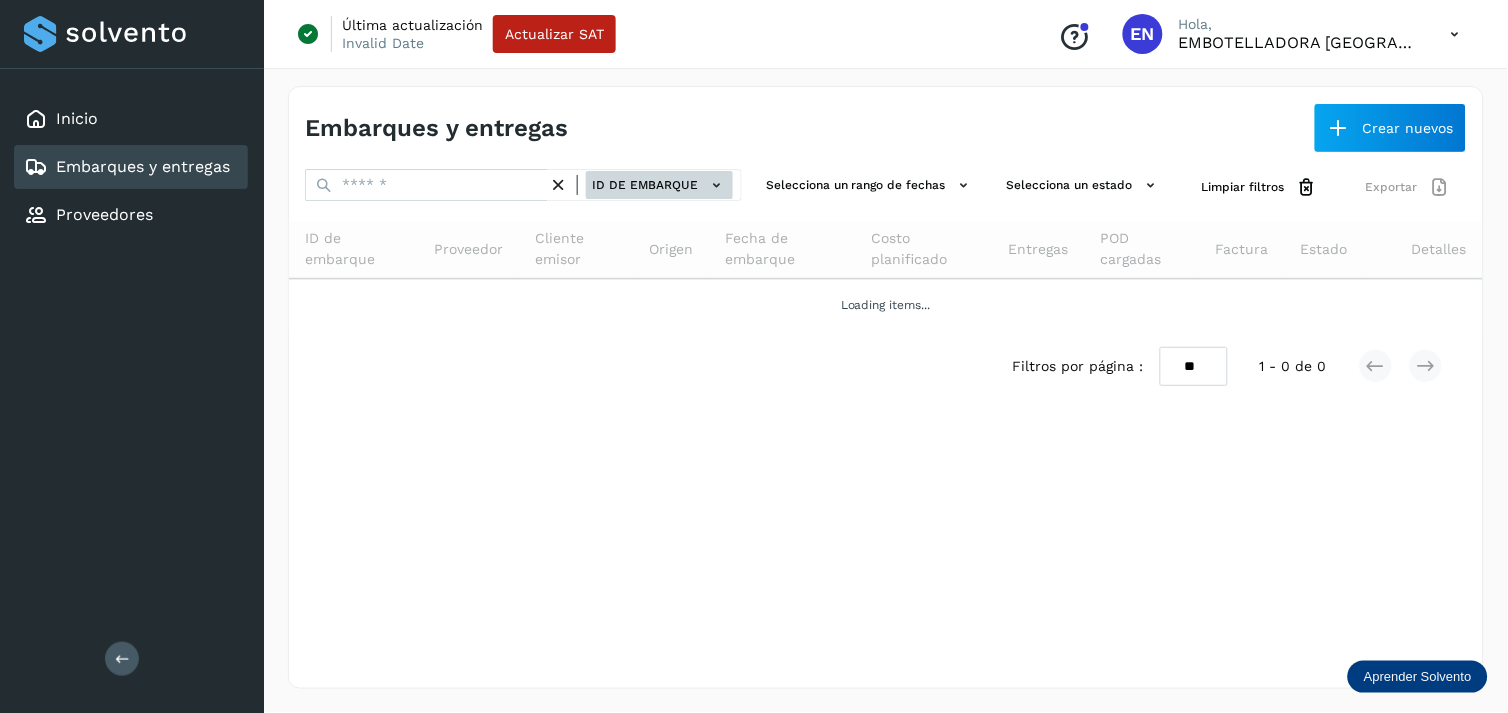 click on "ID de embarque" at bounding box center (659, 185) 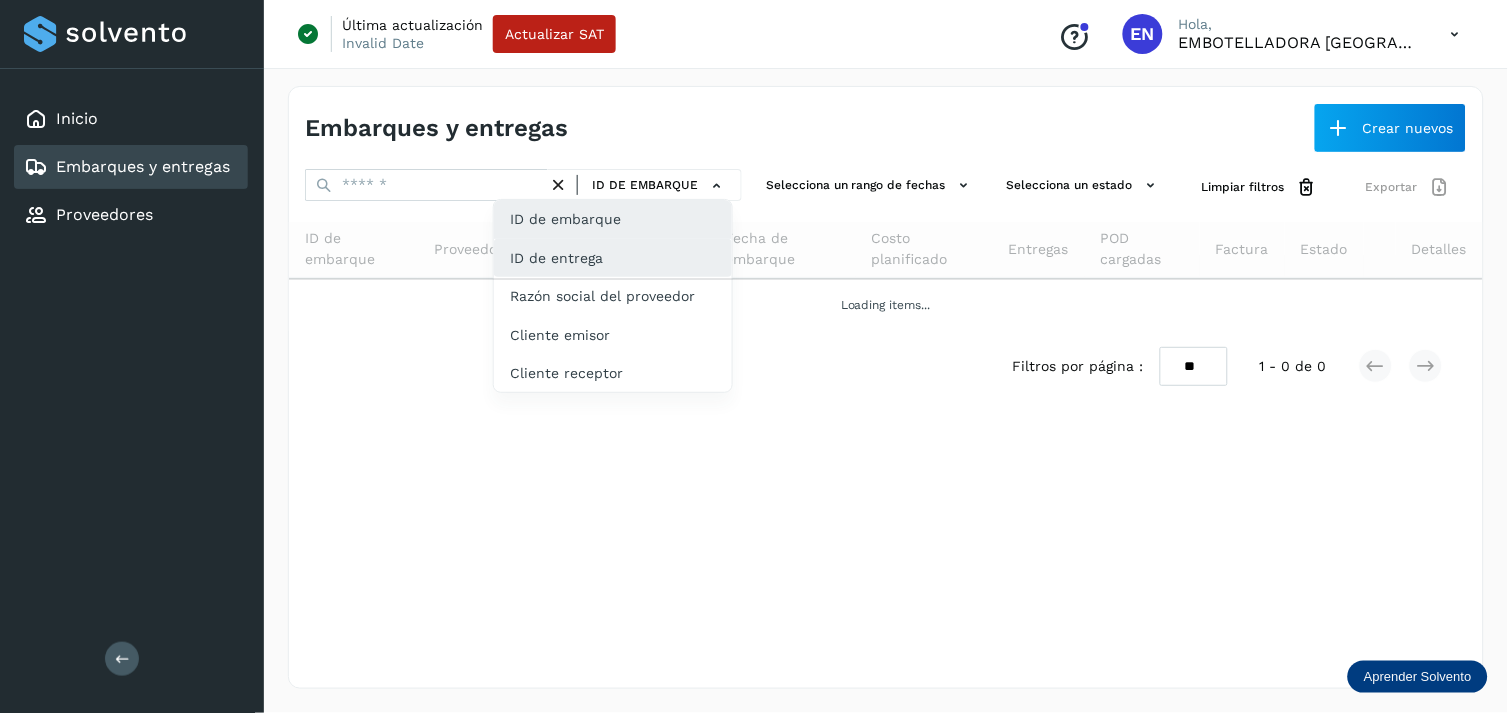 click on "ID de entrega" 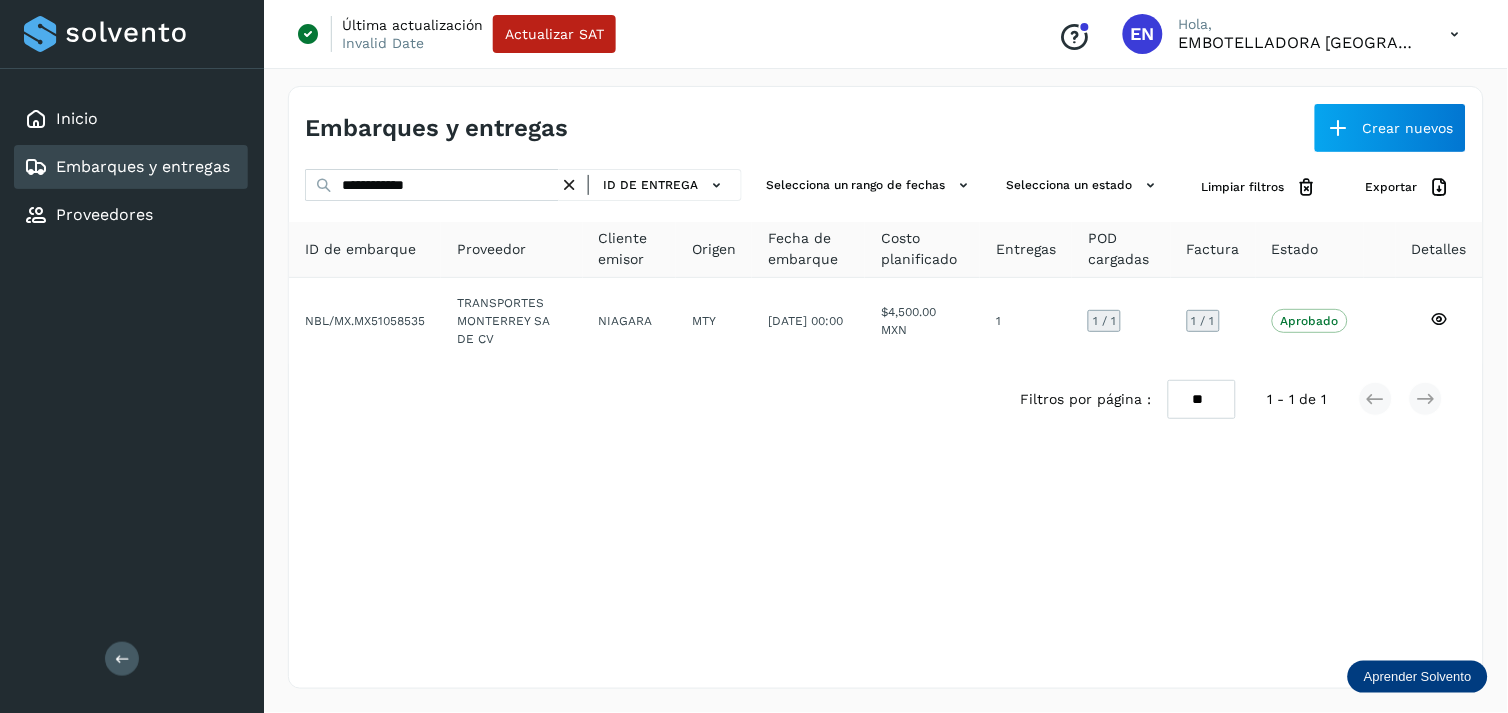 drag, startPoint x: 577, startPoint y: 200, endPoint x: 578, endPoint y: 190, distance: 10.049875 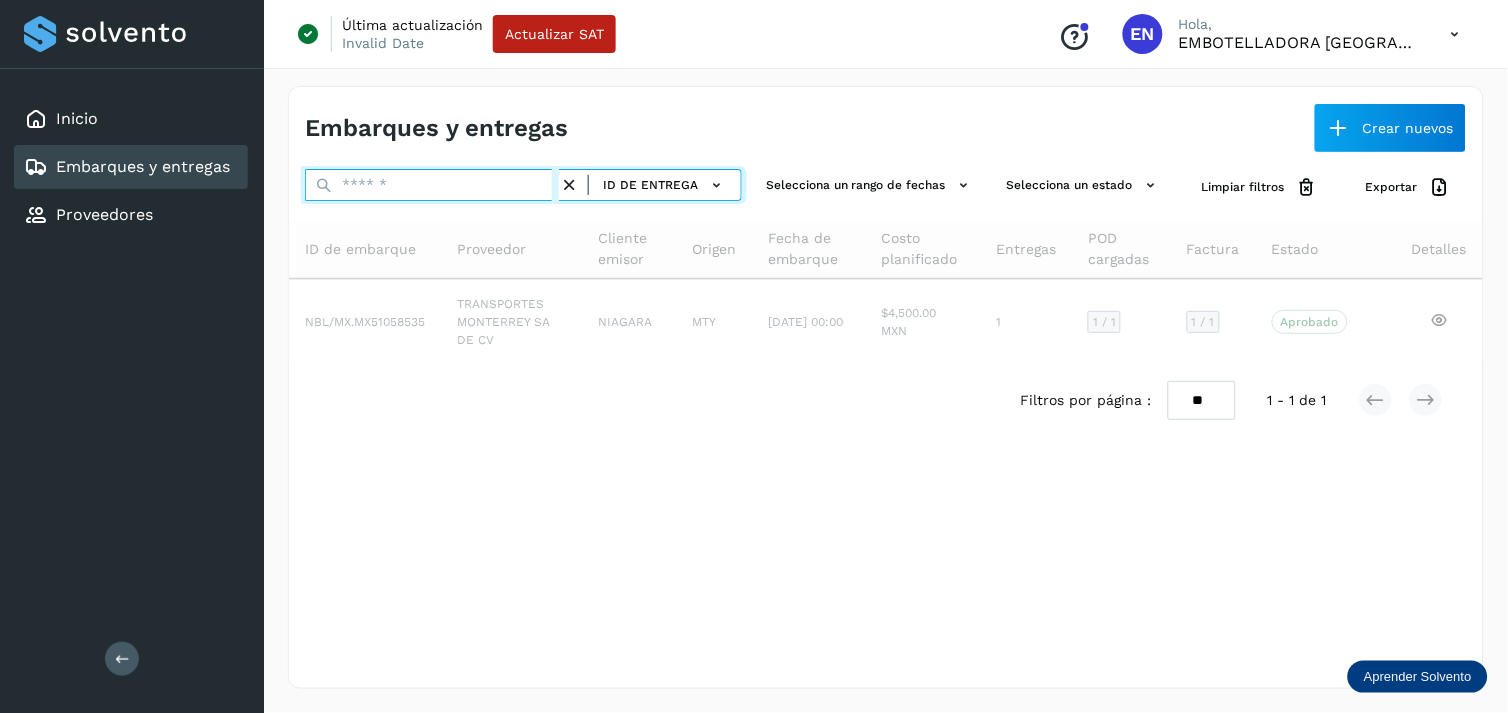 click at bounding box center [432, 185] 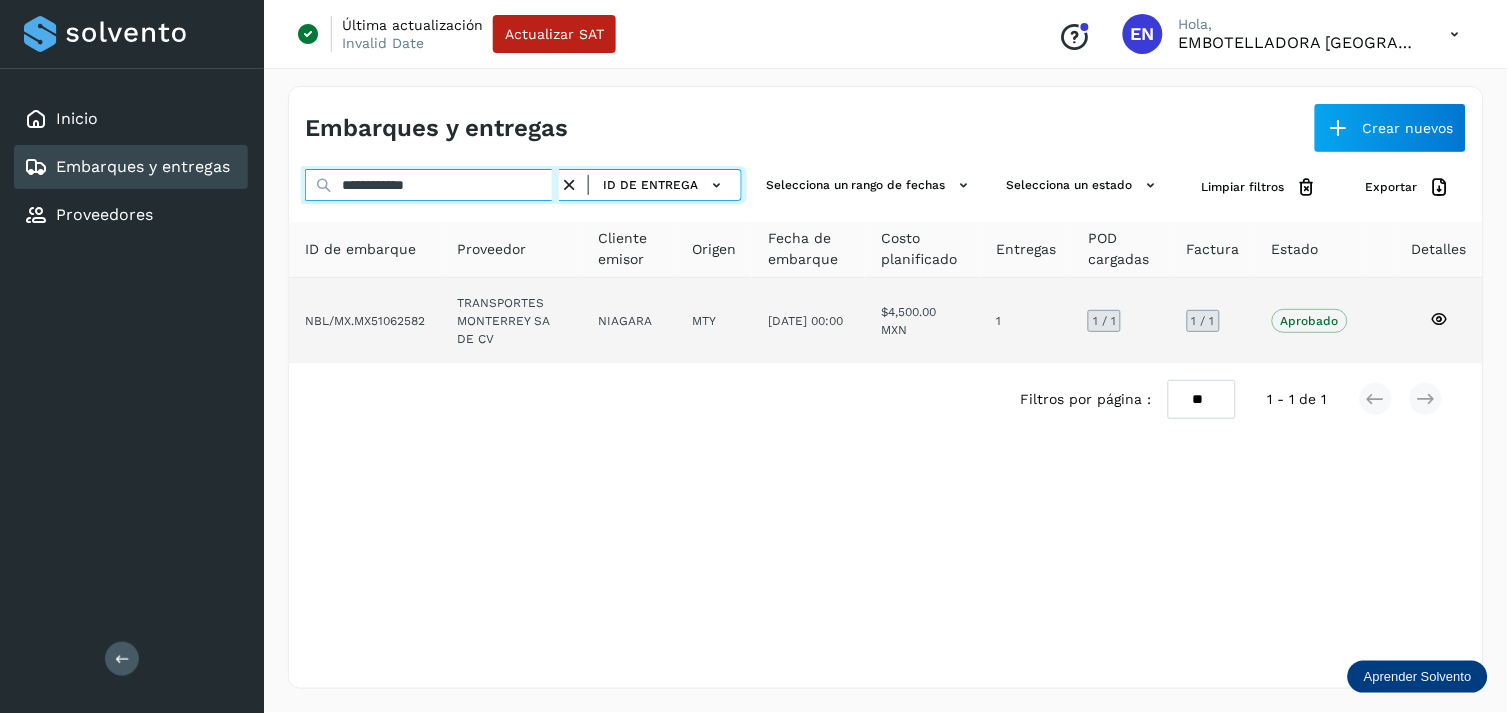 type on "**********" 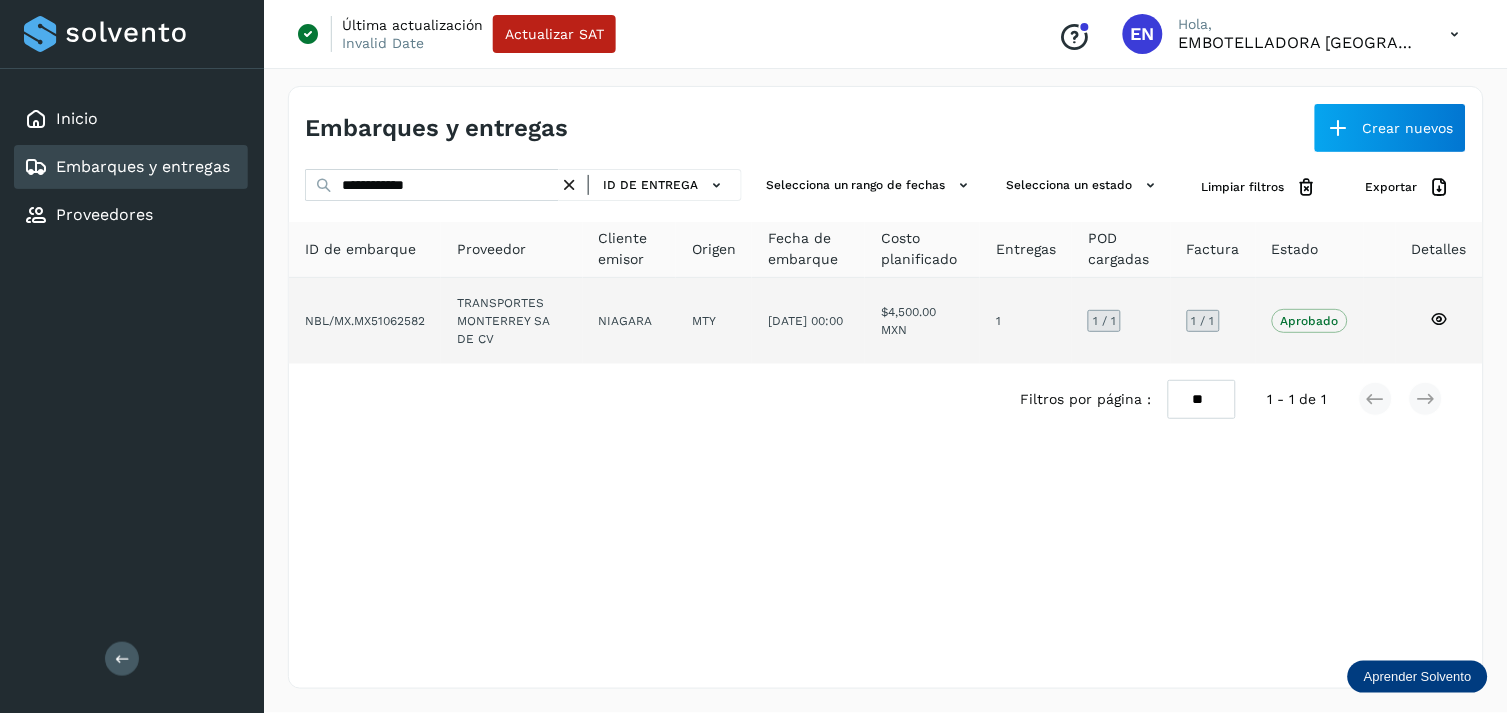click on "TRANSPORTES MONTERREY SA DE CV" 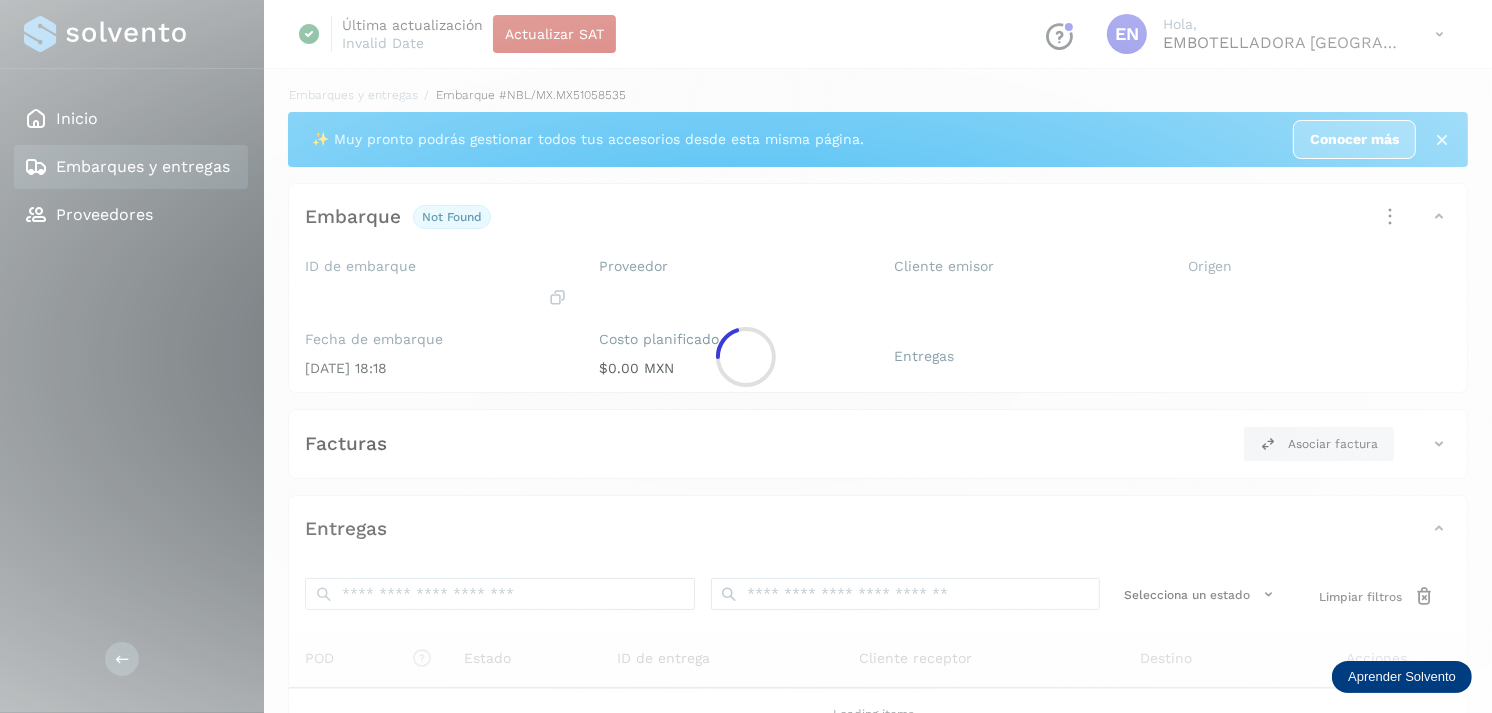 click 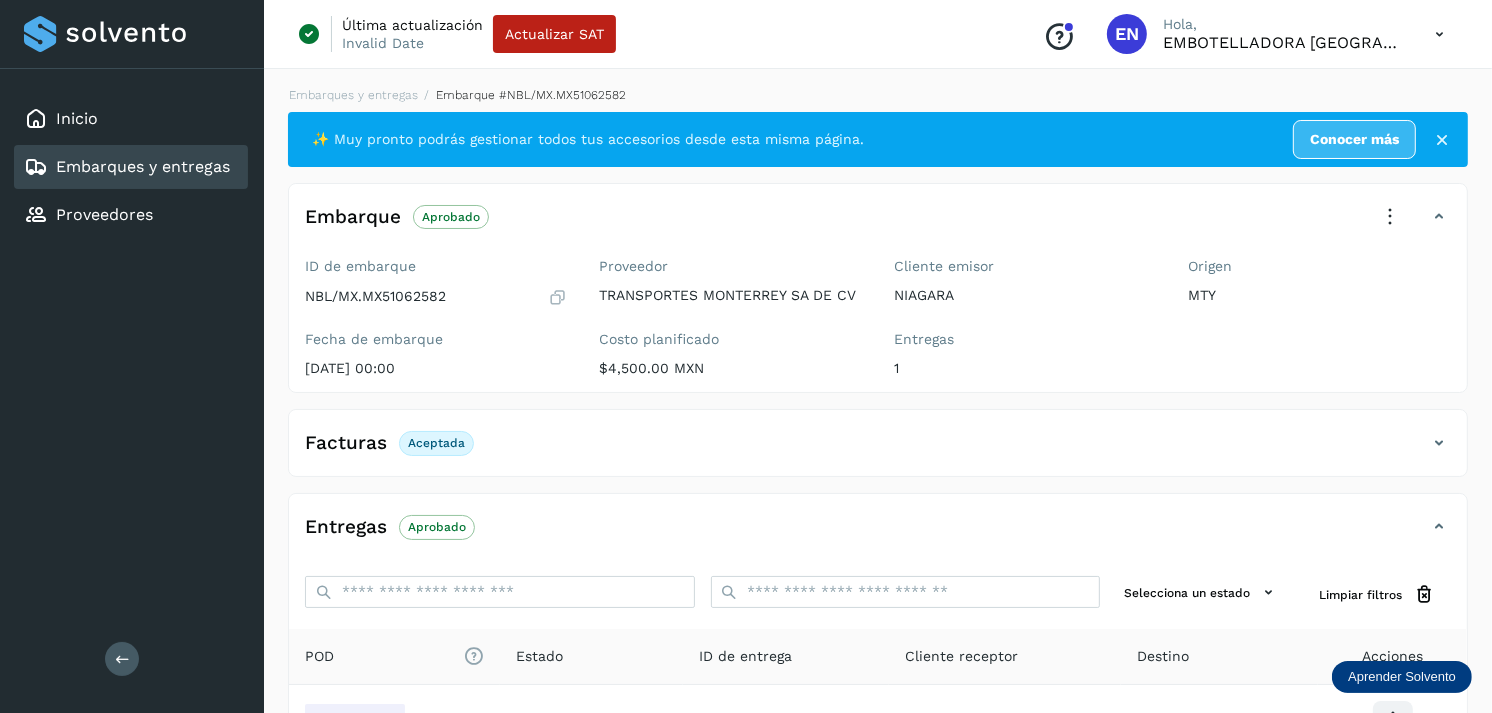 click on "Facturas Aceptada Facturas Estado XML Aceptada" 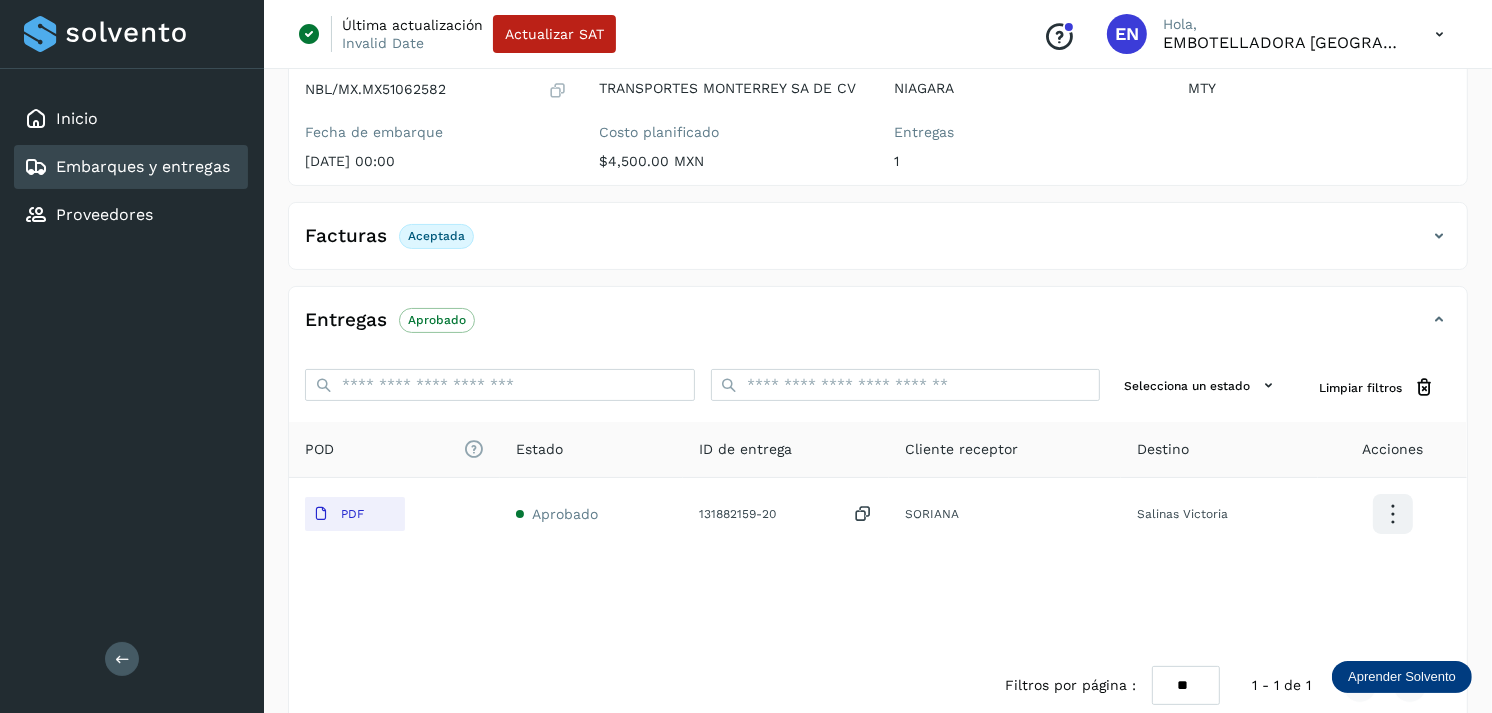 scroll, scrollTop: 241, scrollLeft: 0, axis: vertical 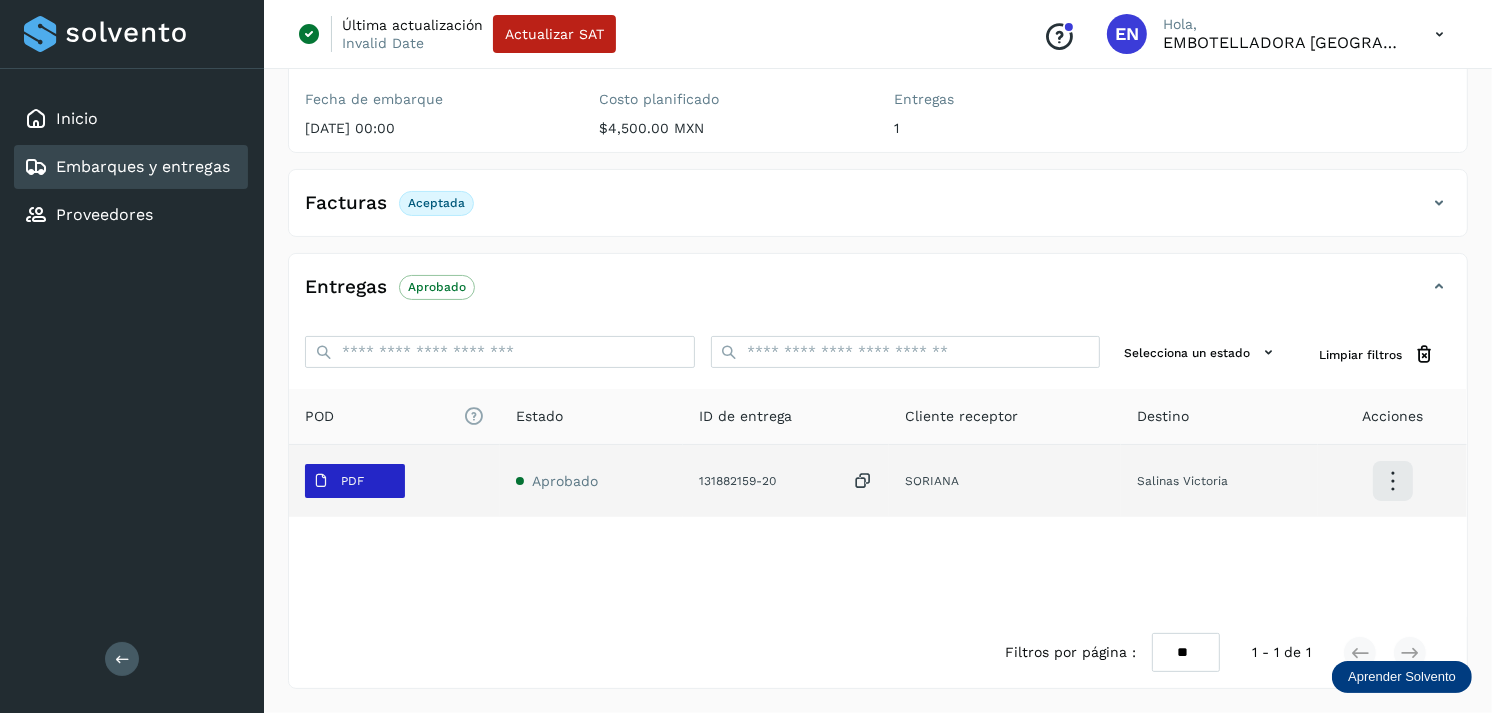 click on "PDF" at bounding box center (338, 481) 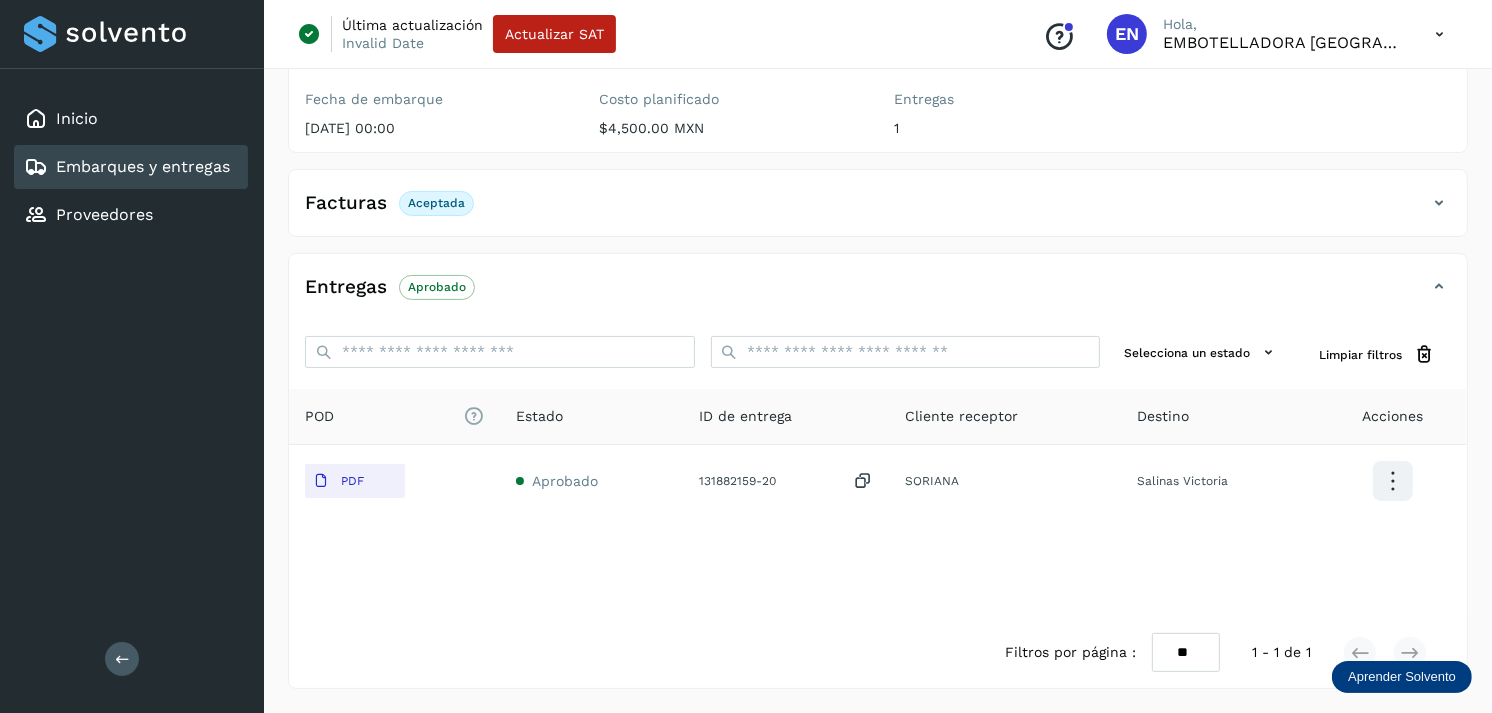 type 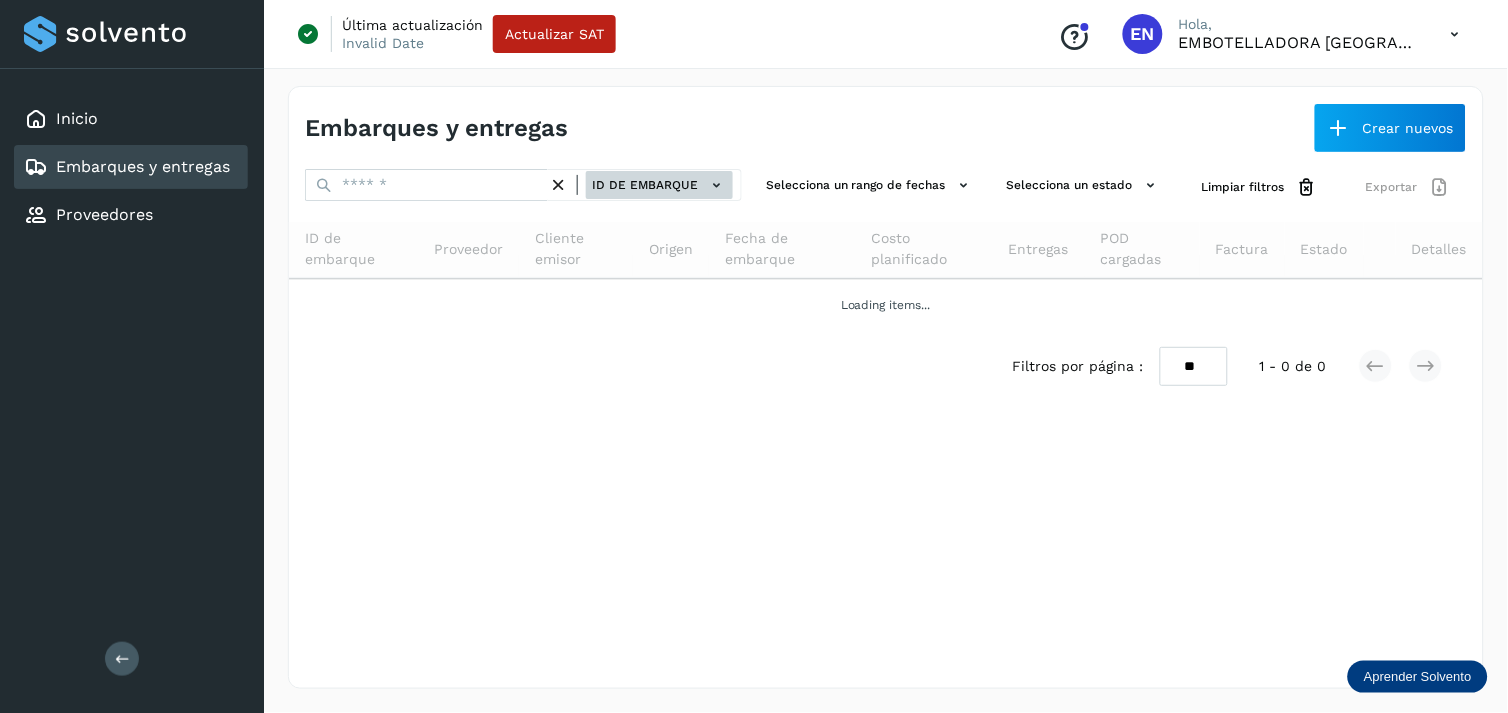 click on "ID de embarque" 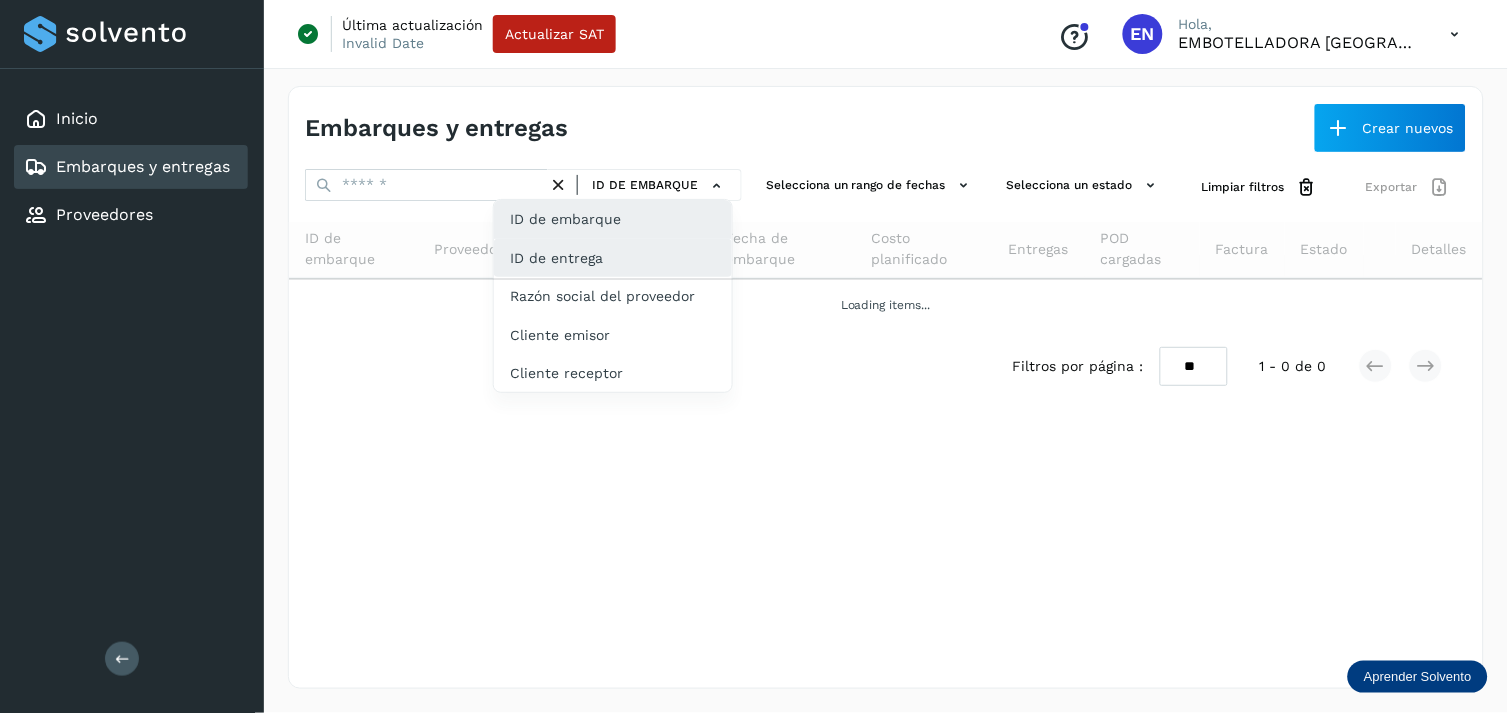 click on "ID de entrega" 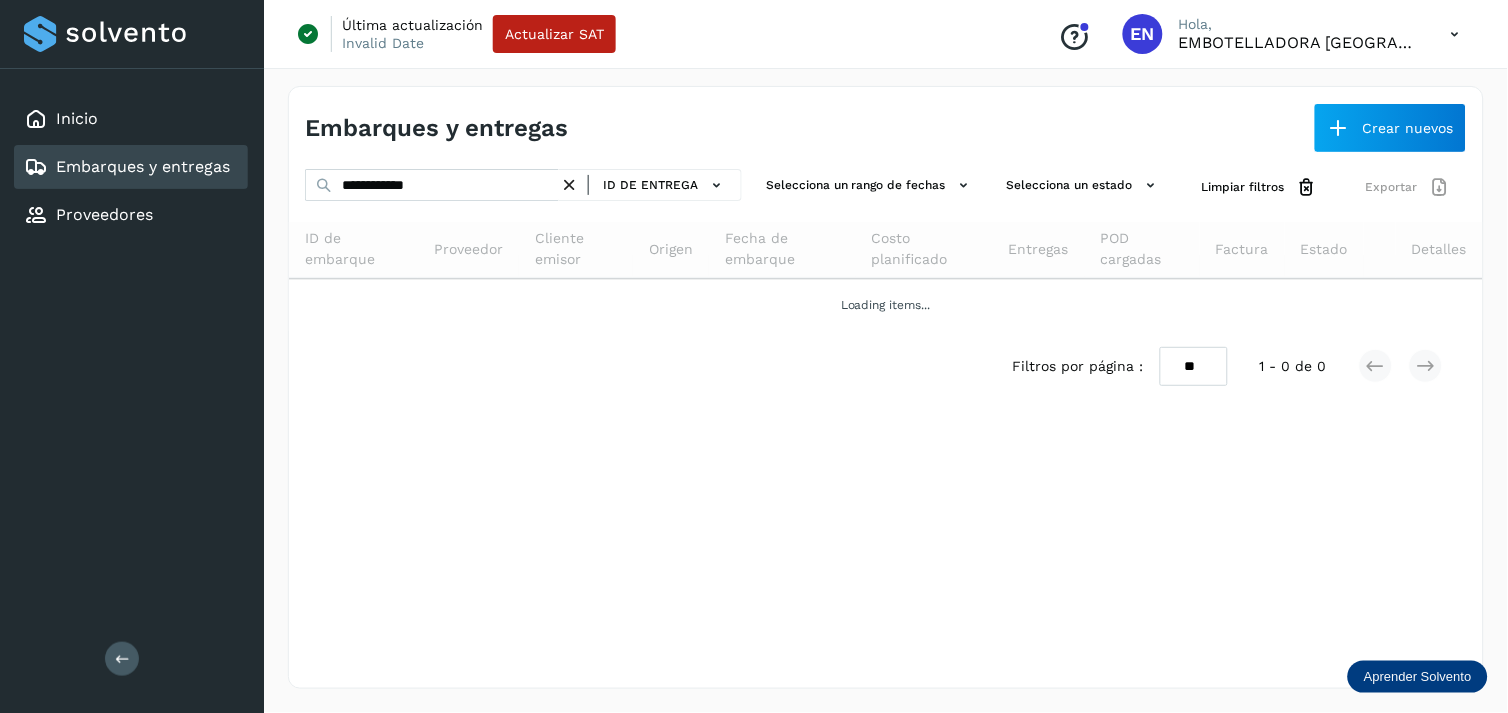 click at bounding box center (569, 185) 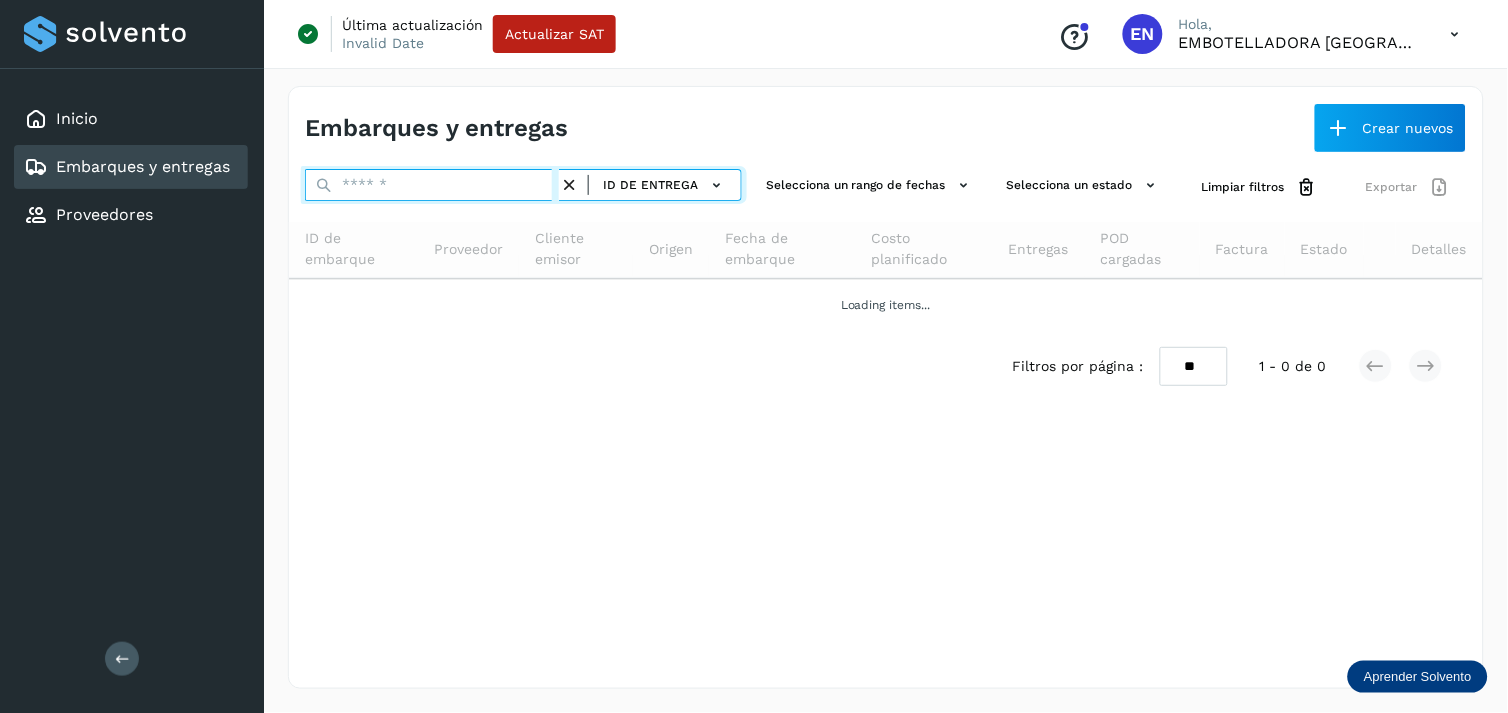 paste on "**********" 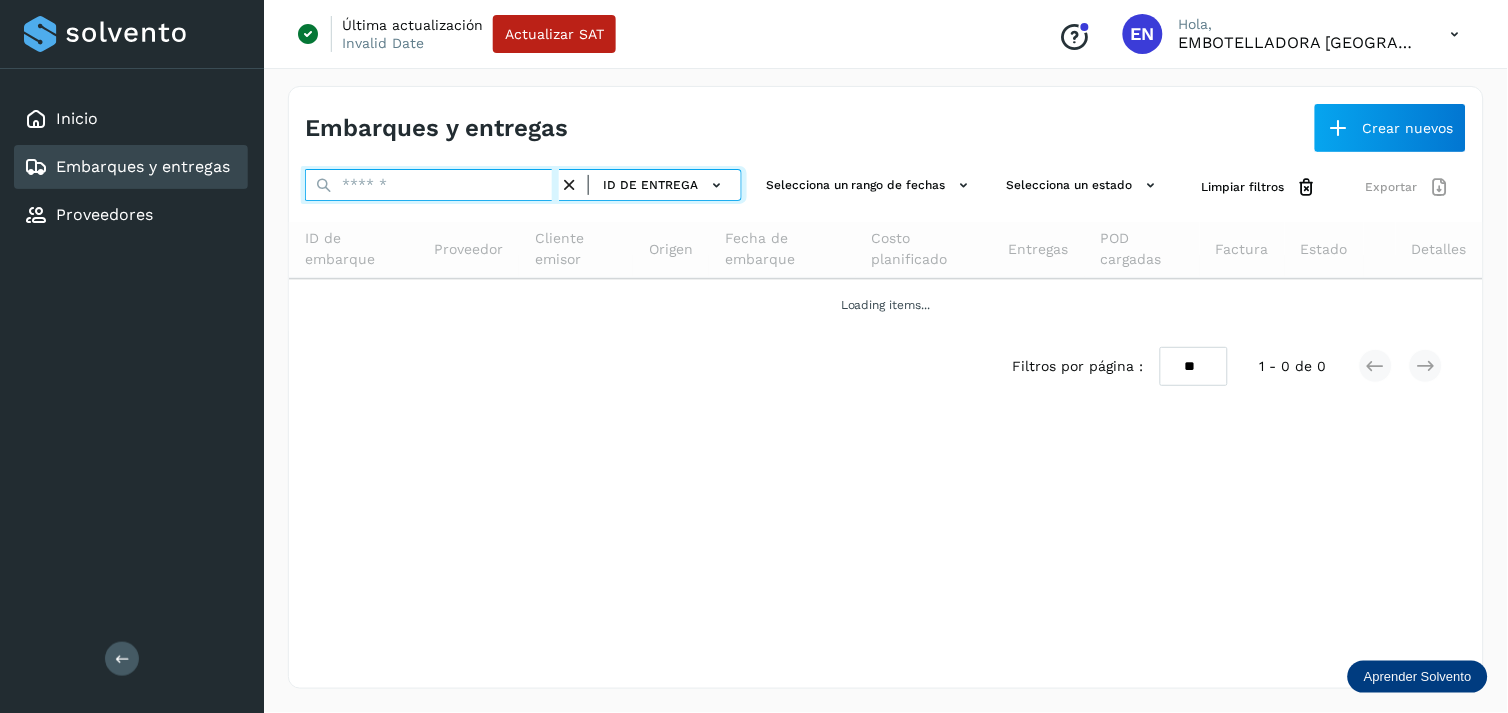 click at bounding box center (432, 185) 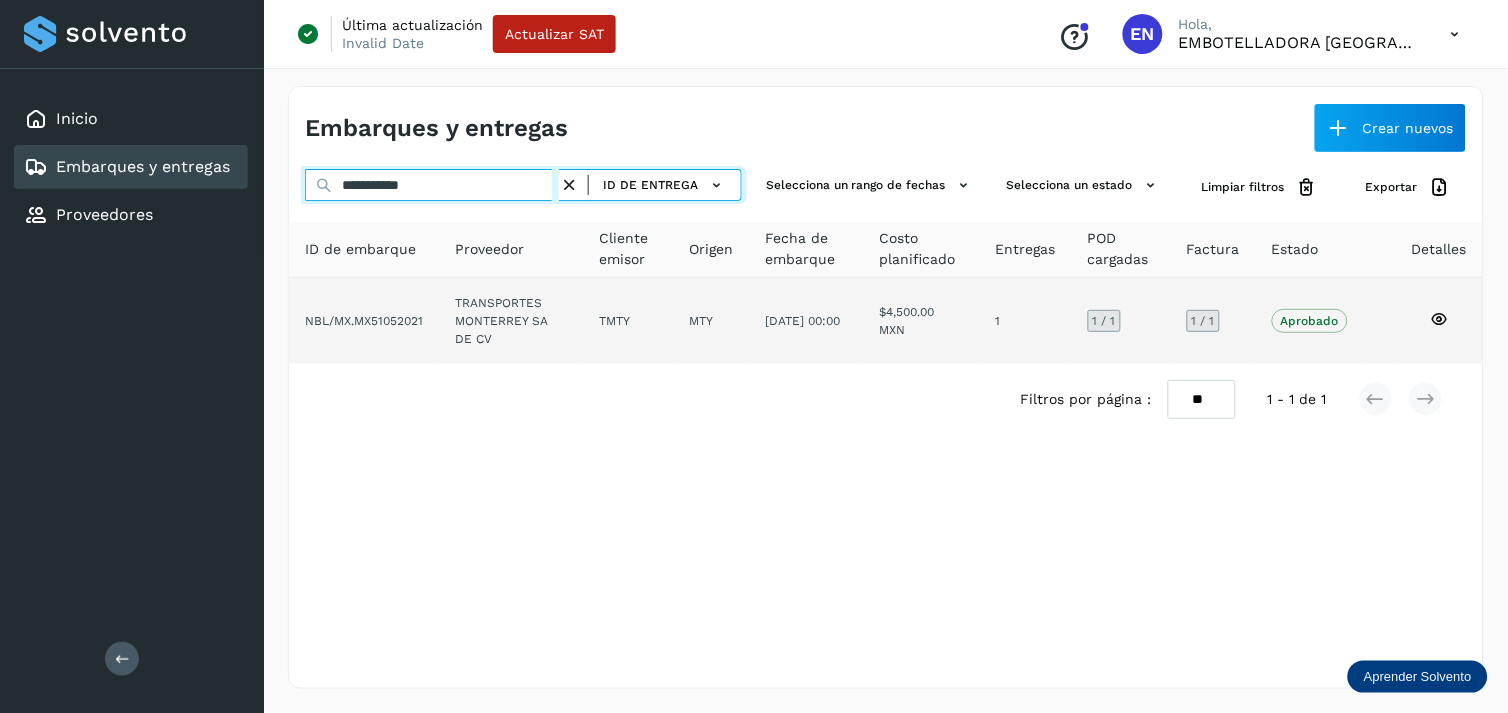 type on "**********" 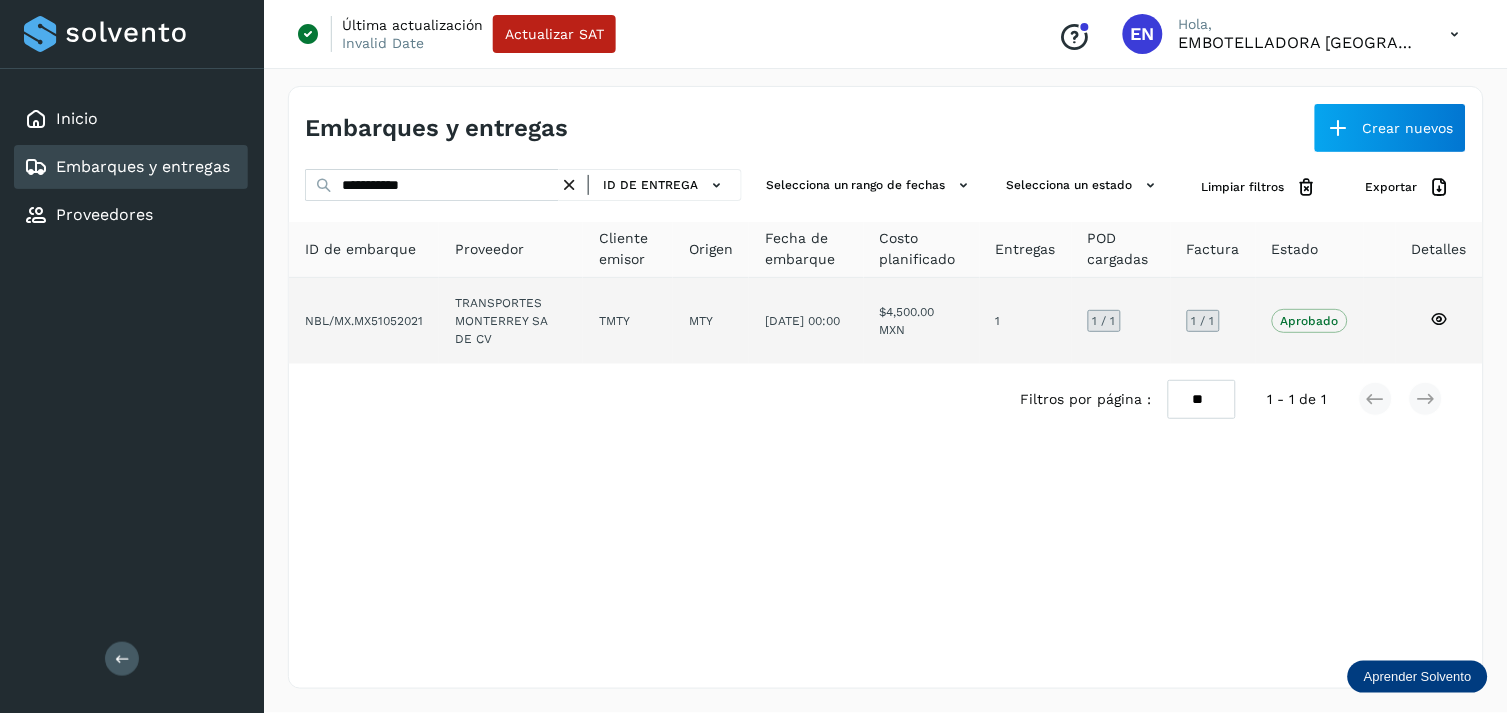 click on "MTY" 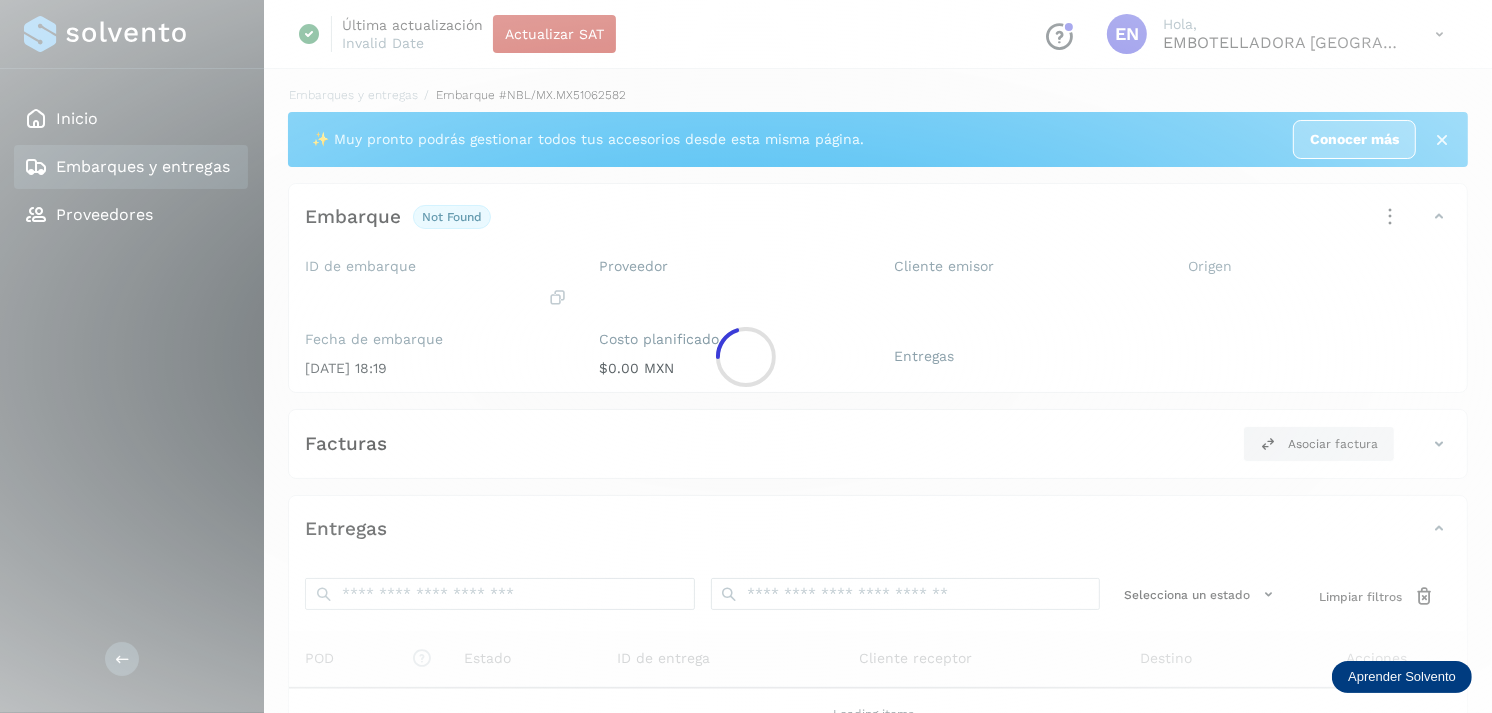 click 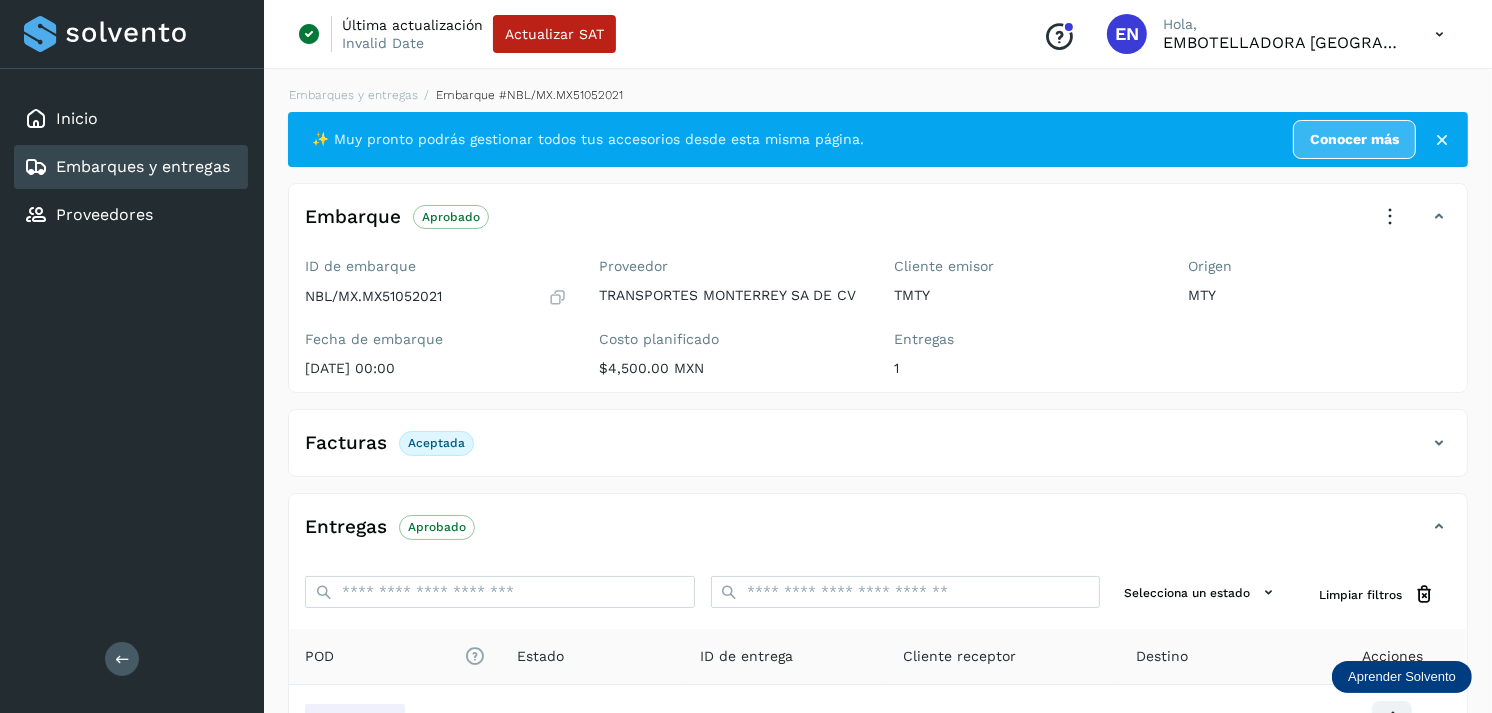 scroll, scrollTop: 241, scrollLeft: 0, axis: vertical 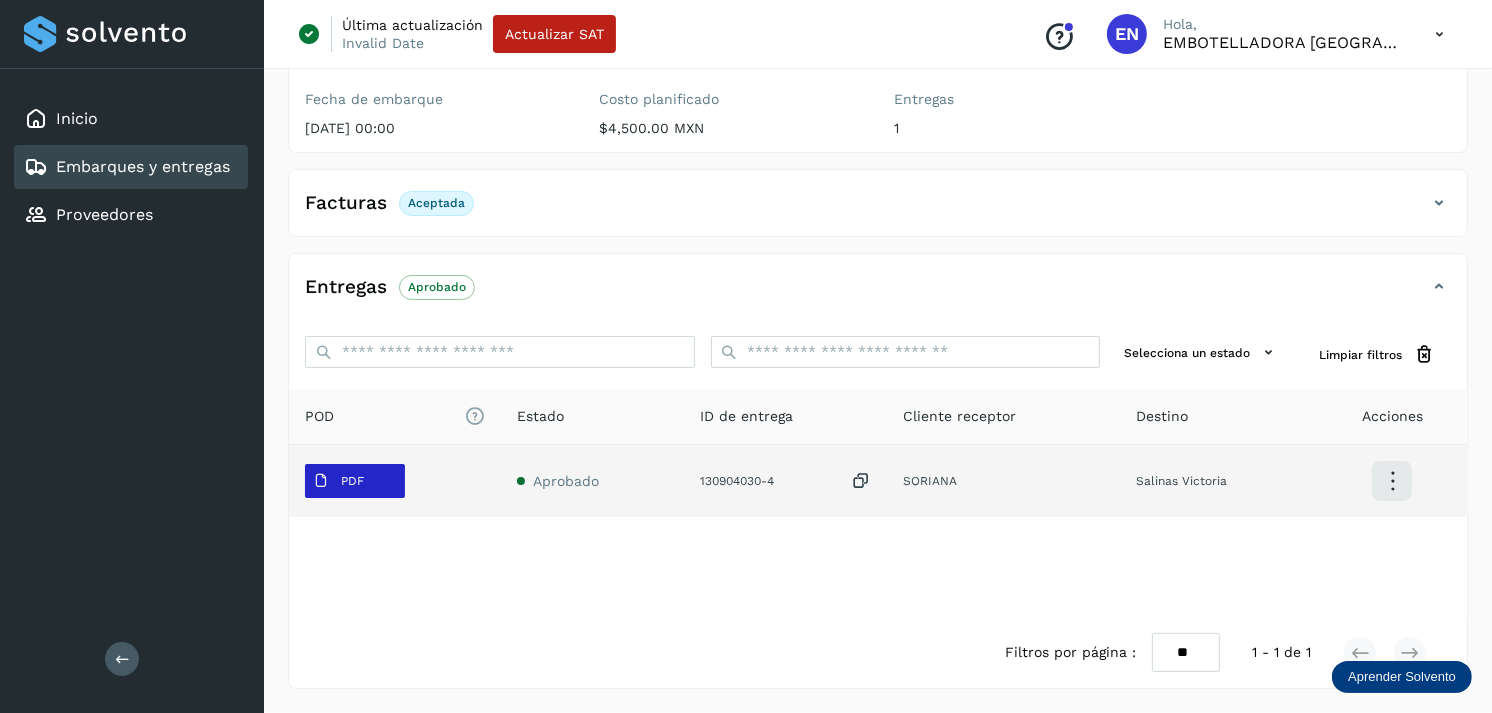 click on "PDF" at bounding box center (338, 481) 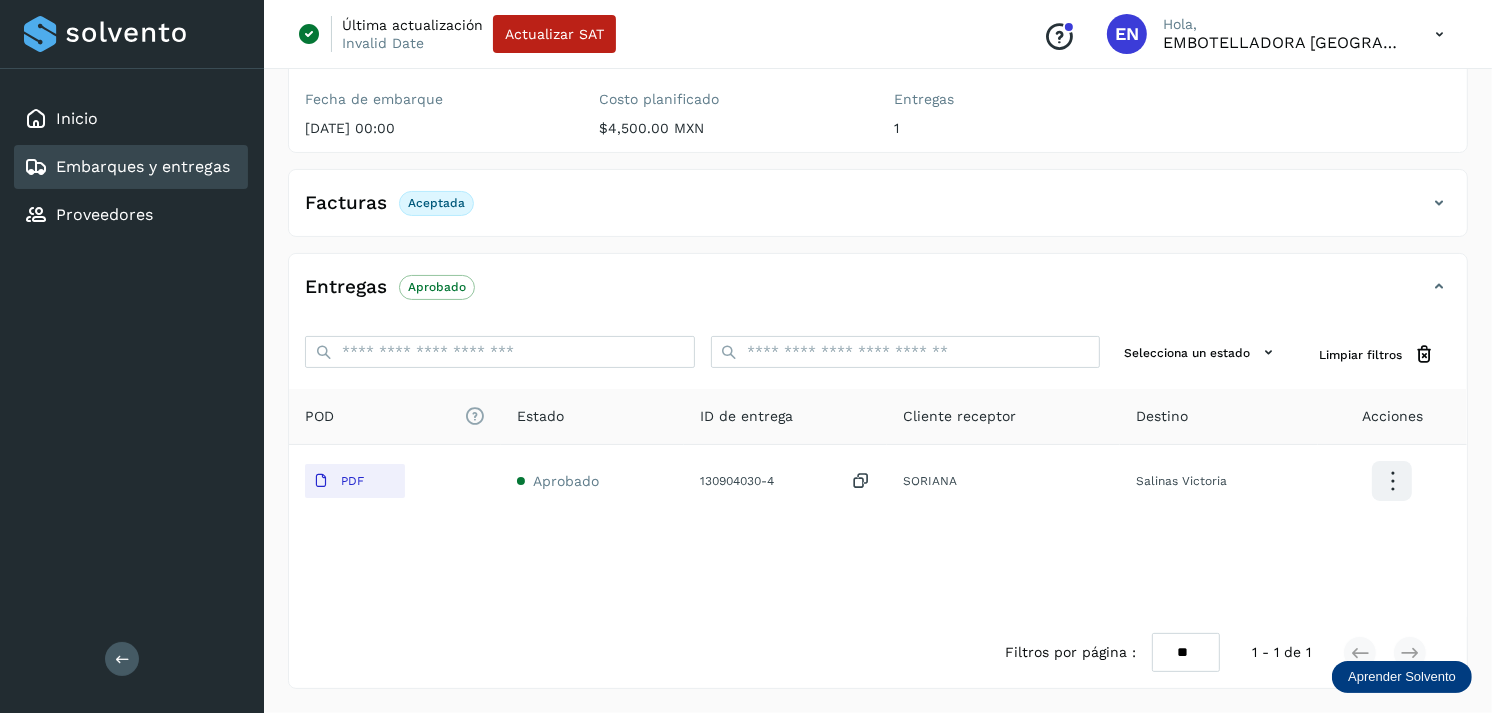 type 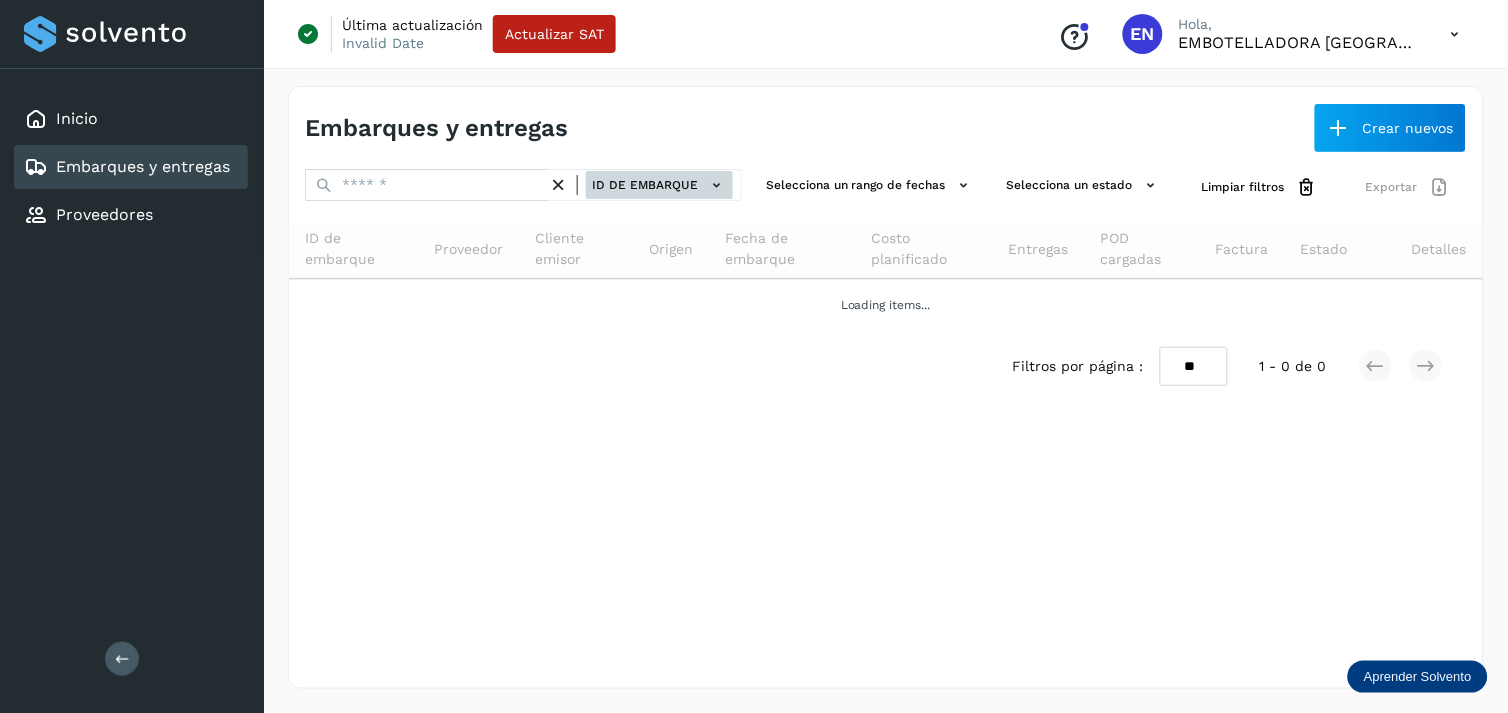 click on "ID de embarque" 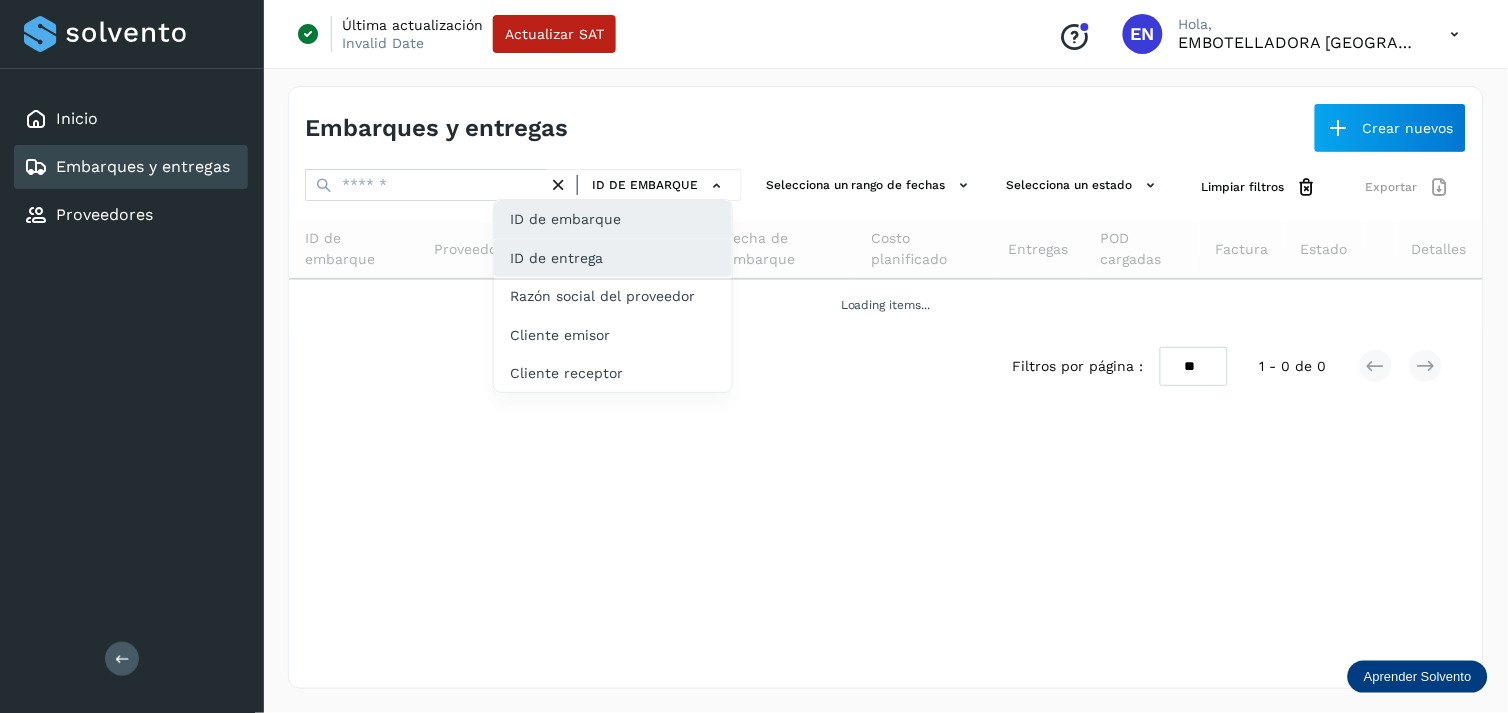 click on "ID de entrega" 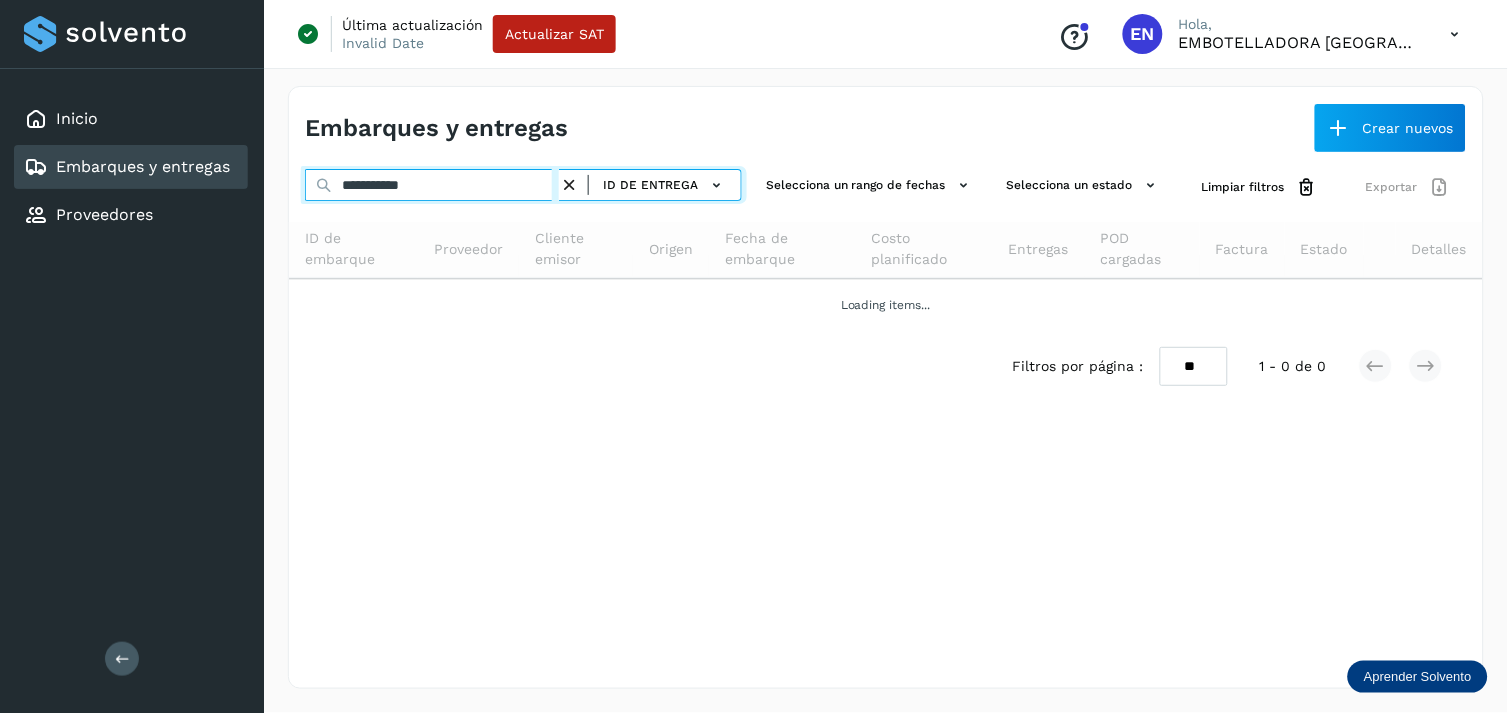 click on "**********" at bounding box center (432, 185) 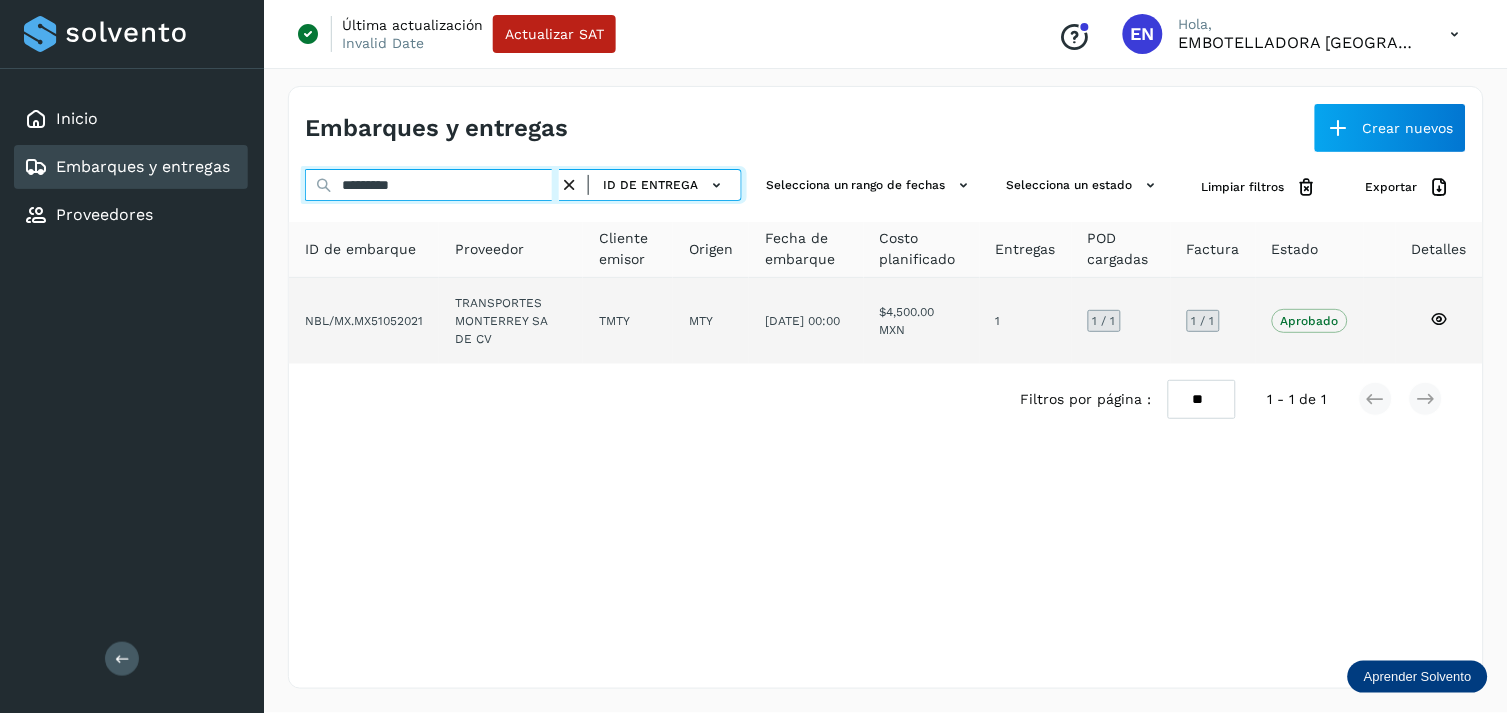 type on "*********" 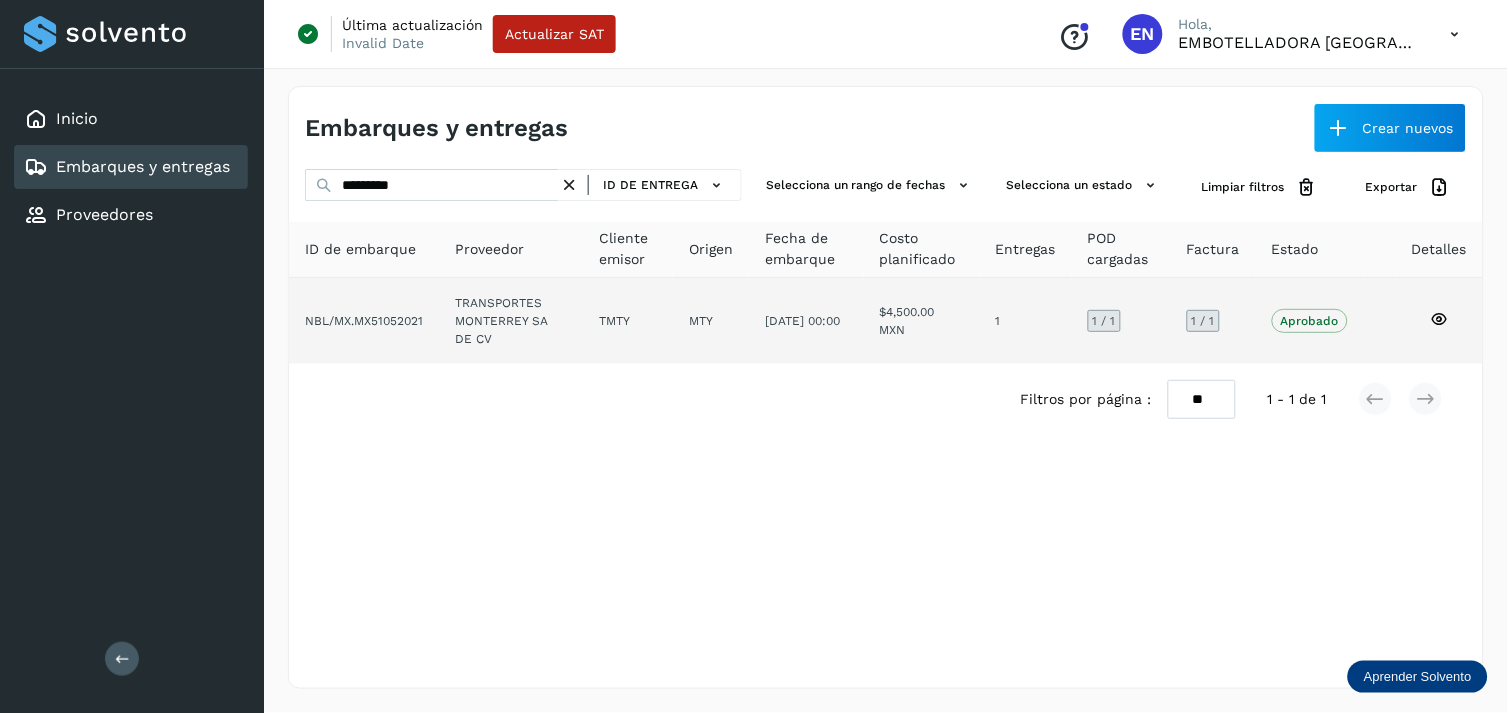 click on "TRANSPORTES MONTERREY SA DE CV" 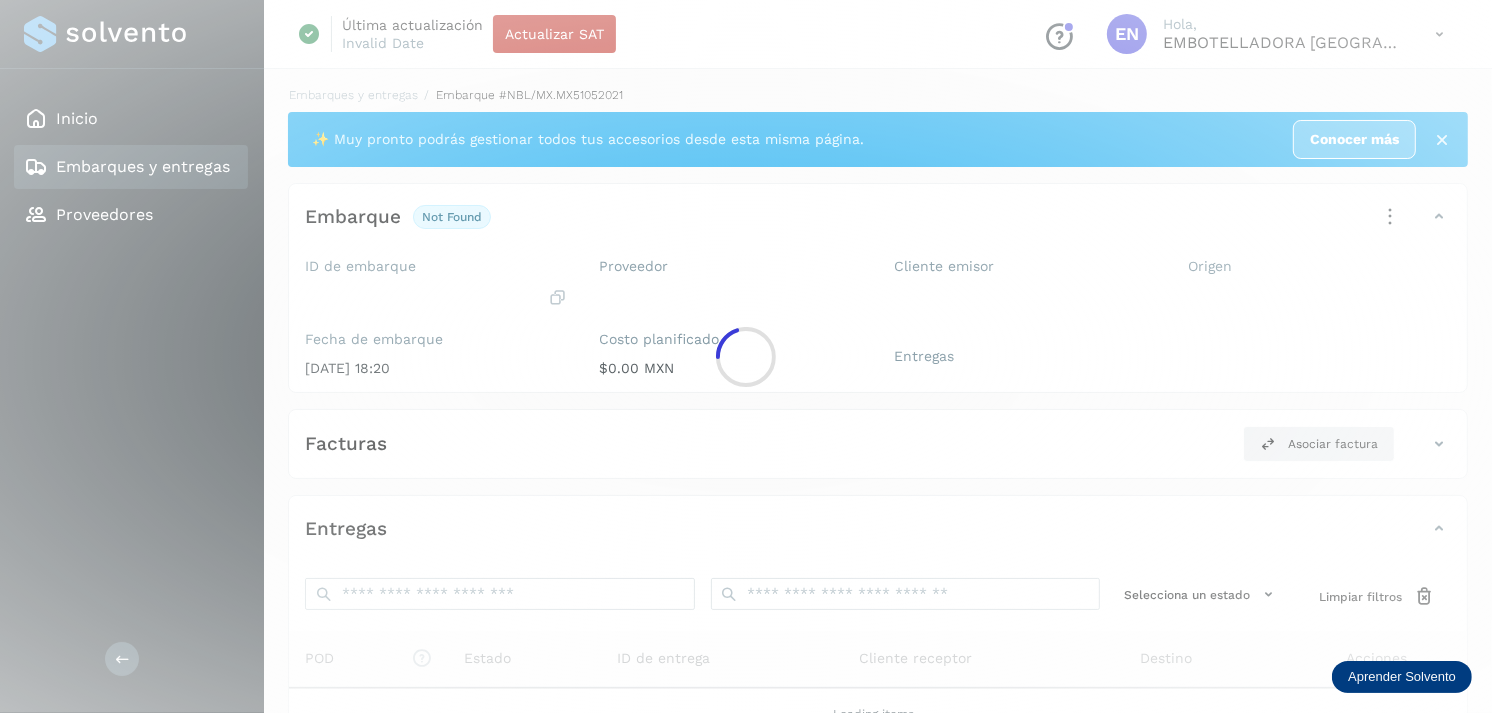 click 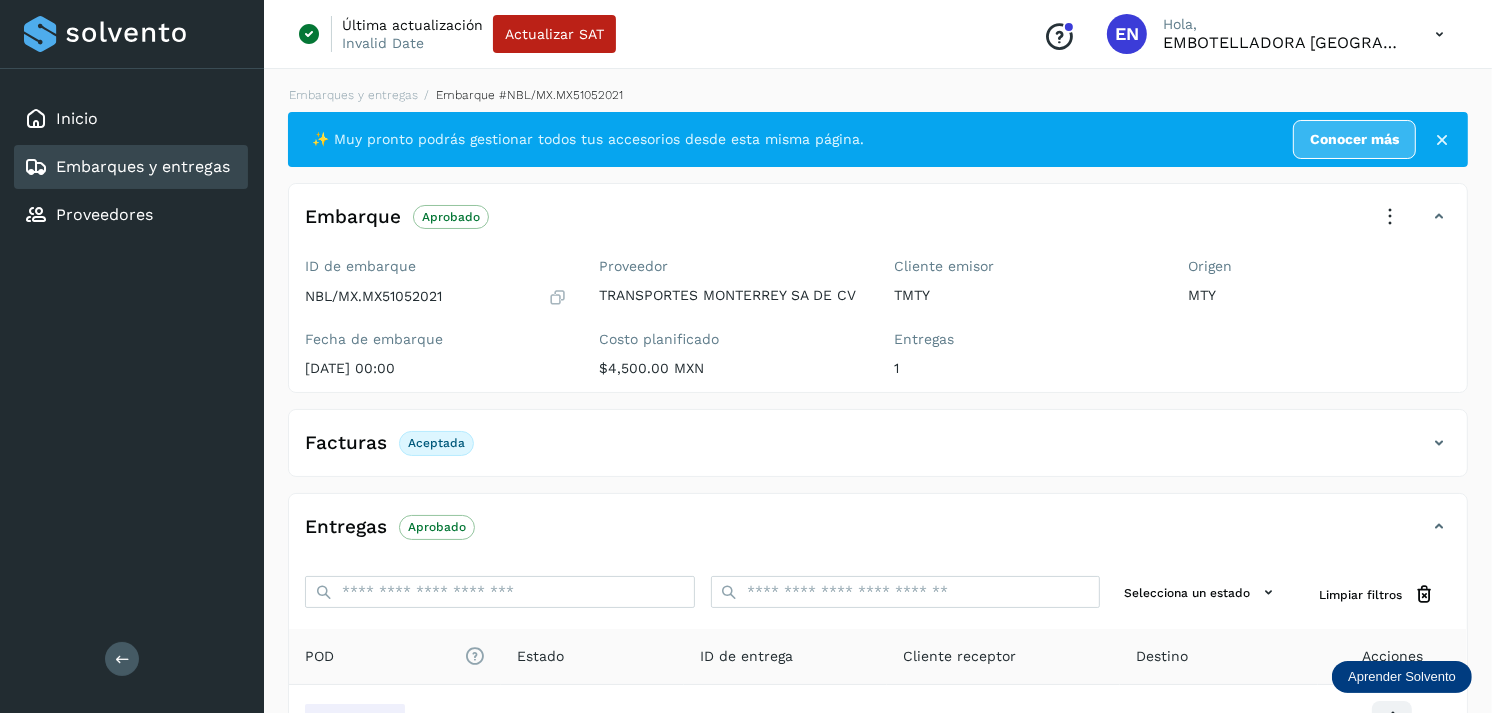 click on "Embarques y entregas" 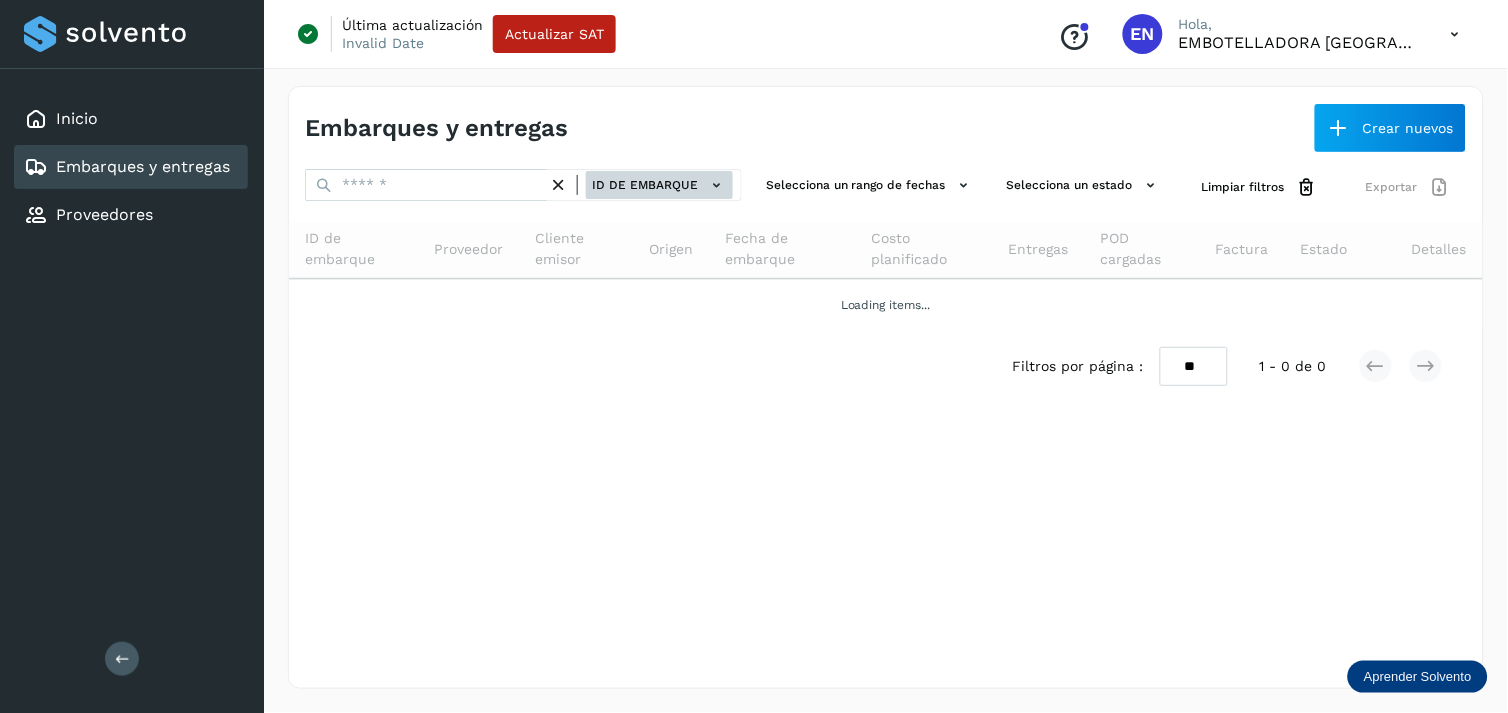 click on "ID de embarque" at bounding box center [659, 185] 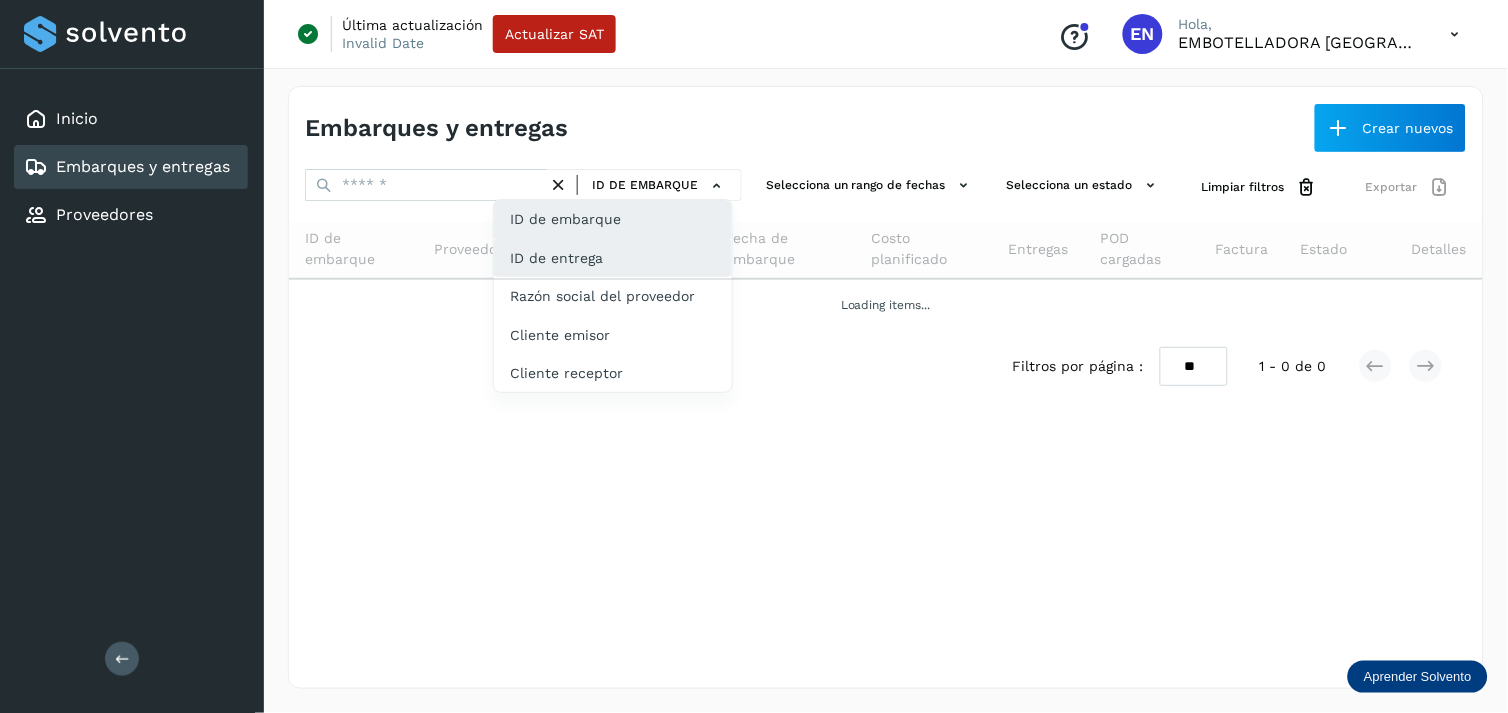 click on "ID de entrega" 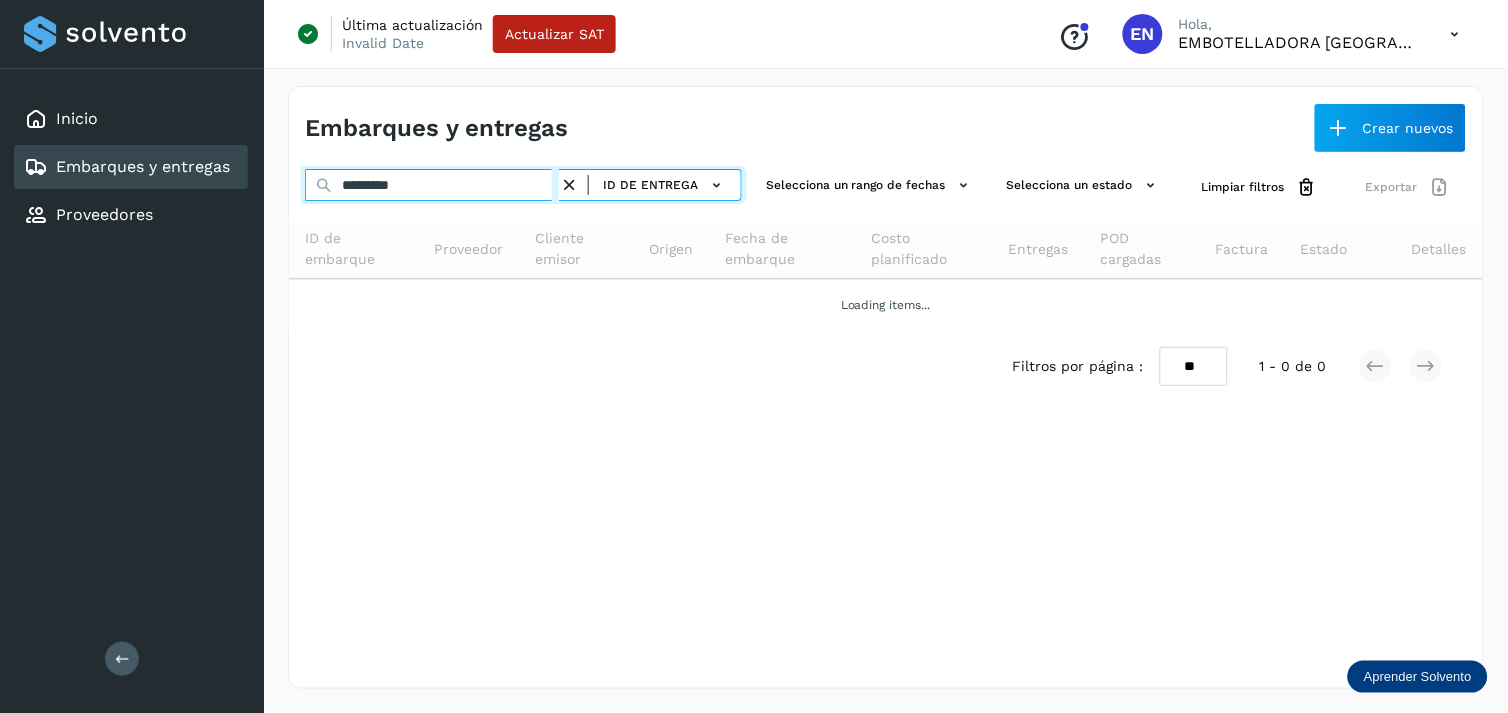 click on "*********" at bounding box center [432, 185] 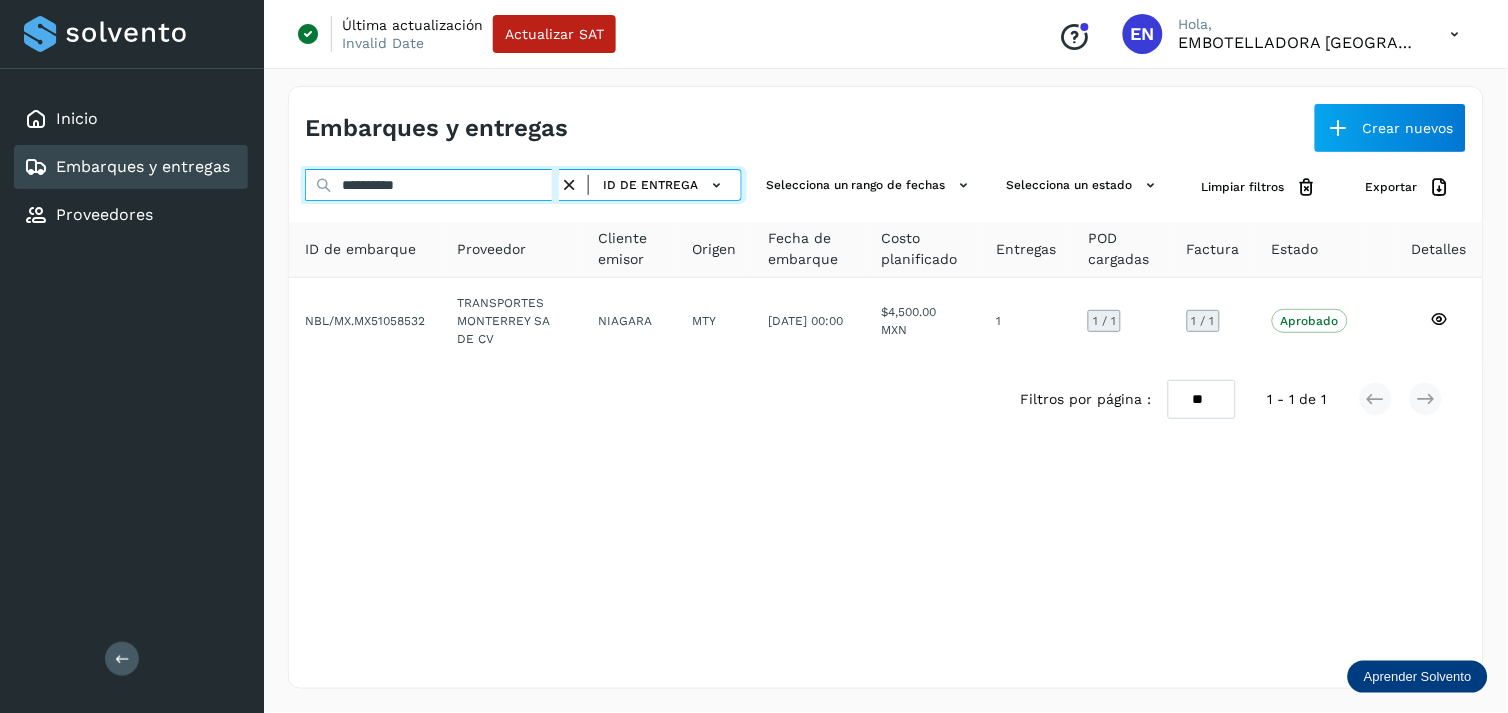 type on "*********" 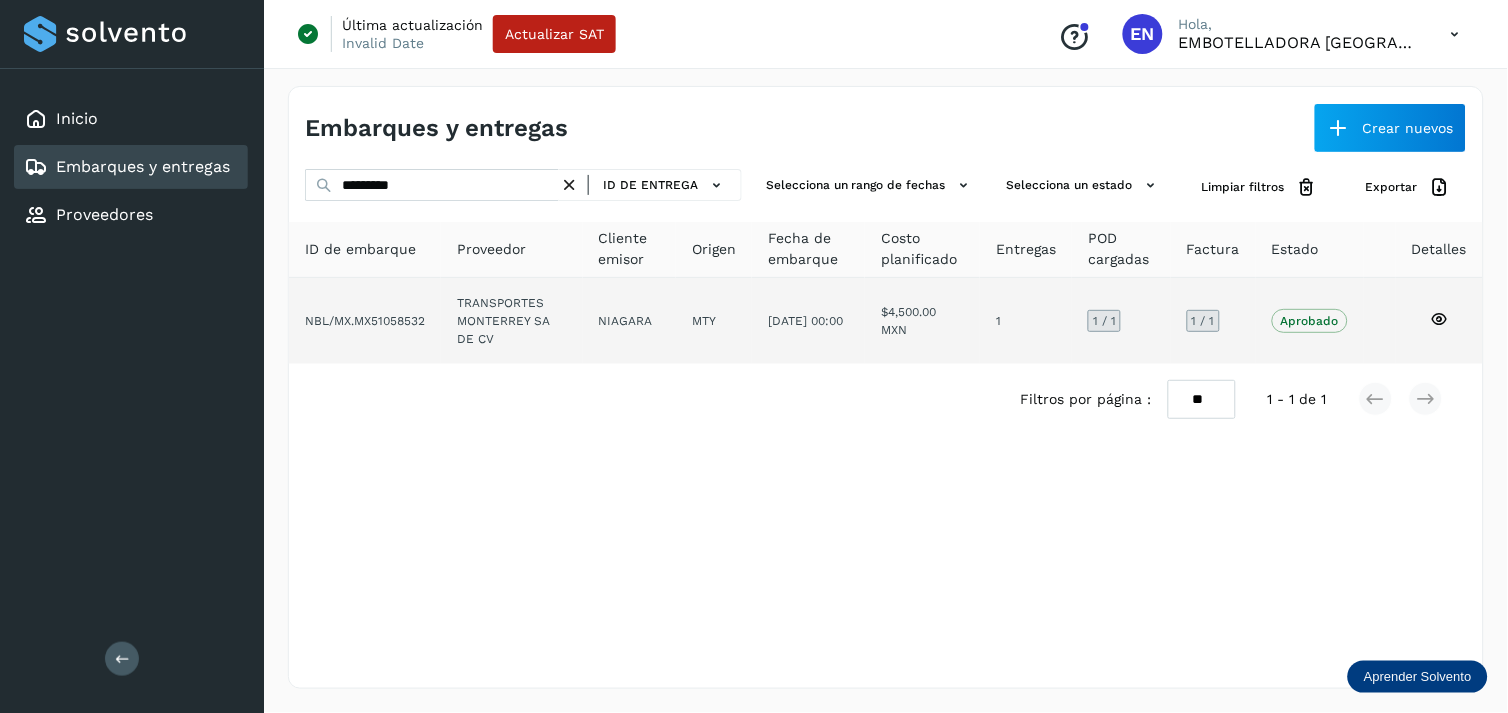 click on "TRANSPORTES MONTERREY SA DE CV" 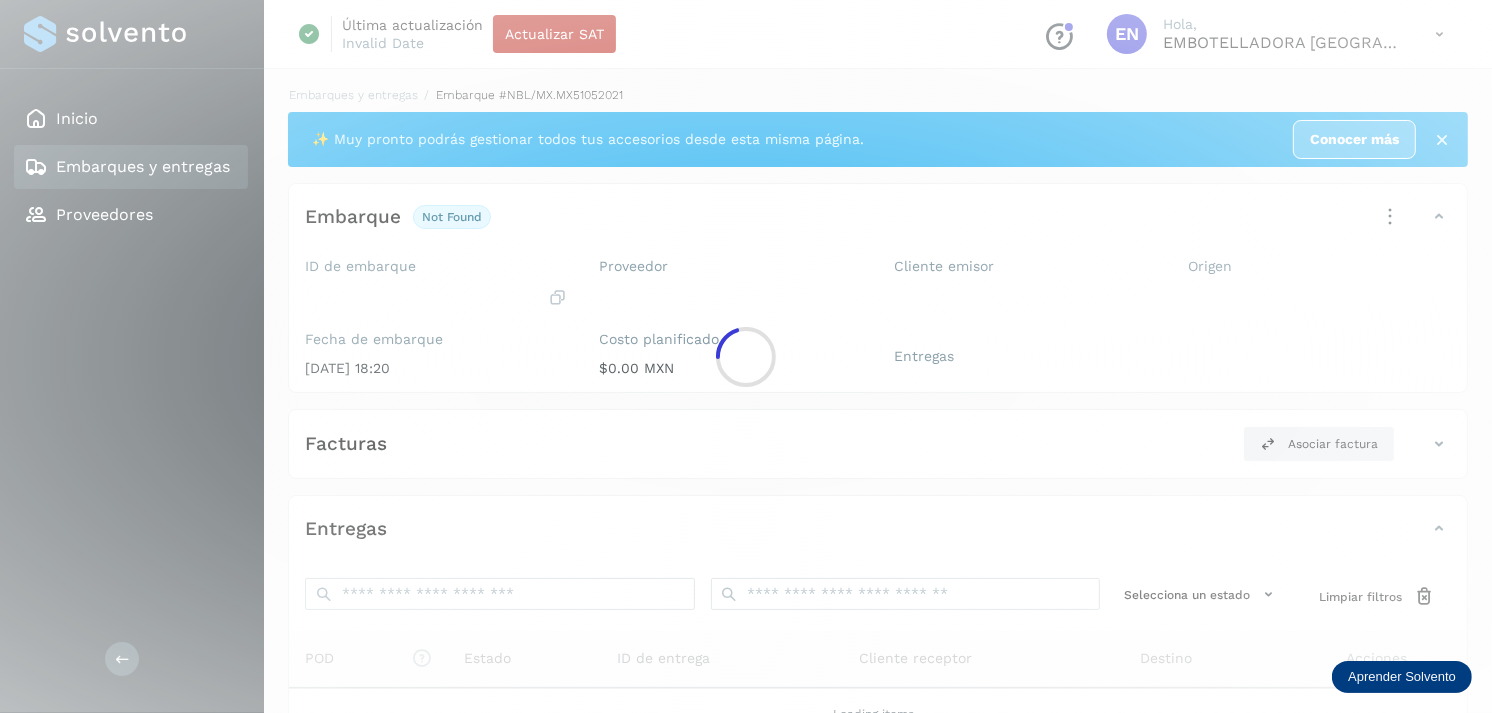 click 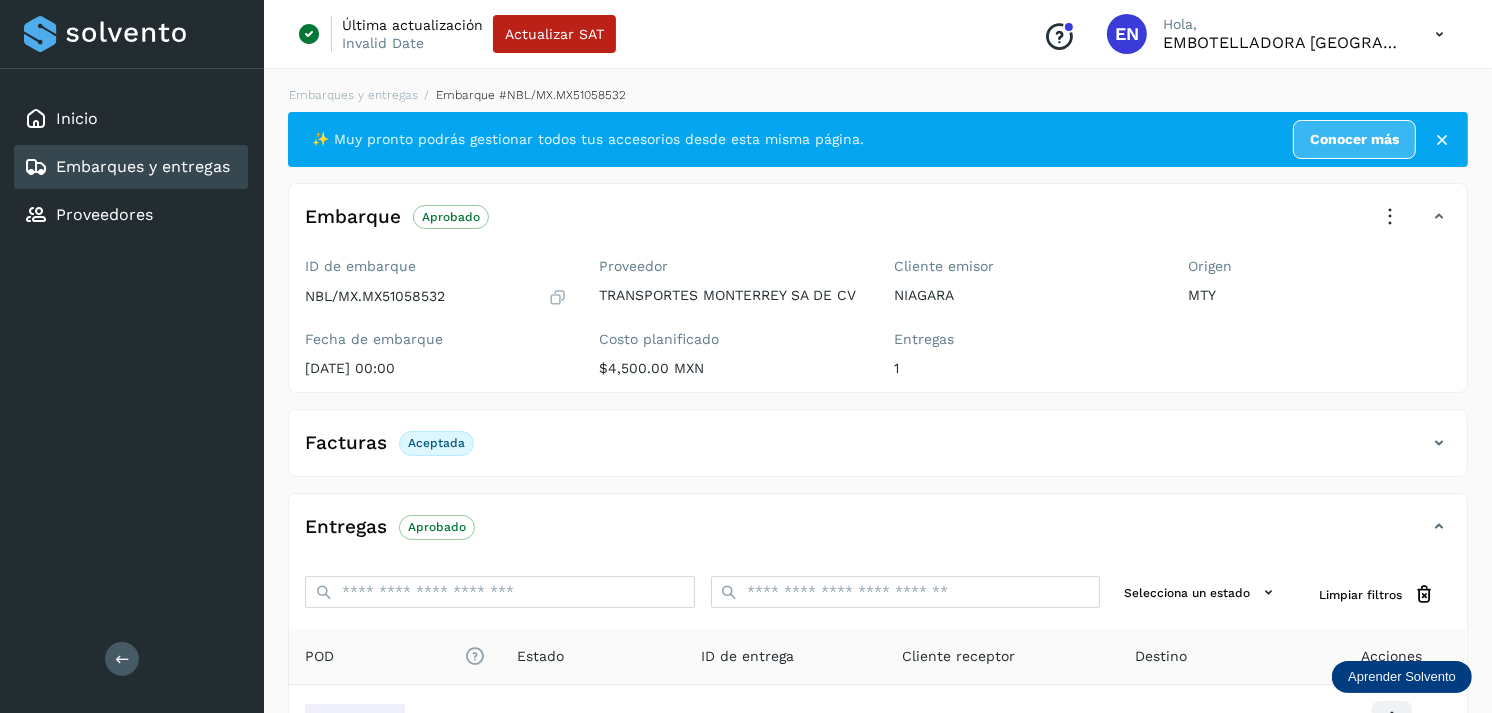 scroll, scrollTop: 241, scrollLeft: 0, axis: vertical 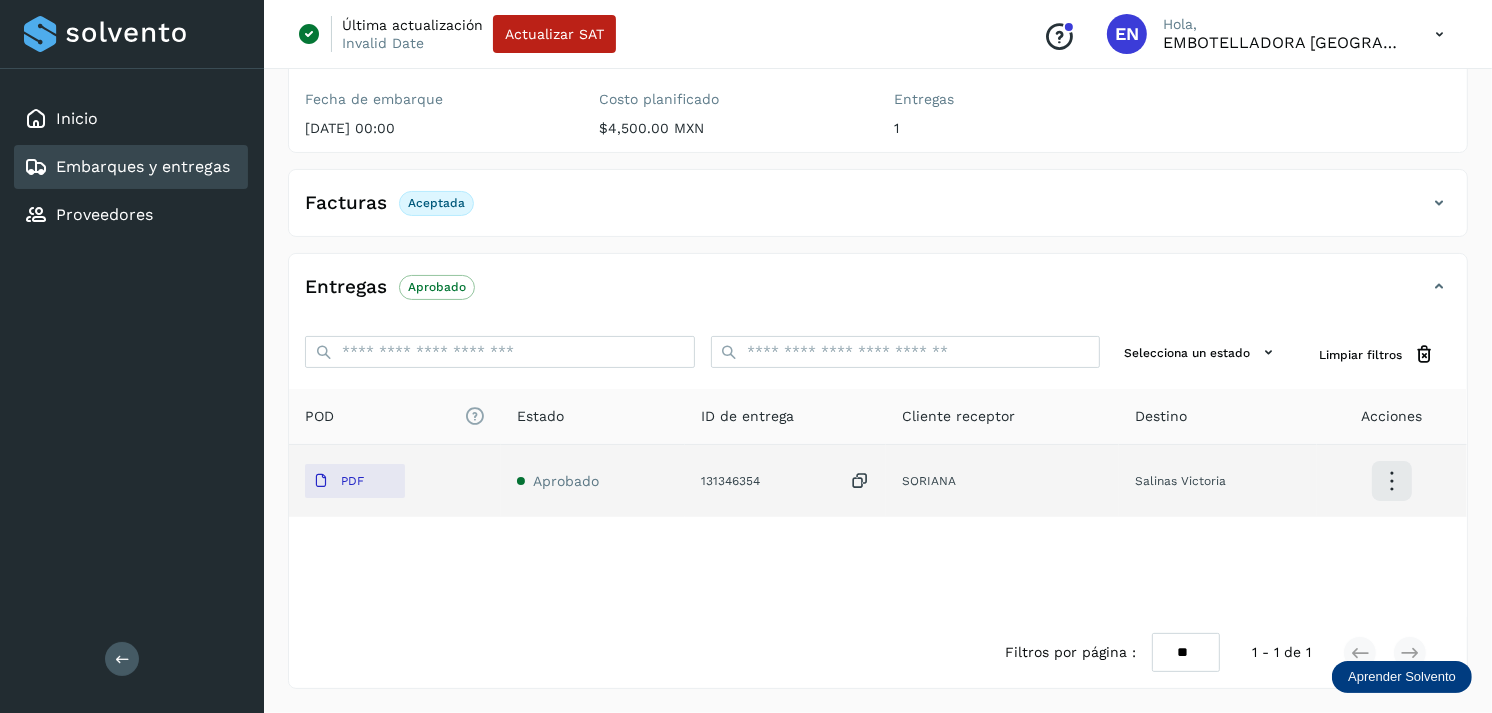 click on "PDF" 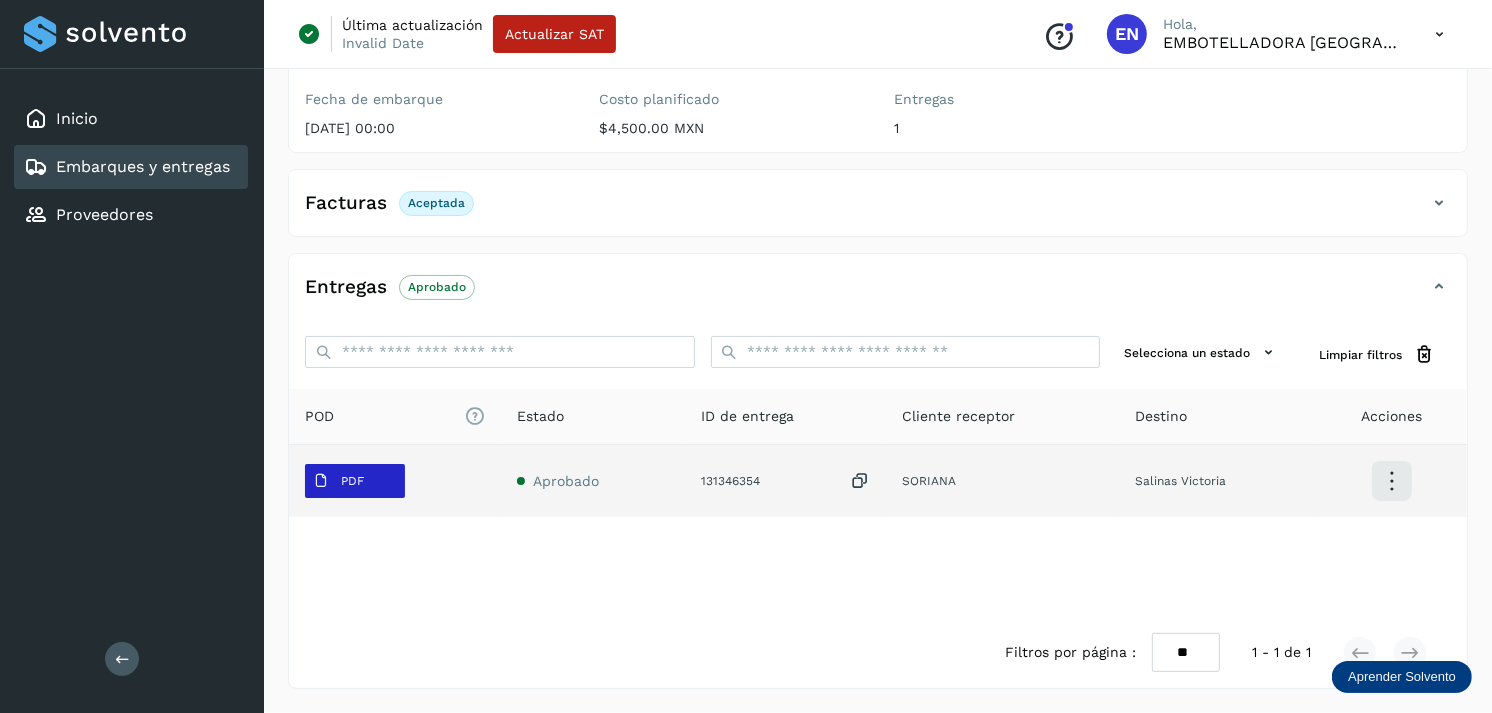 click on "PDF" at bounding box center (338, 481) 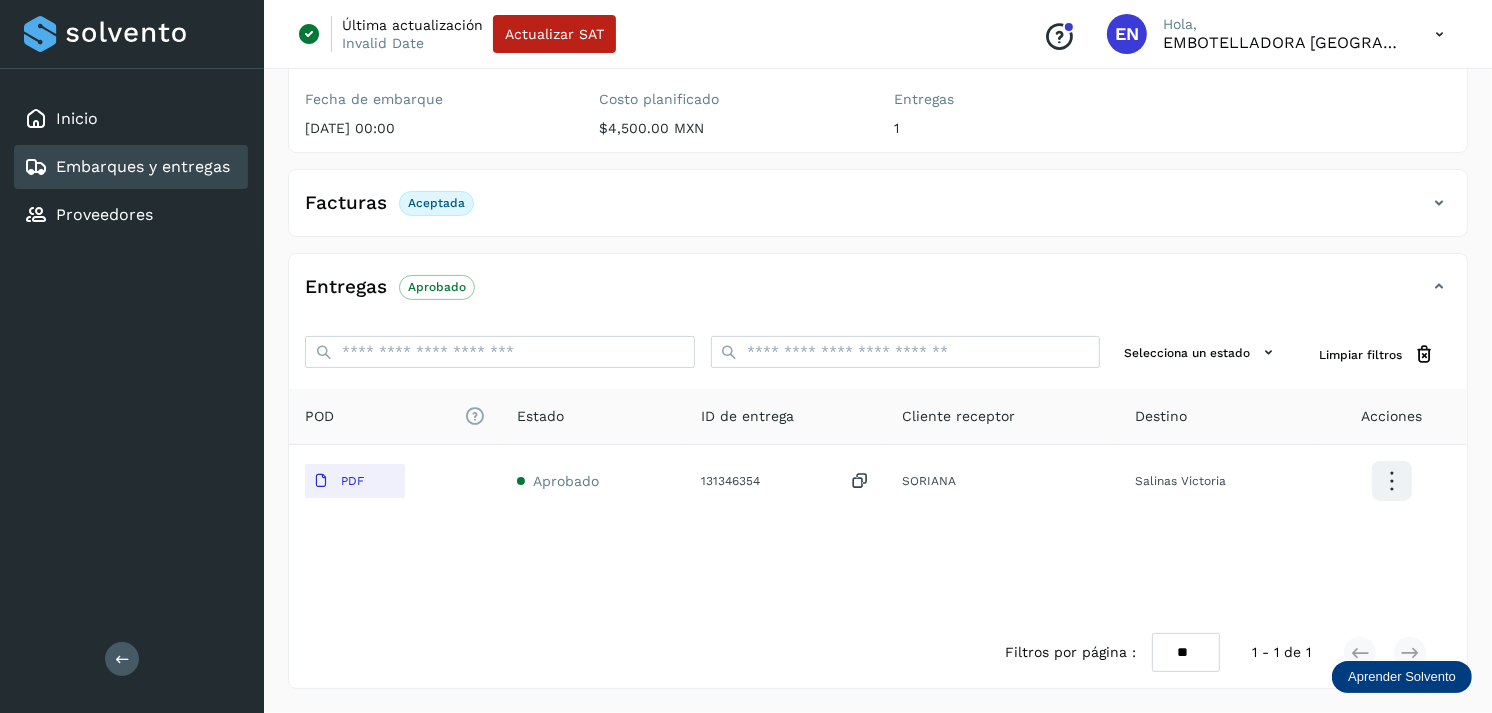 type 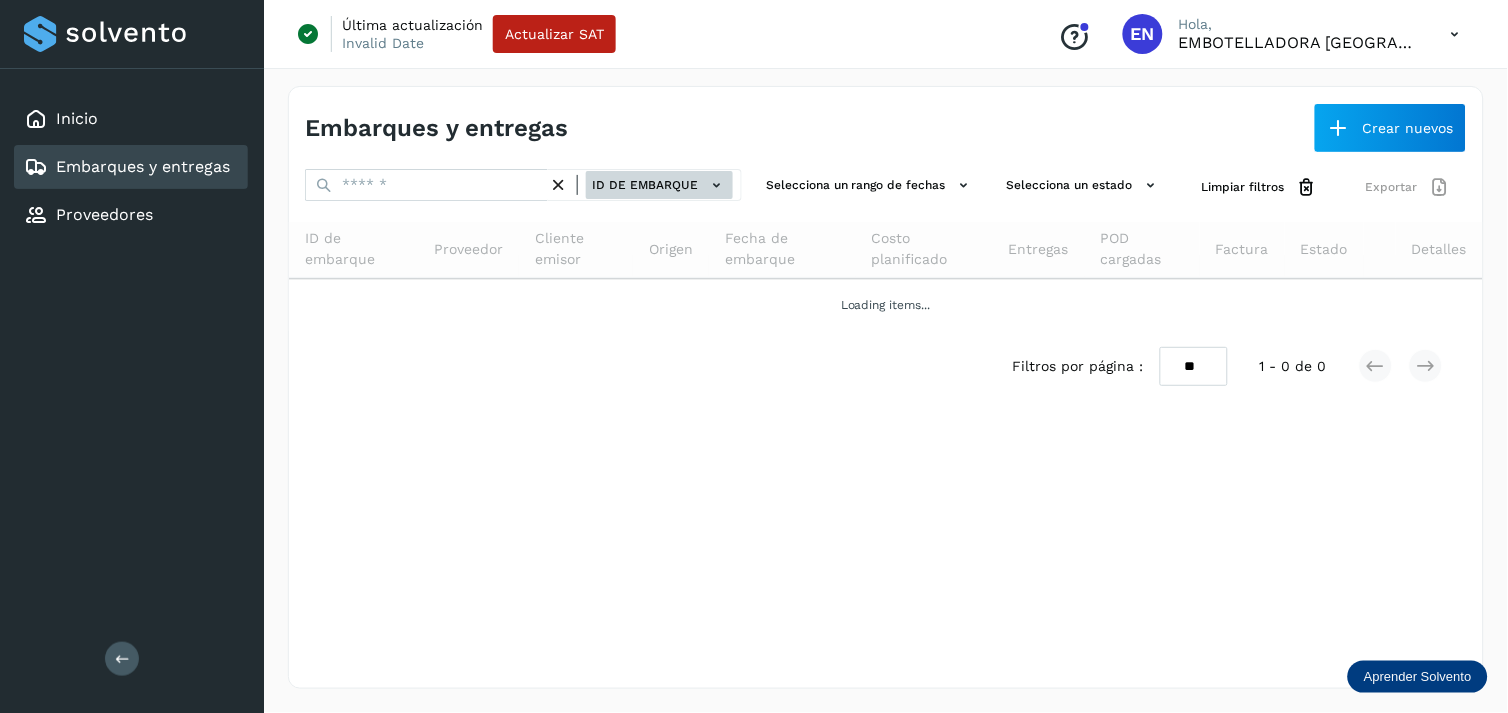 click on "ID de embarque" 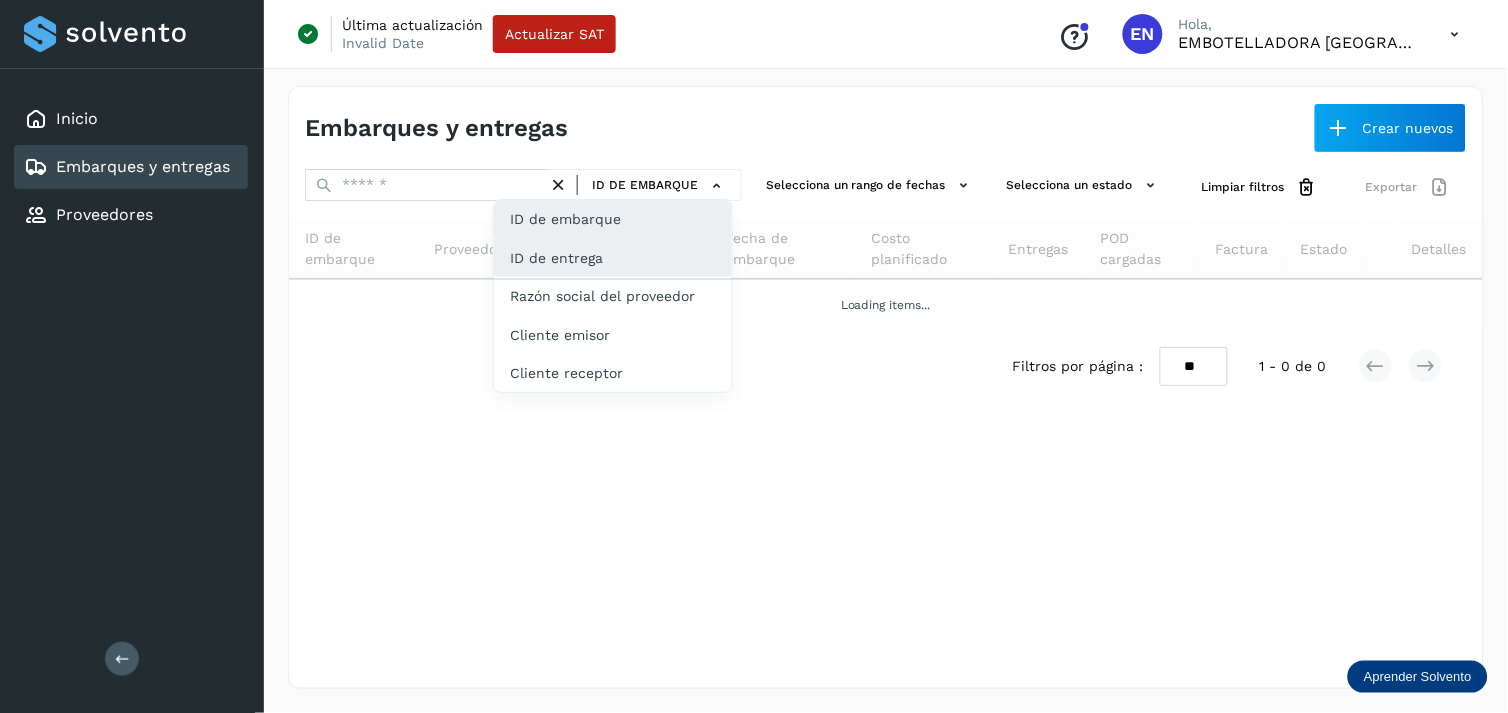 click on "ID de entrega" 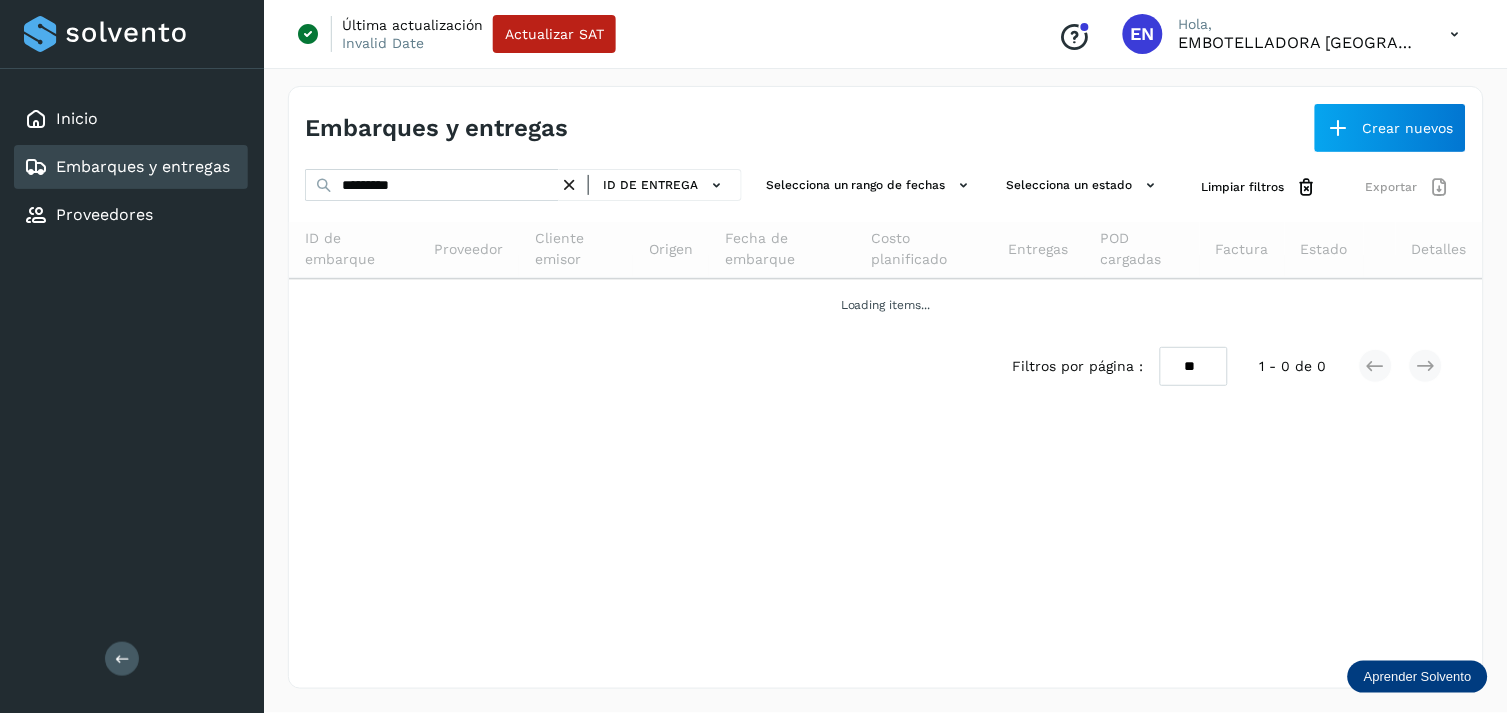 drag, startPoint x: 471, startPoint y: 167, endPoint x: 456, endPoint y: 188, distance: 25.806976 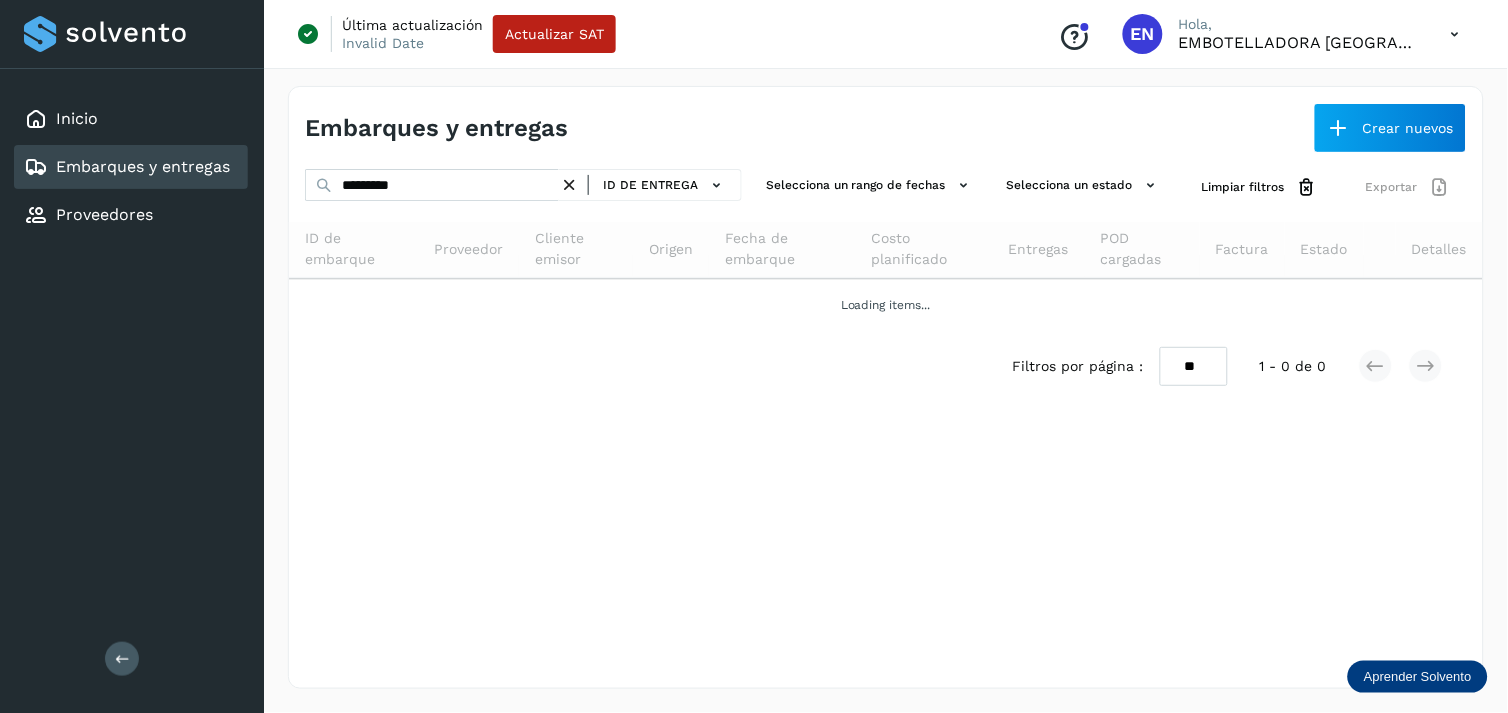 click on "Embarques y entregas Crear nuevos ********* ID de entrega Selecciona un rango de fechas  Selecciona un estado Limpiar filtros Exportar ID de embarque Proveedor Cliente emisor Origen Fecha de embarque Costo planificado Entregas POD cargadas Factura Estado Detalles Loading items... Filtros por página : ** ** ** 1 - 0 de 0" at bounding box center [886, 387] 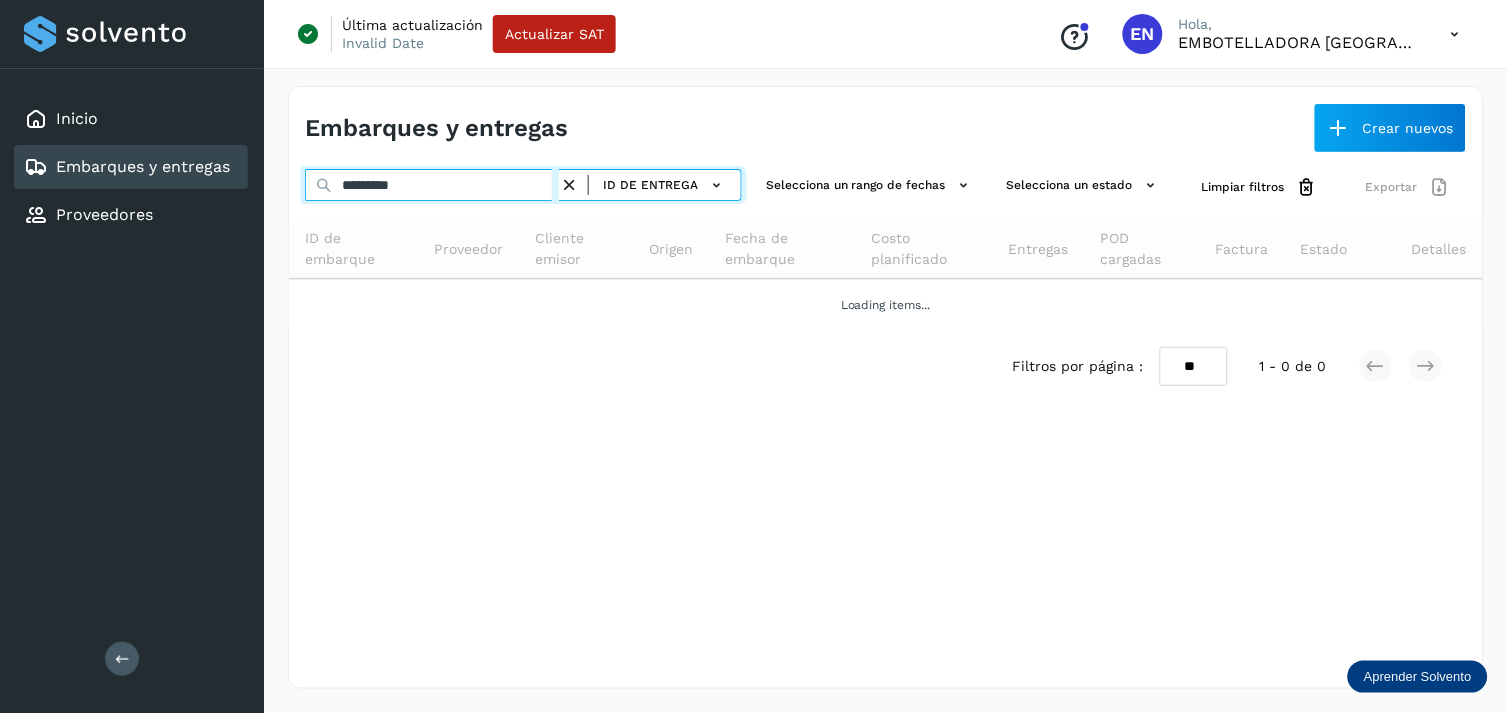 click on "*********" at bounding box center (432, 185) 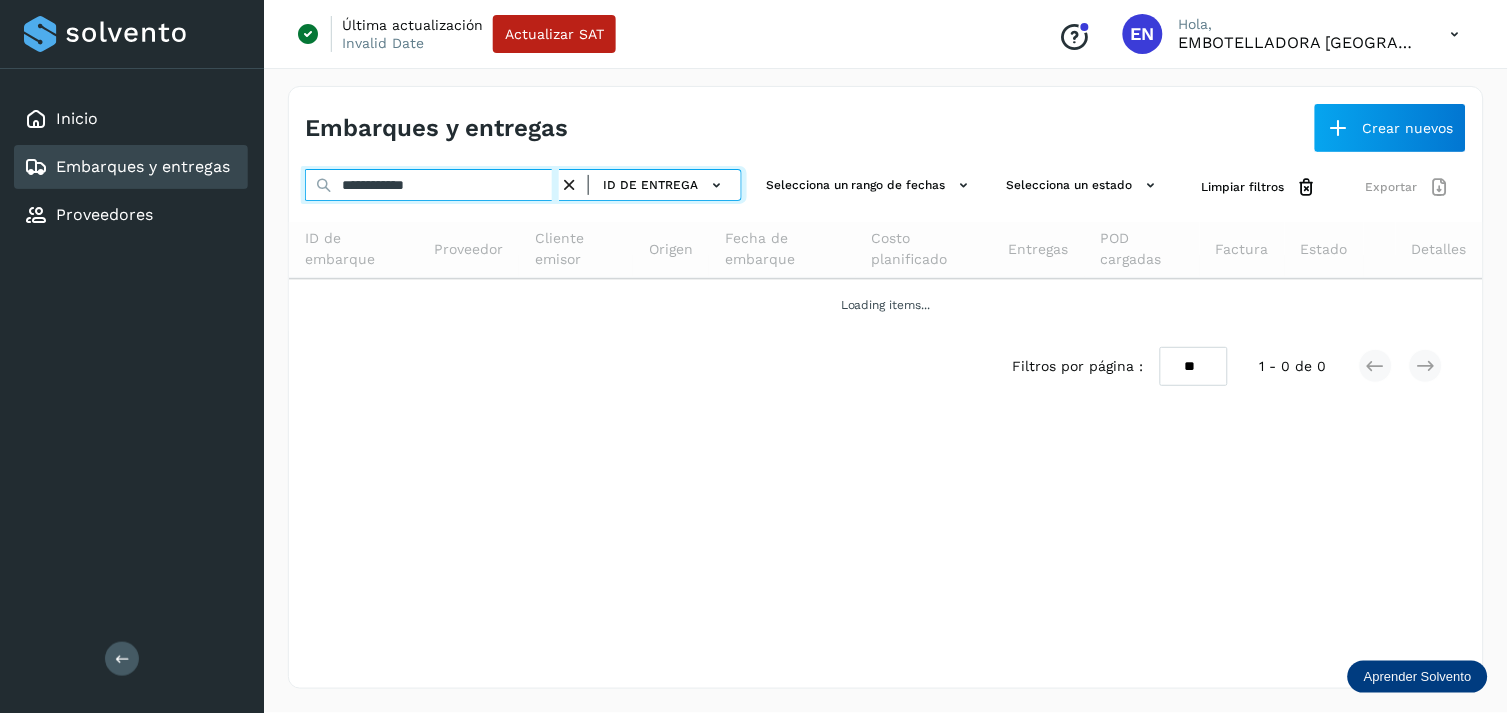 click on "**********" at bounding box center (432, 185) 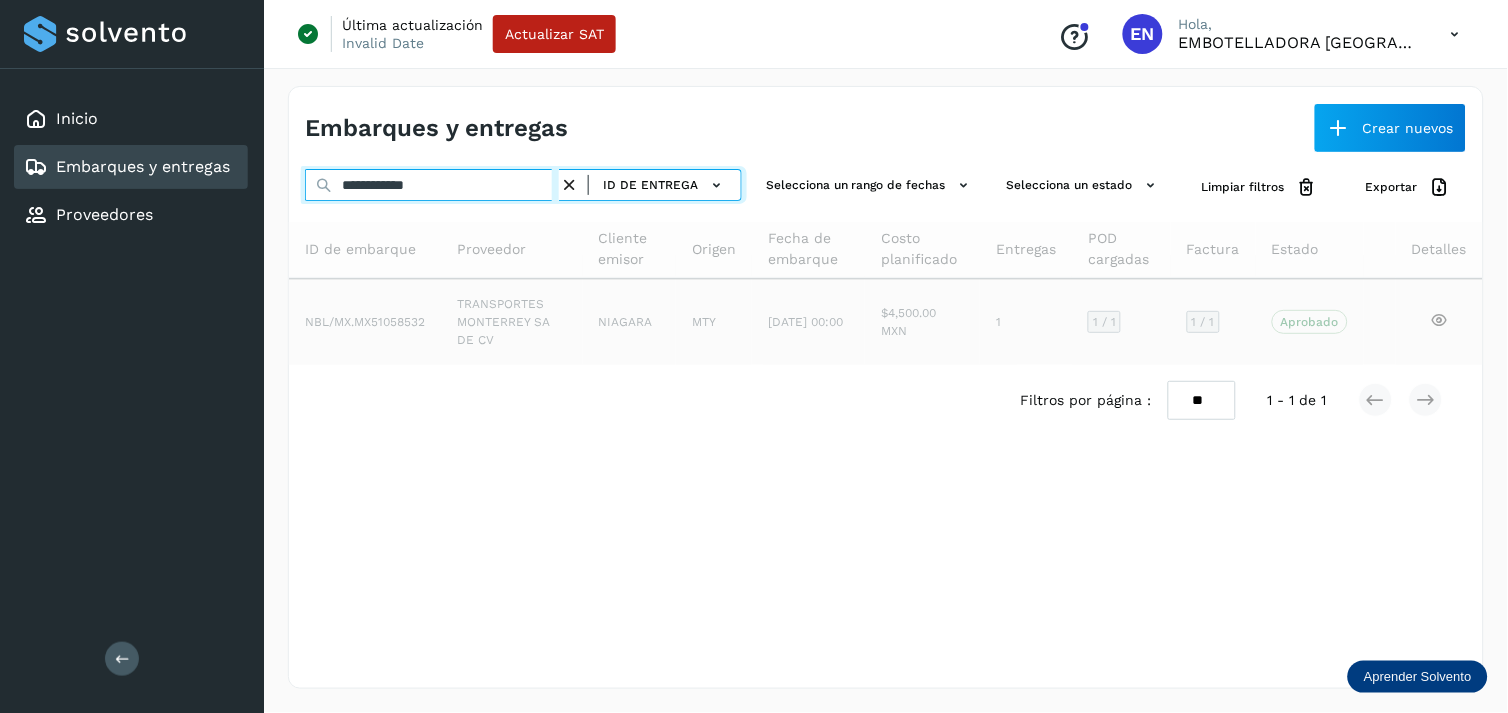 type on "**********" 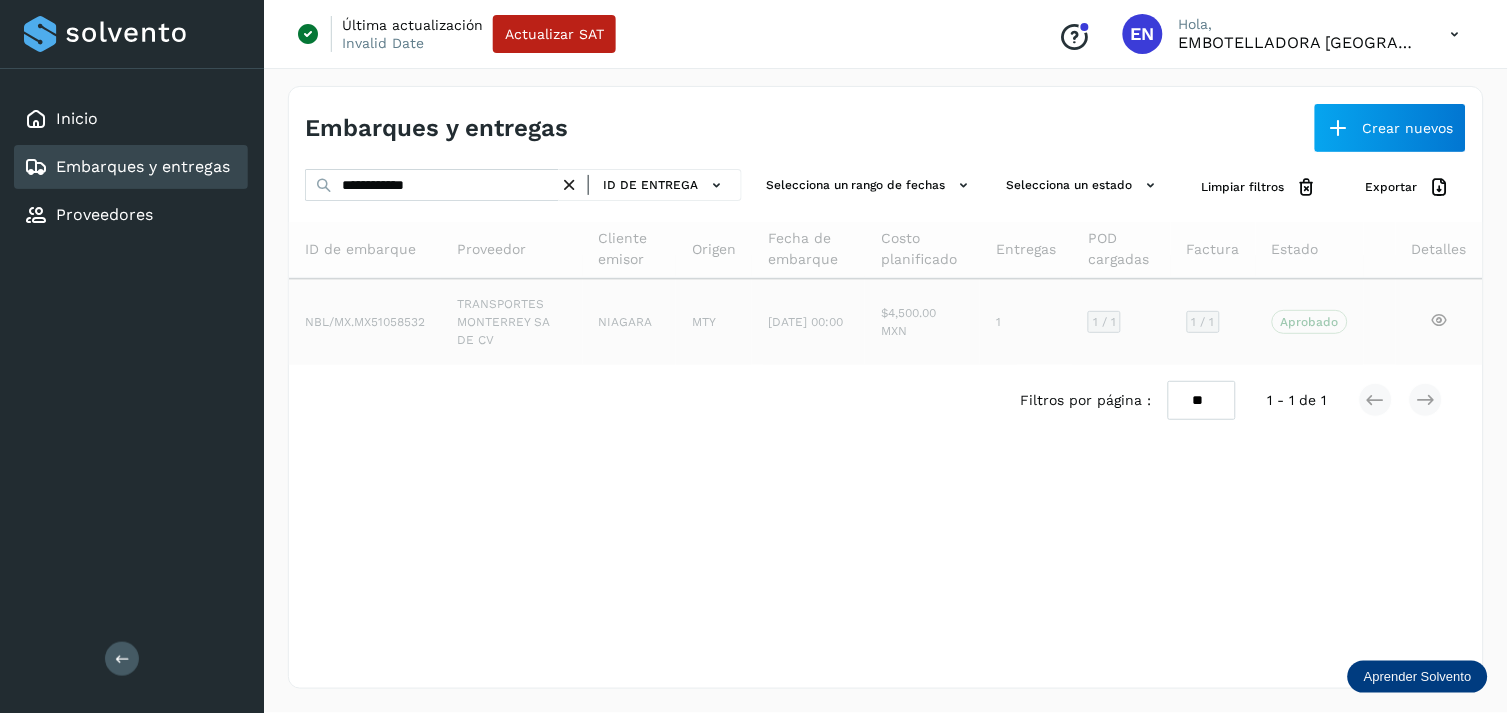 click on "NBL/MX.MX51058532" 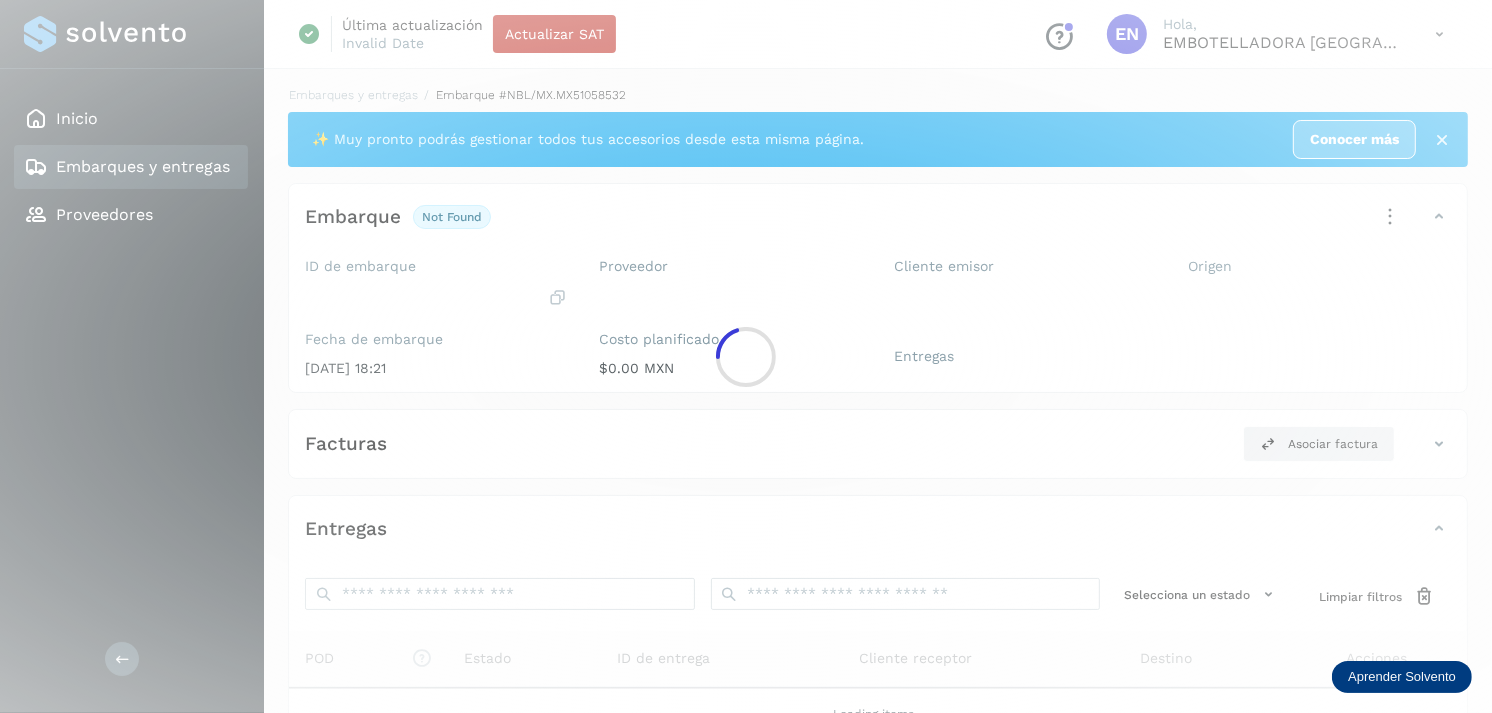 click 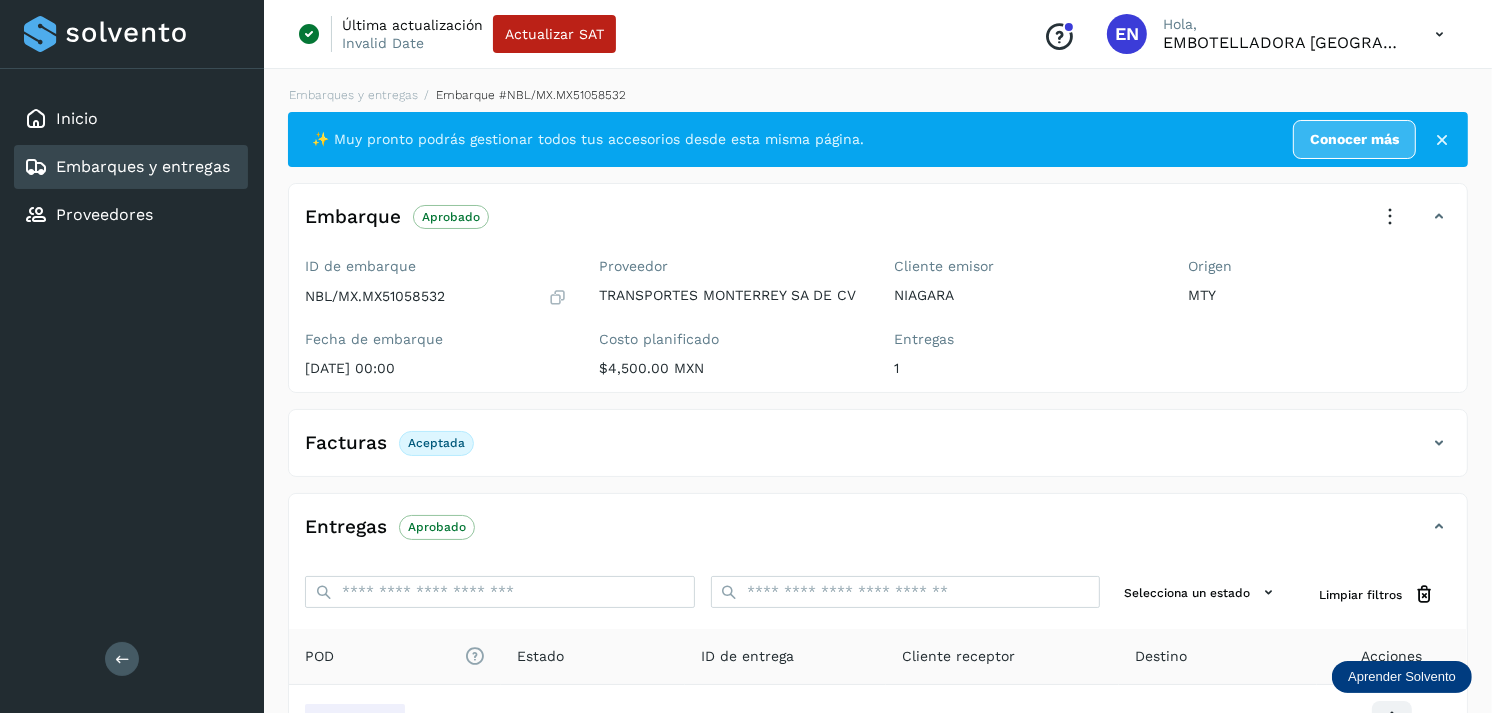 click on "Embarques y entregas" at bounding box center (127, 167) 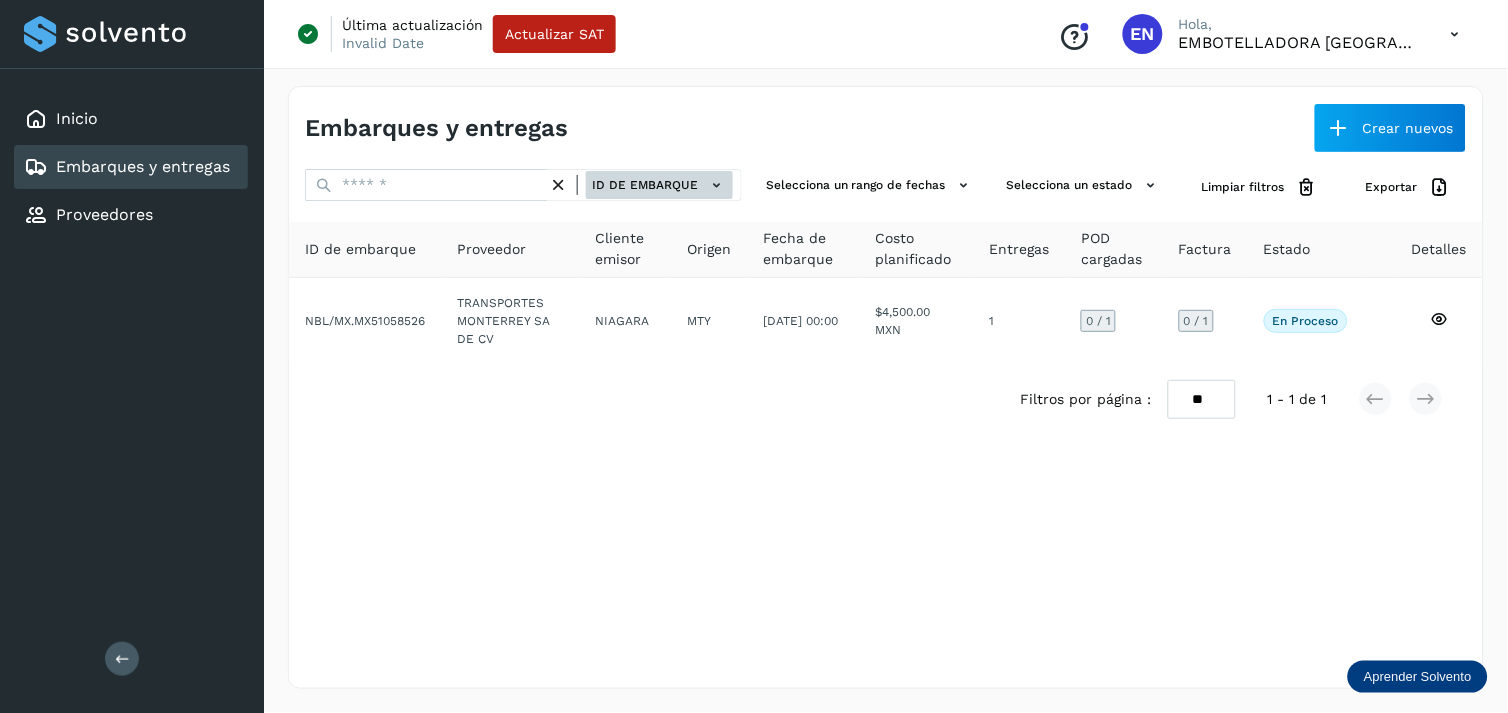 click on "ID de embarque" 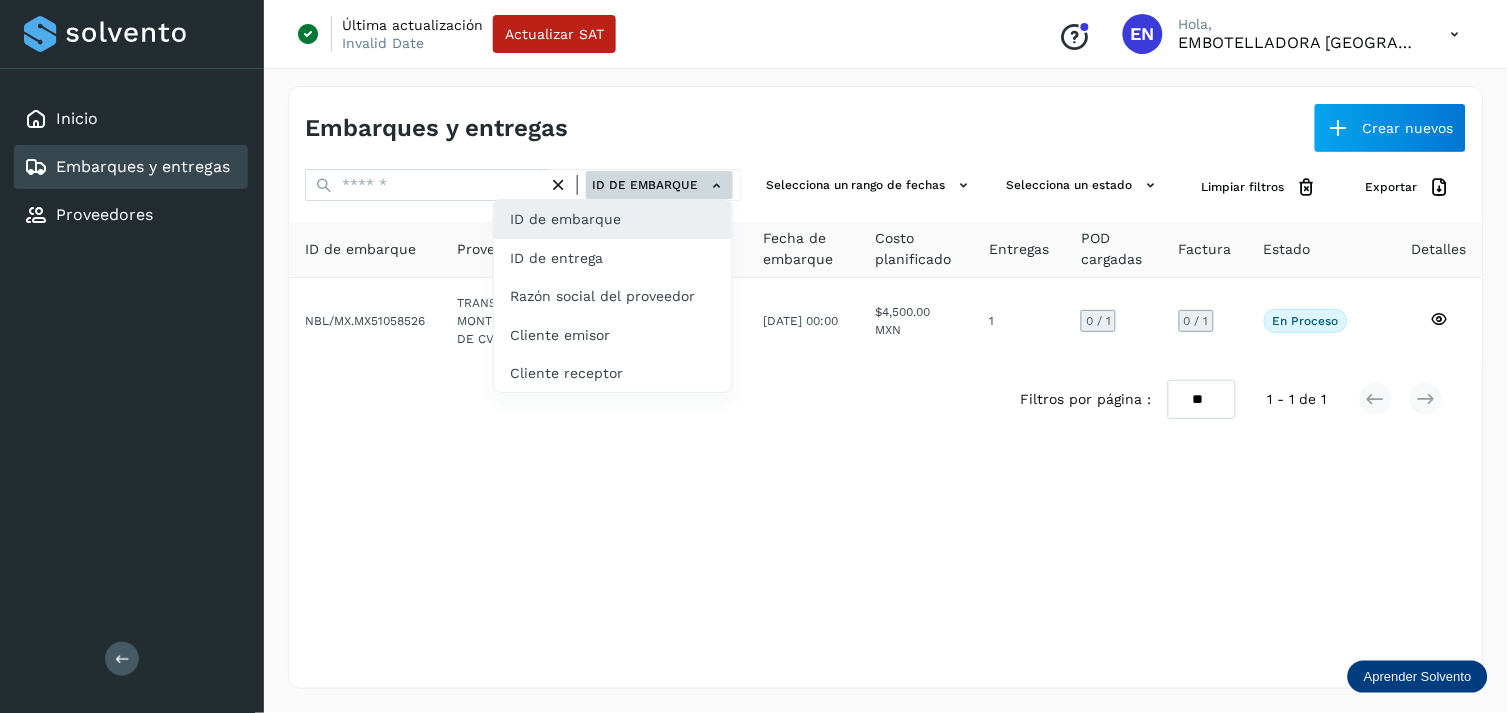 click on "ID de entrega" 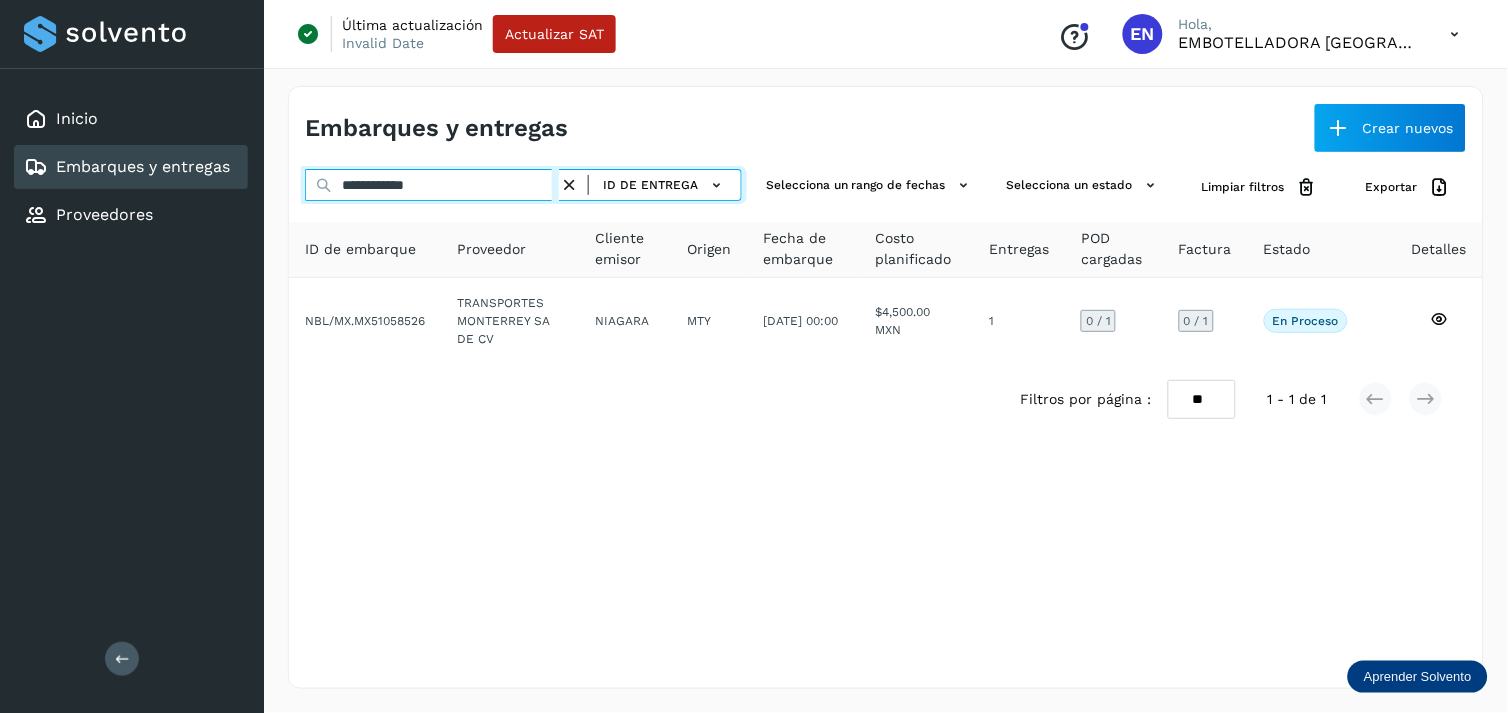 click on "**********" at bounding box center (432, 185) 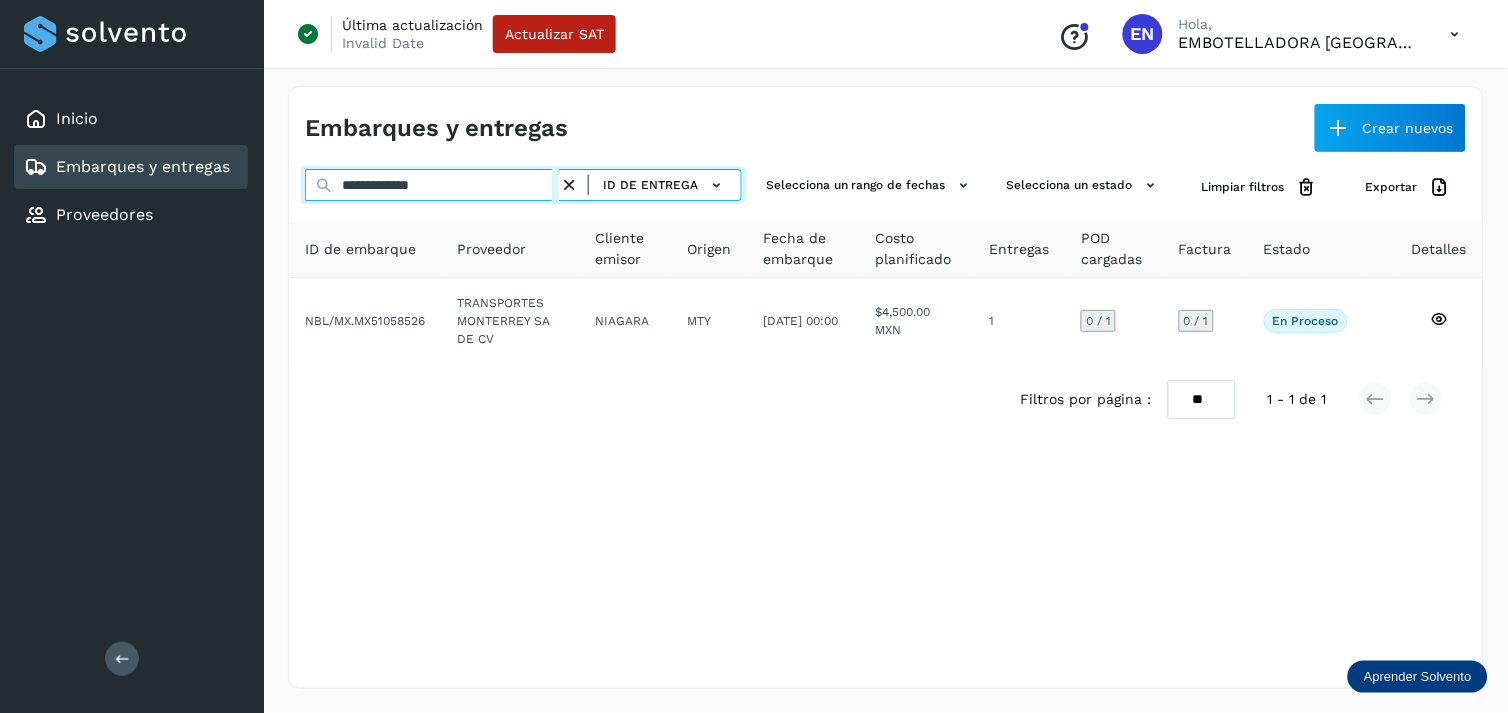 type on "**********" 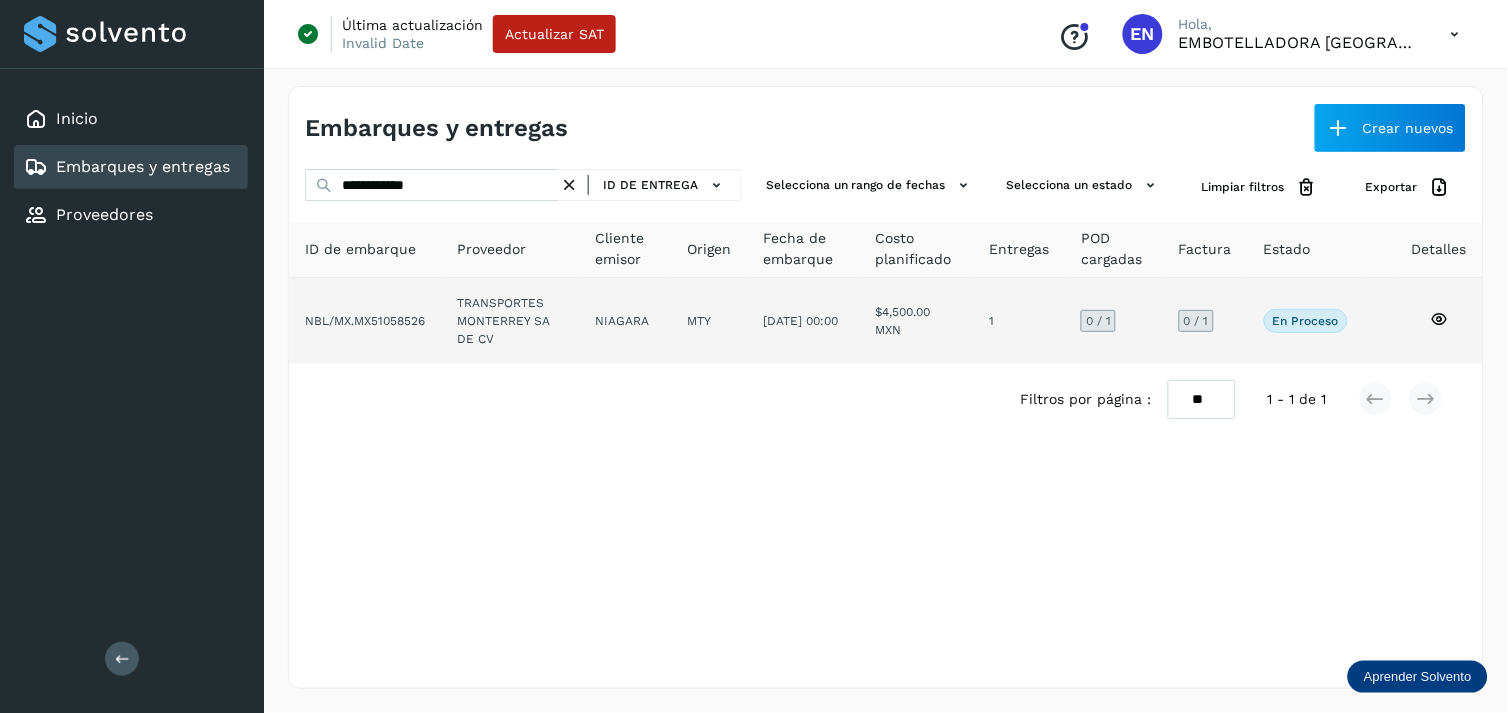 click on "NIAGARA" 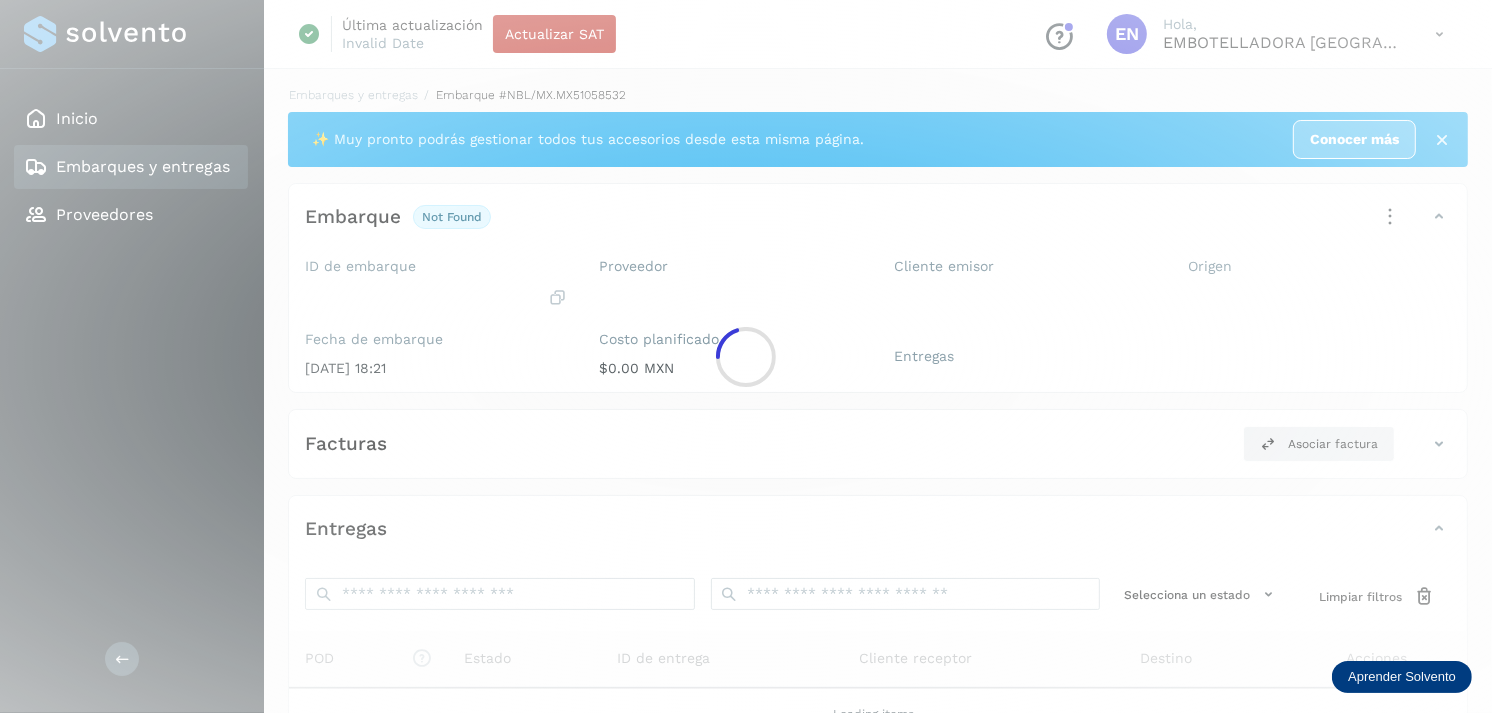 click 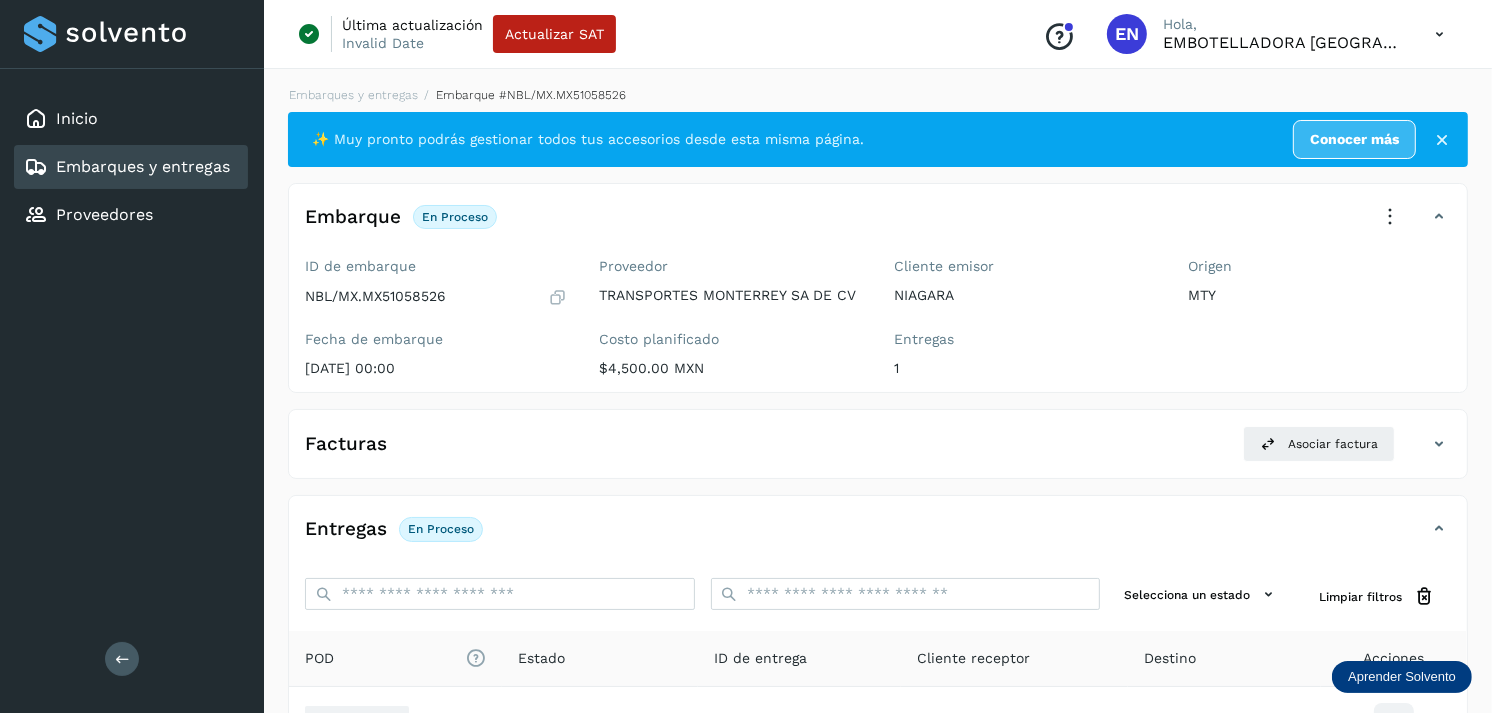 scroll, scrollTop: 243, scrollLeft: 0, axis: vertical 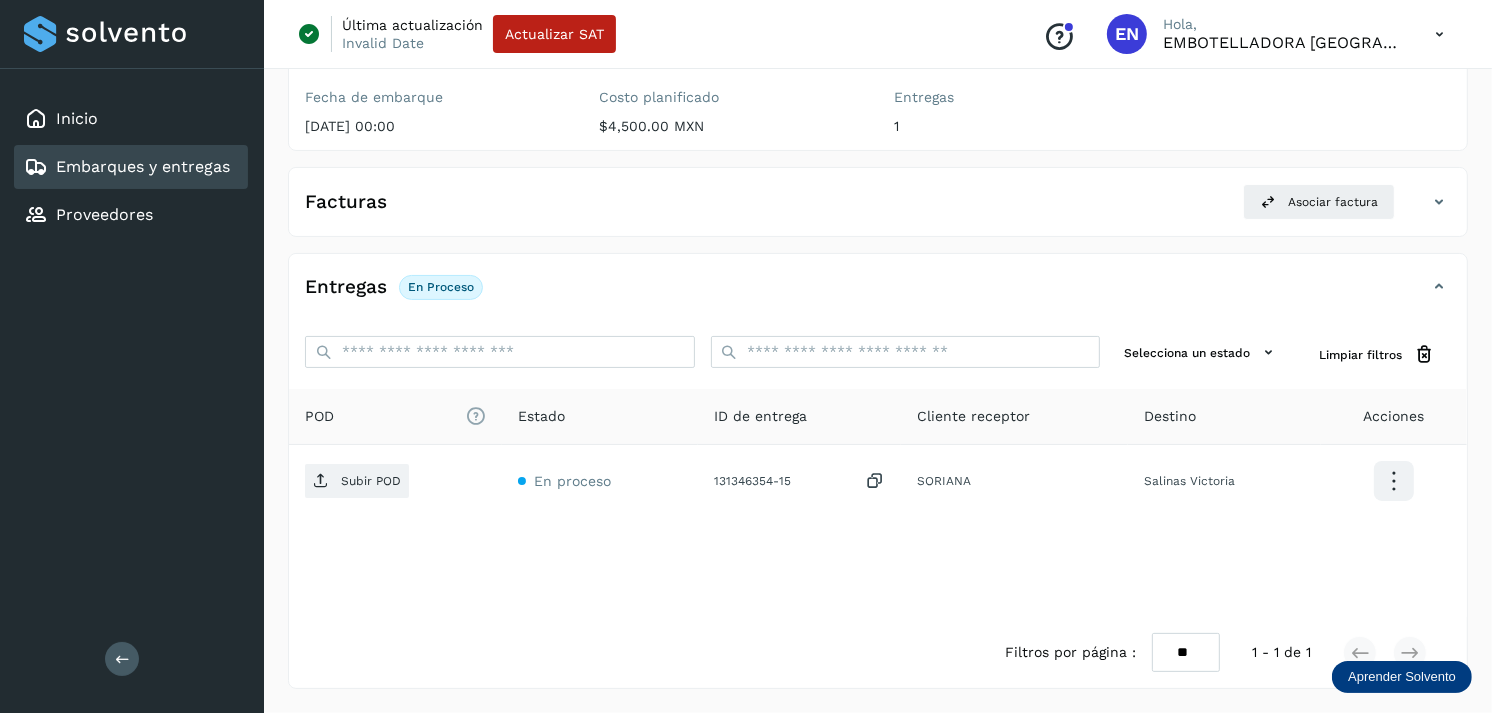 click on "Embarques y entregas" 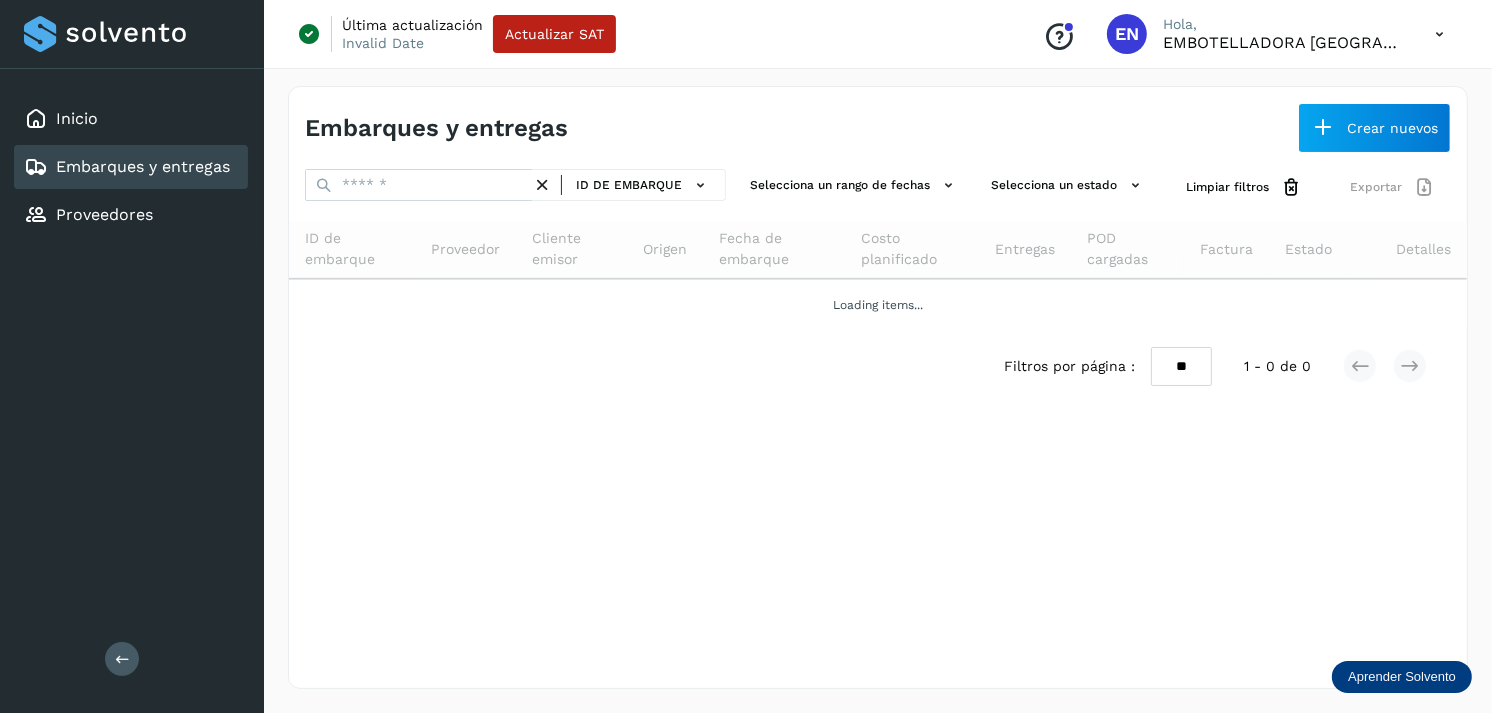 scroll, scrollTop: 0, scrollLeft: 0, axis: both 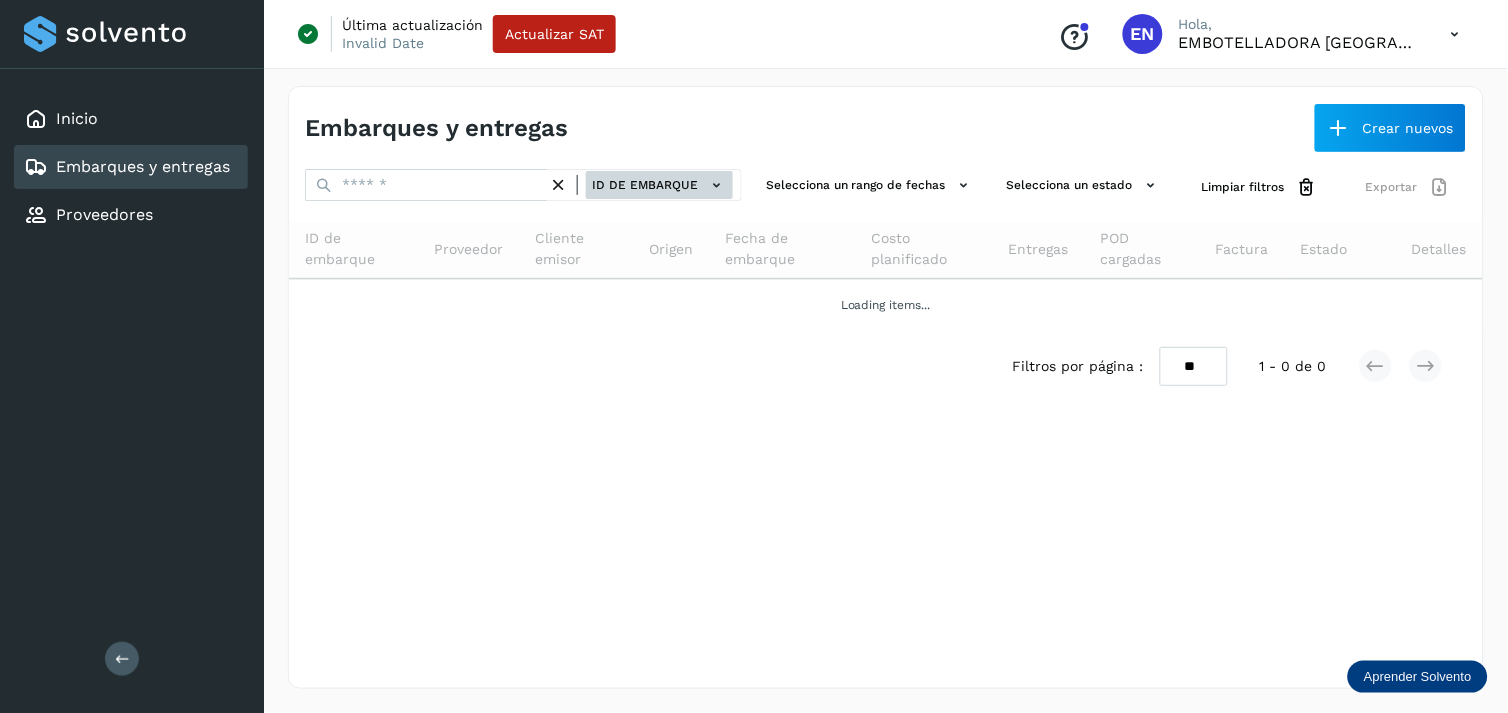 click on "ID de embarque" at bounding box center [659, 185] 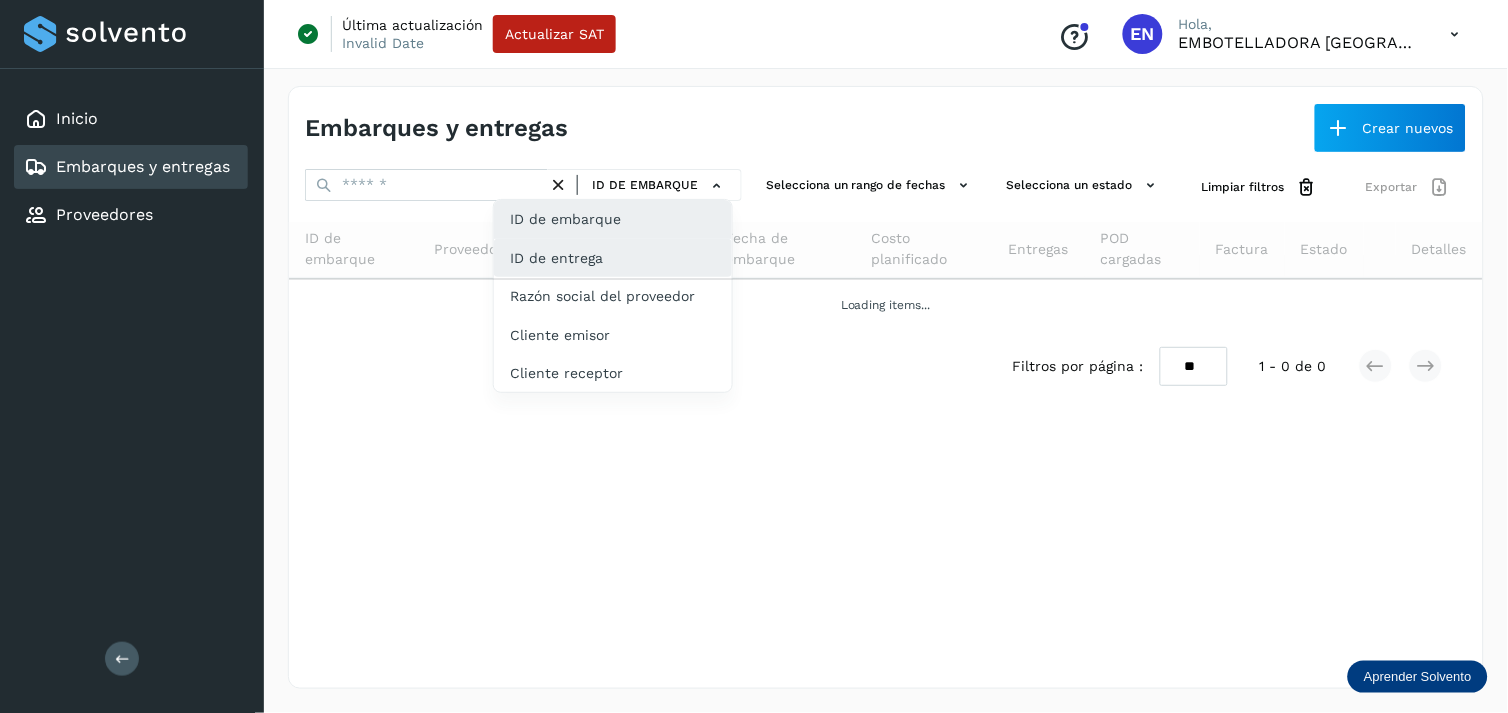 click on "ID de entrega" 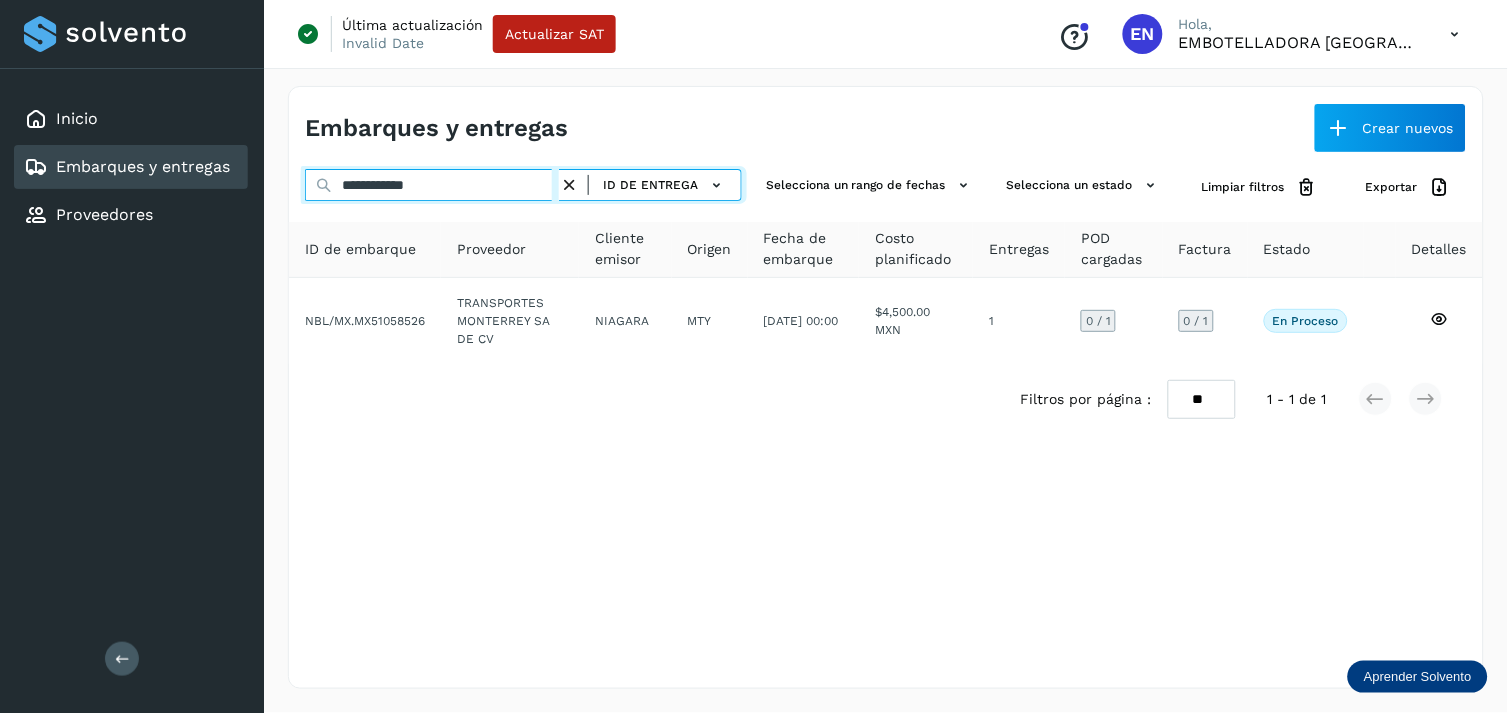 click on "**********" at bounding box center (432, 185) 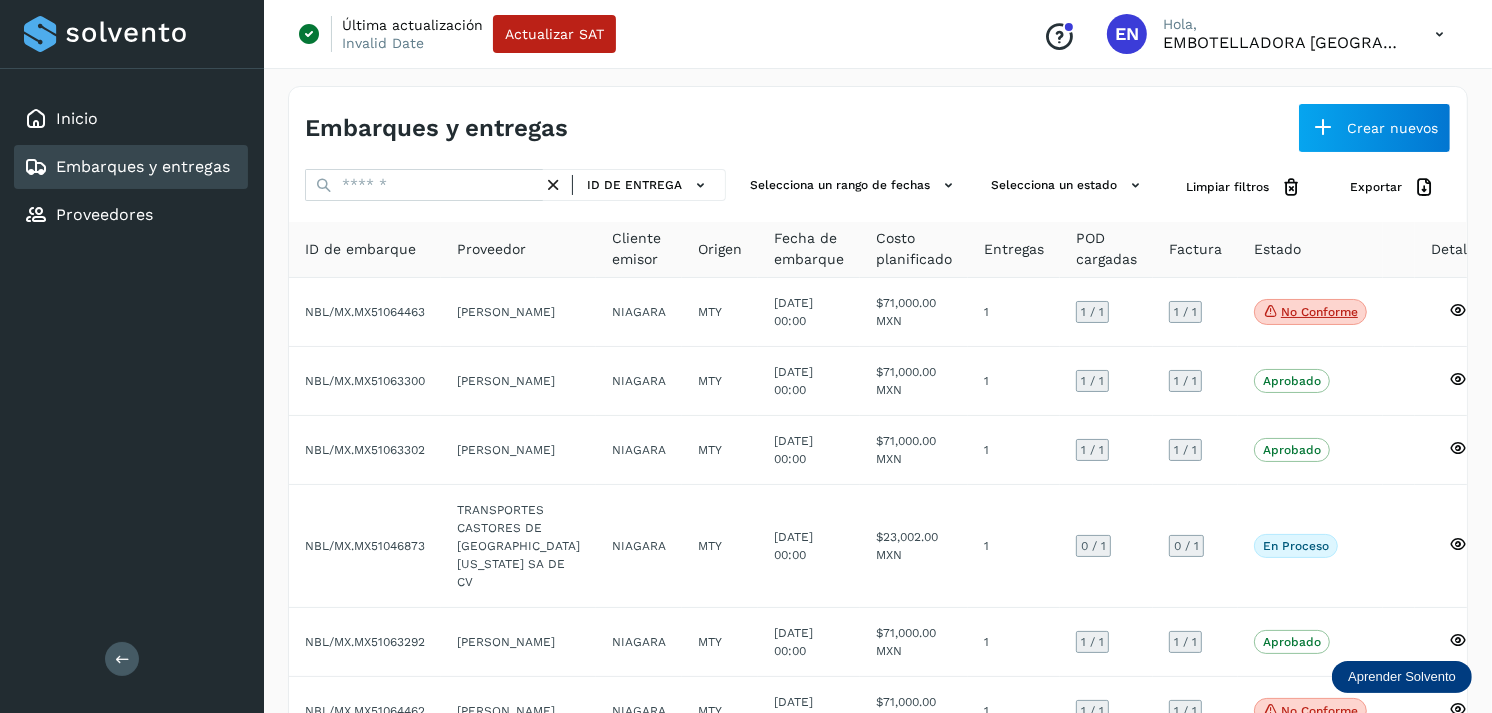 click on "Embarques y entregas" at bounding box center [143, 166] 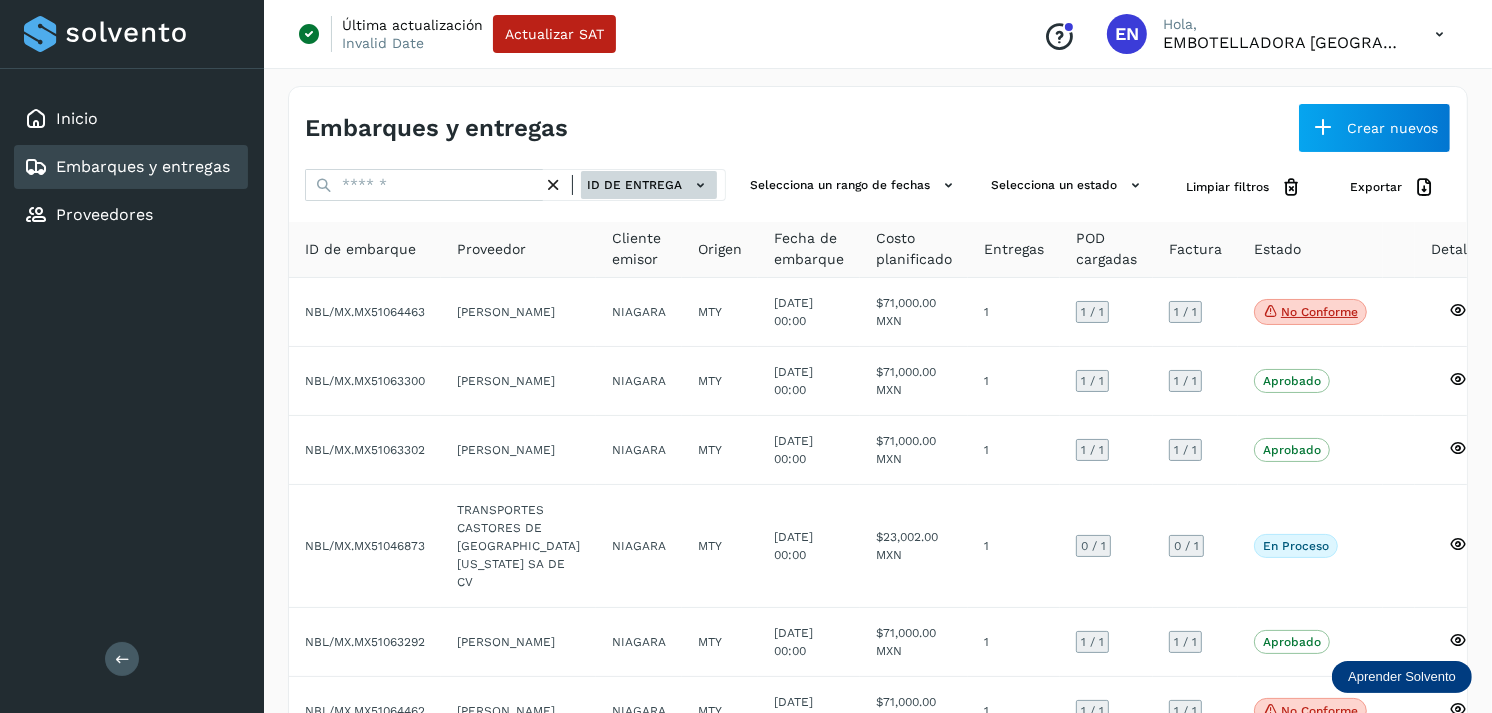click on "ID de entrega" 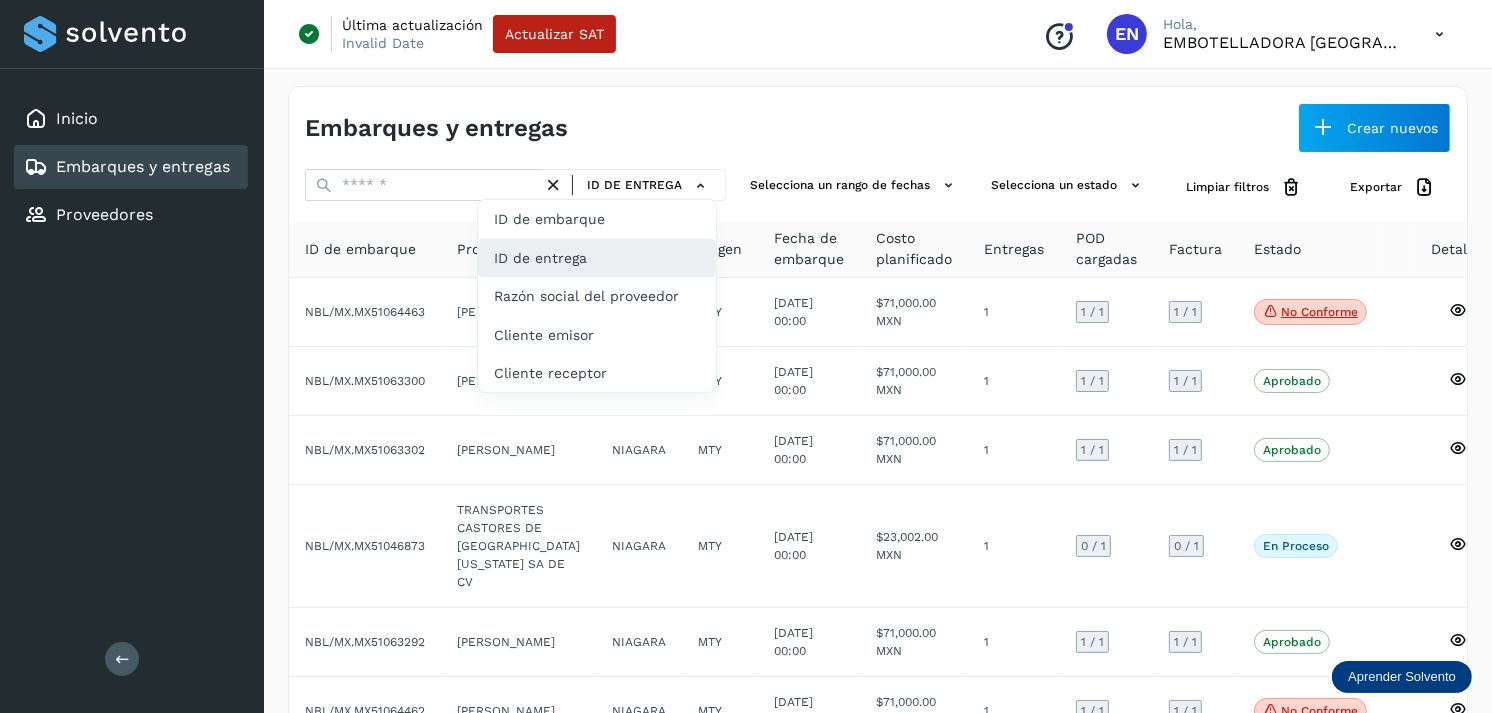 drag, startPoint x: 552, startPoint y: 286, endPoint x: 563, endPoint y: 273, distance: 17.029387 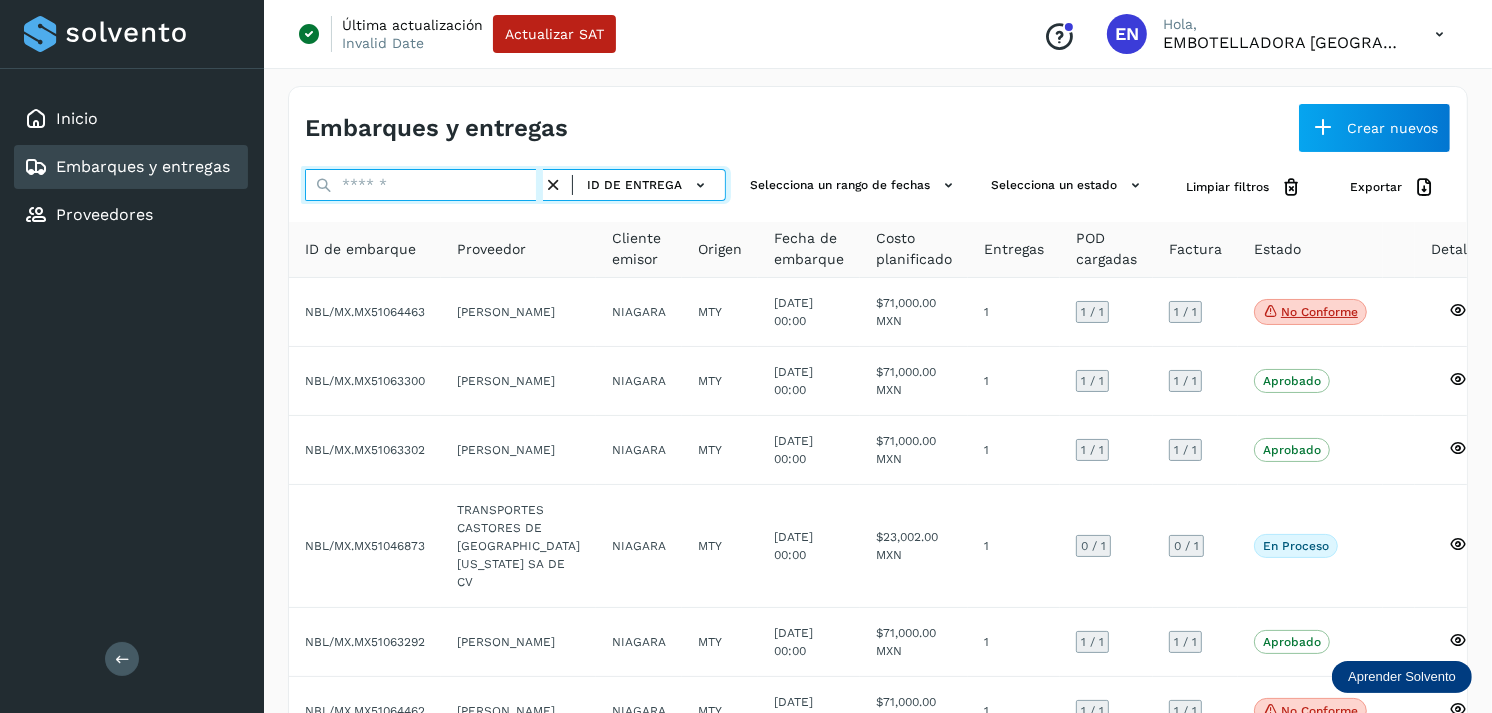 click at bounding box center [424, 185] 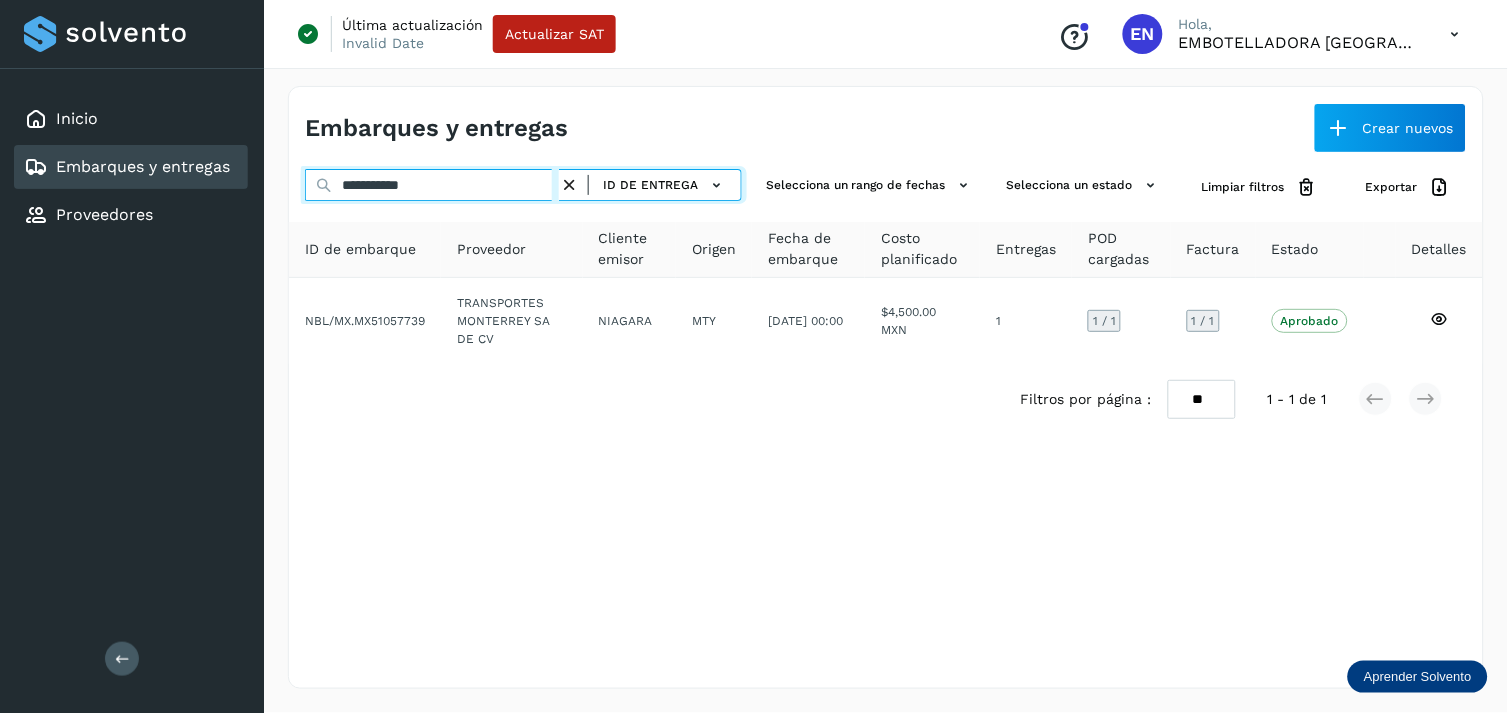 type on "**********" 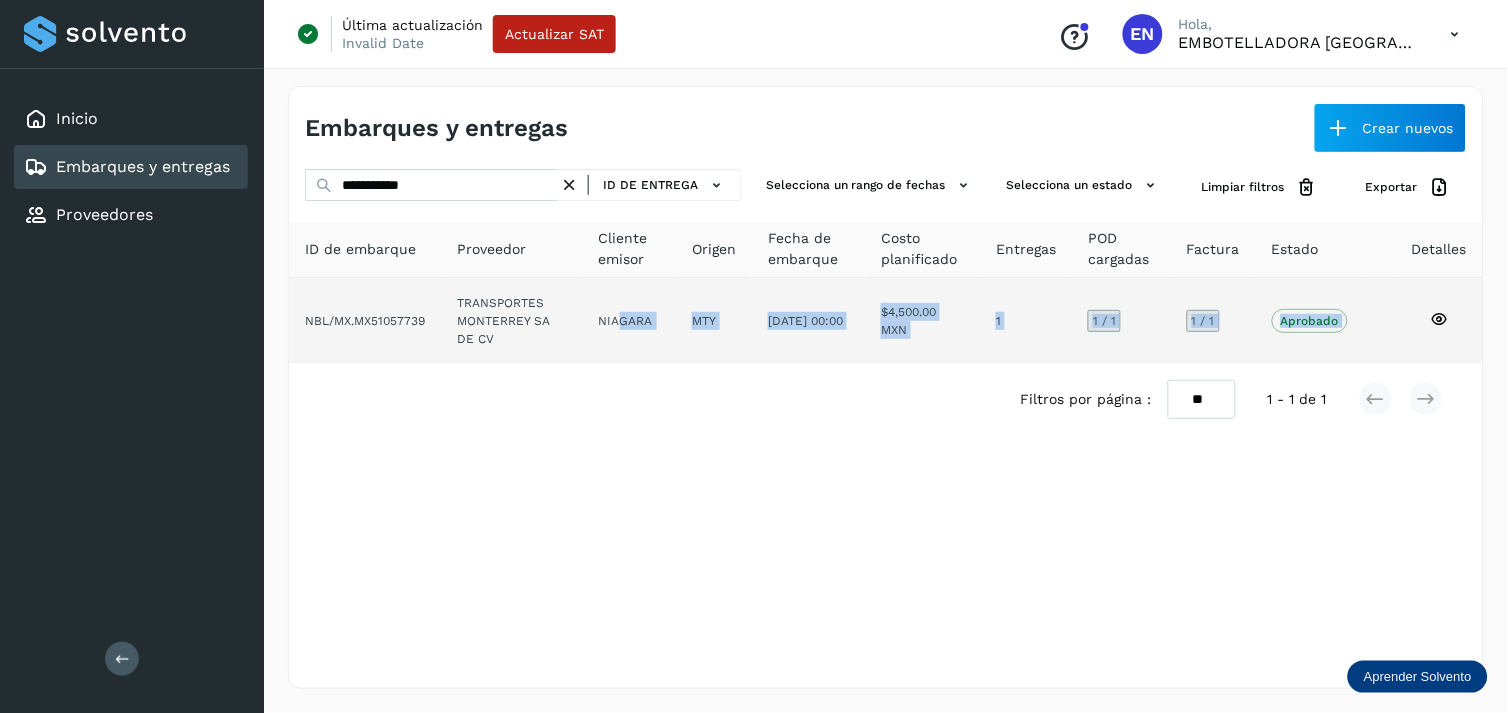 drag, startPoint x: 555, startPoint y: 373, endPoint x: 622, endPoint y: 335, distance: 77.02597 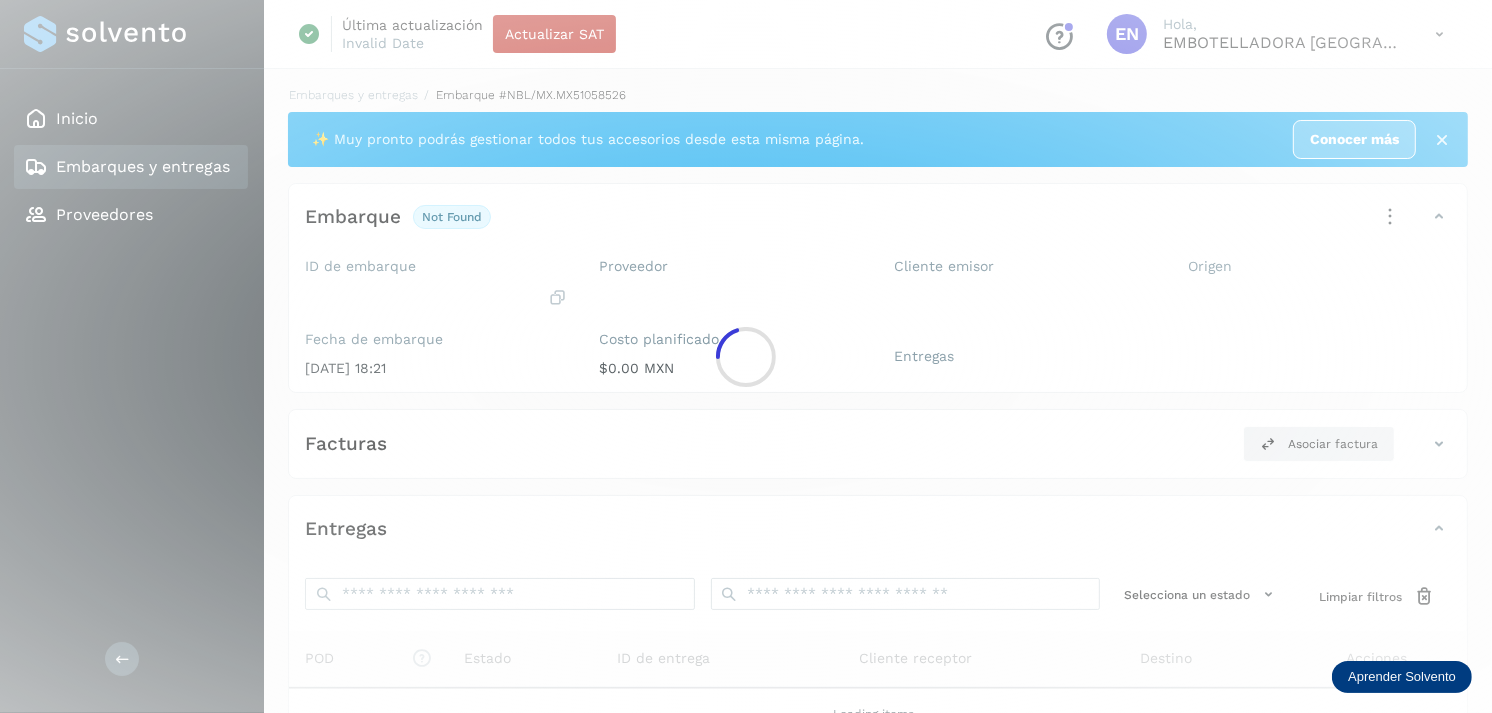 click 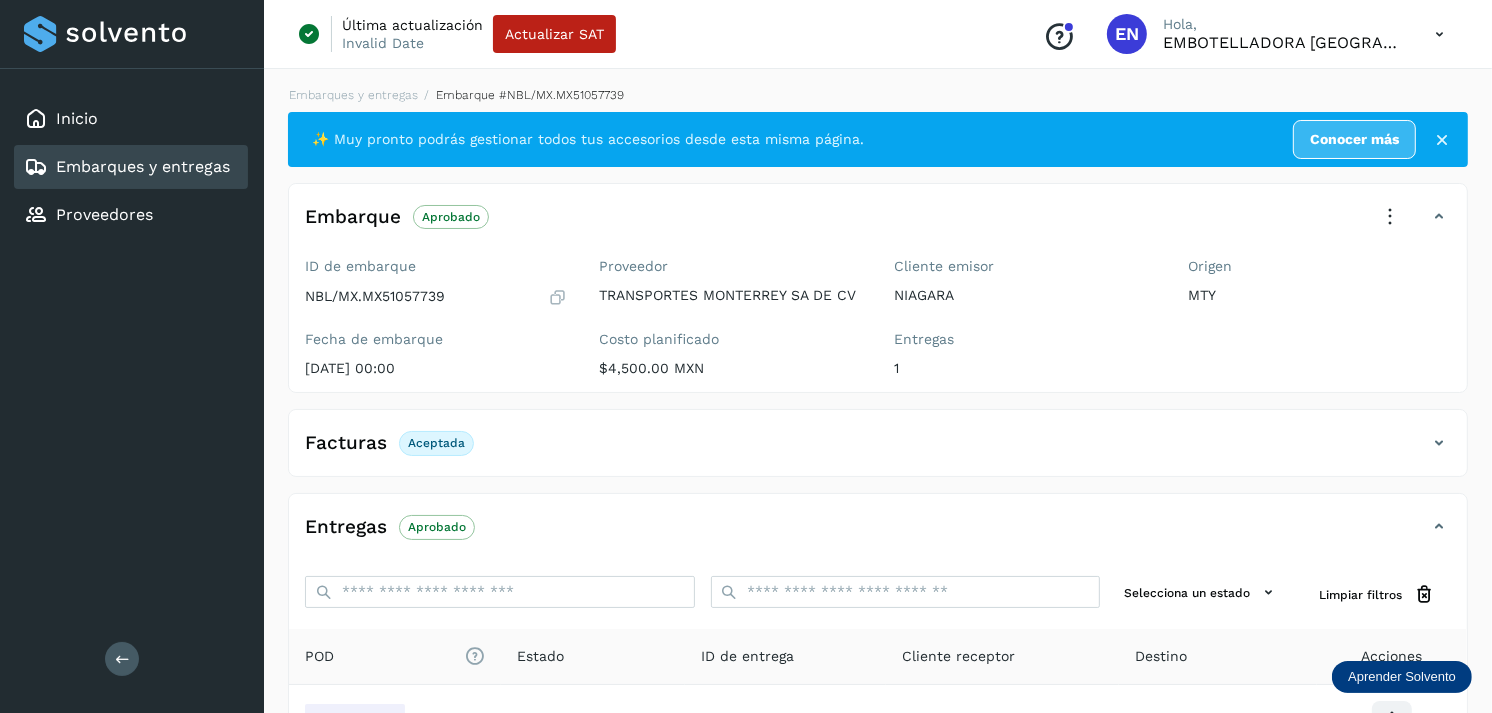 scroll, scrollTop: 241, scrollLeft: 0, axis: vertical 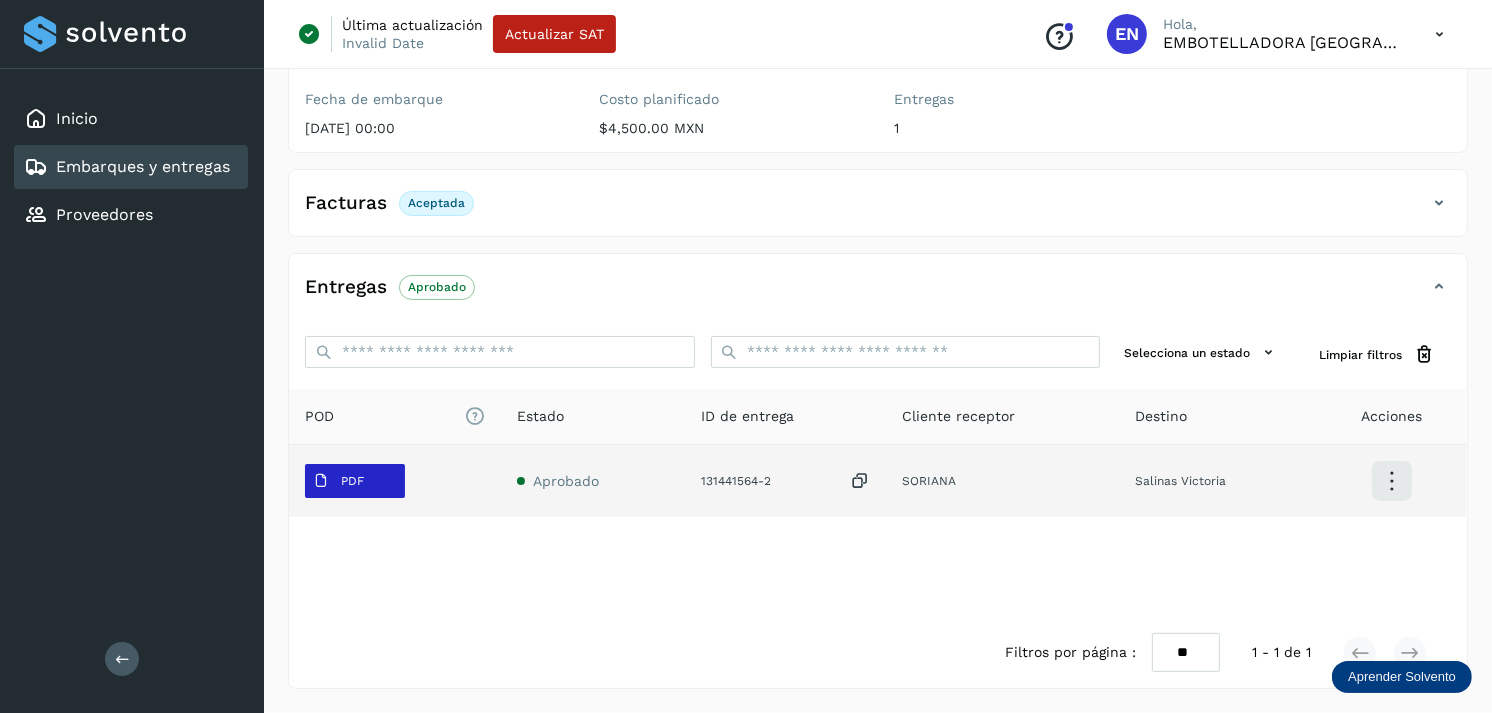 click on "PDF" at bounding box center [338, 481] 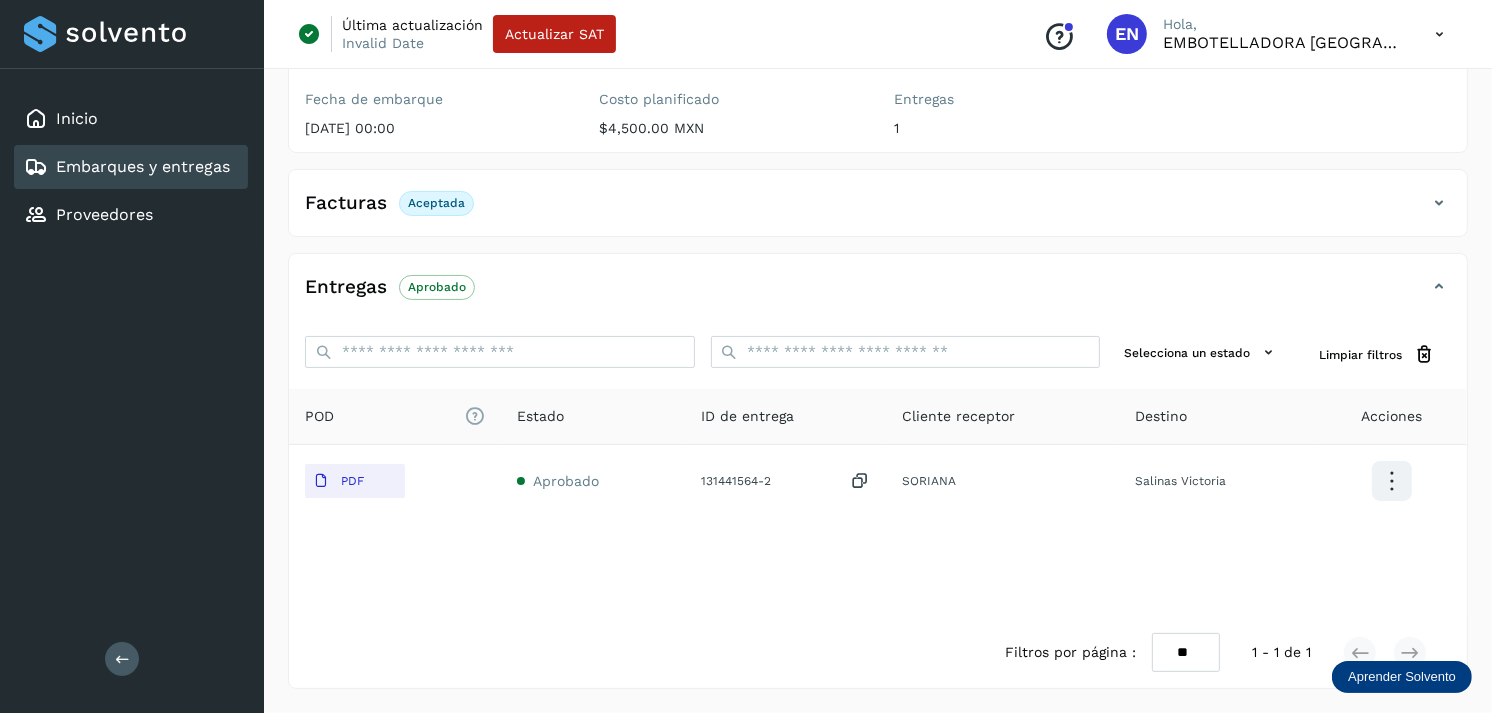 type 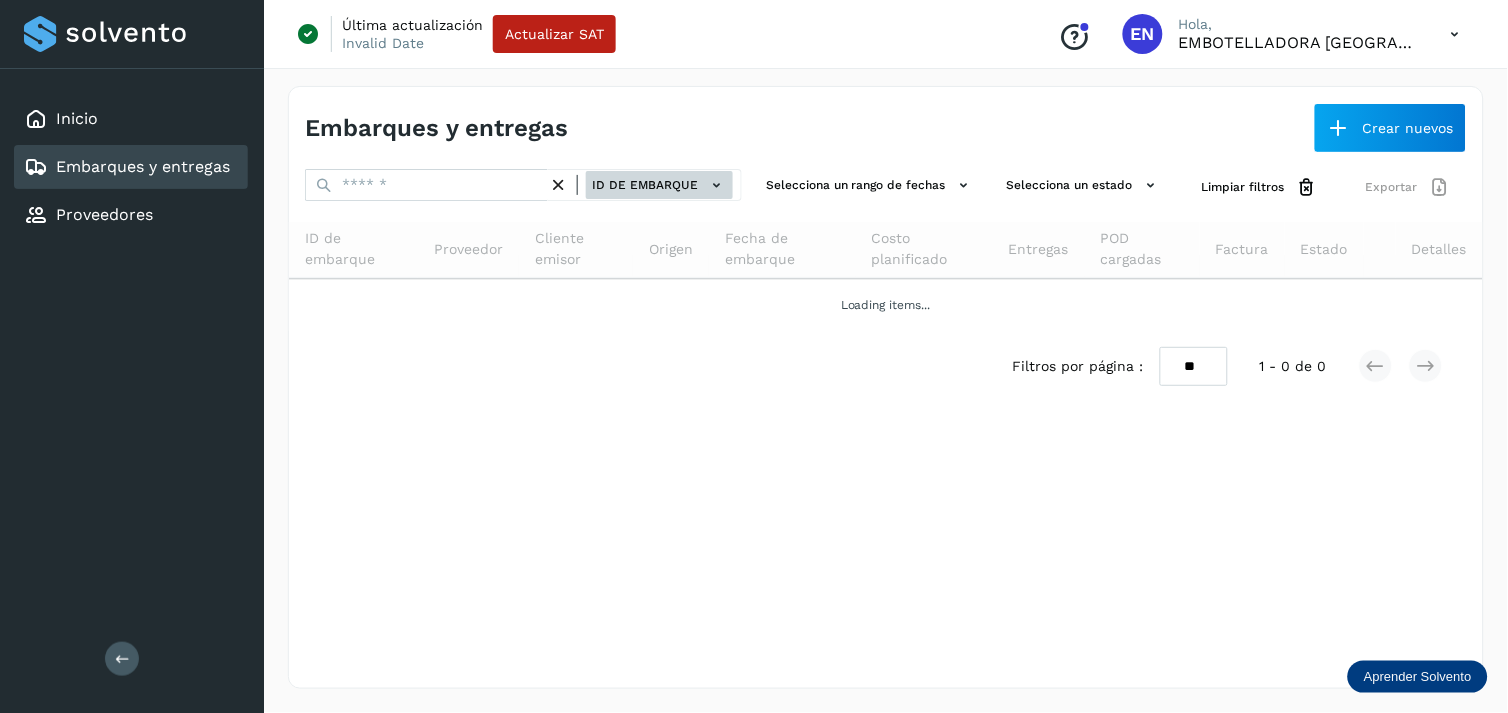 click on "ID de embarque" 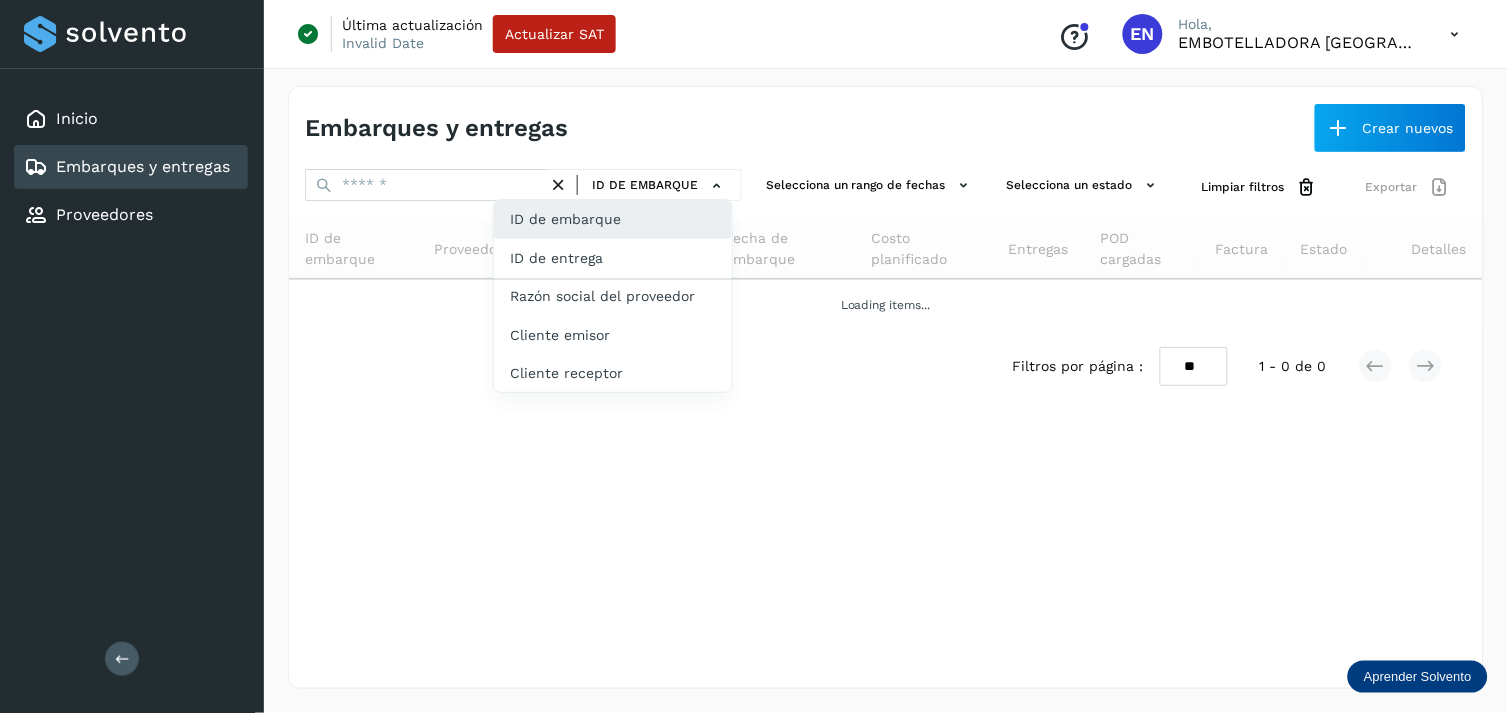 click on "ID de embarque" 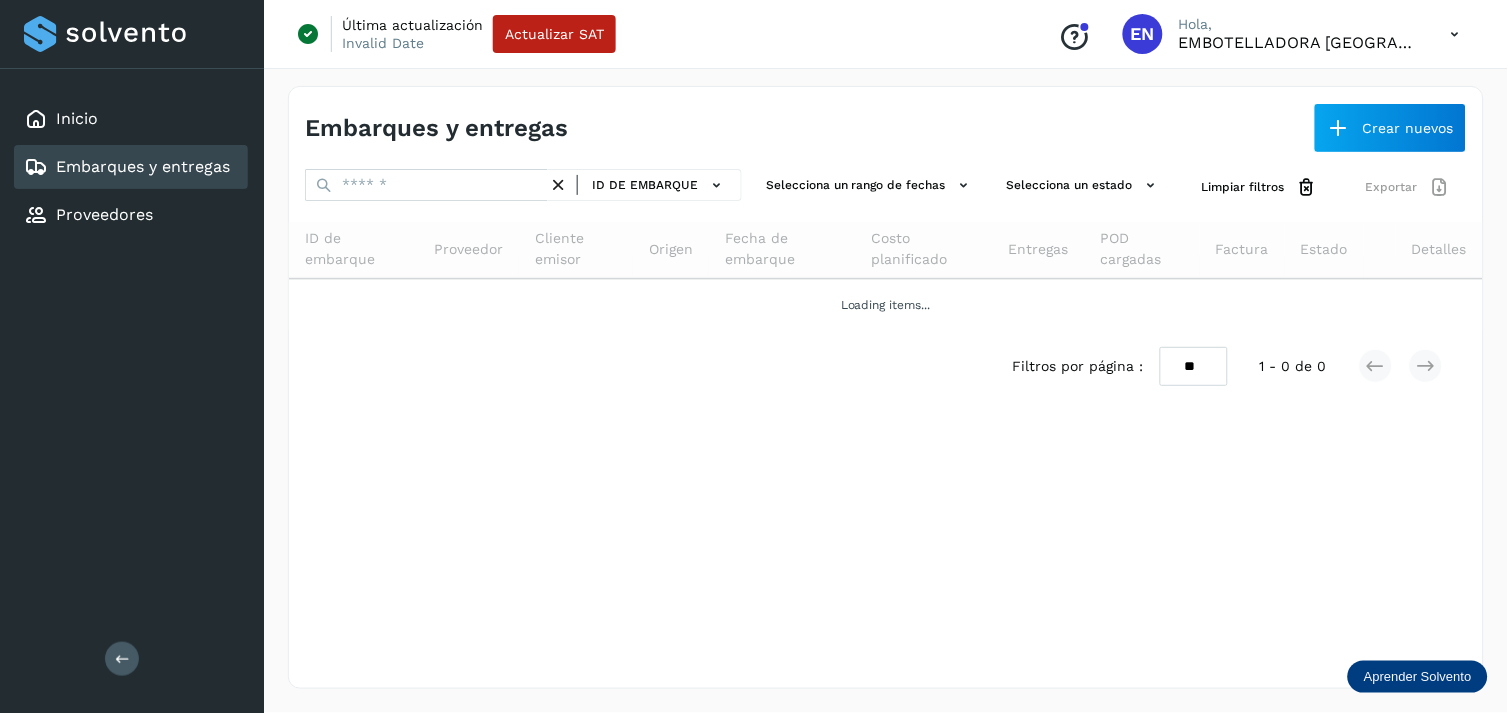 drag, startPoint x: 638, startPoint y: 207, endPoint x: 684, endPoint y: 164, distance: 62.968246 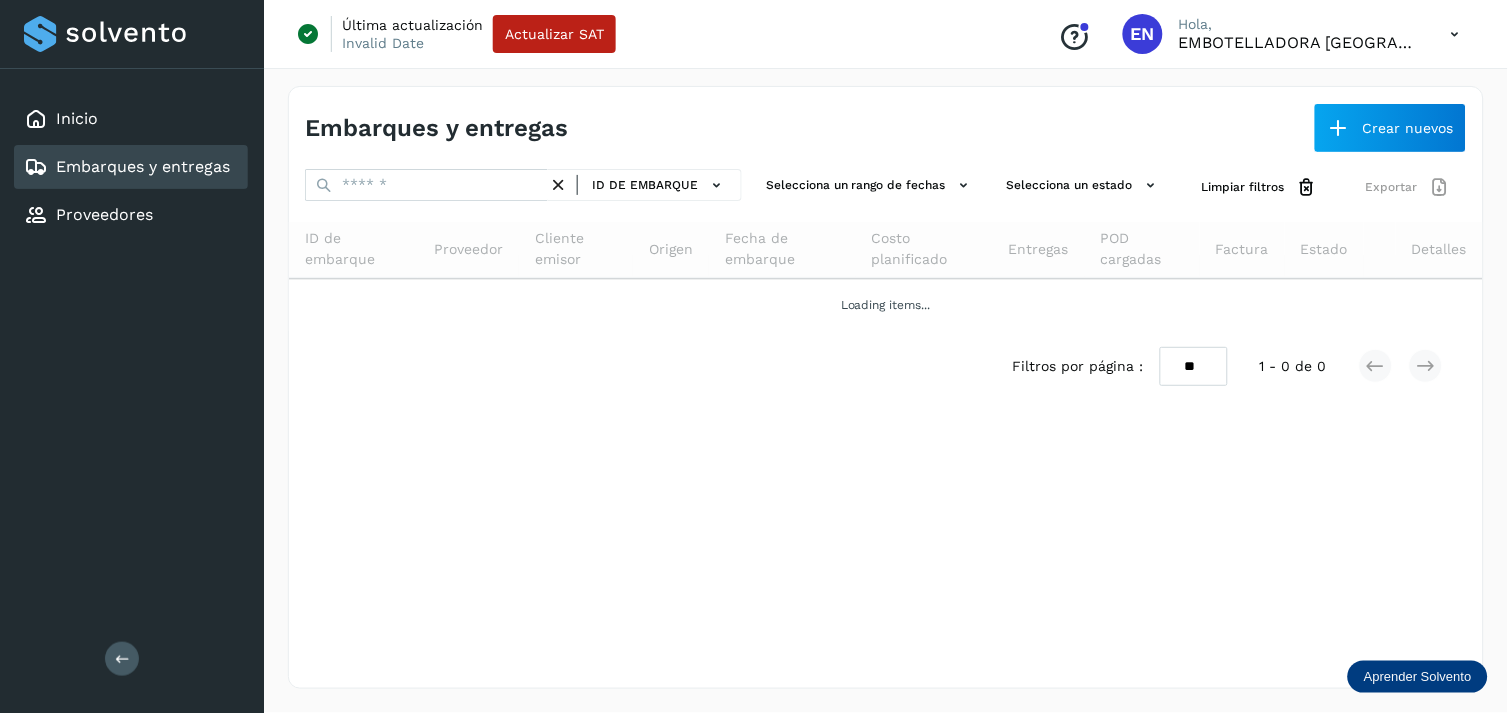 click on "Embarques y entregas Crear nuevos ID de embarque Selecciona un rango de fechas  Selecciona un estado Limpiar filtros Exportar ID de embarque Proveedor Cliente emisor Origen Fecha de embarque Costo planificado Entregas POD cargadas Factura Estado Detalles Loading items... Filtros por página : ** ** ** 1 - 0 de 0" at bounding box center [886, 387] 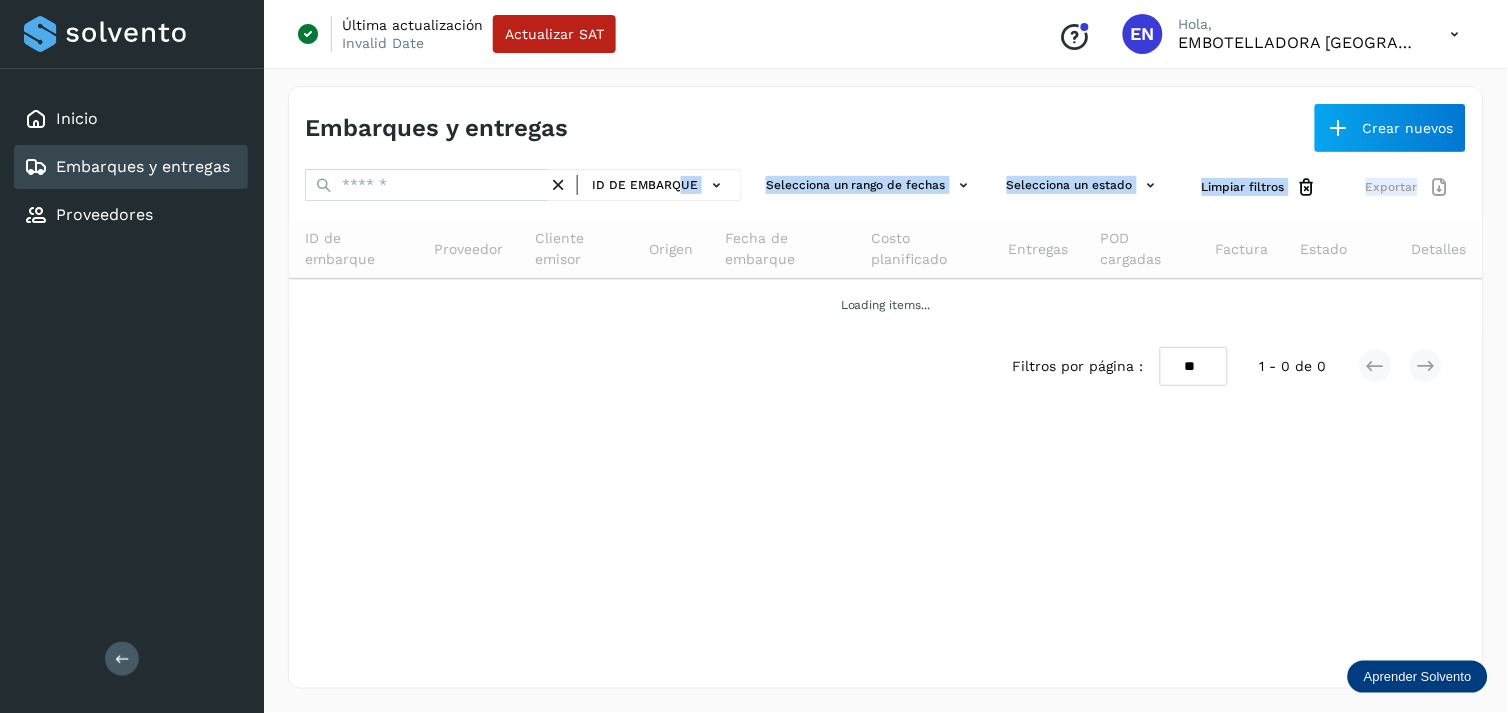 click on "Embarques y entregas Crear nuevos ID de embarque Selecciona un rango de fechas  Selecciona un estado Limpiar filtros Exportar ID de embarque Proveedor Cliente emisor Origen Fecha de embarque Costo planificado Entregas POD cargadas Factura Estado Detalles Loading items... Filtros por página : ** ** ** 1 - 0 de 0" at bounding box center [886, 387] 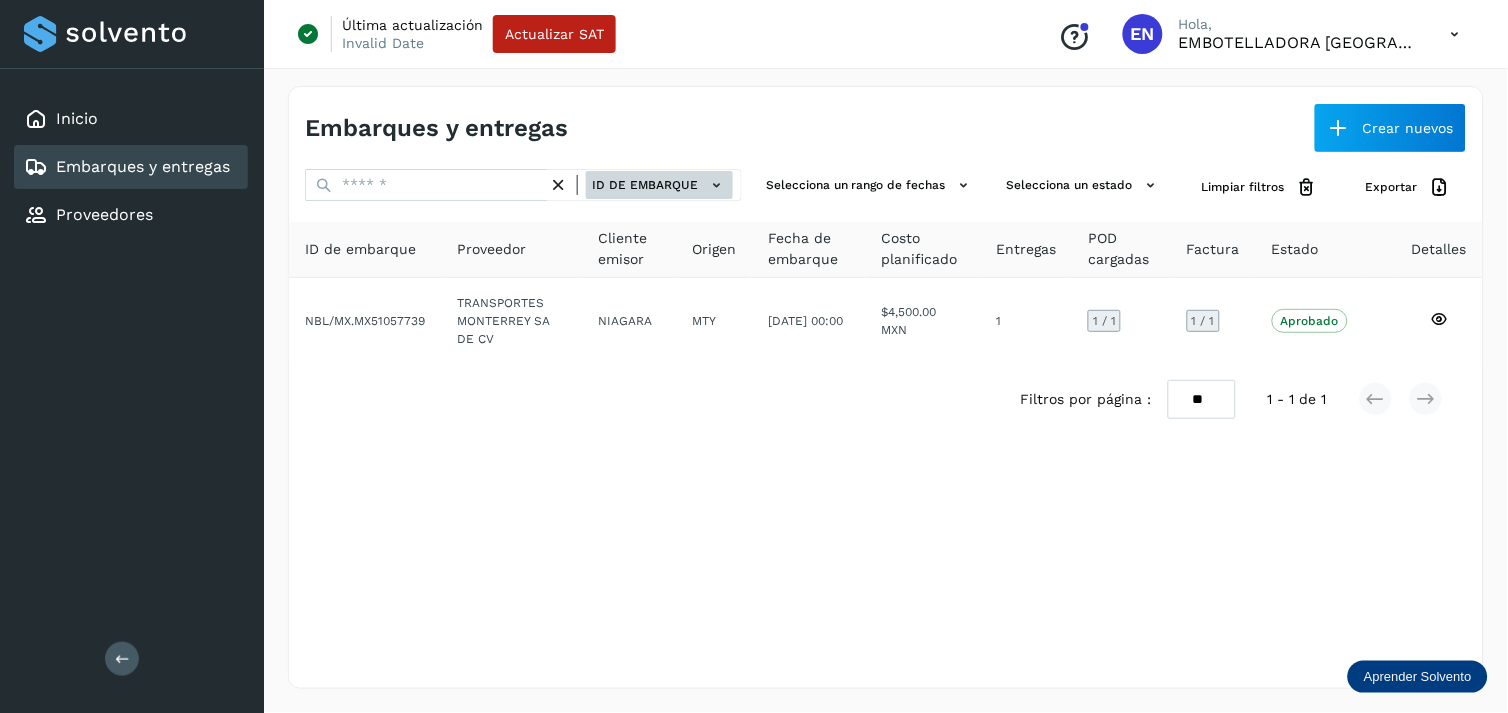 click on "ID de embarque" at bounding box center (659, 185) 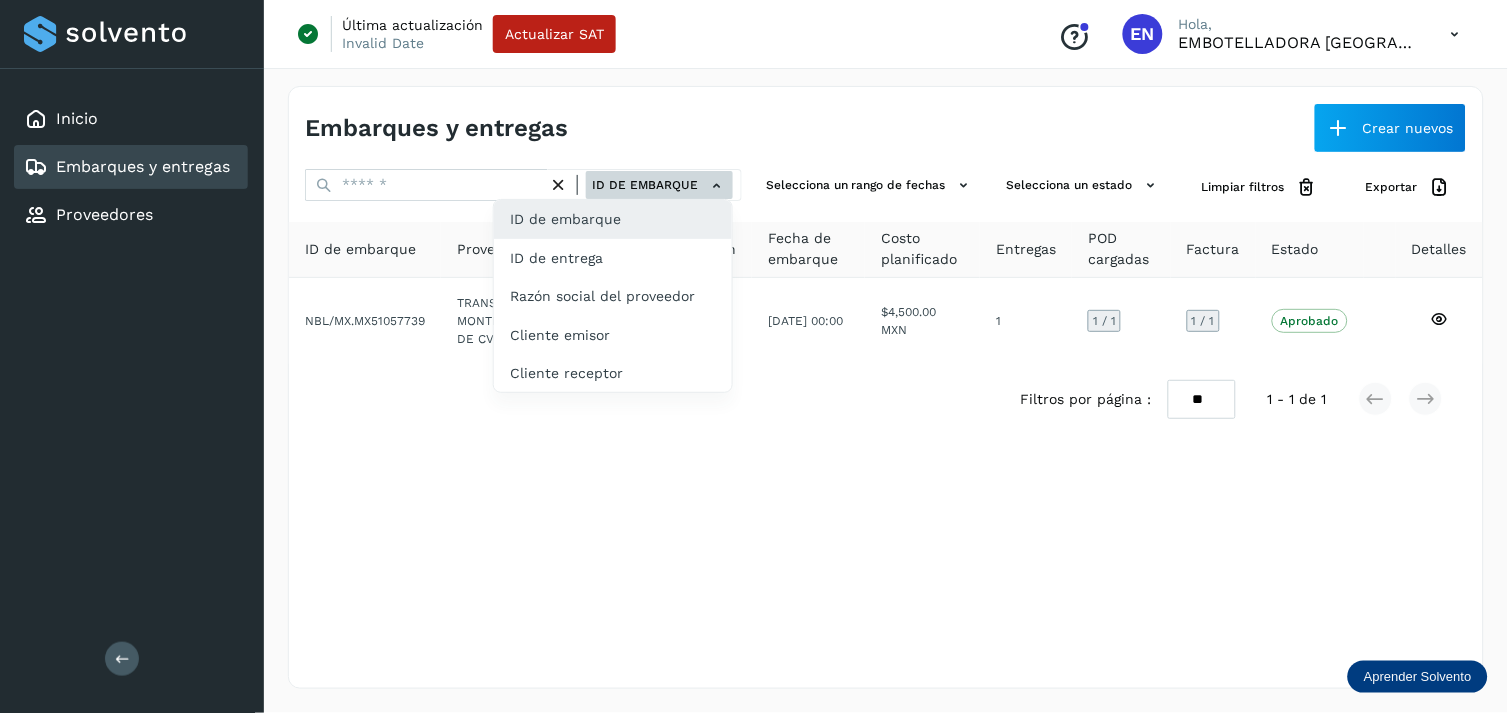 click on "ID de entrega" 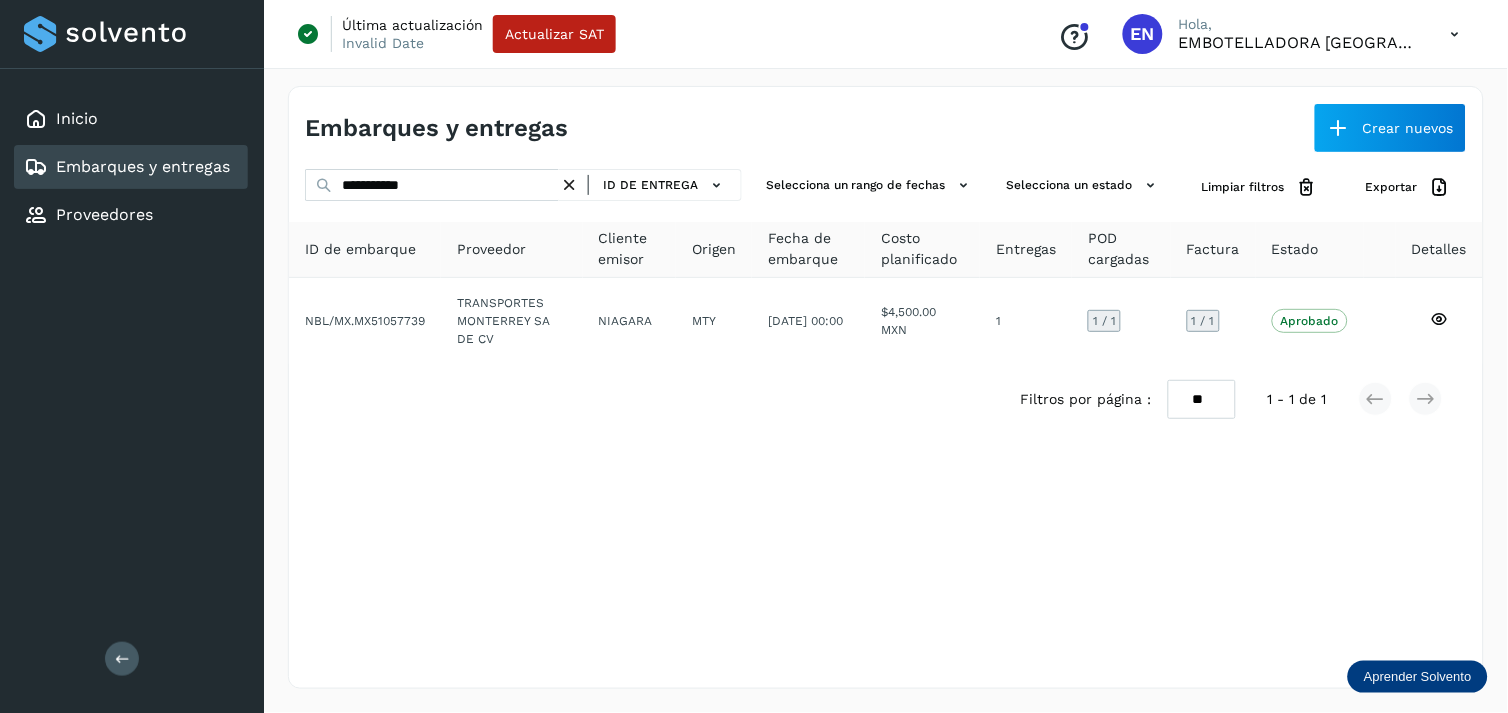 click at bounding box center (569, 185) 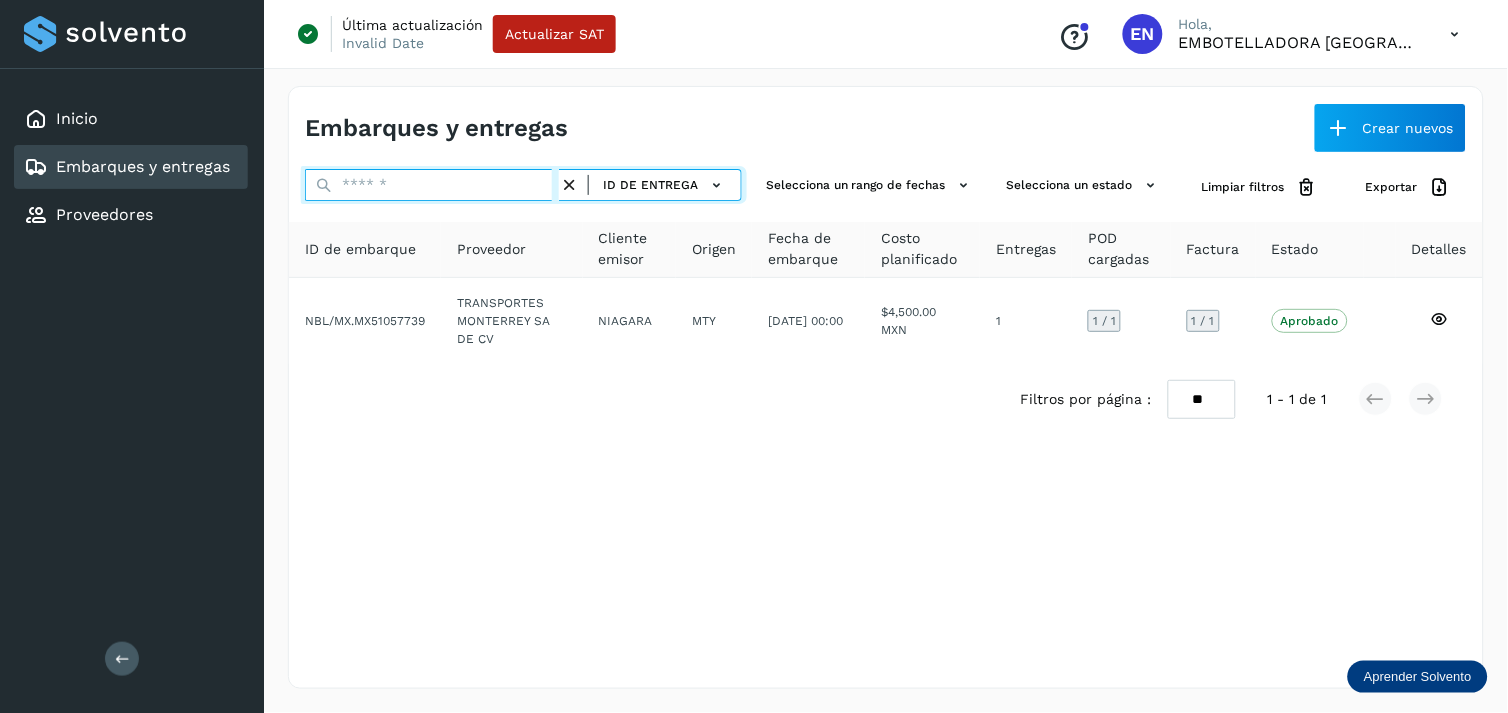 click at bounding box center (432, 185) 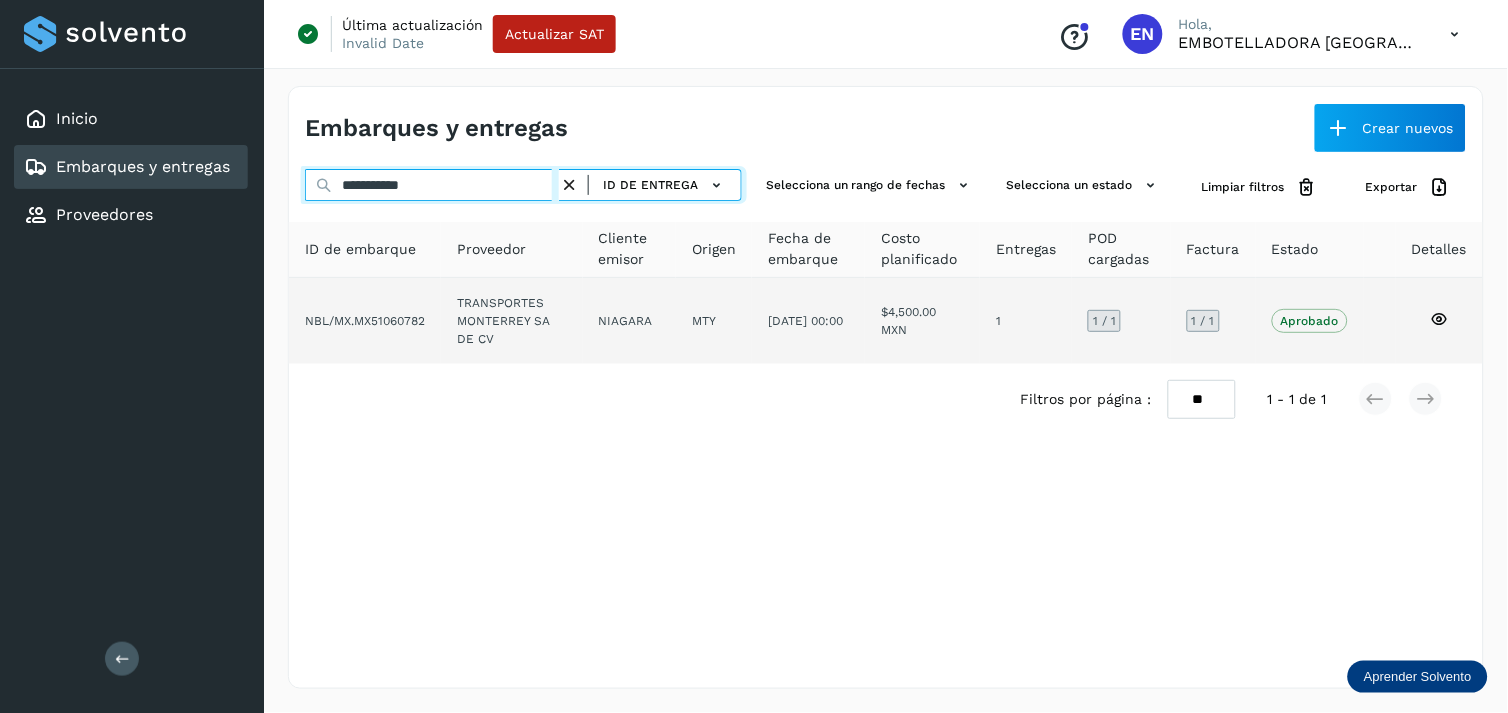type on "**********" 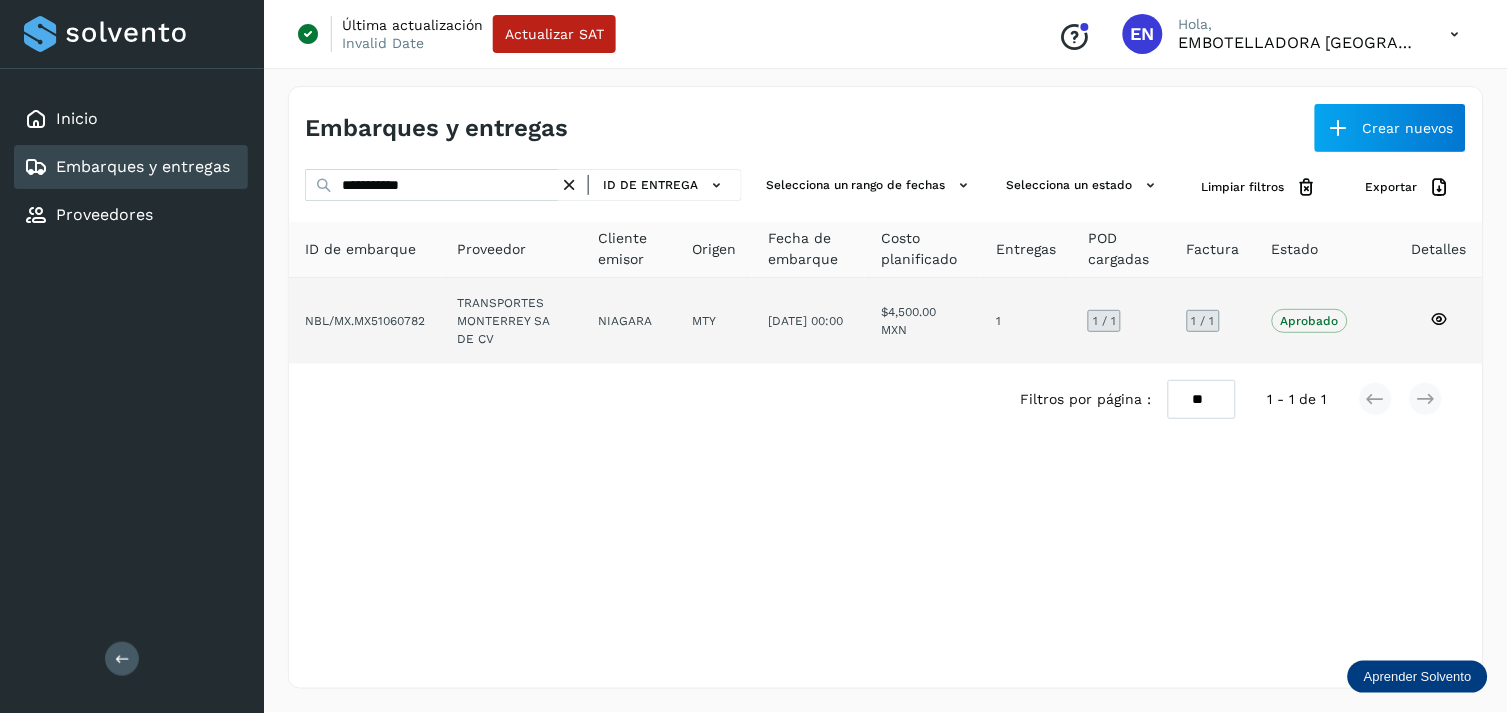 click on "TRANSPORTES MONTERREY SA DE CV" 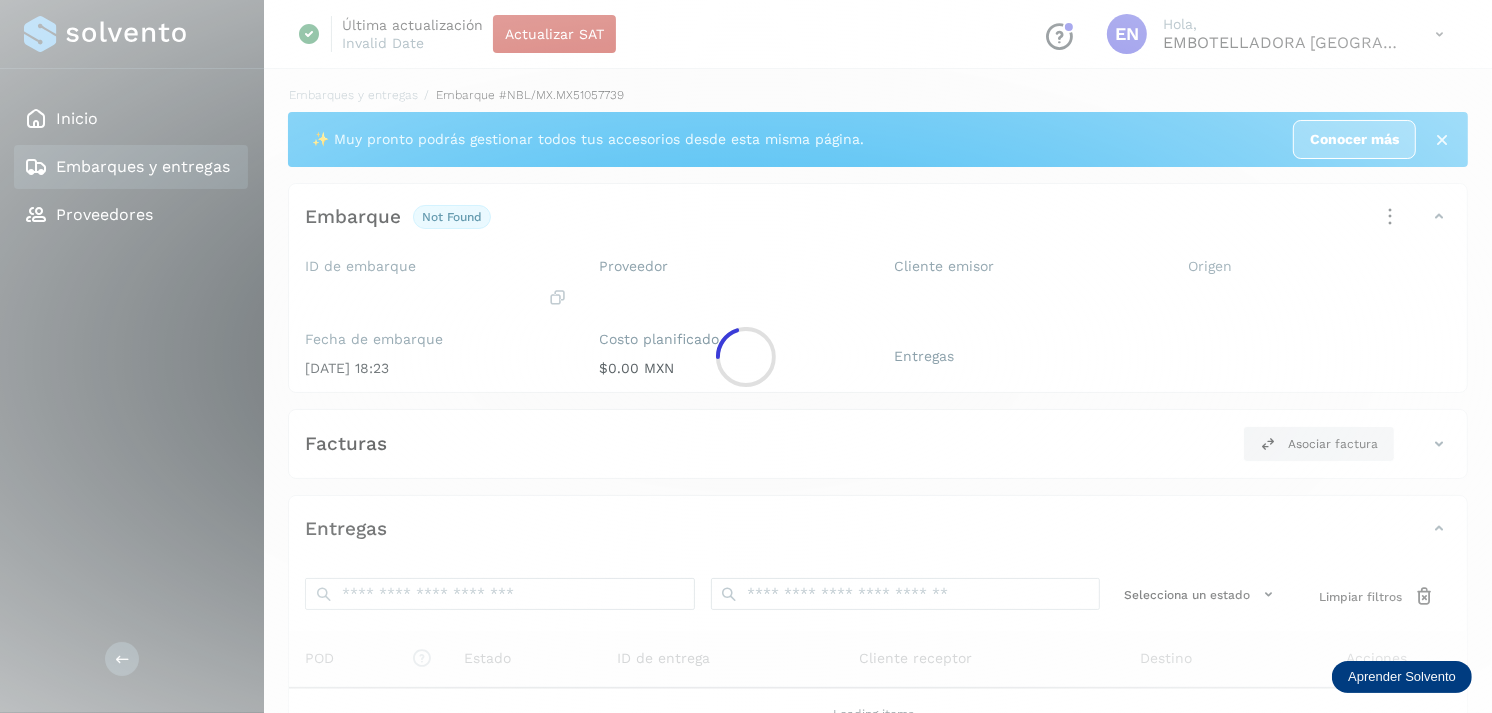 click 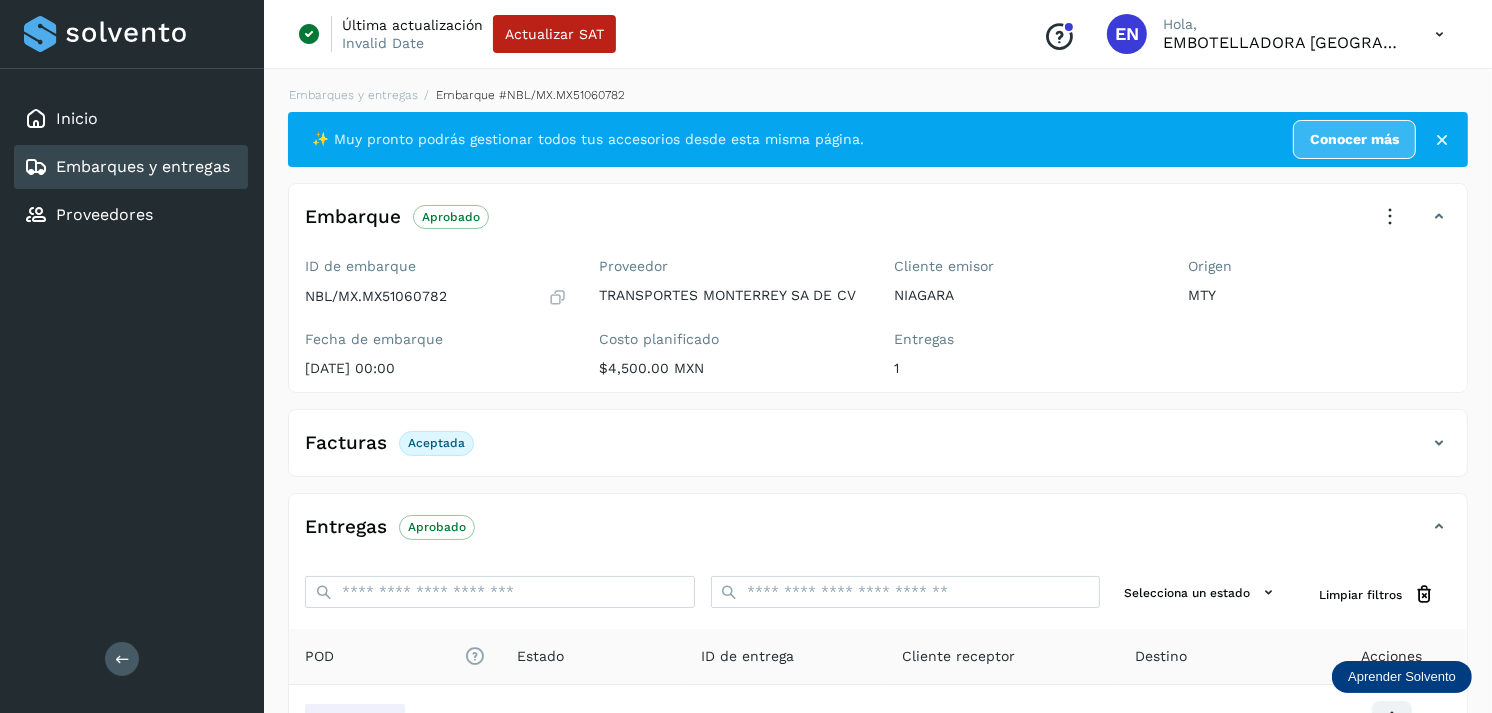 scroll, scrollTop: 241, scrollLeft: 0, axis: vertical 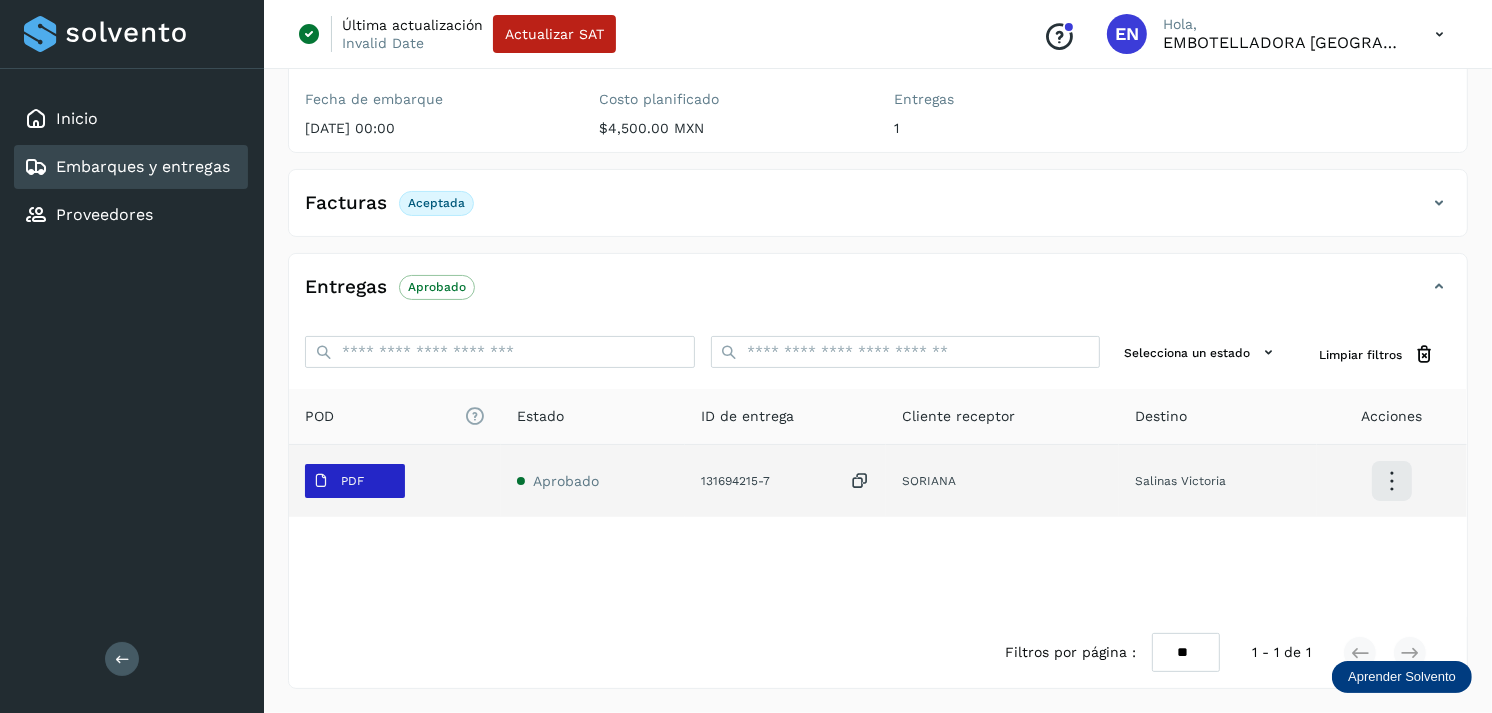 click on "PDF" at bounding box center [352, 481] 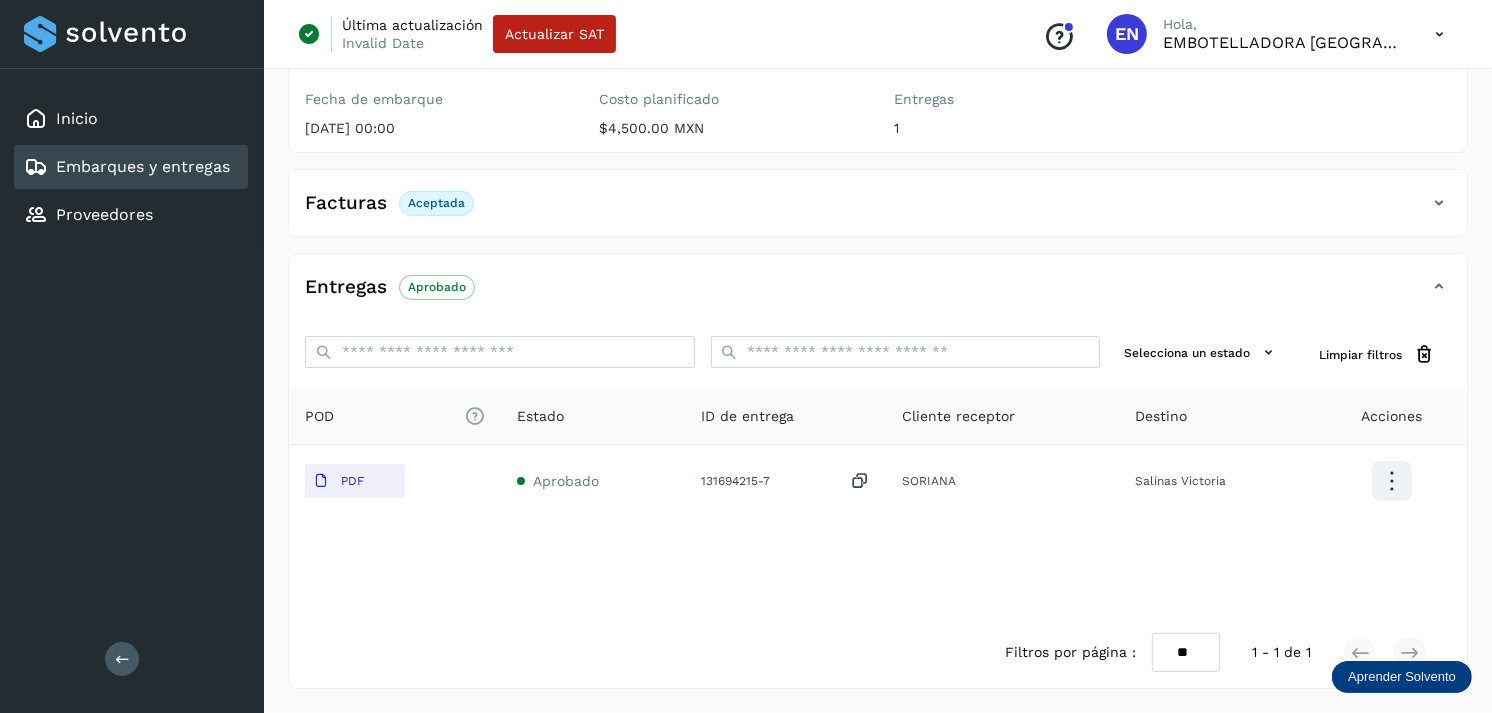 type 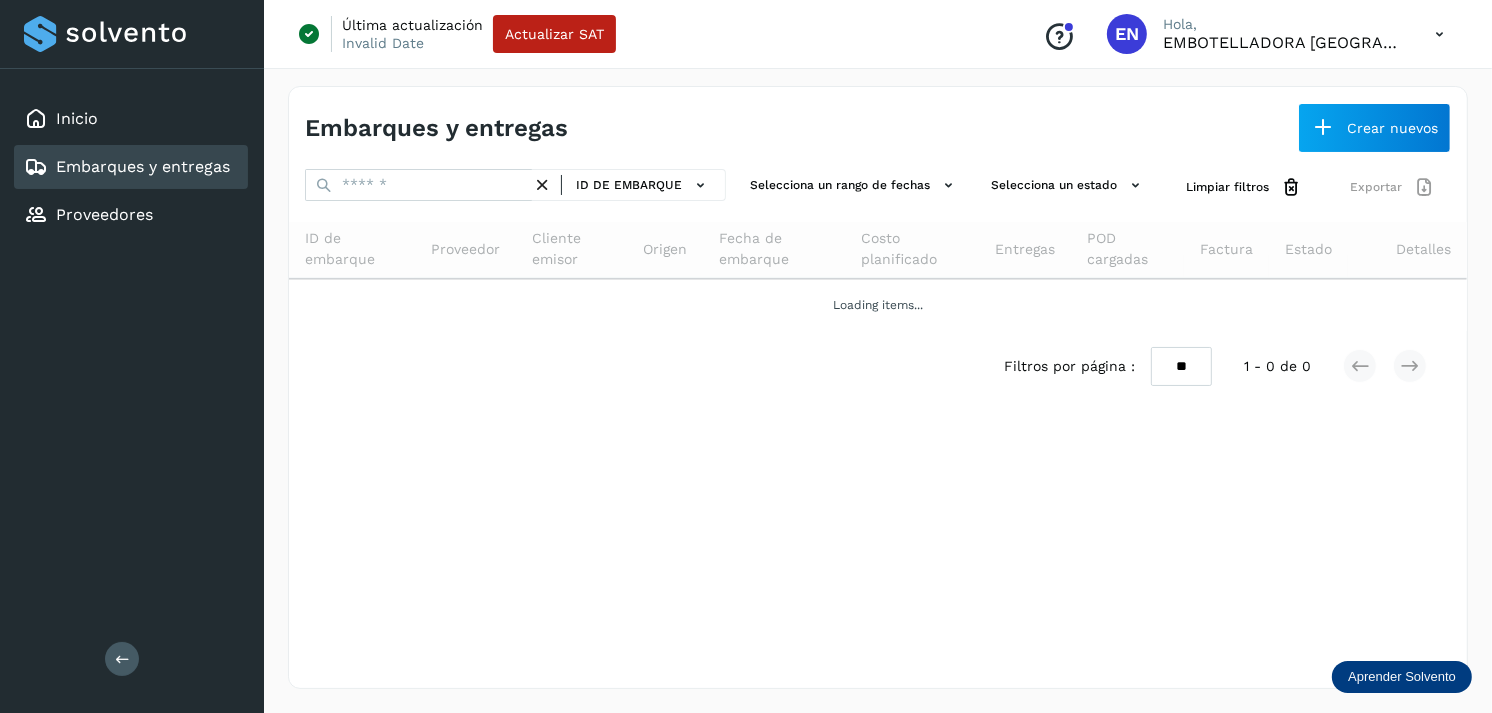 scroll, scrollTop: 0, scrollLeft: 0, axis: both 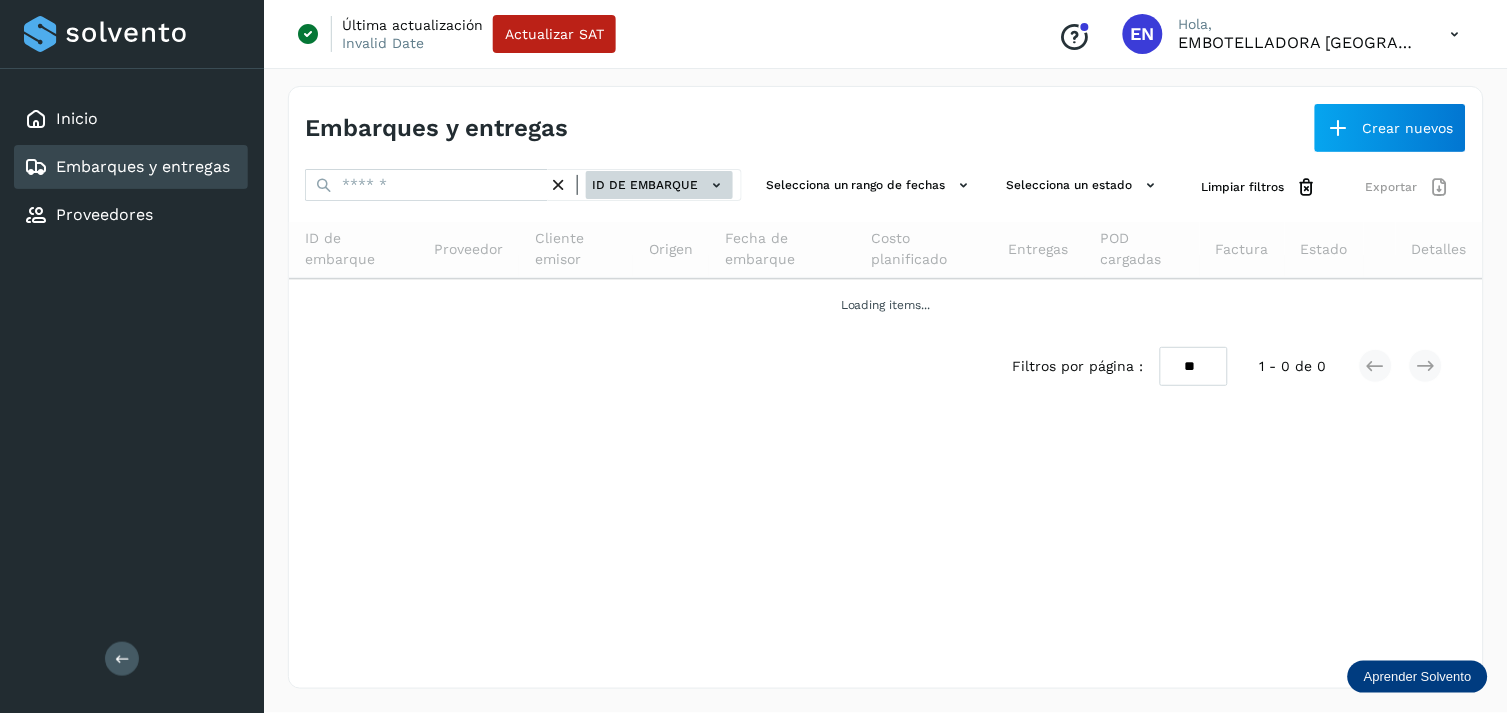 click on "ID de embarque" 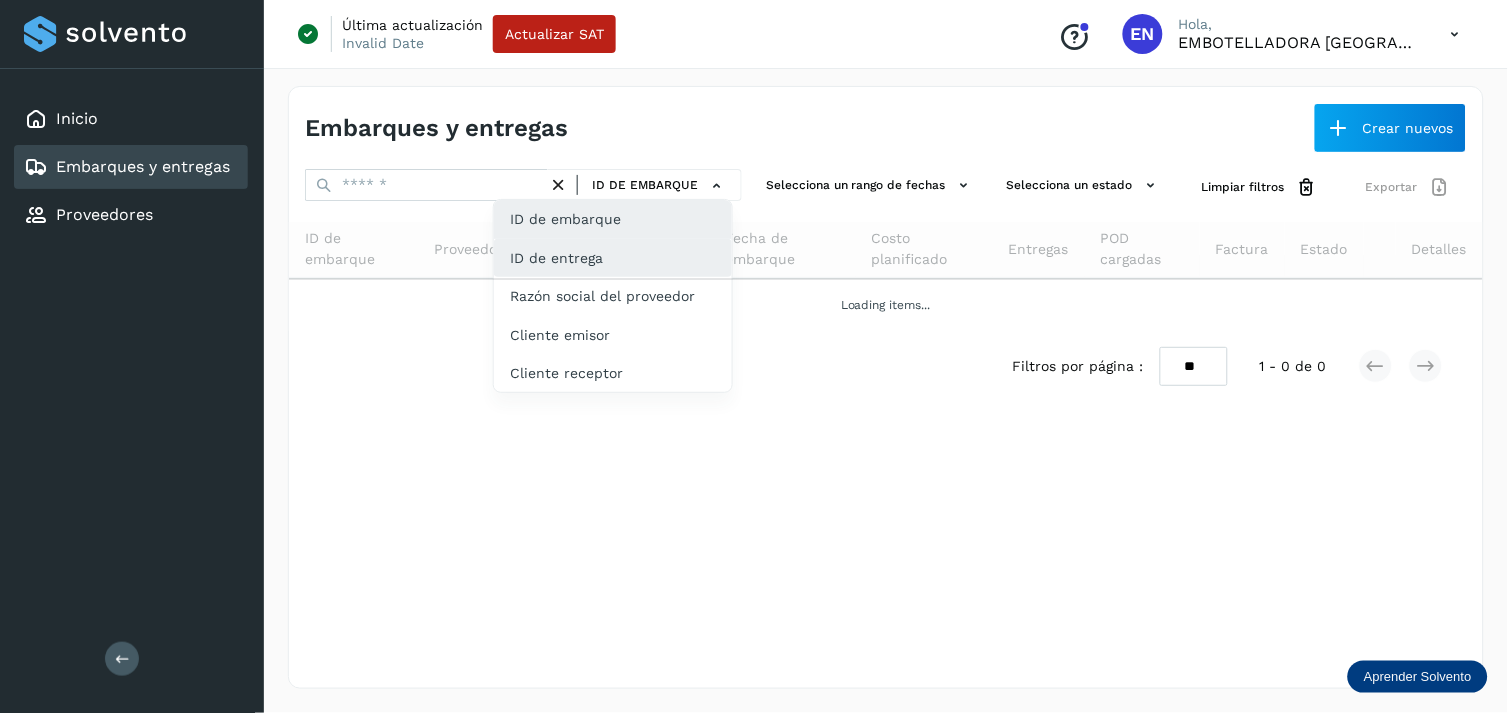click on "ID de entrega" 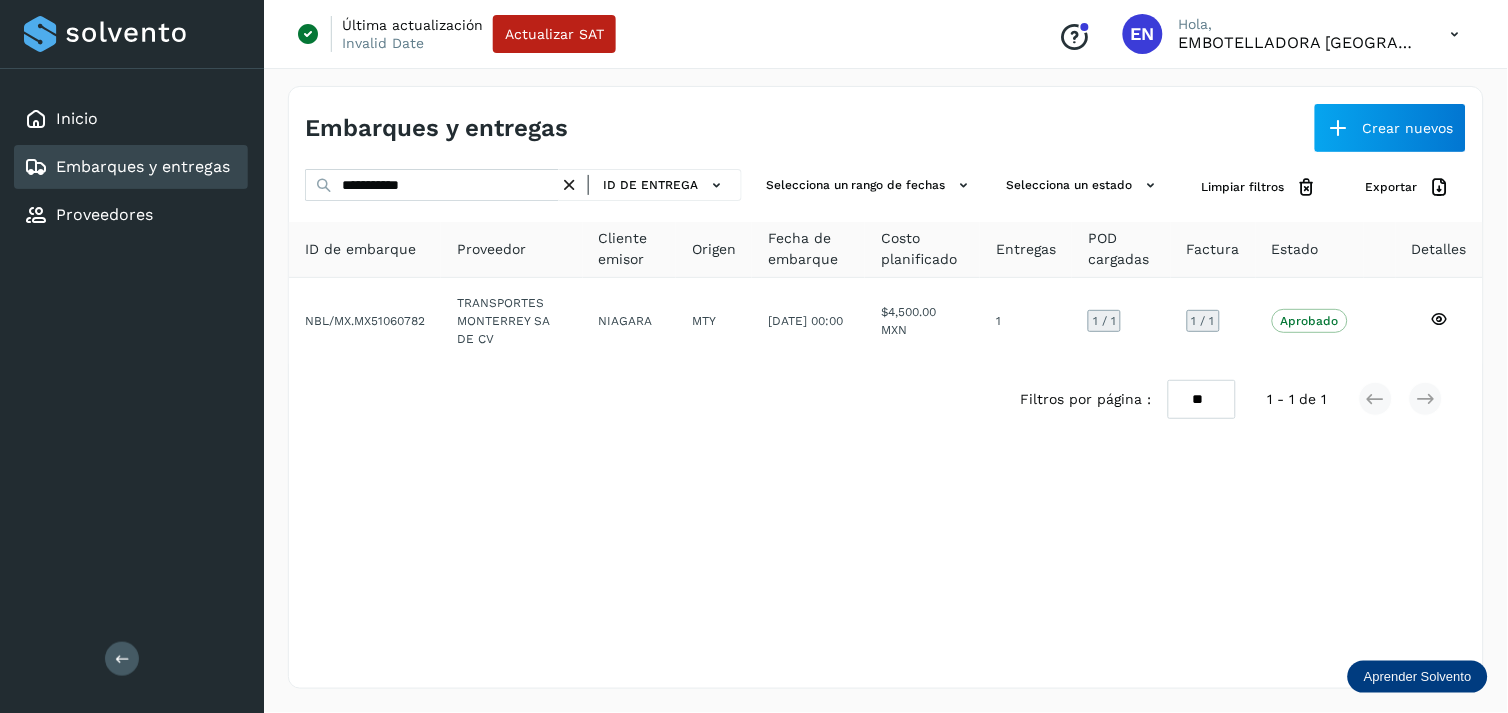 click on "Cliente emisor" at bounding box center [630, 249] 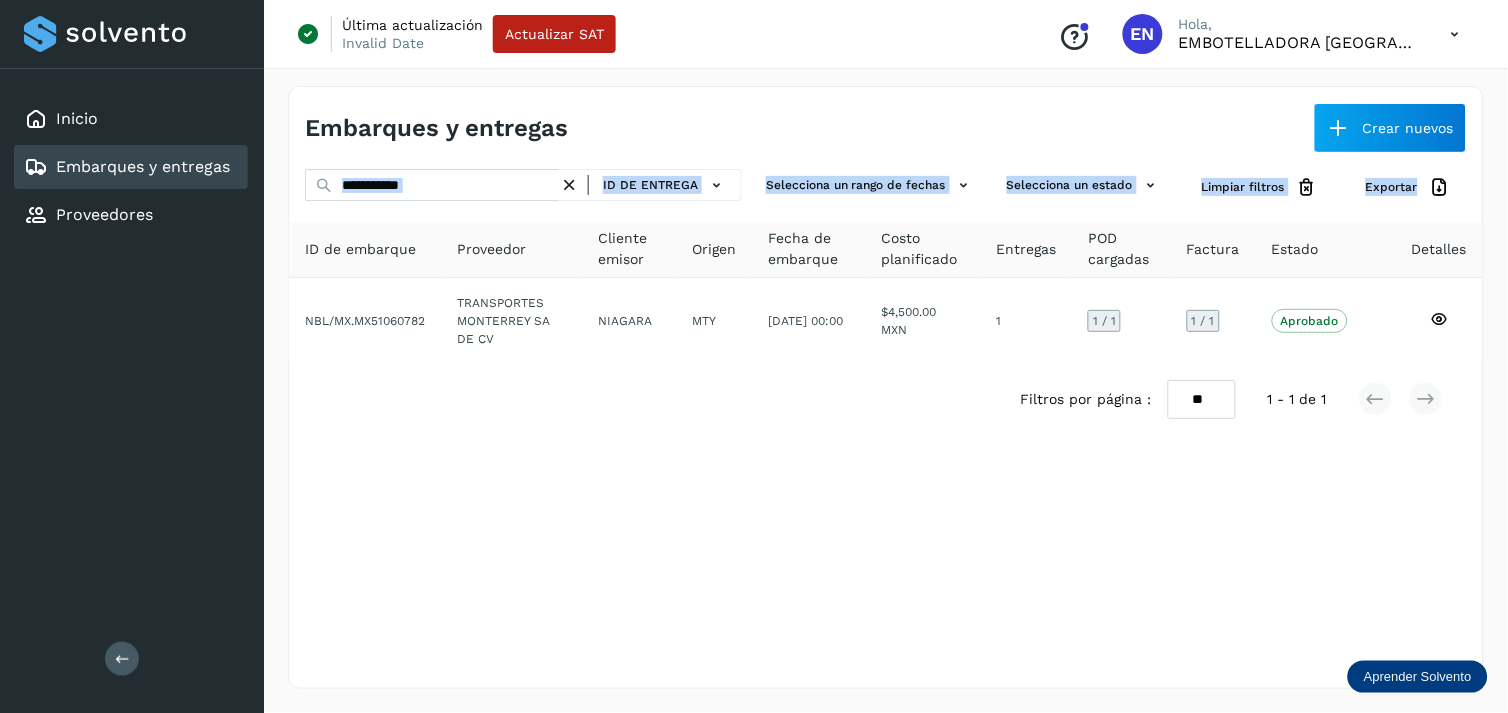 click on "**********" at bounding box center (886, 302) 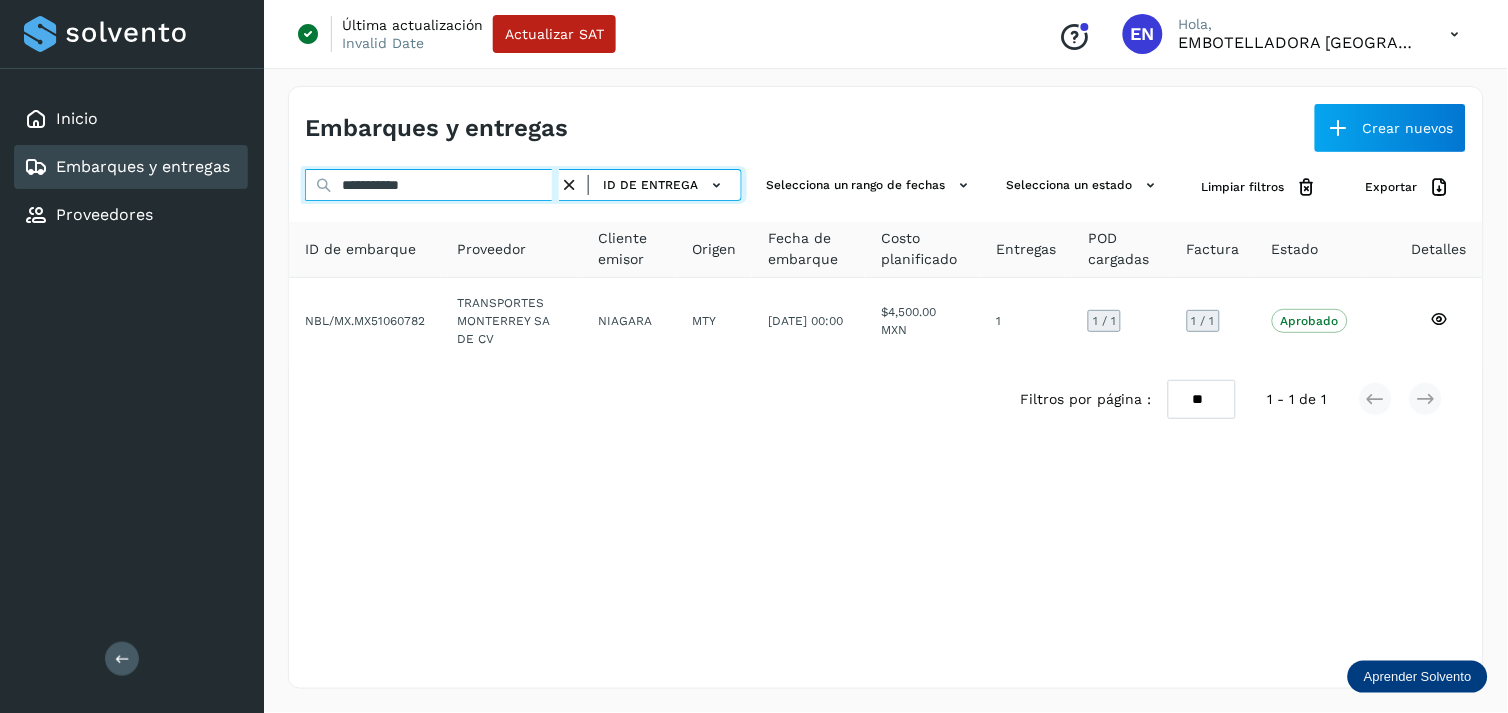 click on "**********" at bounding box center (432, 185) 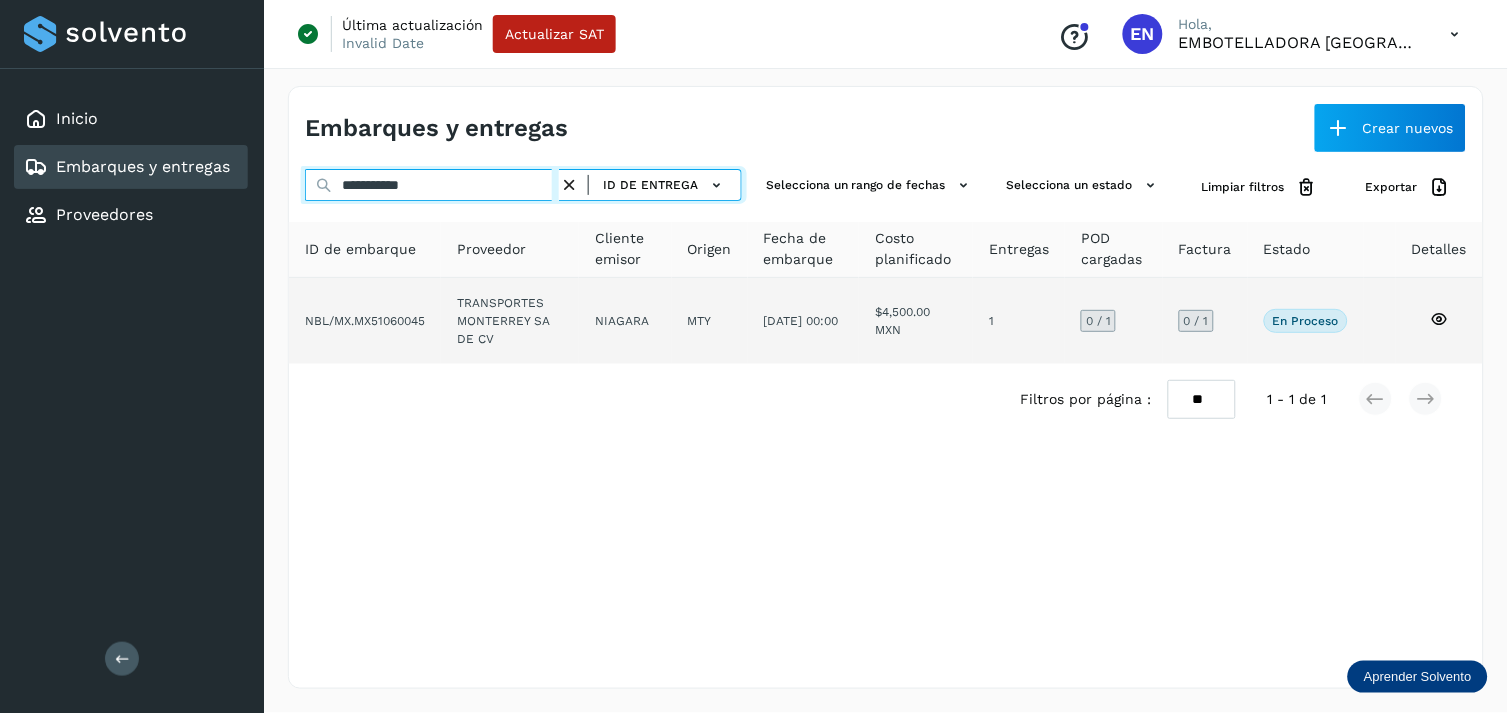 type on "**********" 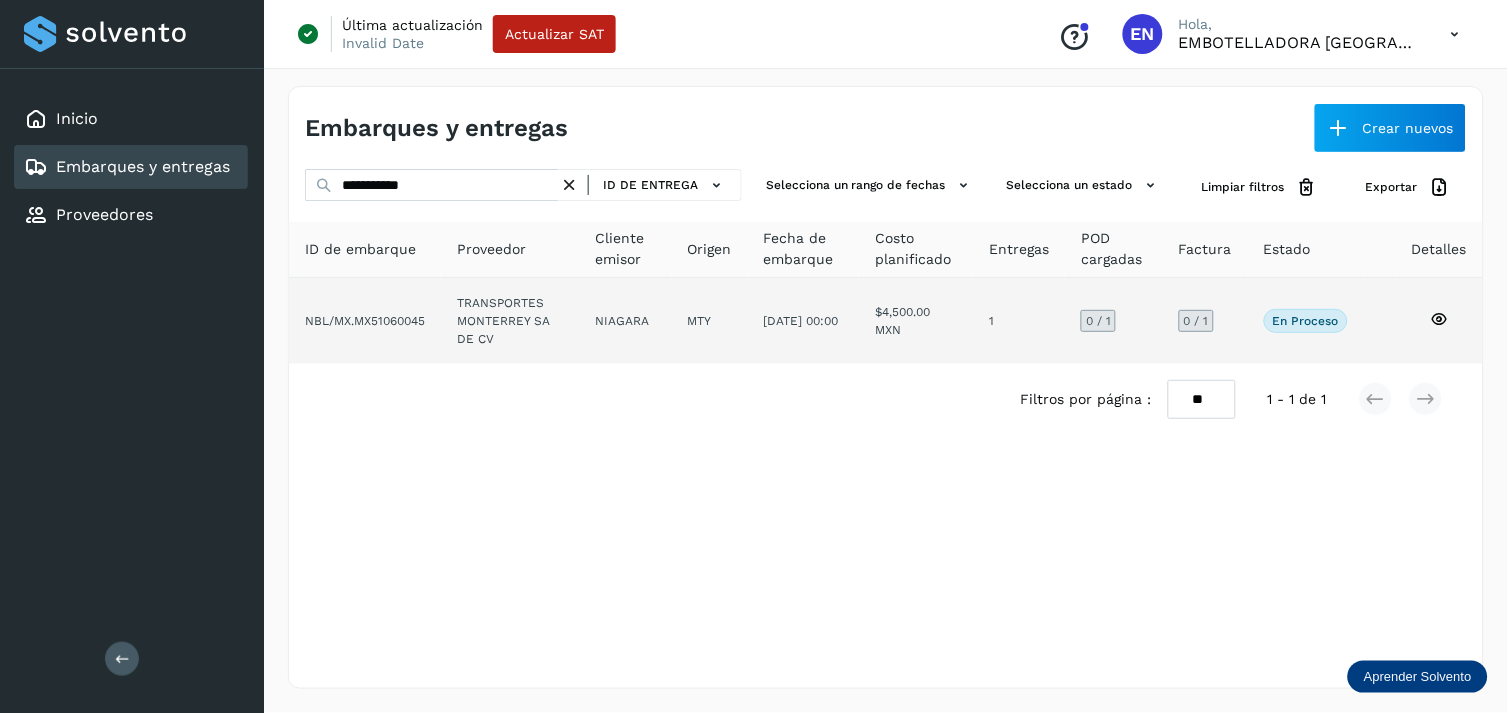 click on "[DATE] 00:00" 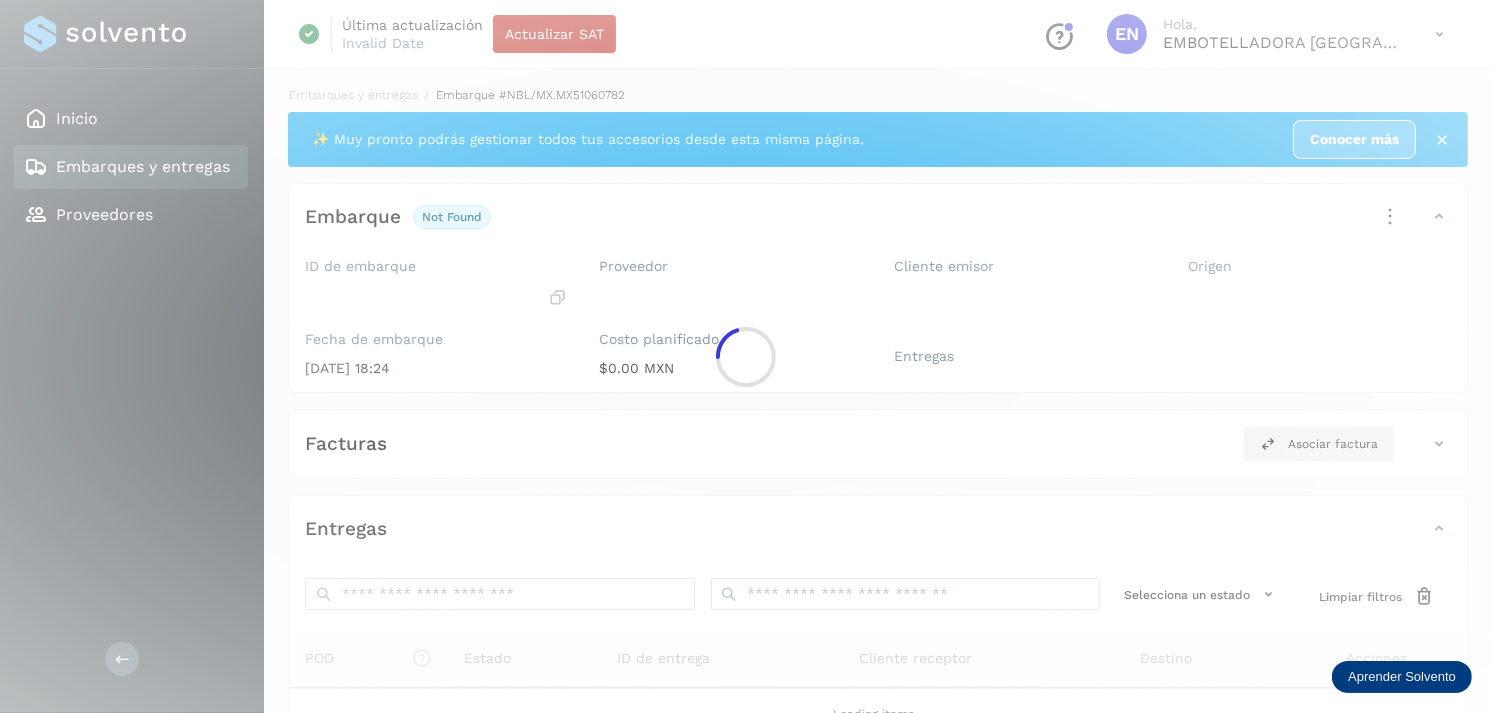 click 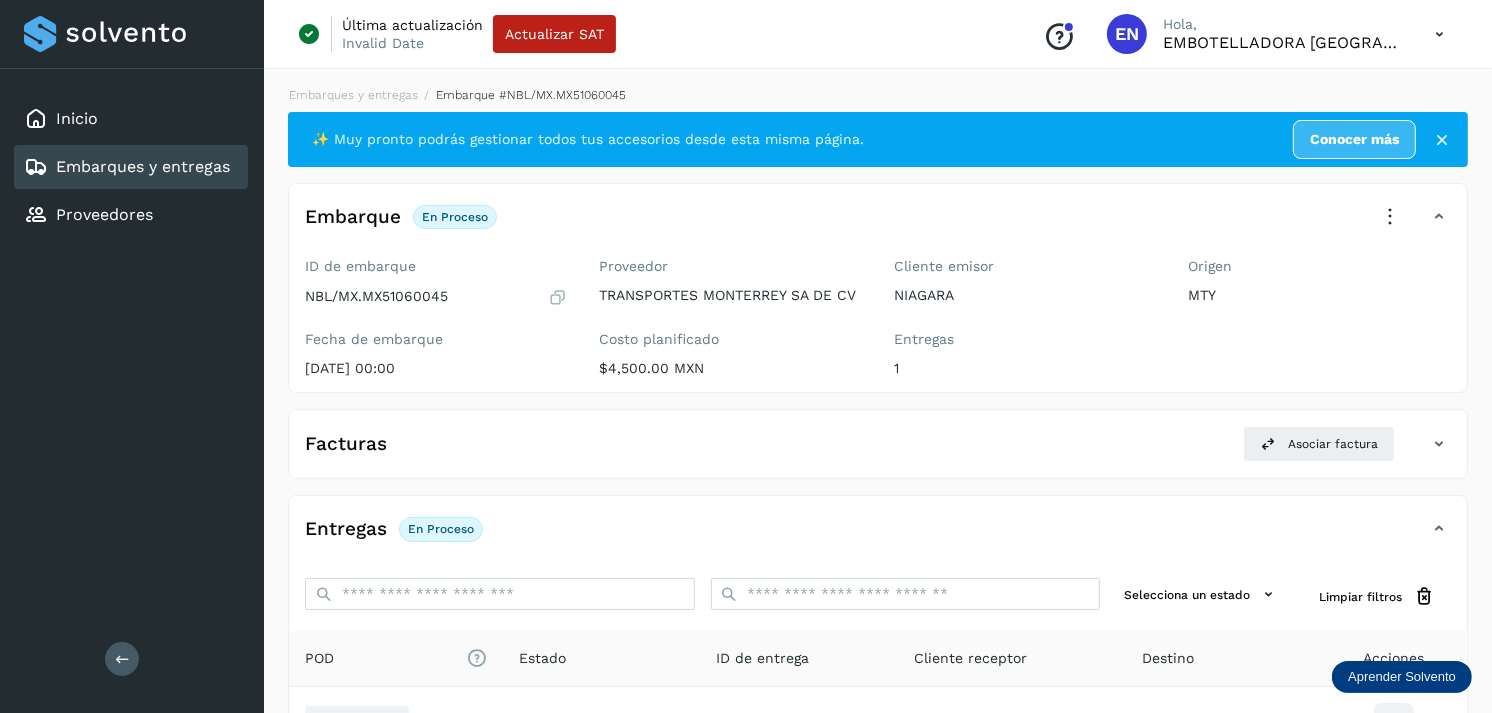 scroll, scrollTop: 243, scrollLeft: 0, axis: vertical 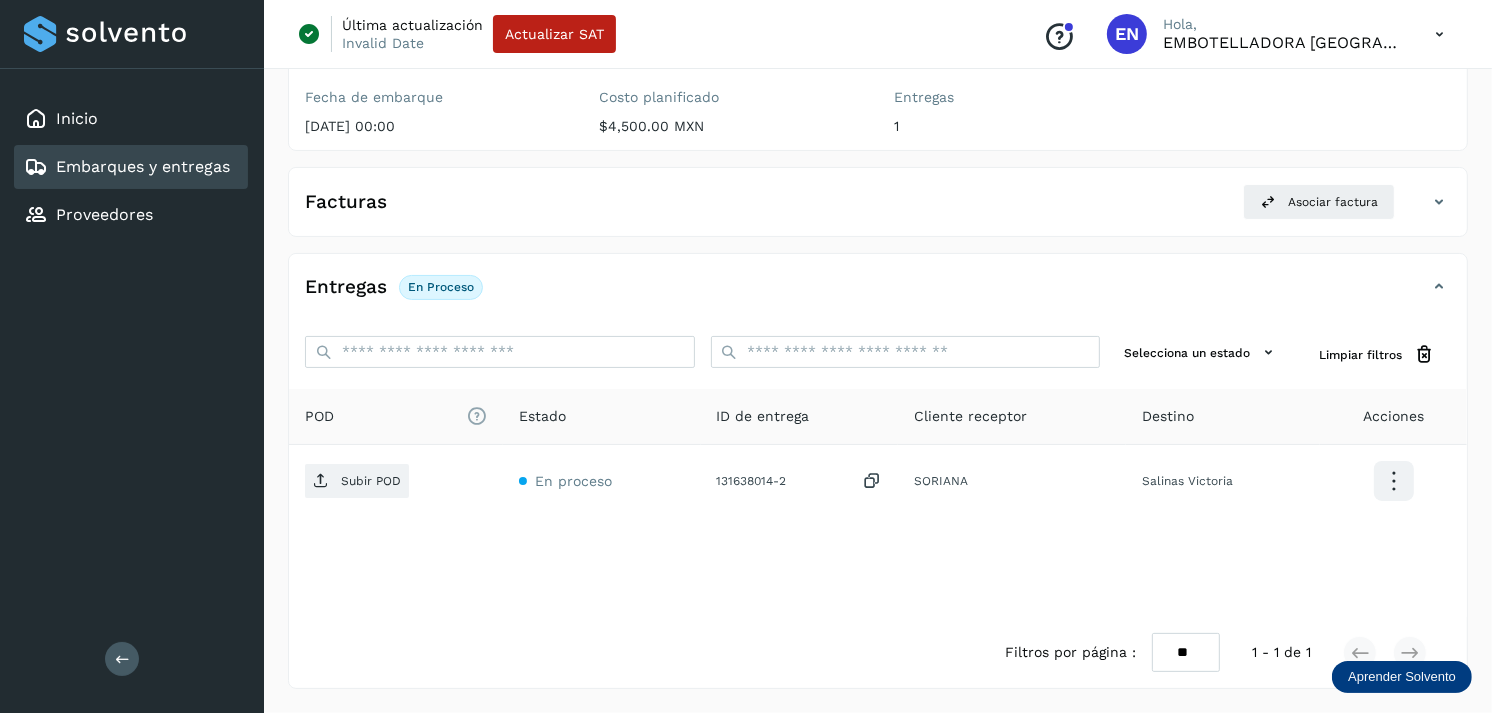 click on "Embarques y entregas" at bounding box center (143, 166) 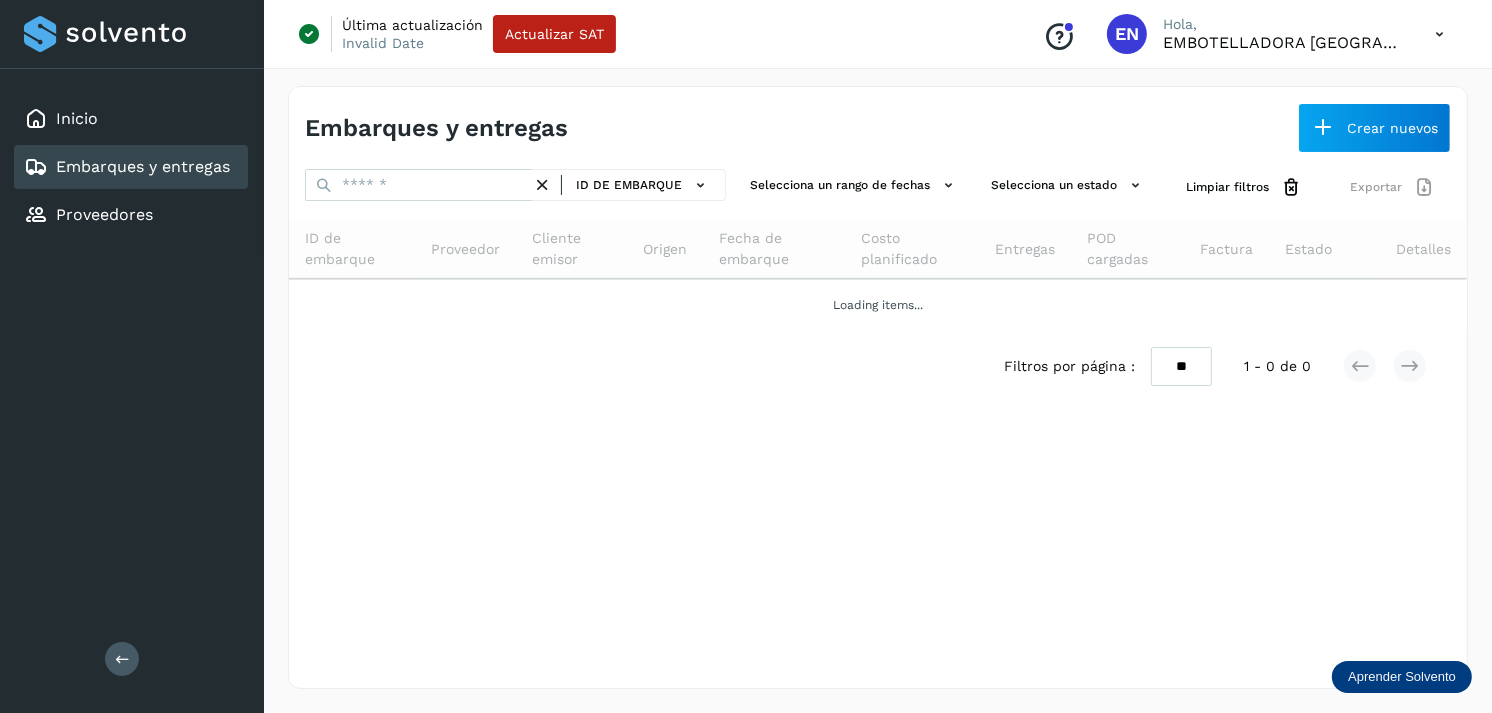 scroll, scrollTop: 0, scrollLeft: 0, axis: both 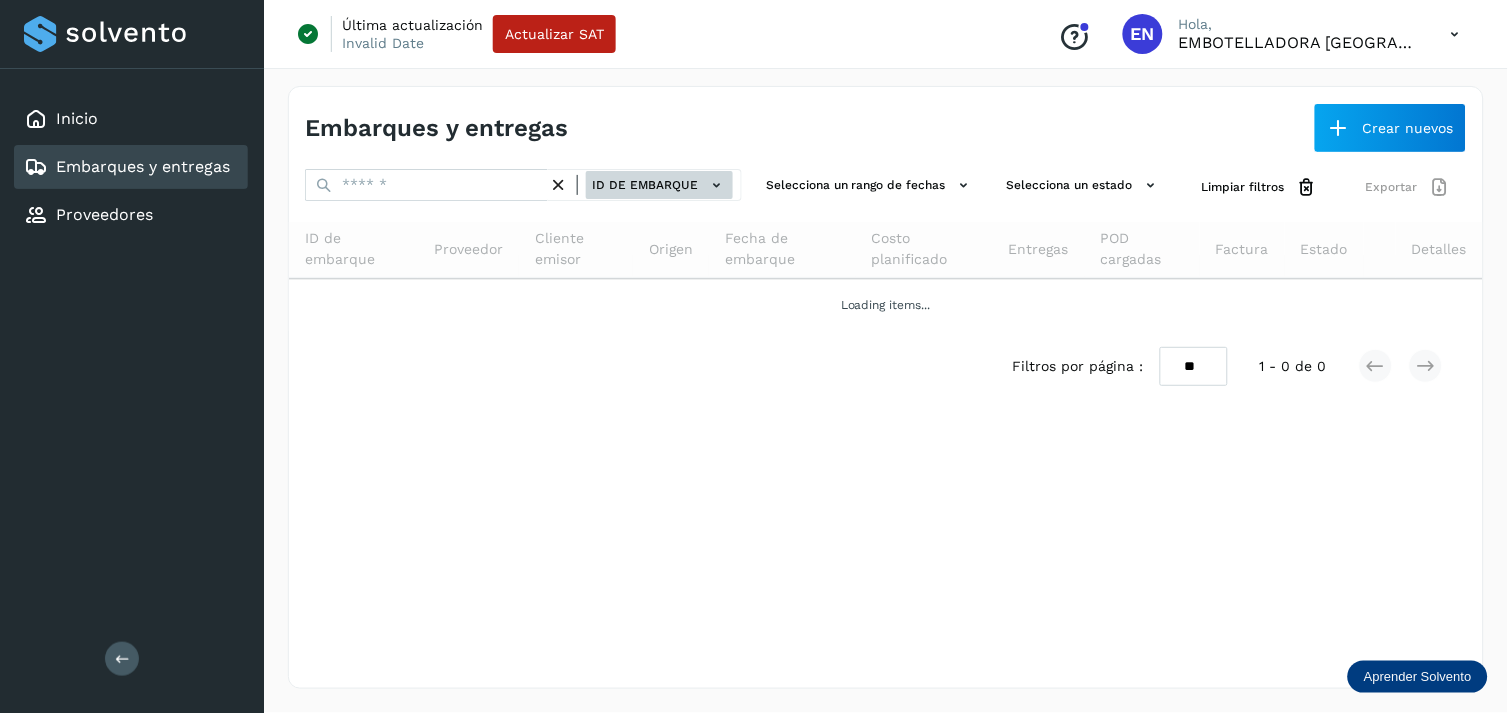 click on "ID de embarque" 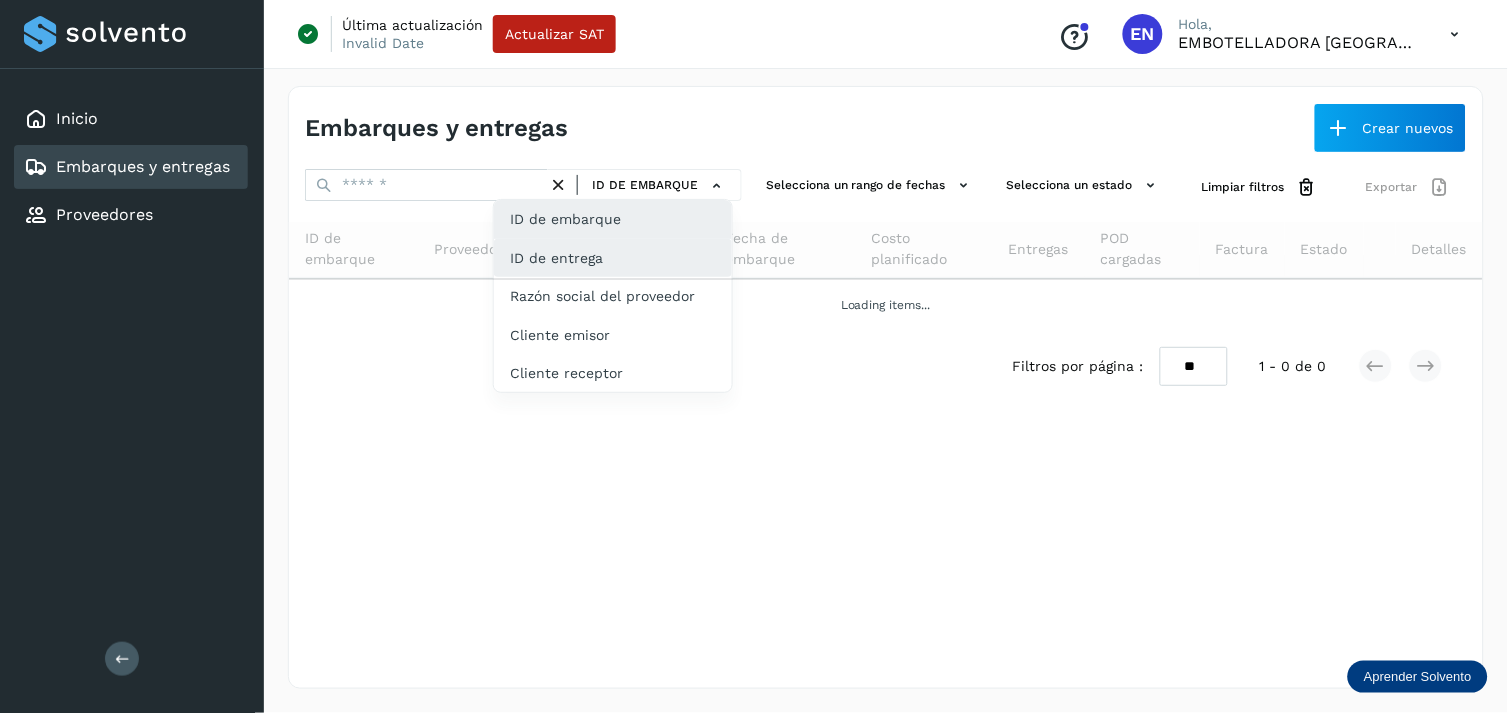 click on "ID de entrega" 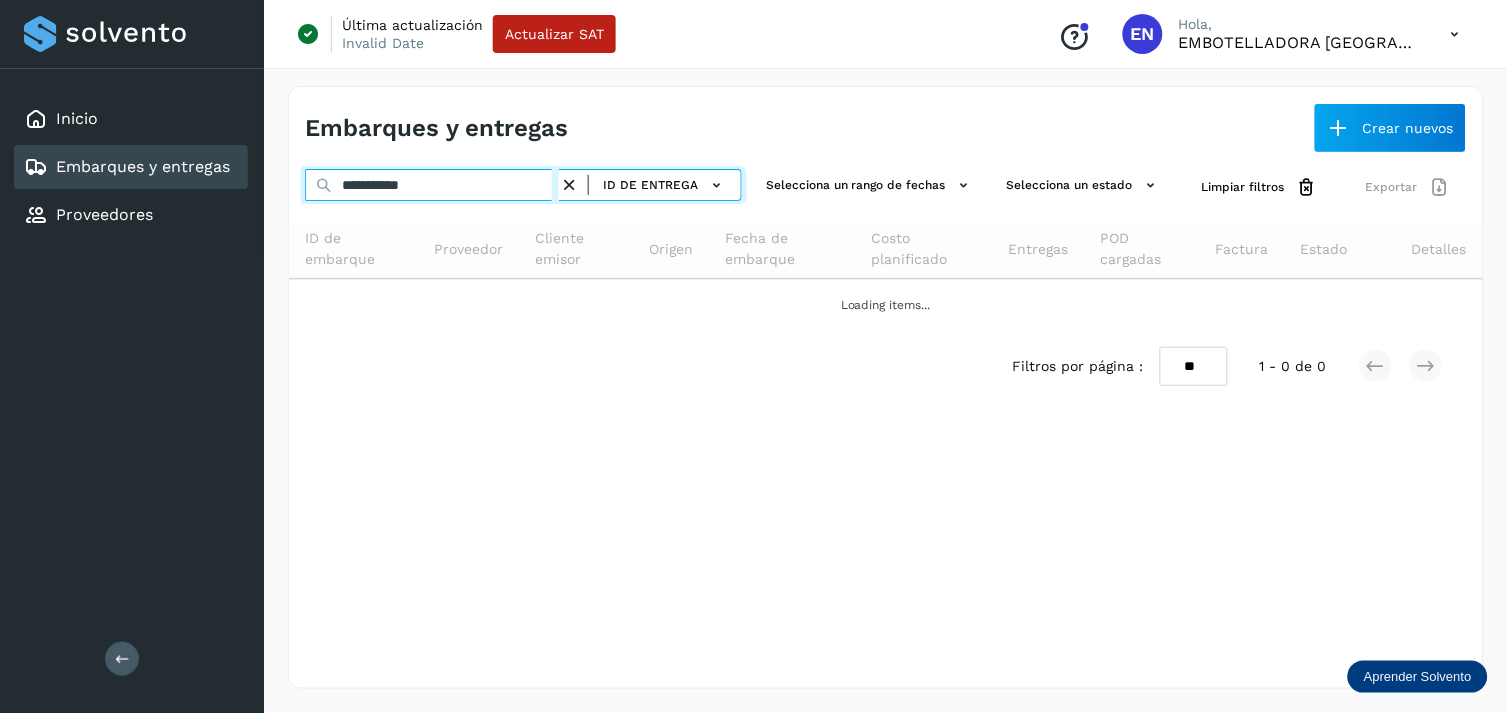 click on "**********" at bounding box center (432, 185) 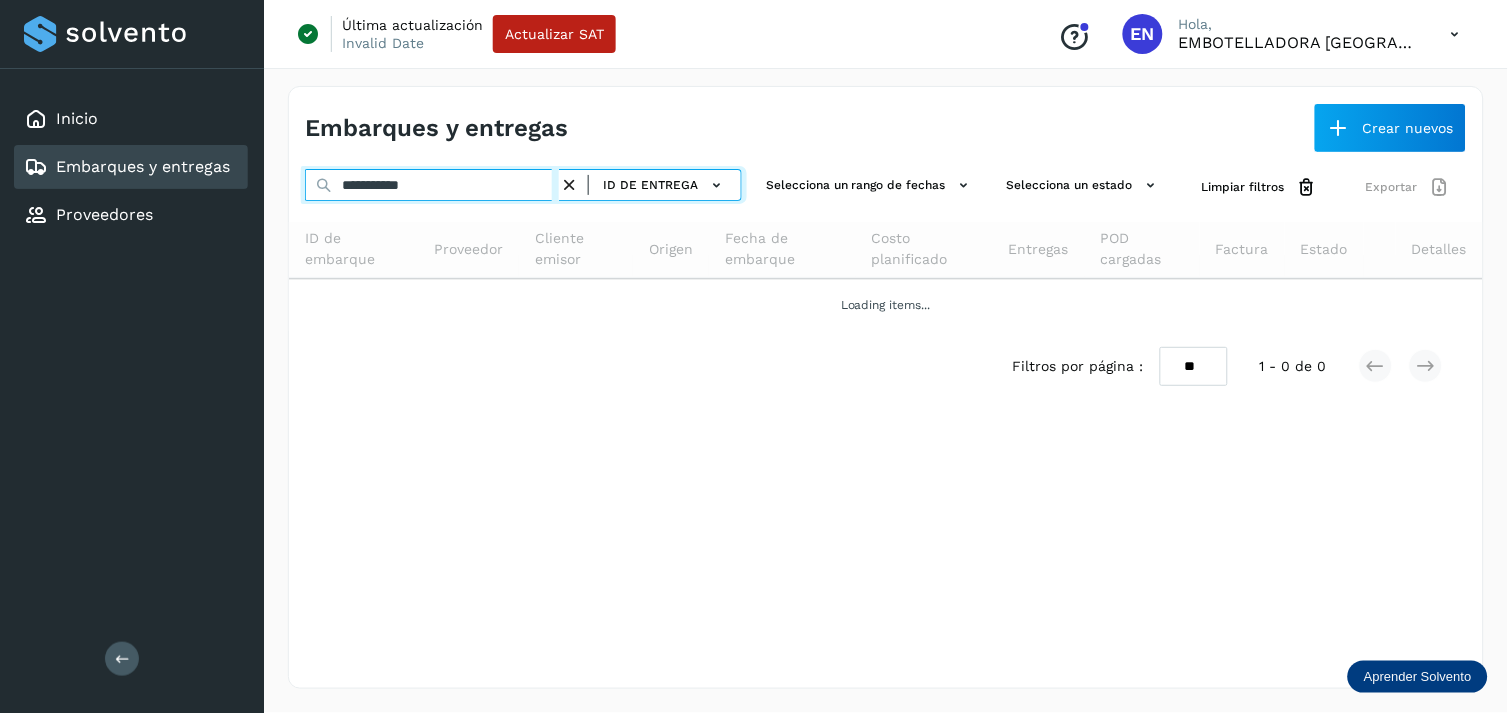 paste on "*" 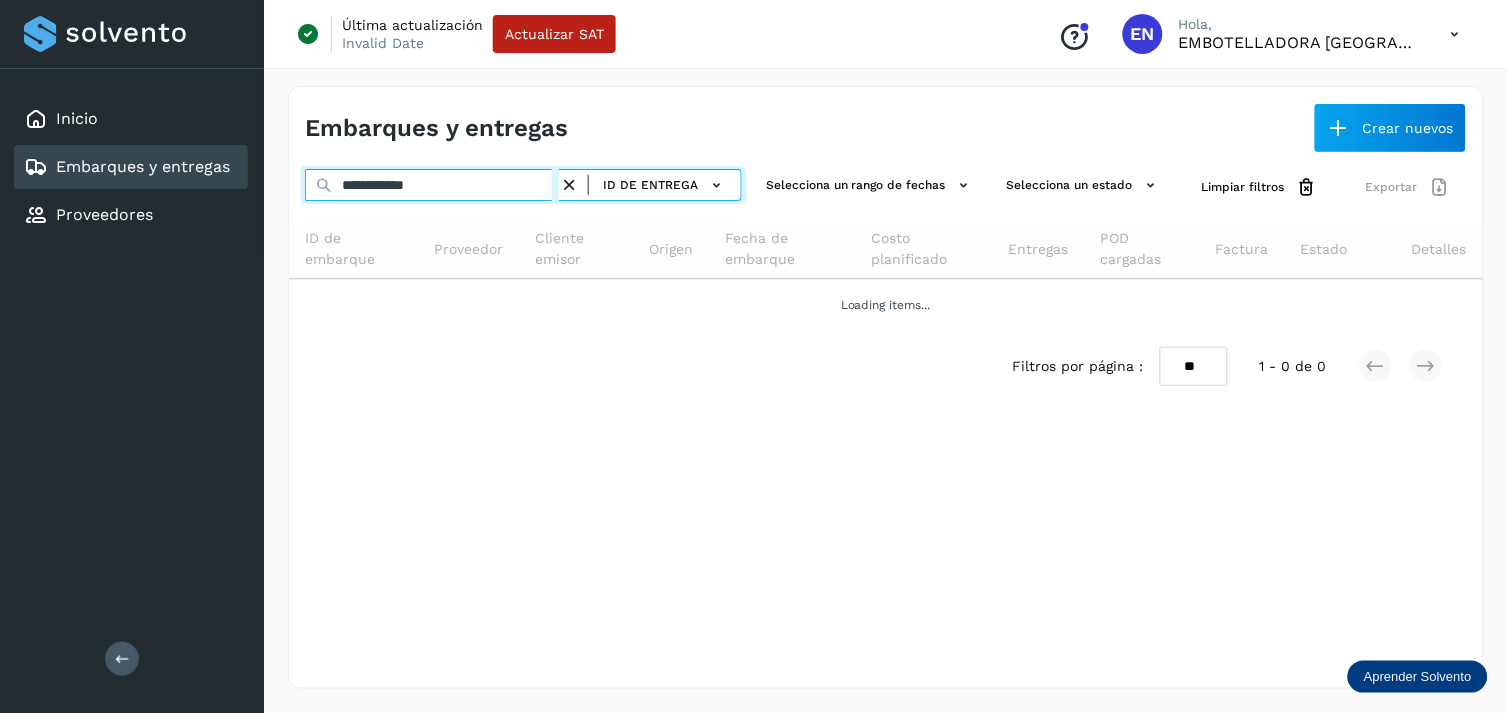 click on "**********" at bounding box center (432, 185) 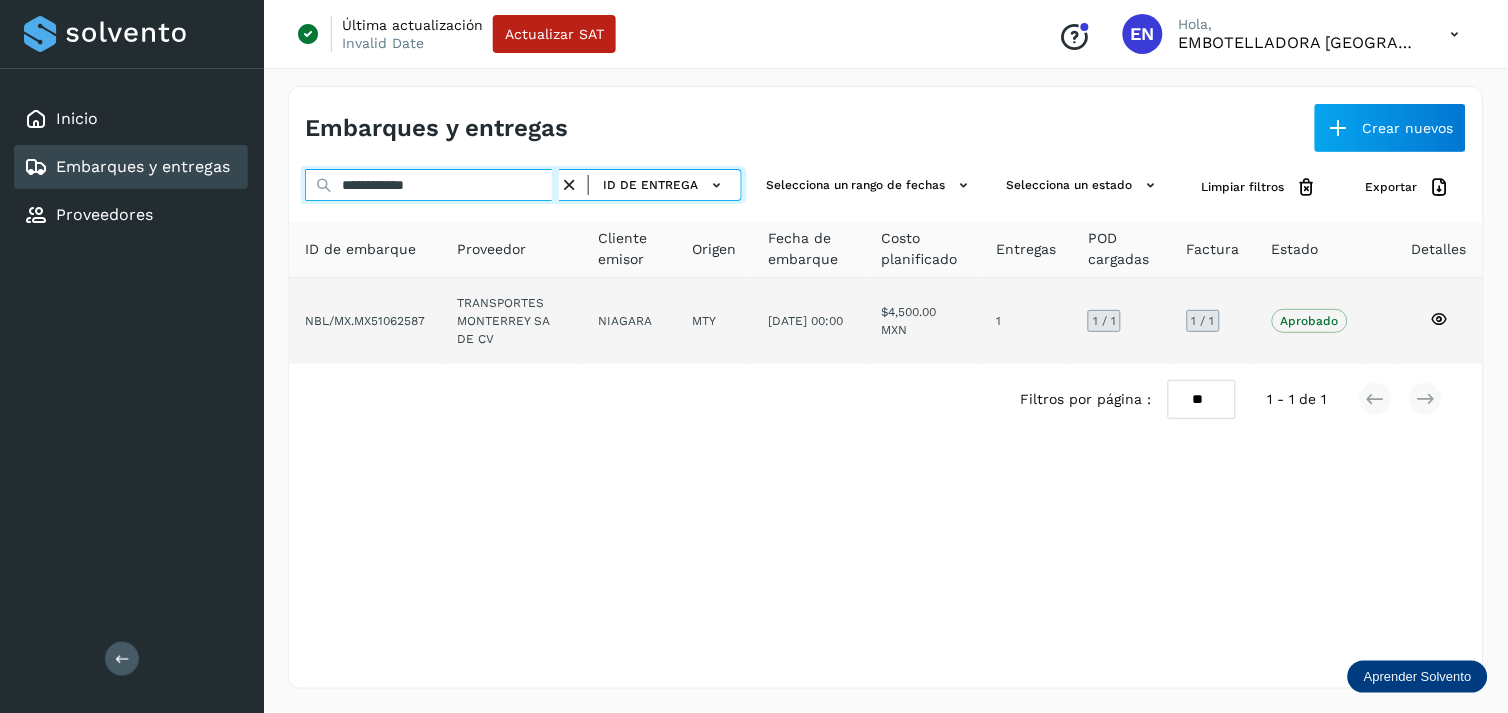 type on "**********" 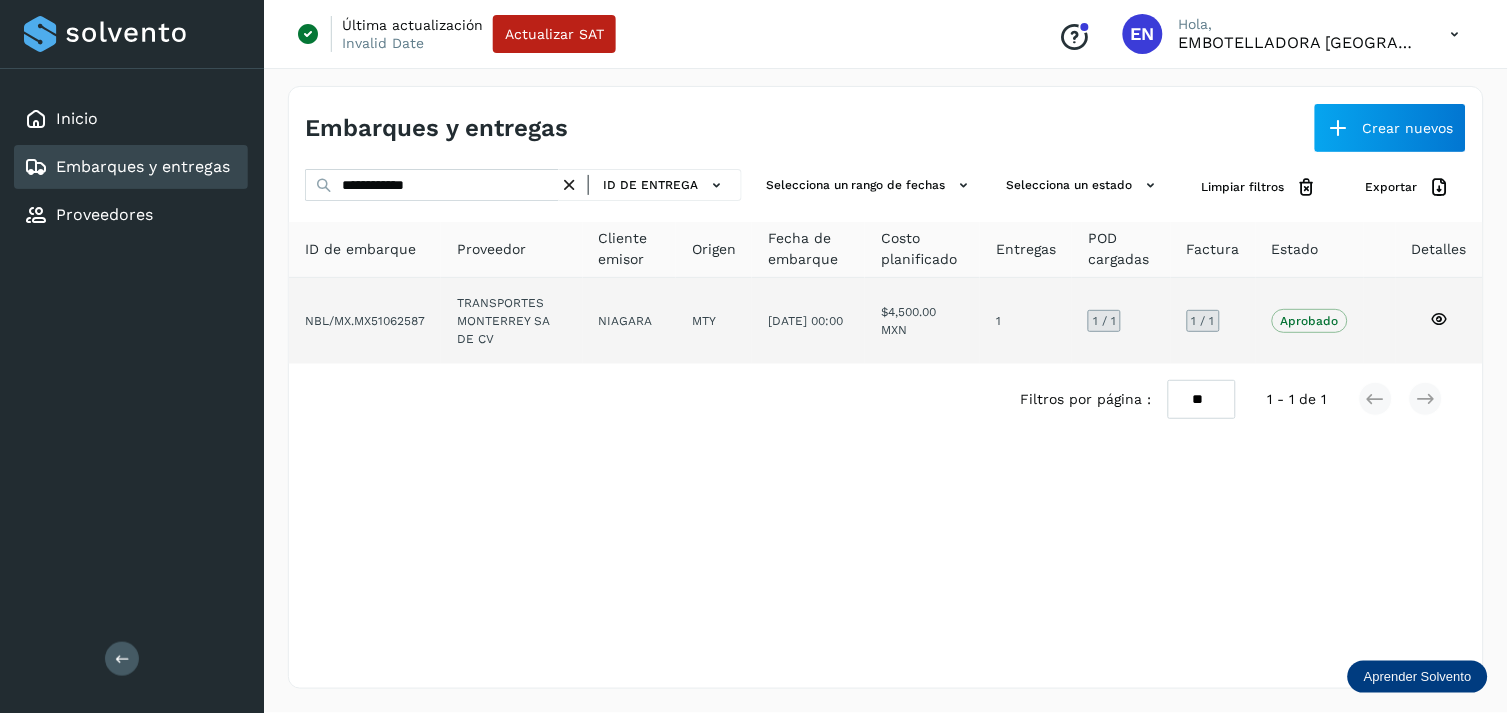 click on "NIAGARA" 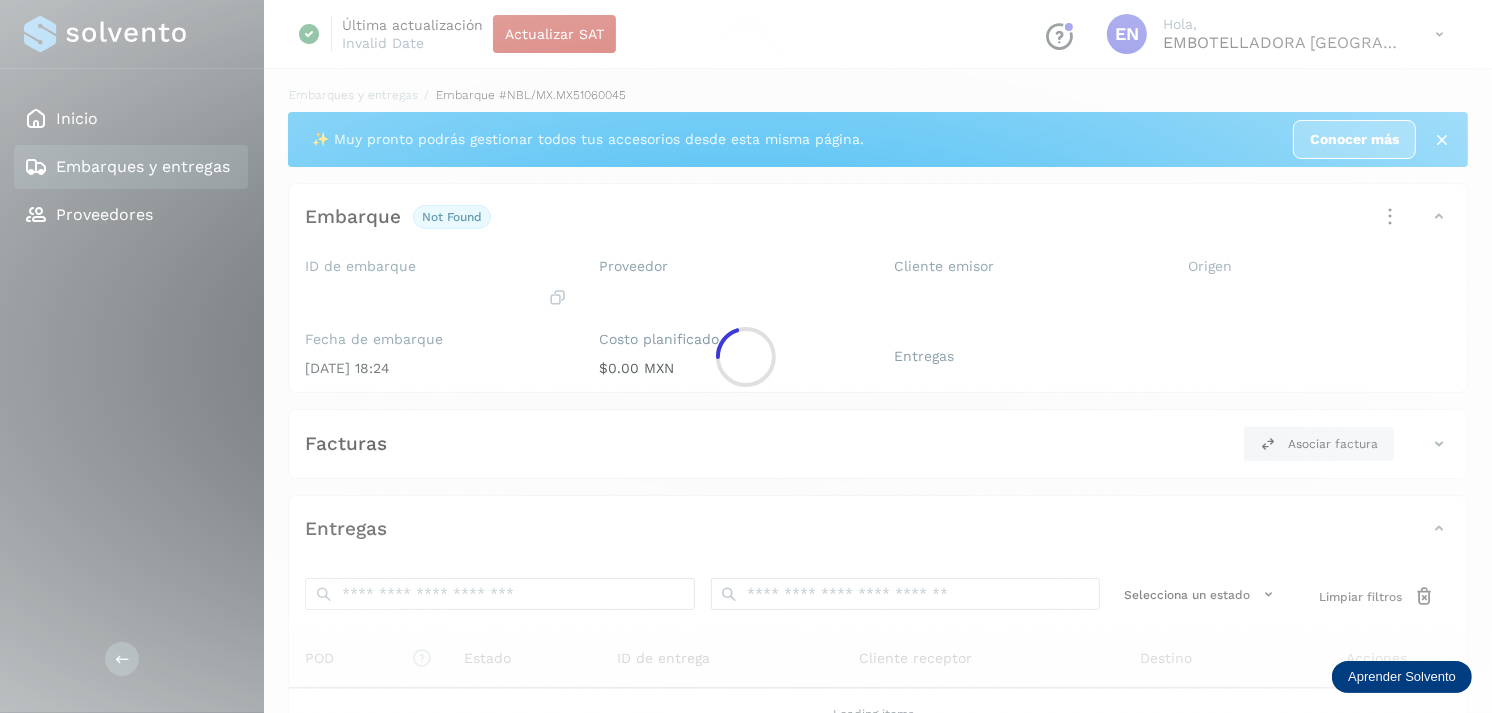 click 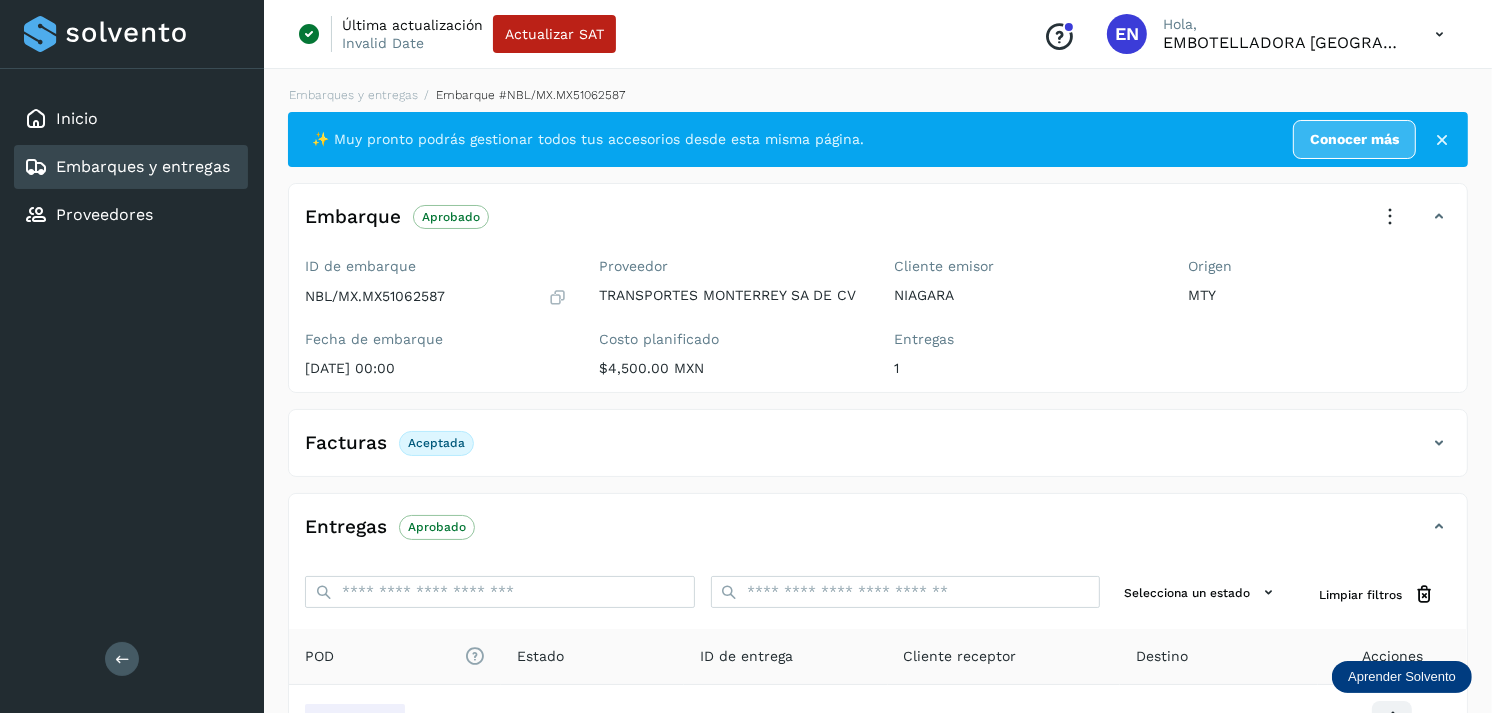 scroll, scrollTop: 241, scrollLeft: 0, axis: vertical 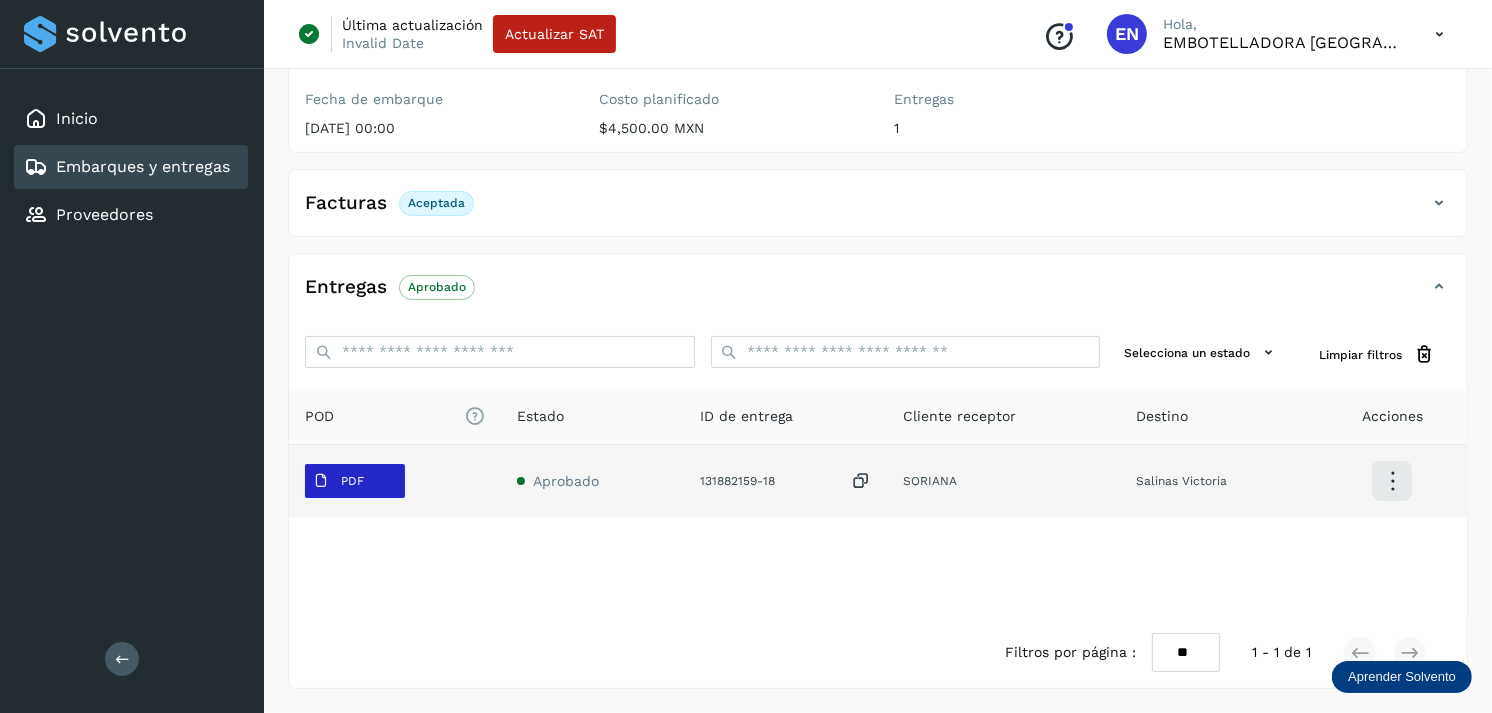 click on "PDF" at bounding box center (338, 481) 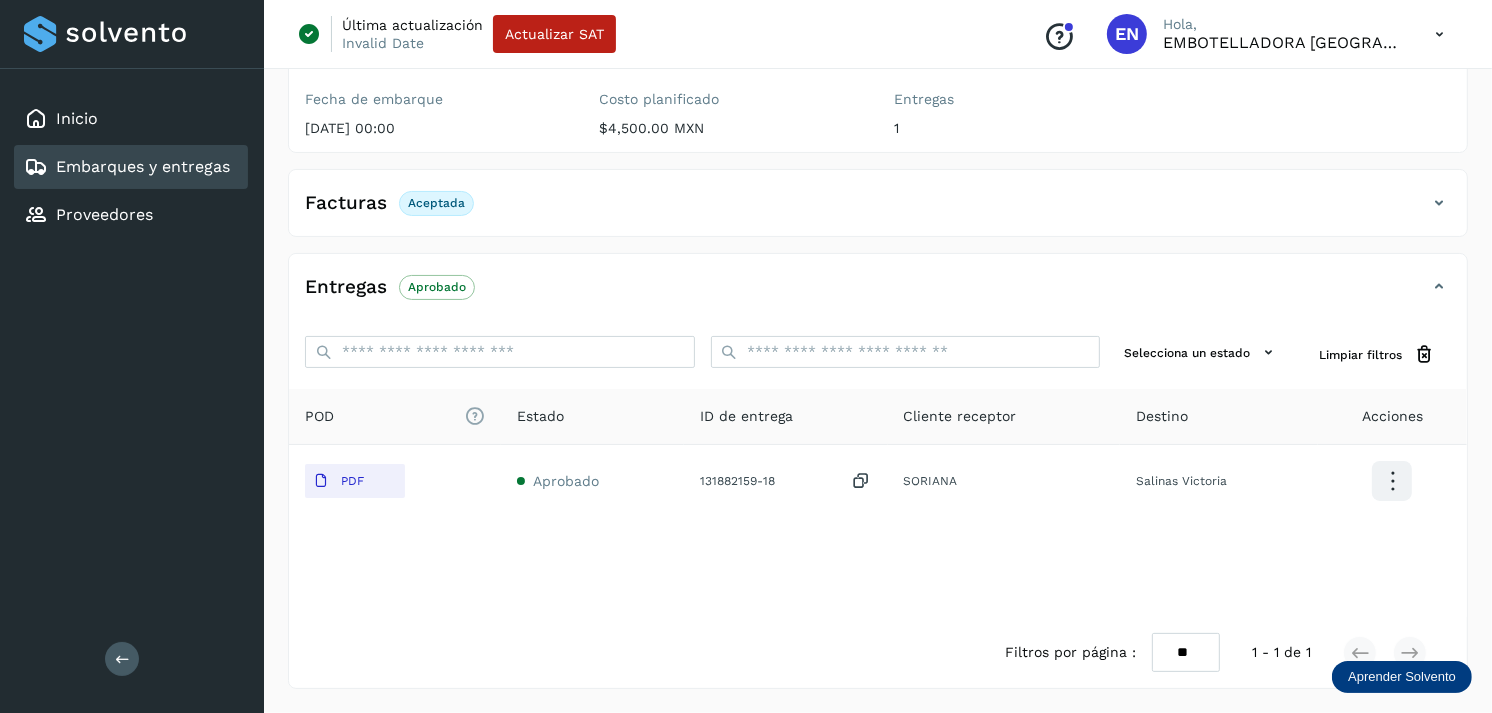 type 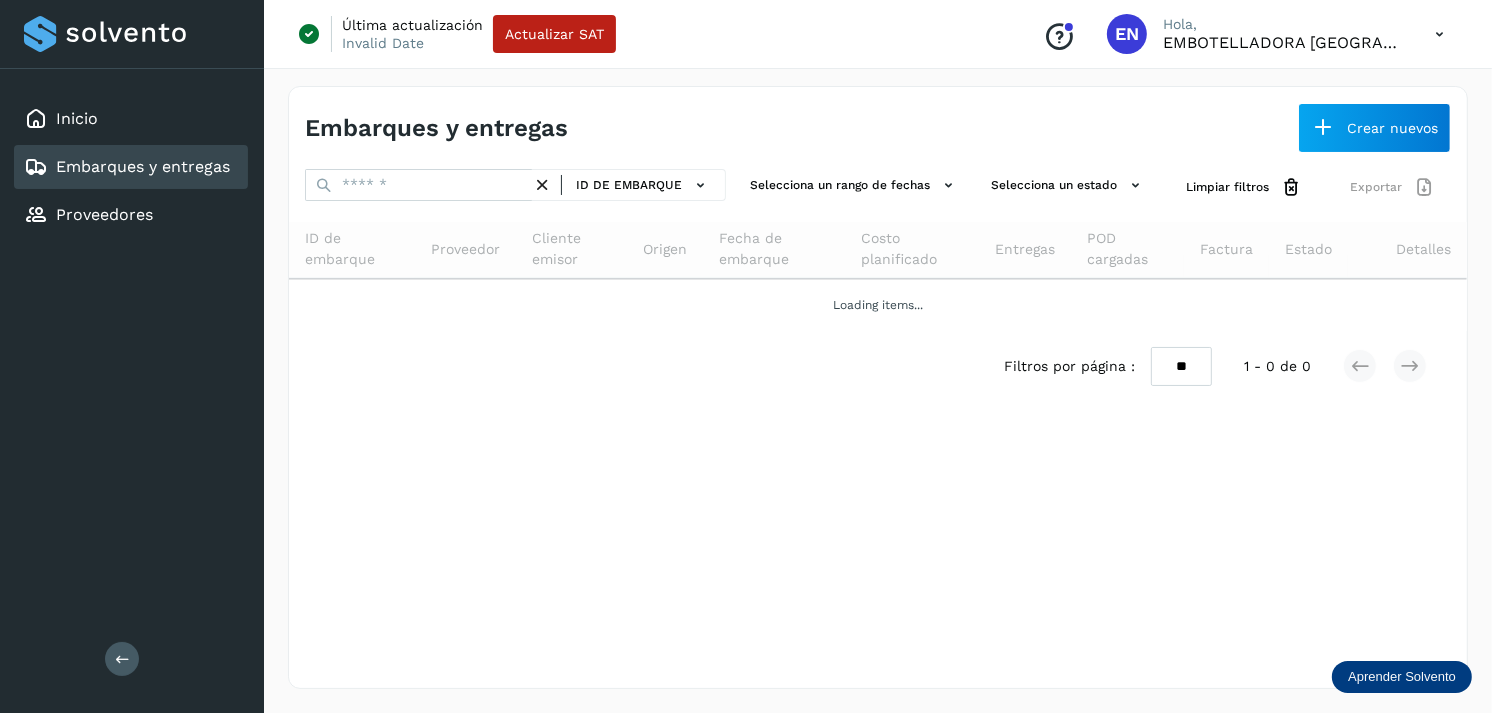 scroll, scrollTop: 0, scrollLeft: 0, axis: both 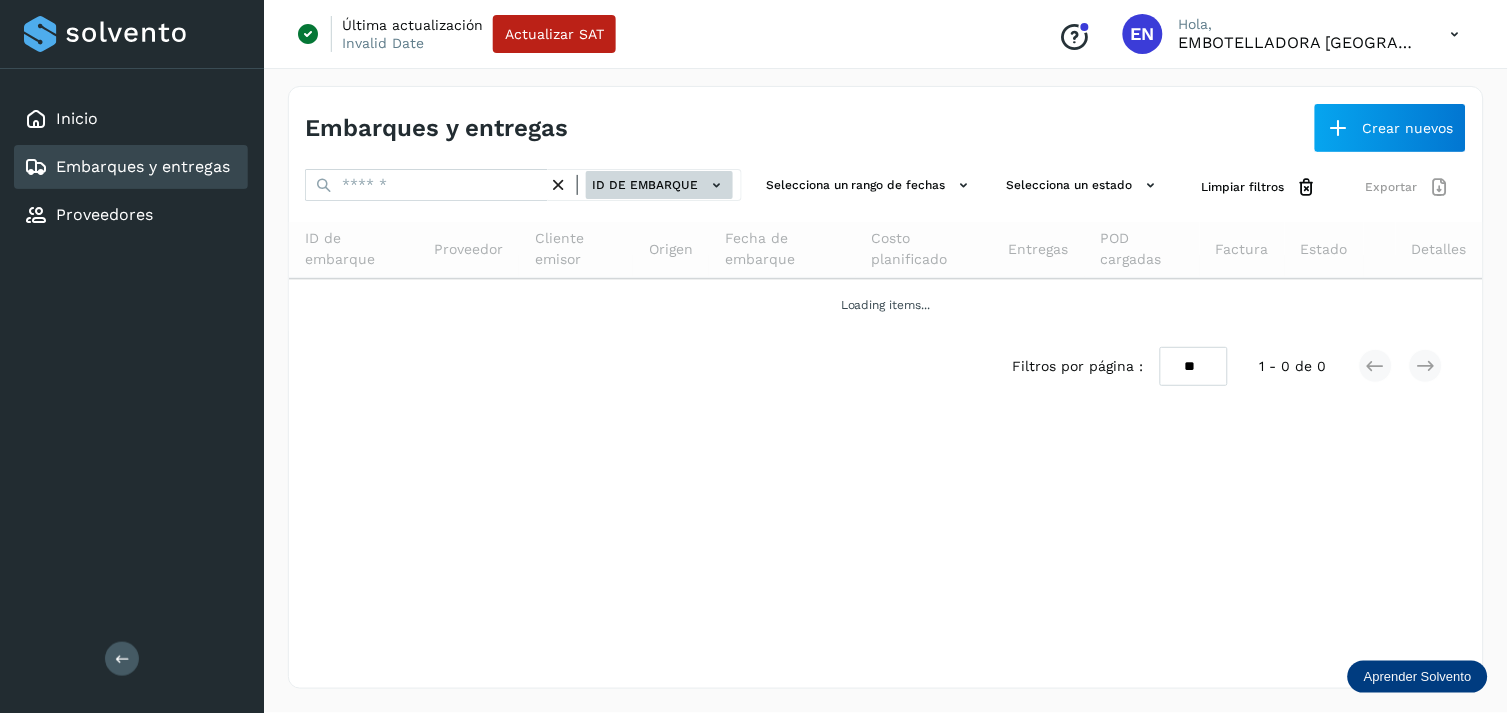 click on "ID de embarque" 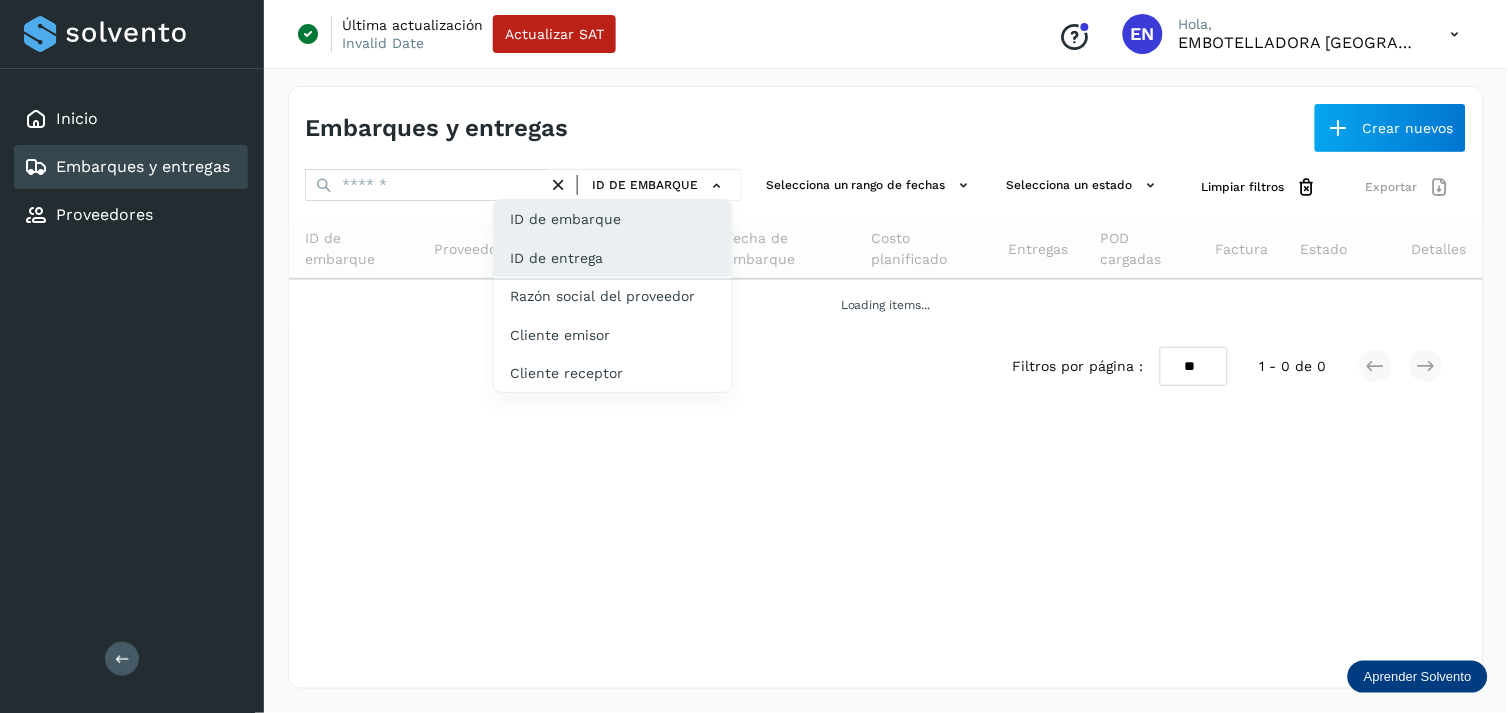click on "ID de entrega" 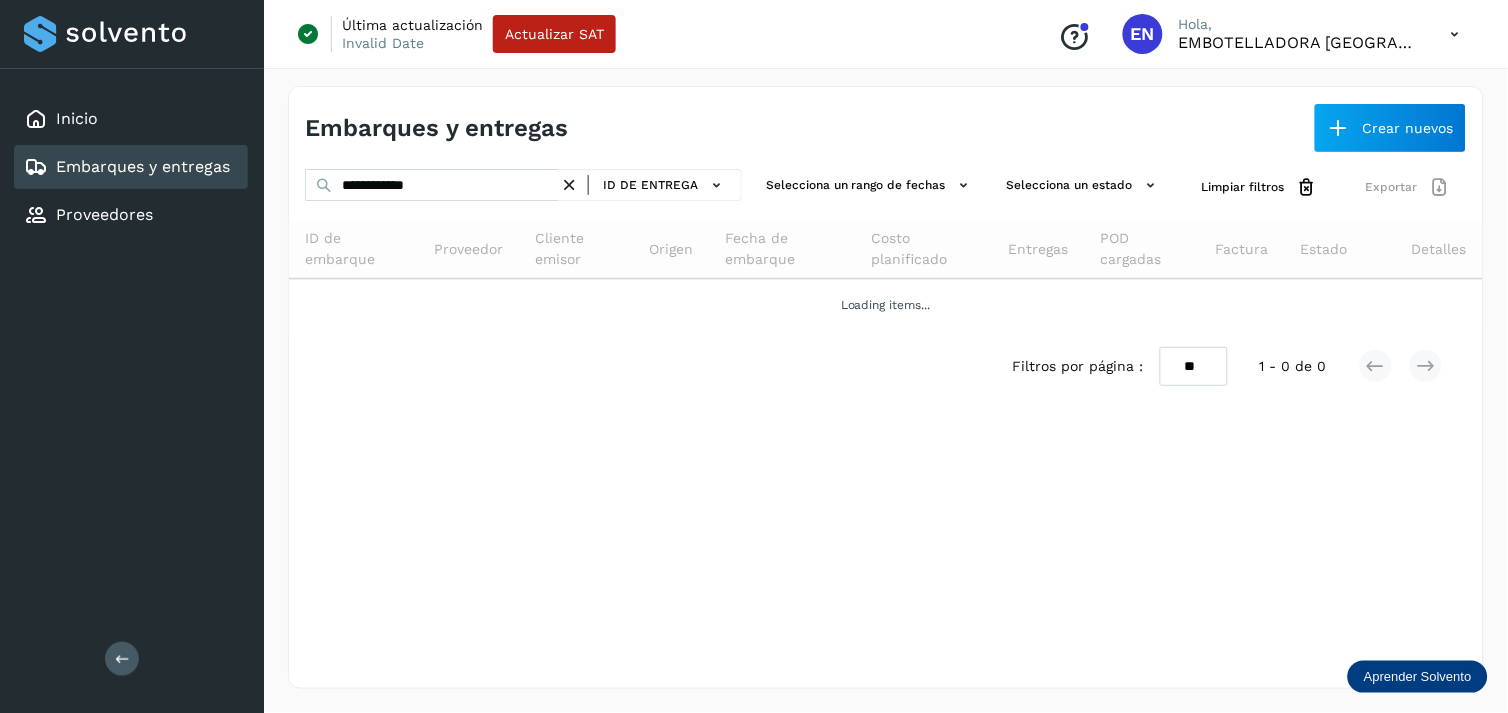click at bounding box center [569, 185] 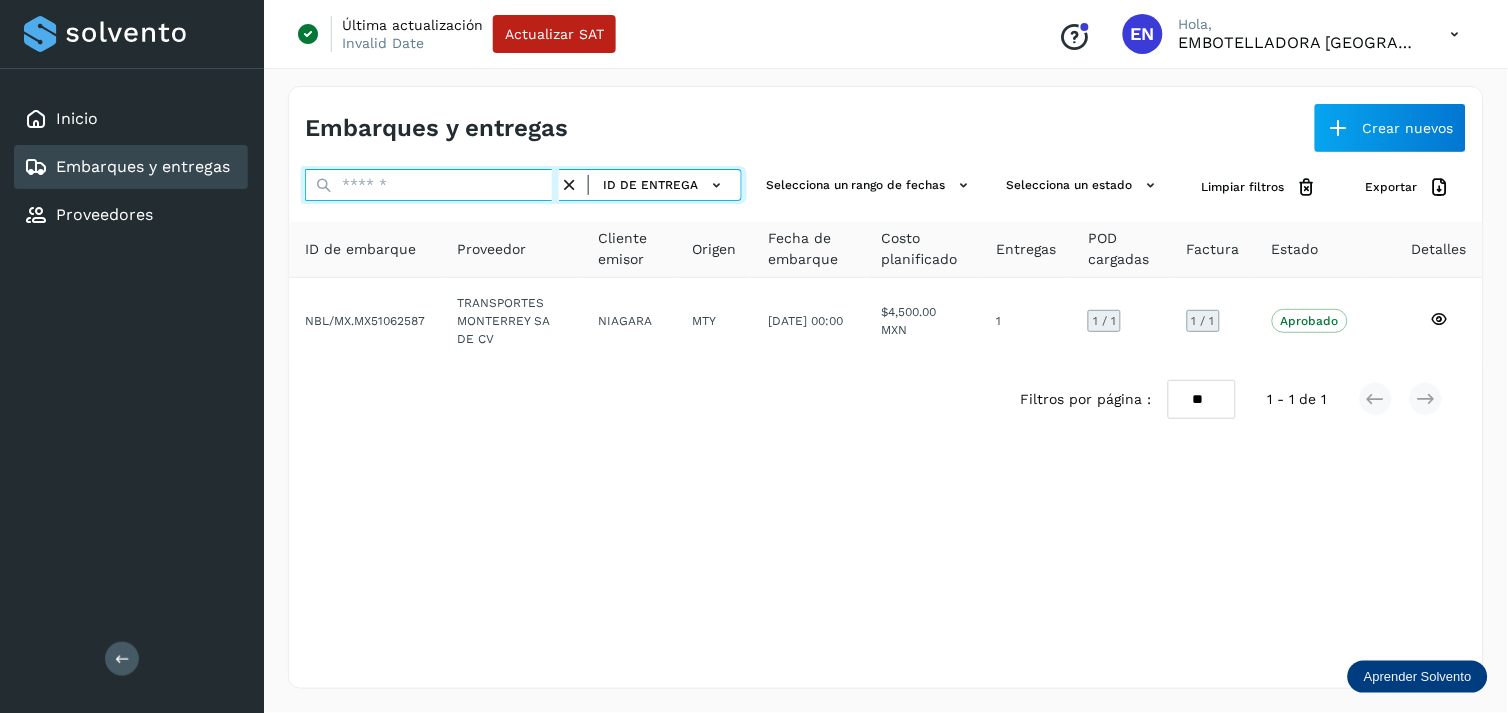 click at bounding box center (432, 185) 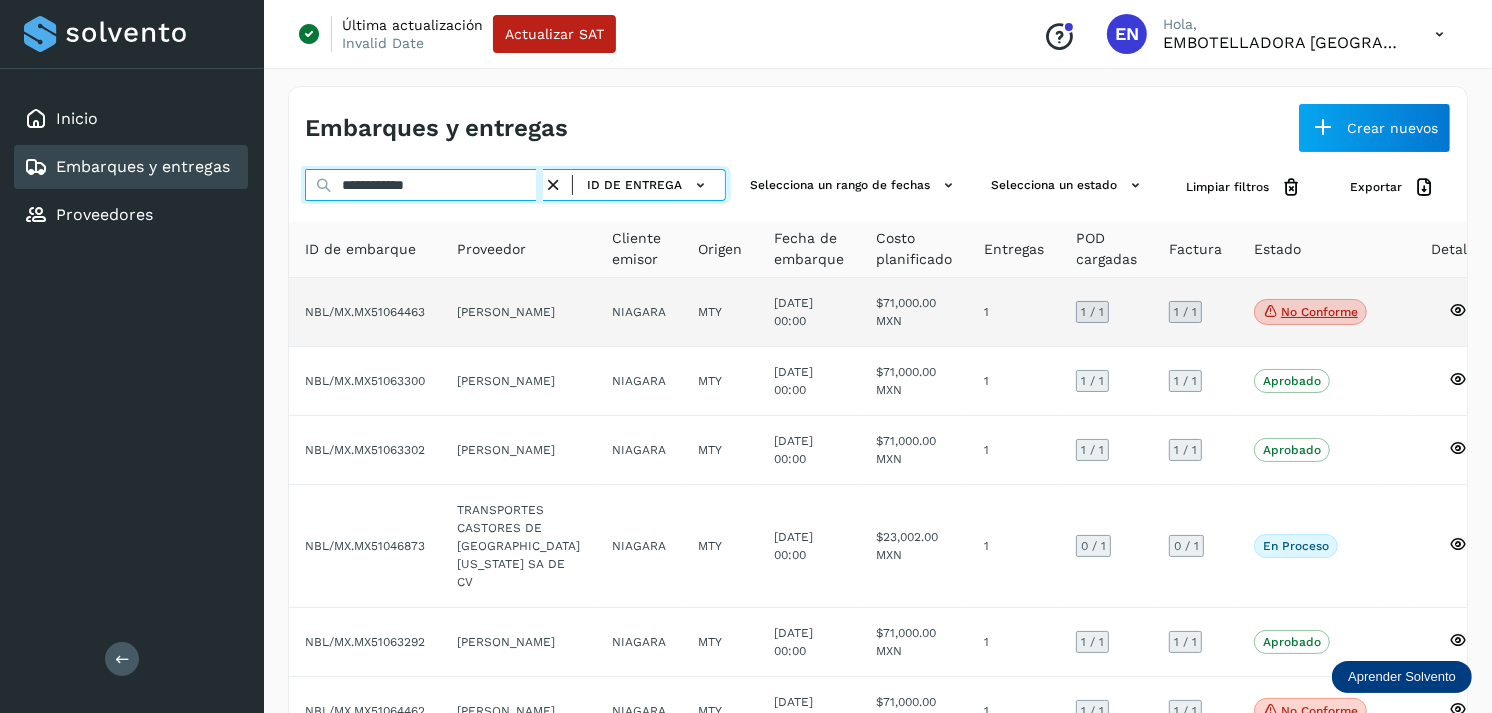 type on "**********" 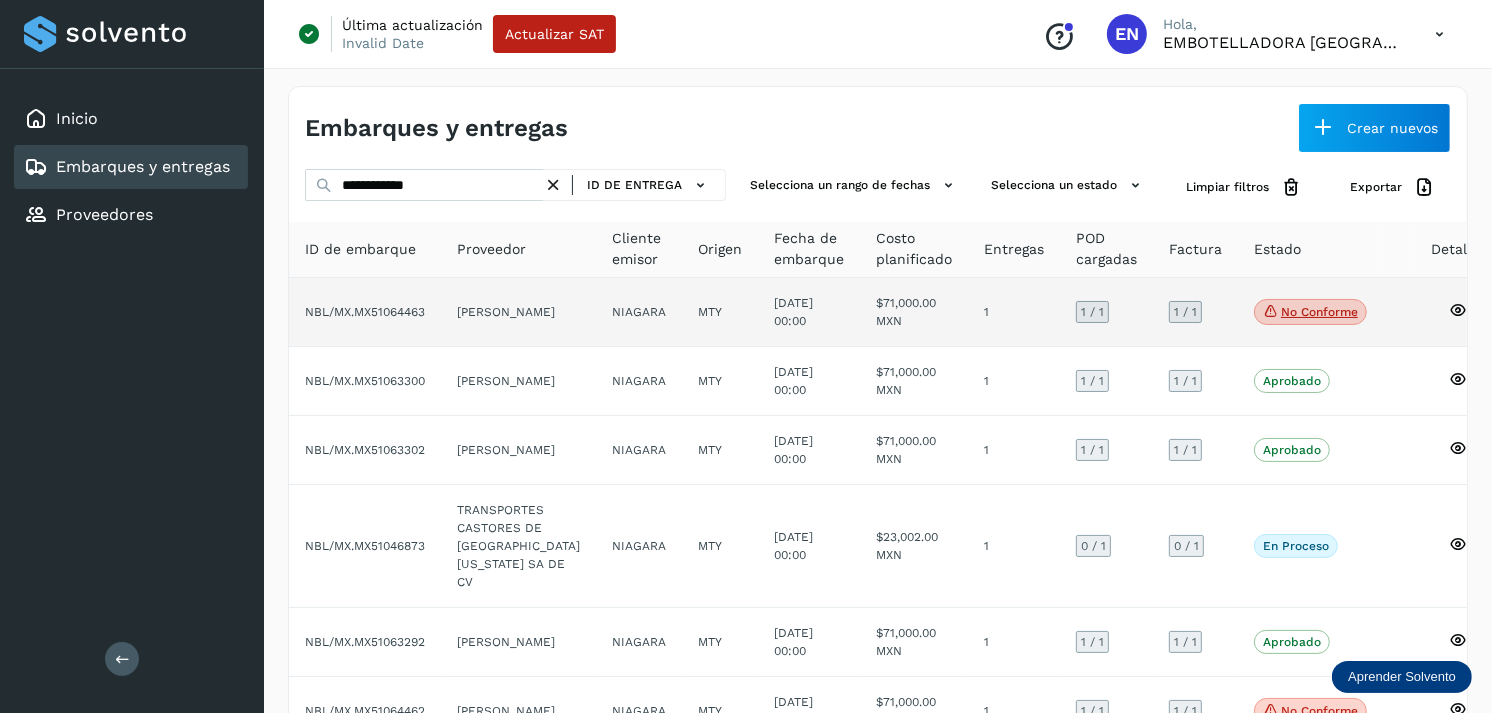 click on "NBL/MX.MX51064463" 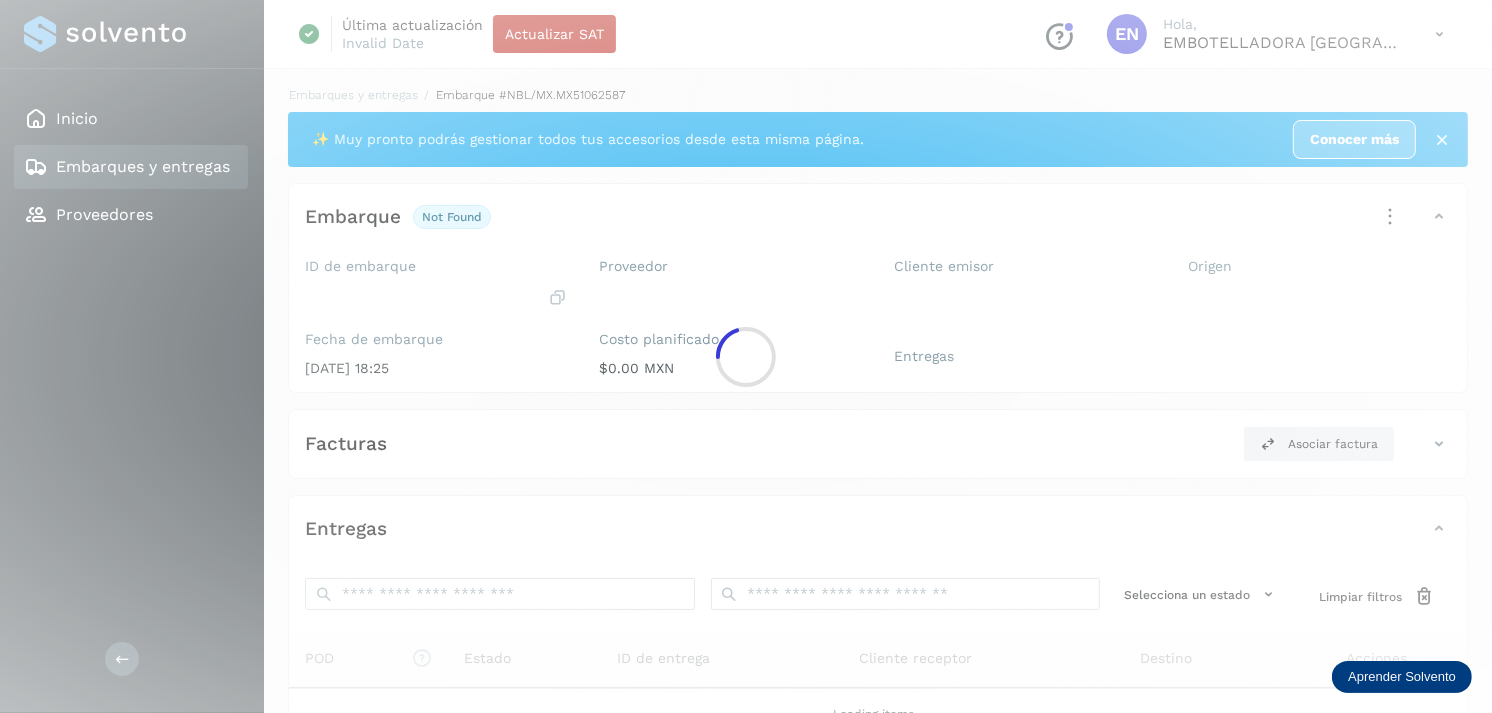 click 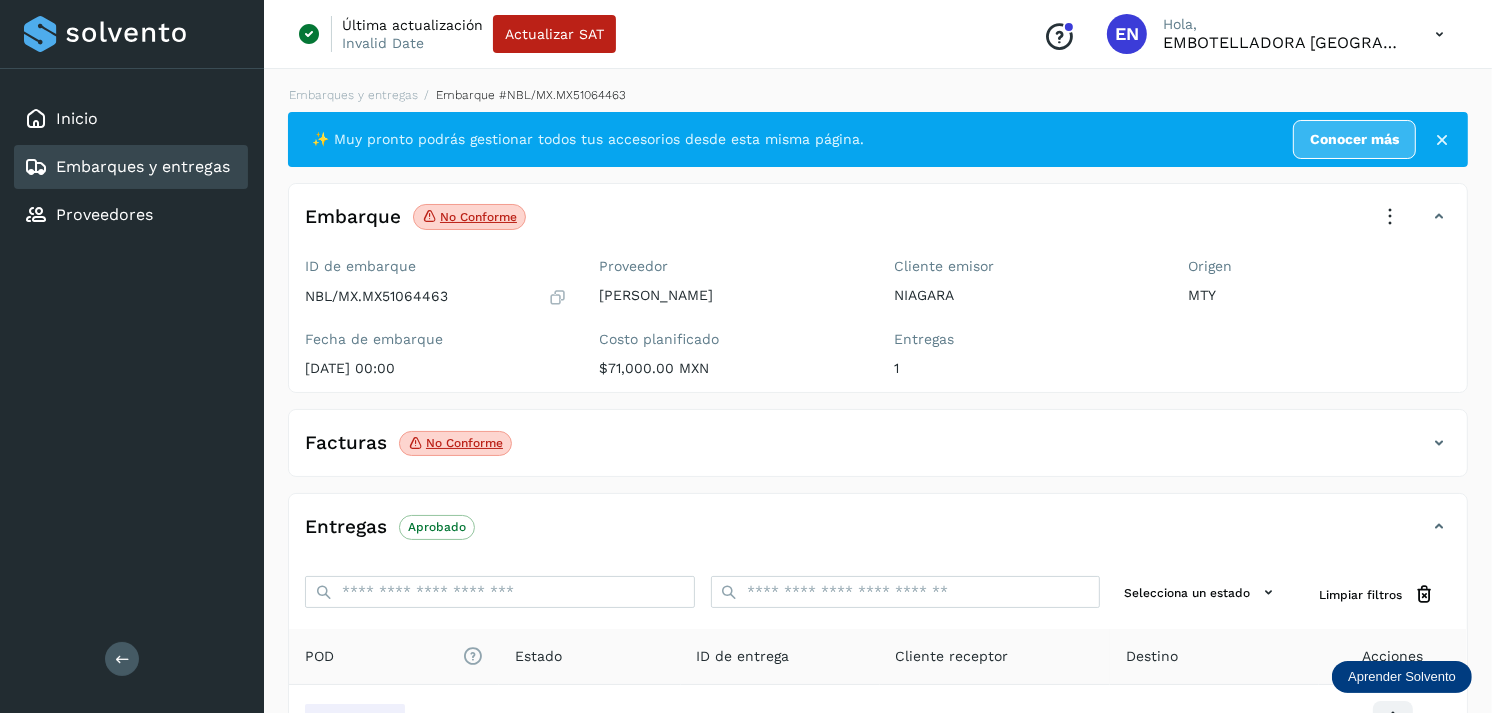 click on "Embarques y entregas" at bounding box center [143, 166] 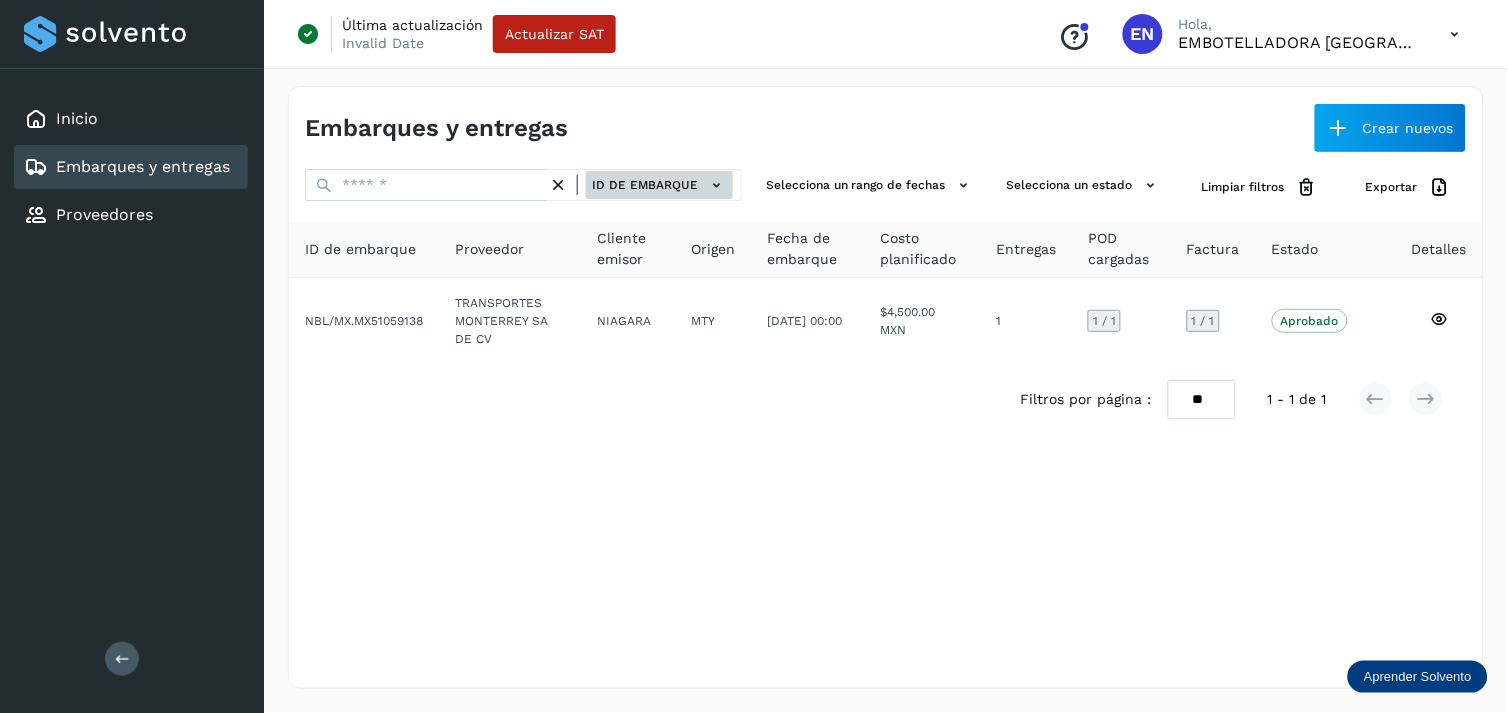 click on "ID de embarque" at bounding box center [659, 185] 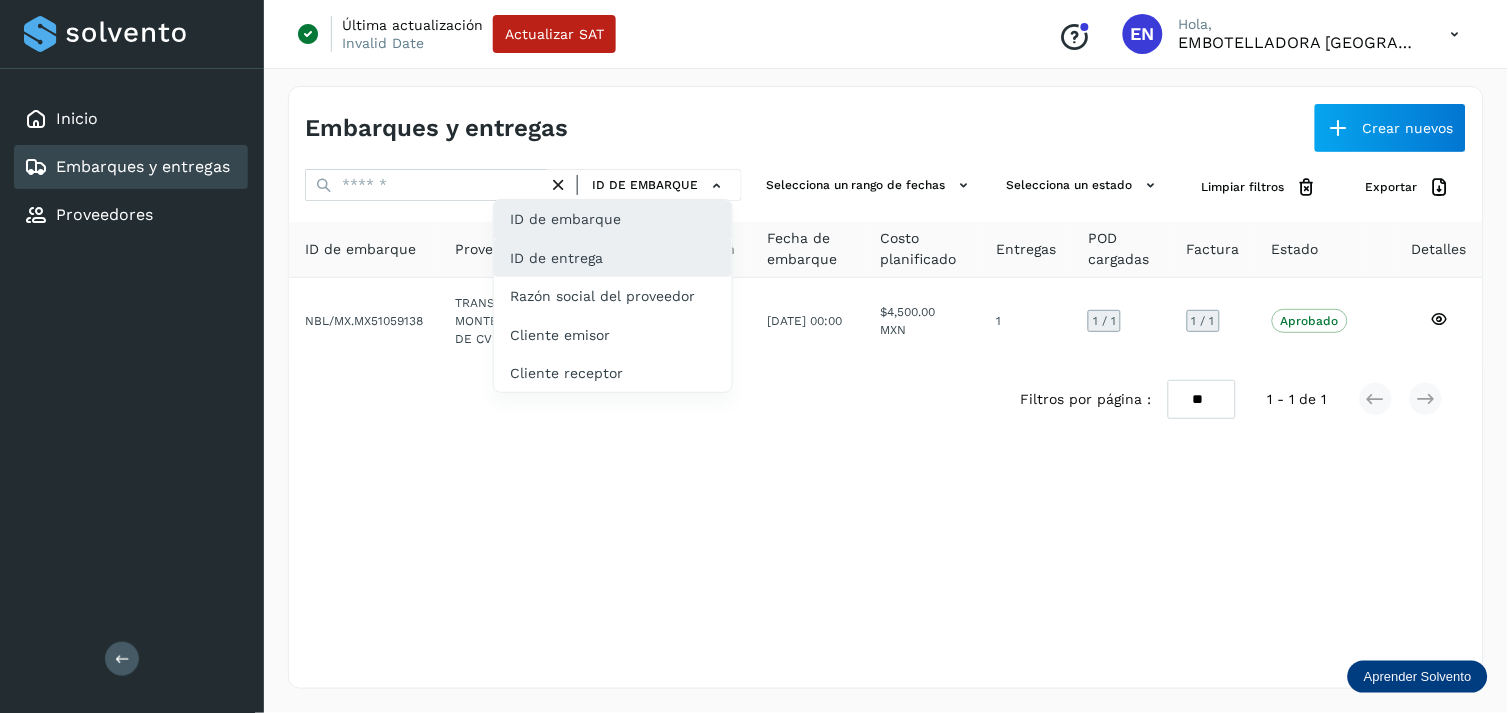click on "ID de entrega" 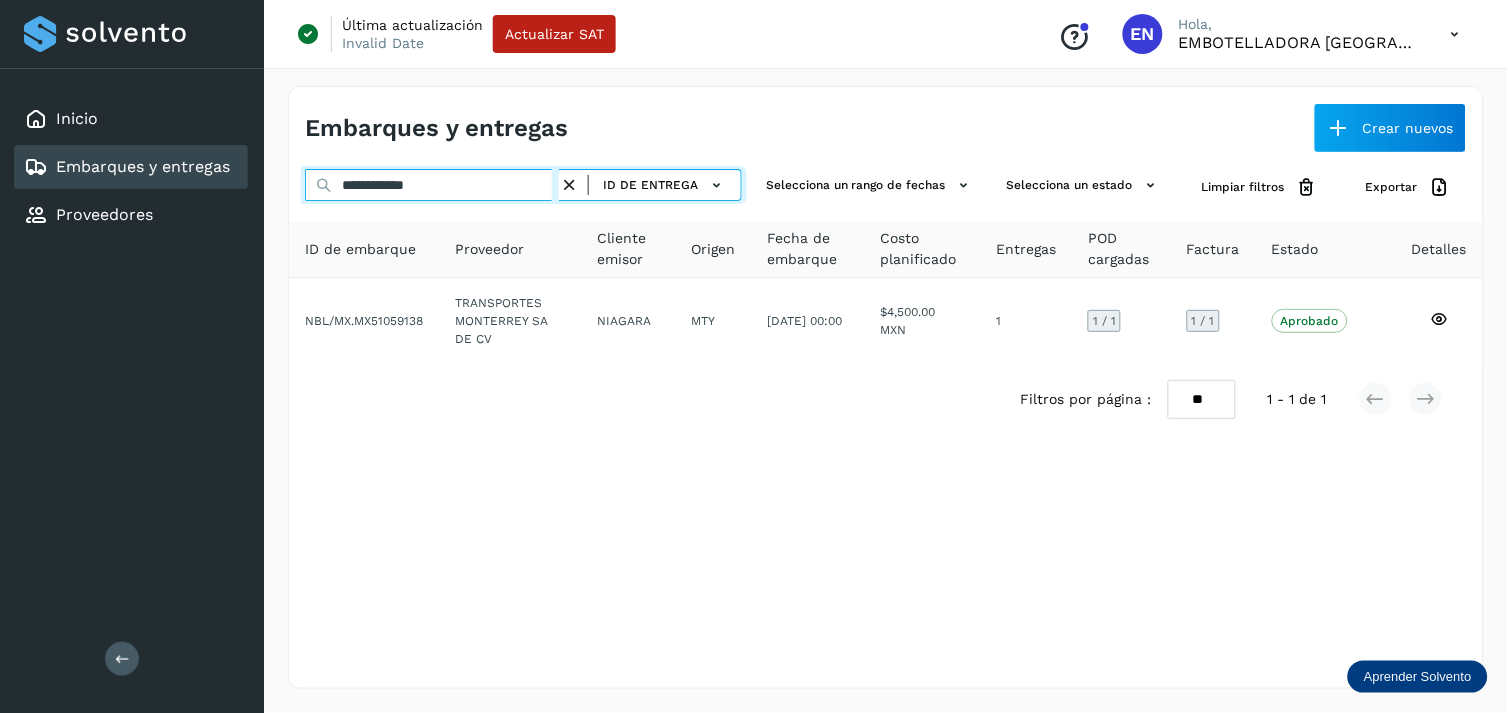click on "**********" at bounding box center (432, 185) 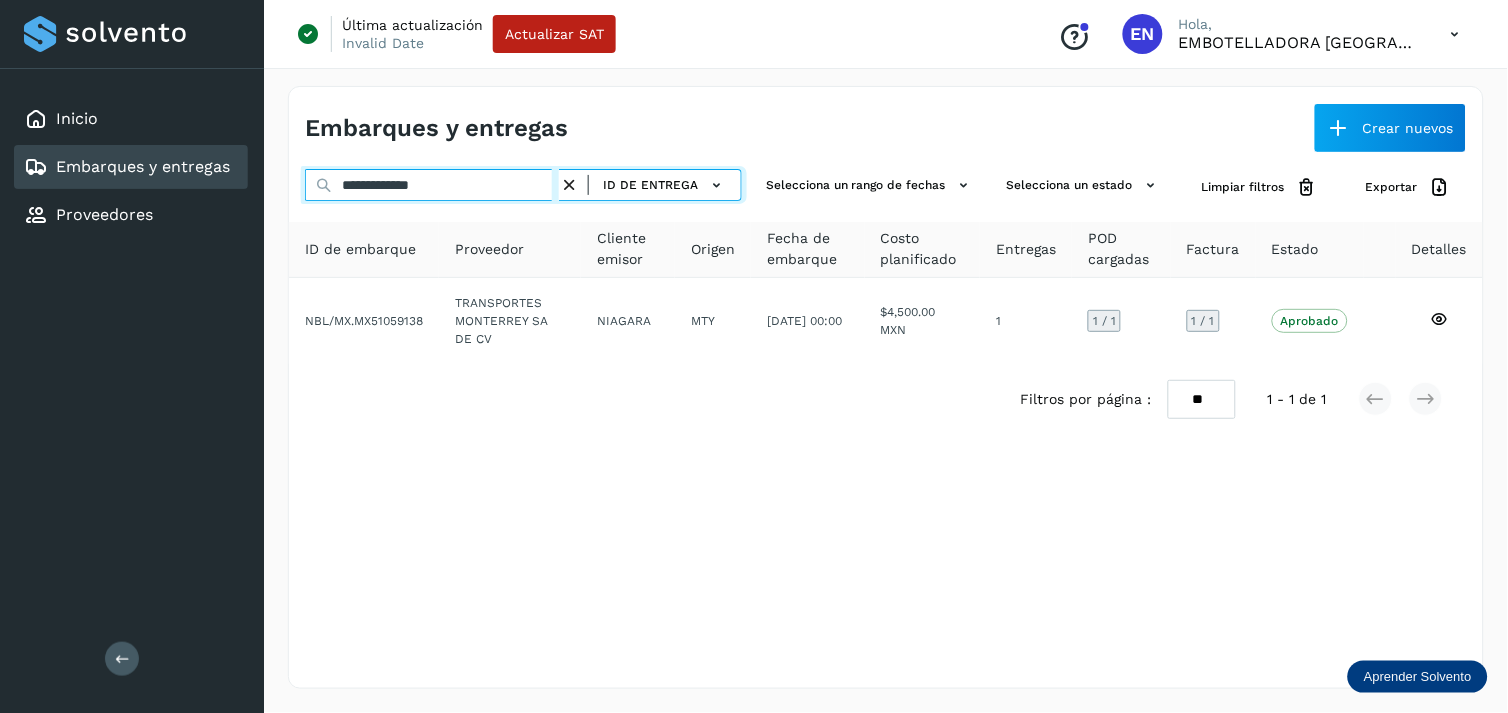 type on "**********" 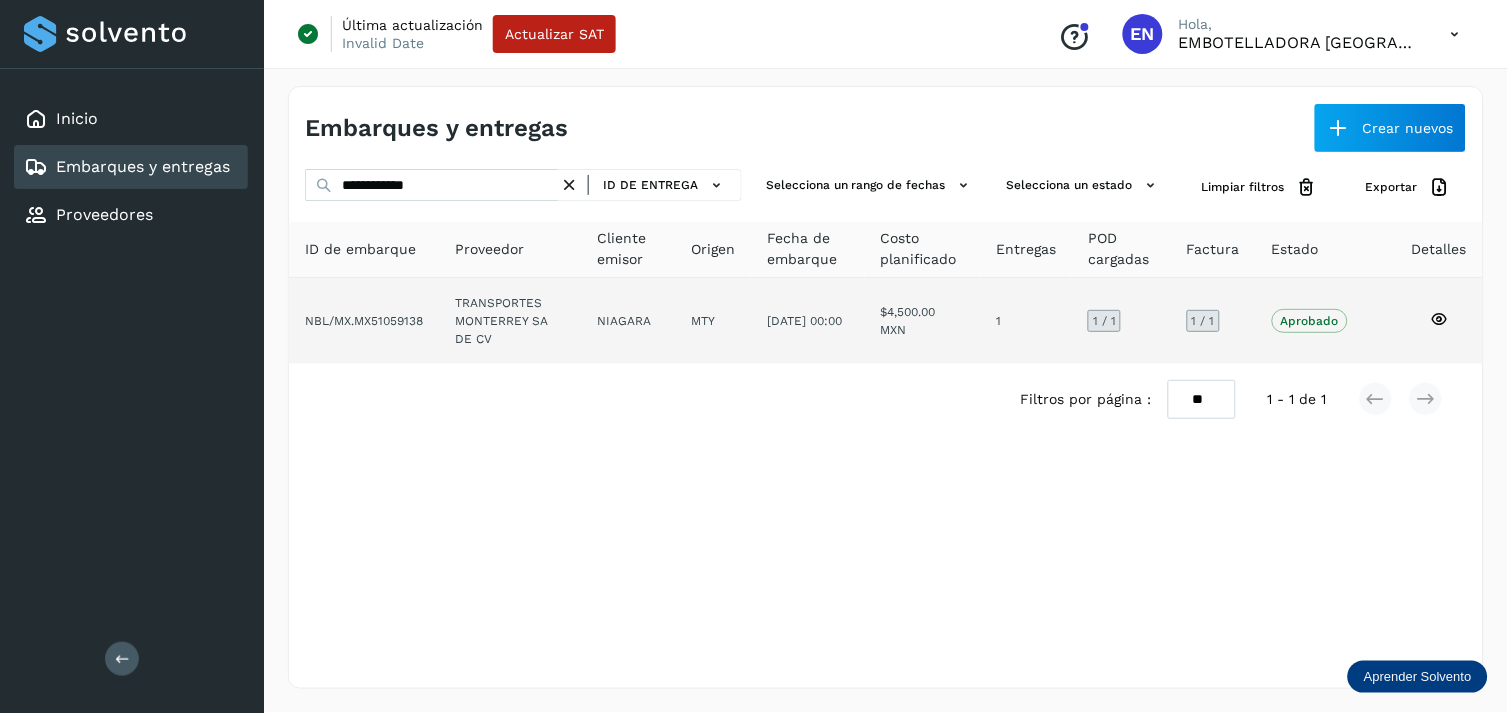 click on "NIAGARA" 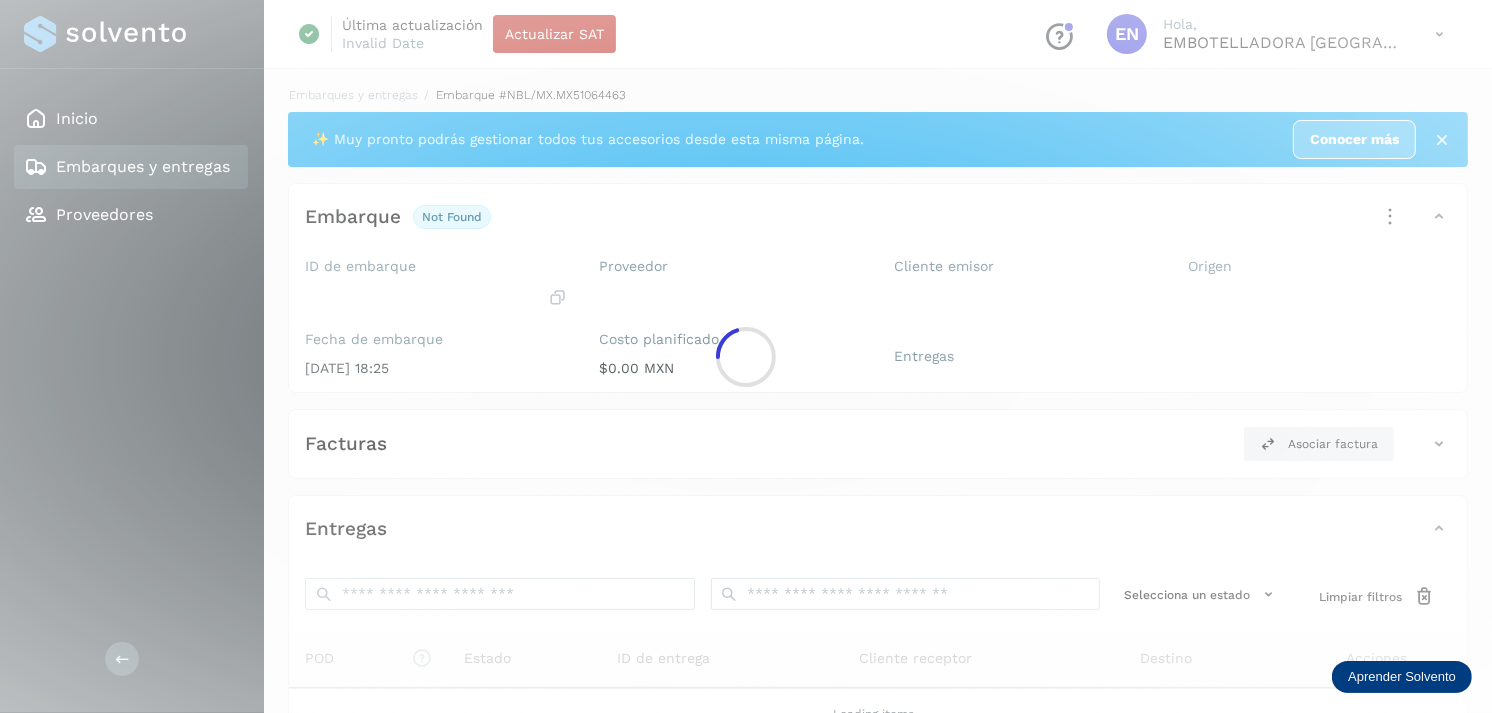 click 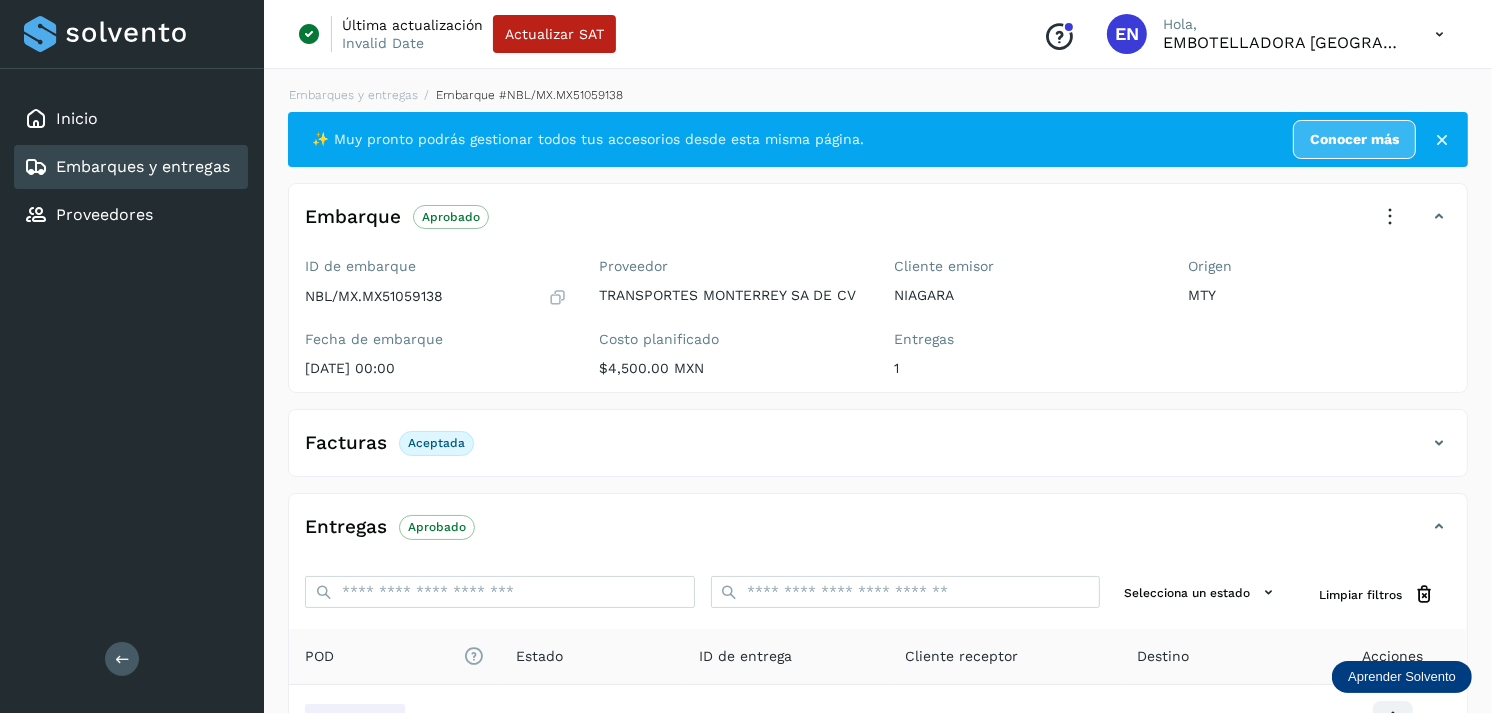 scroll, scrollTop: 241, scrollLeft: 0, axis: vertical 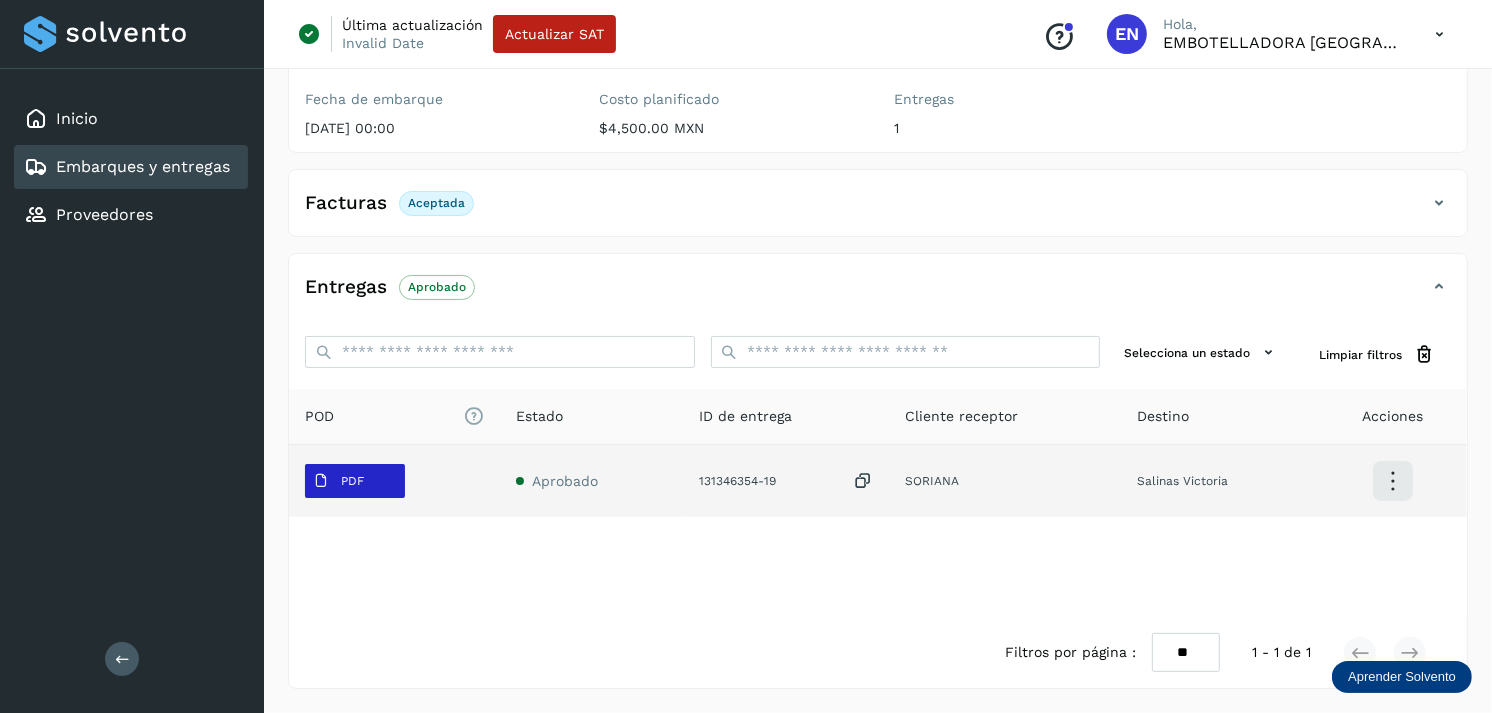 click on "PDF" at bounding box center [352, 481] 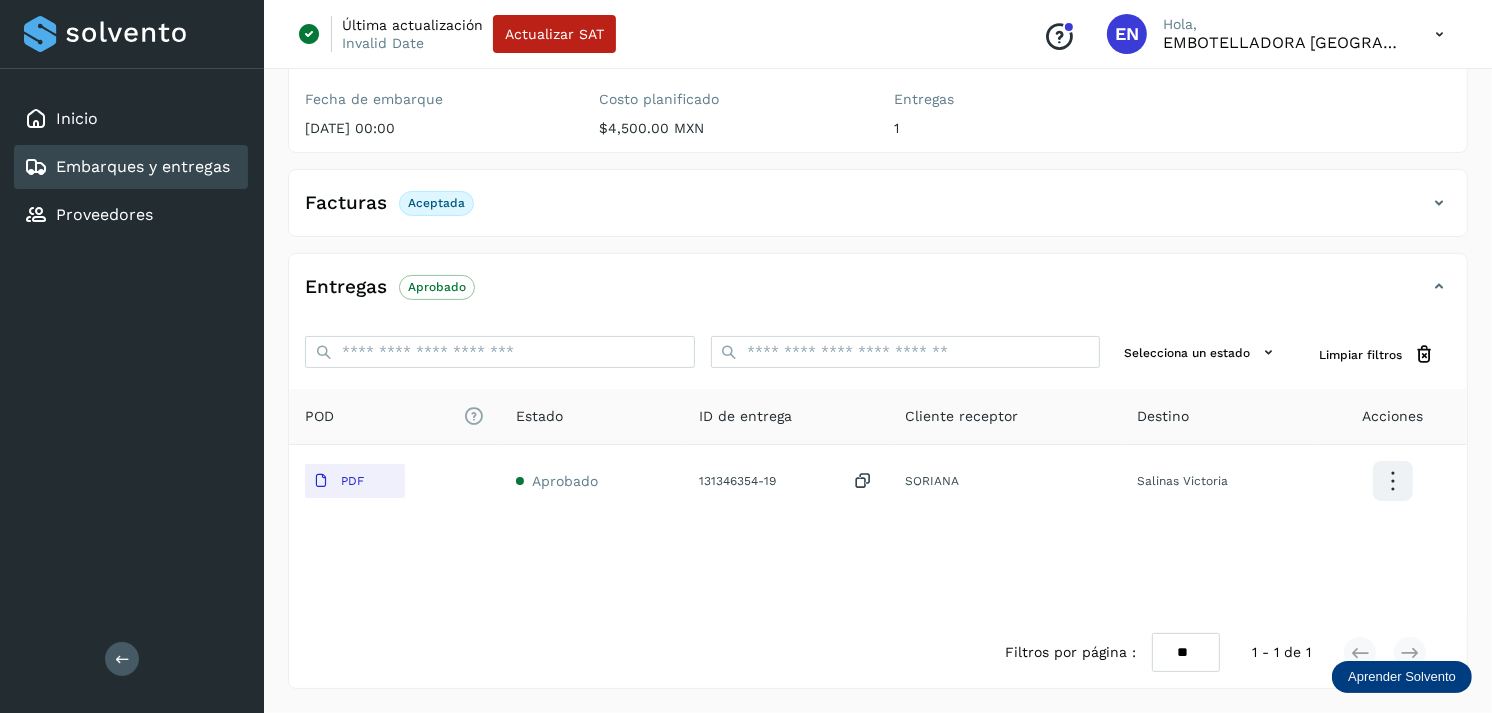 type 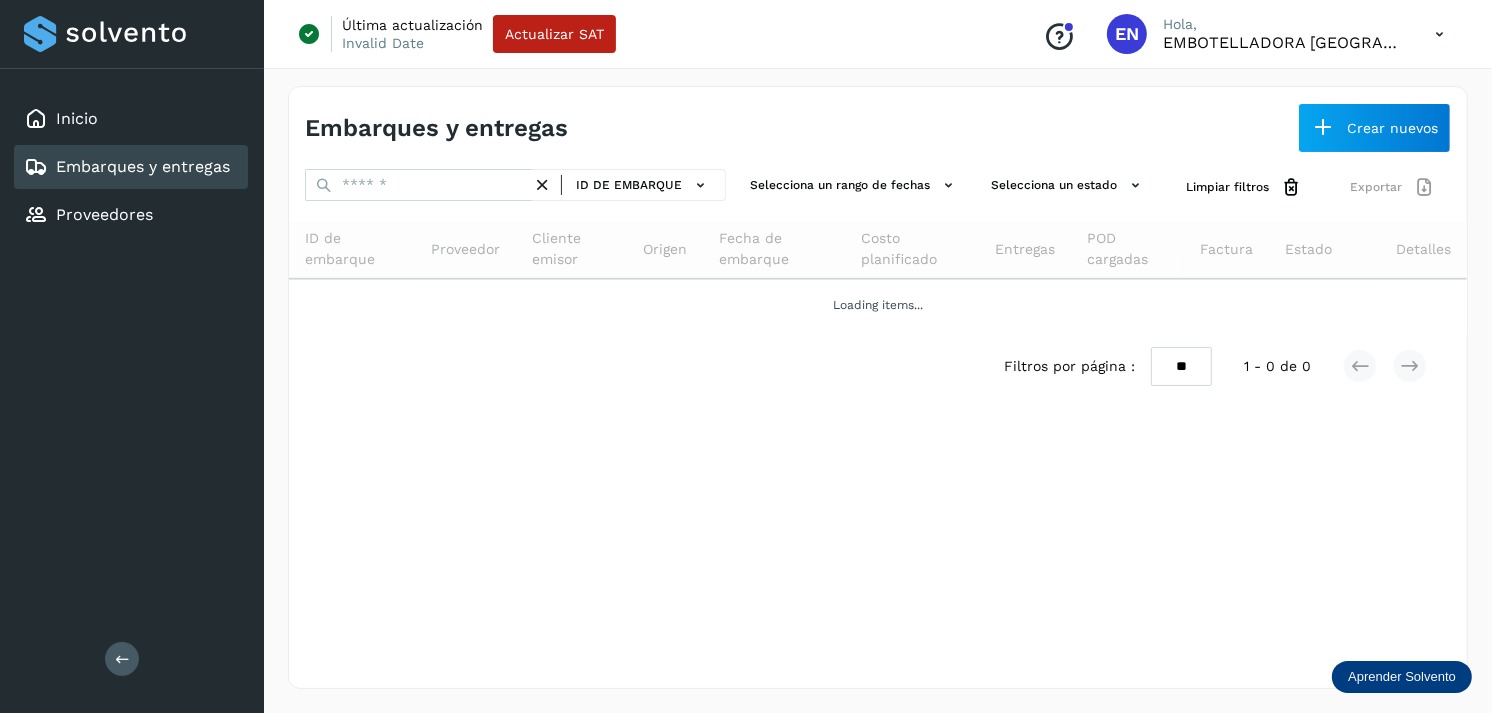 scroll, scrollTop: 0, scrollLeft: 0, axis: both 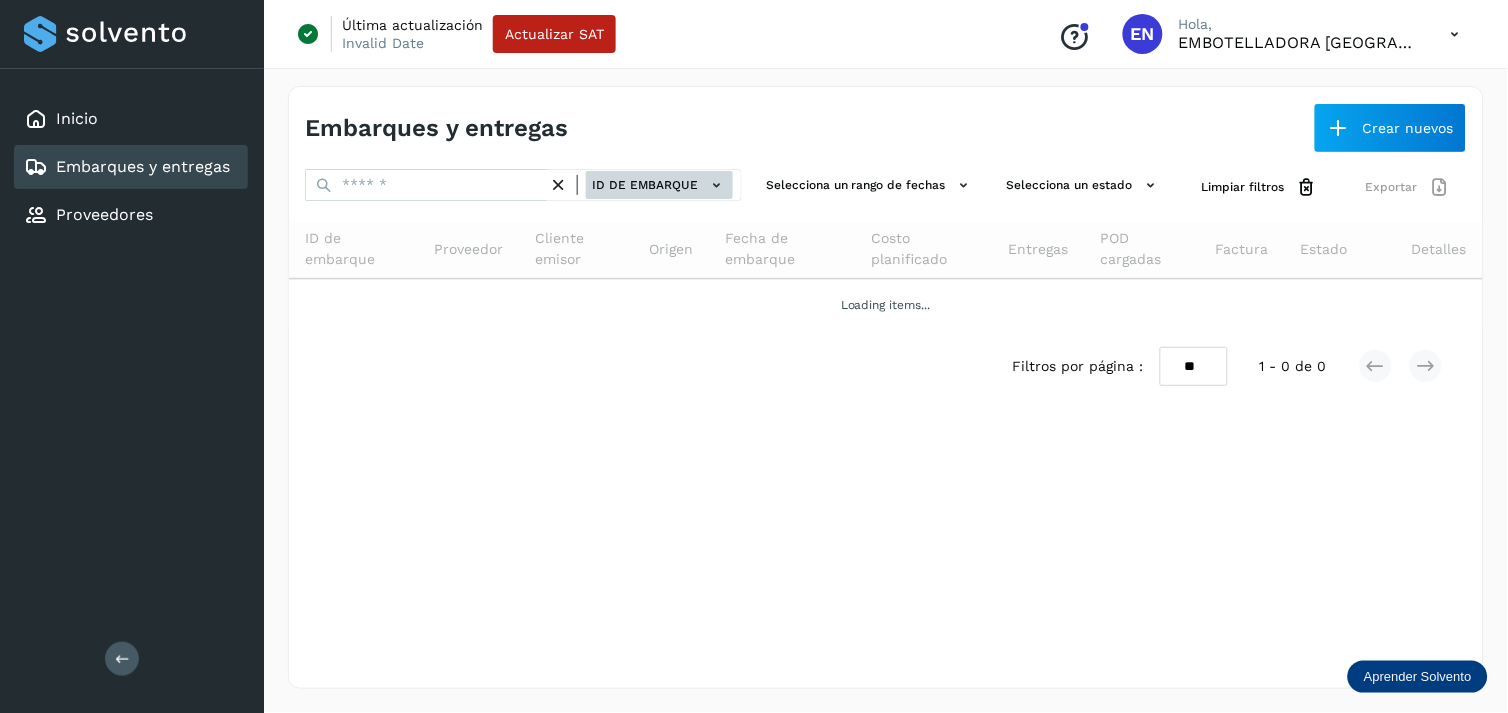 click on "ID de embarque" 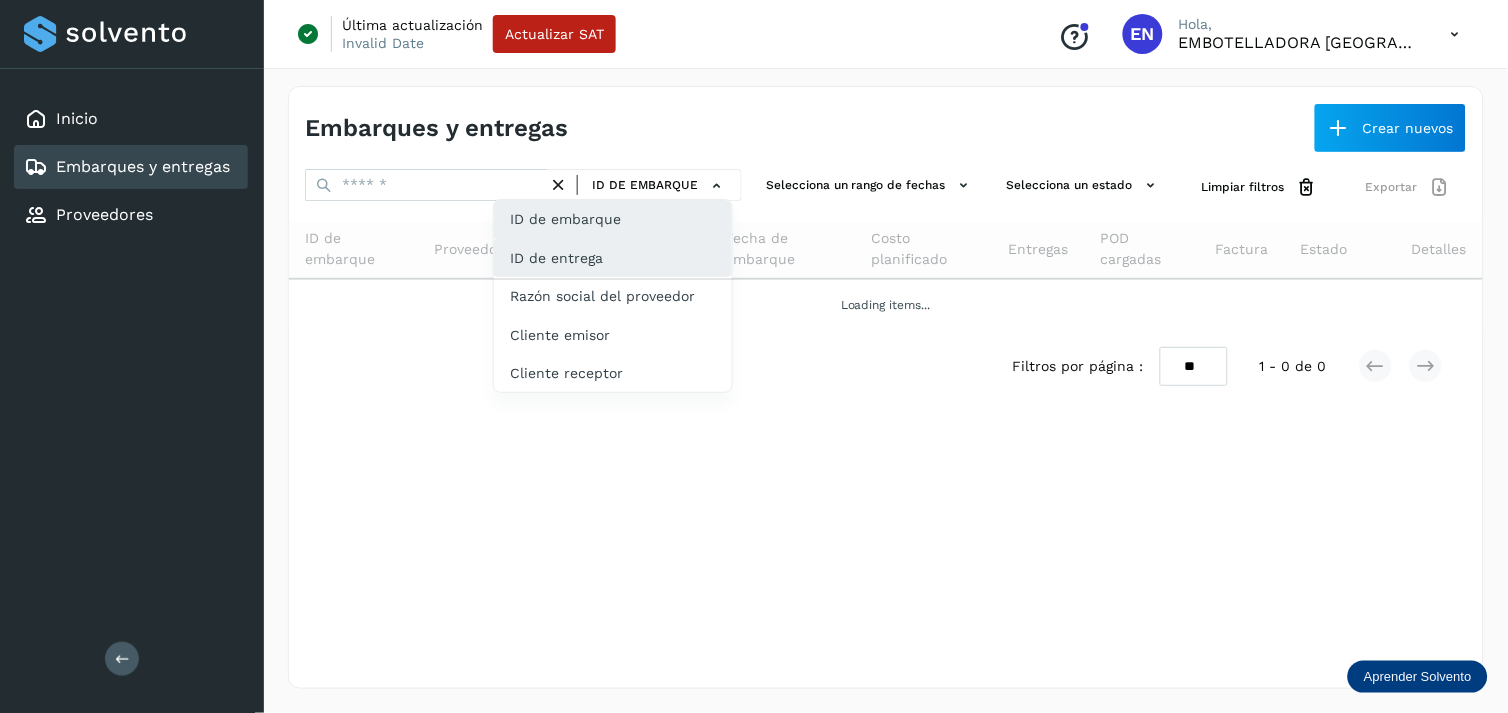 click on "ID de entrega" 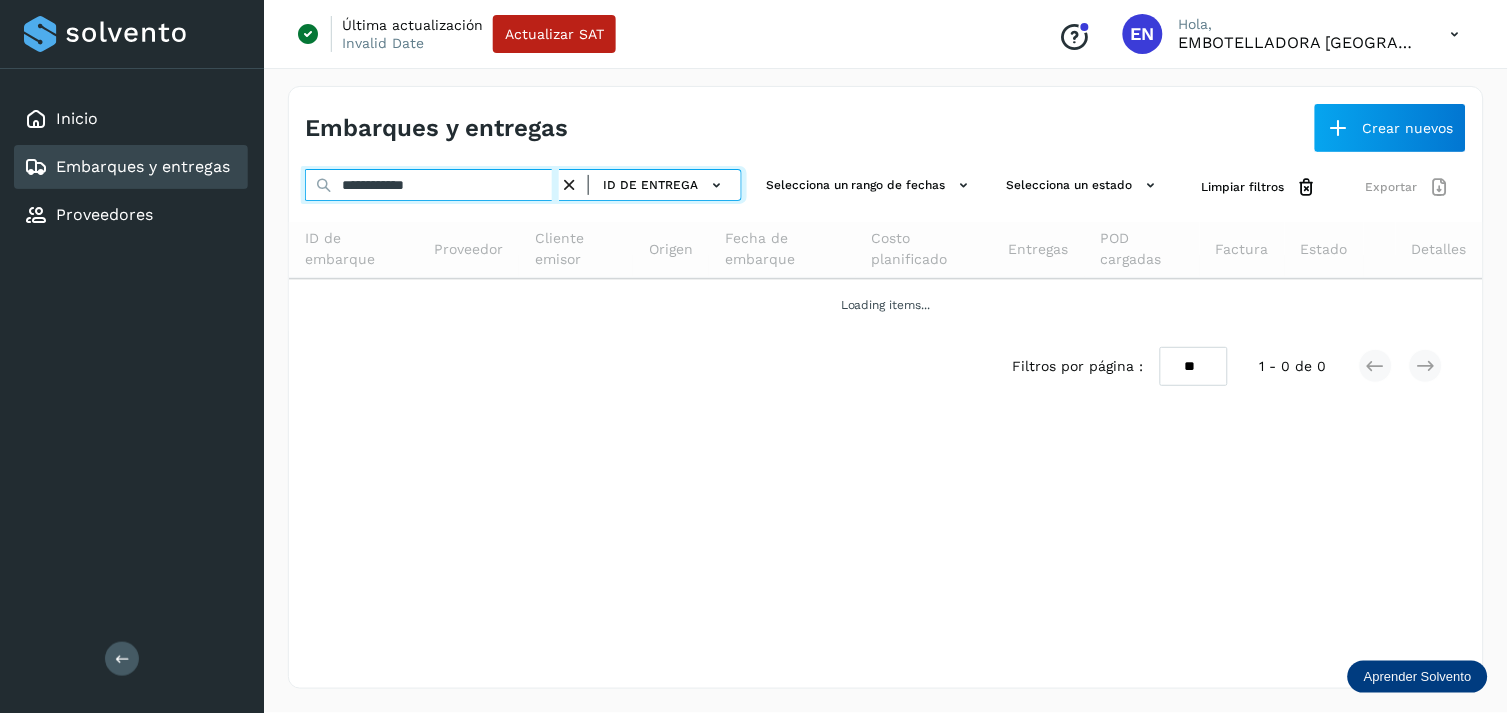 click on "**********" at bounding box center [432, 185] 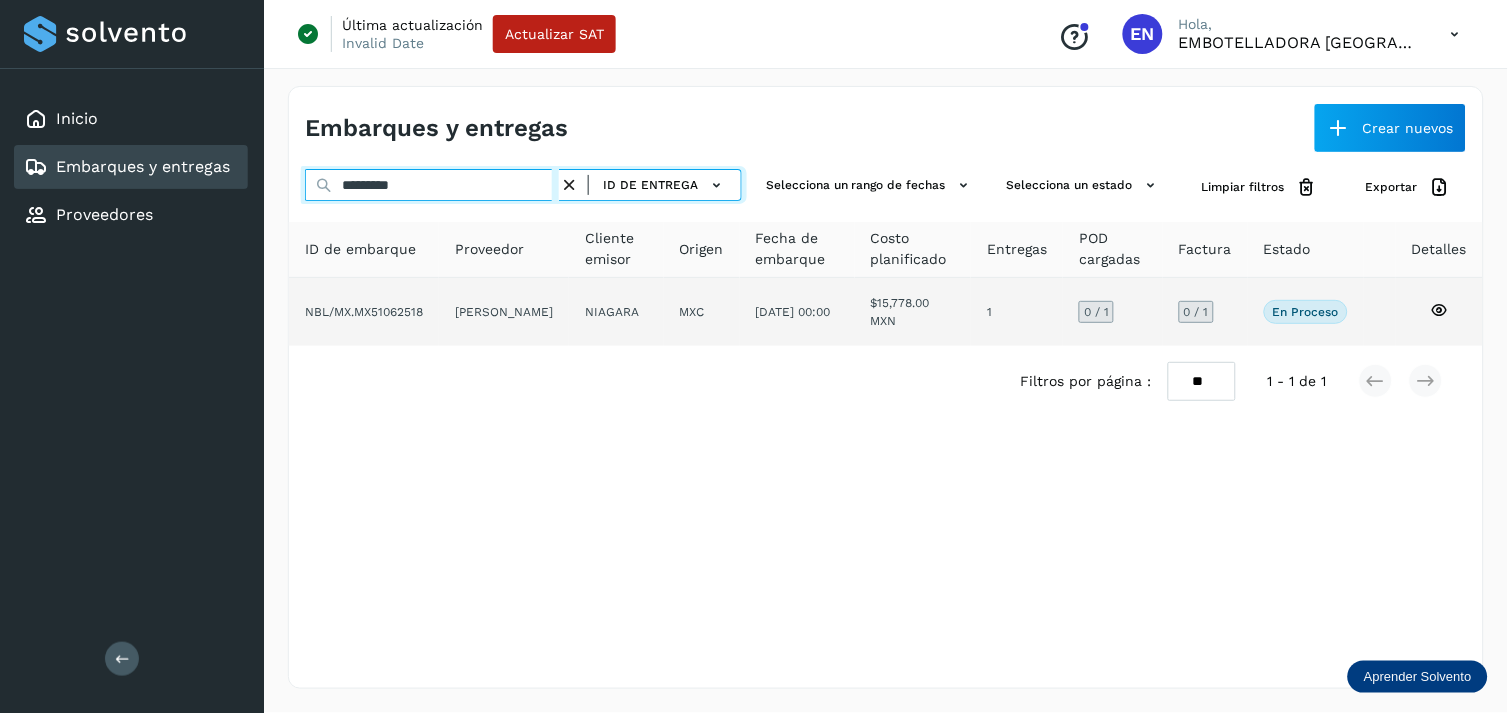type on "*********" 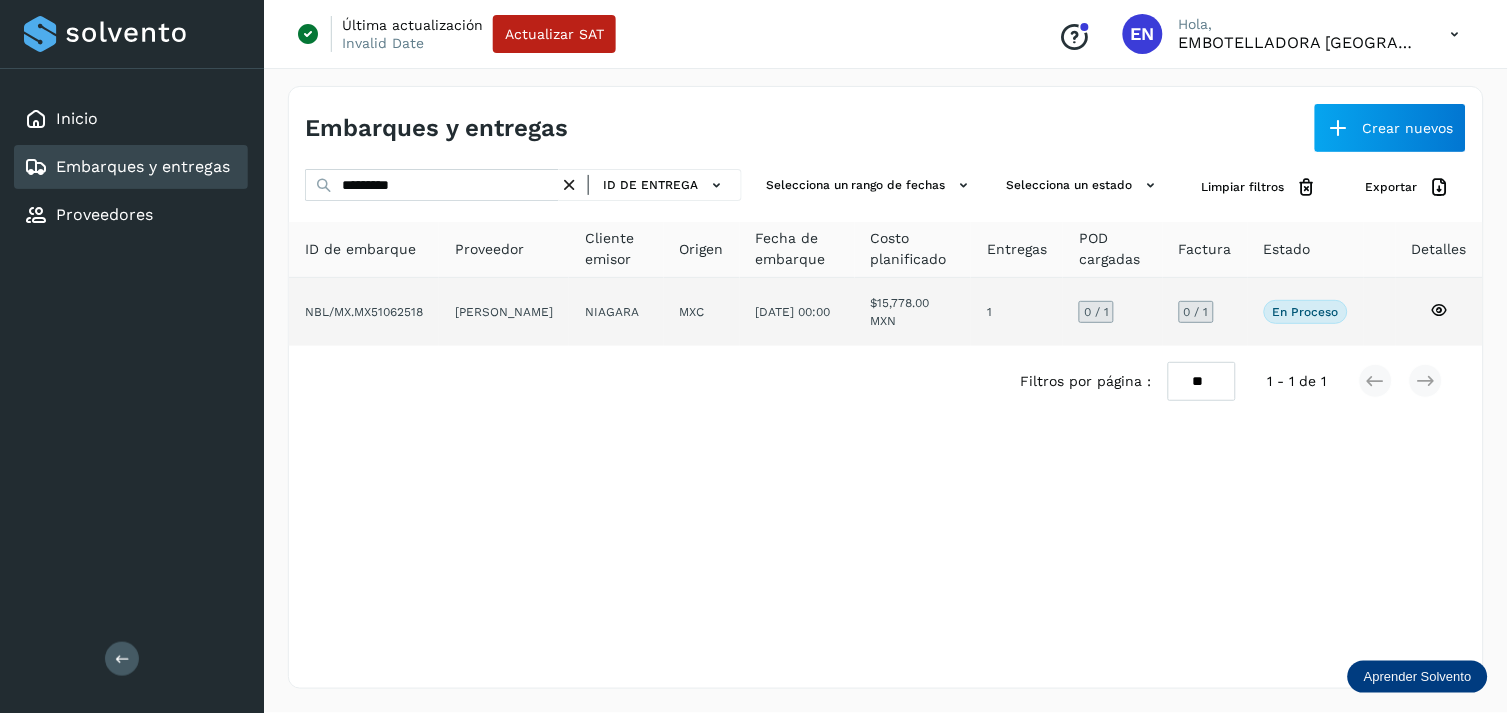 click on "[PERSON_NAME]" 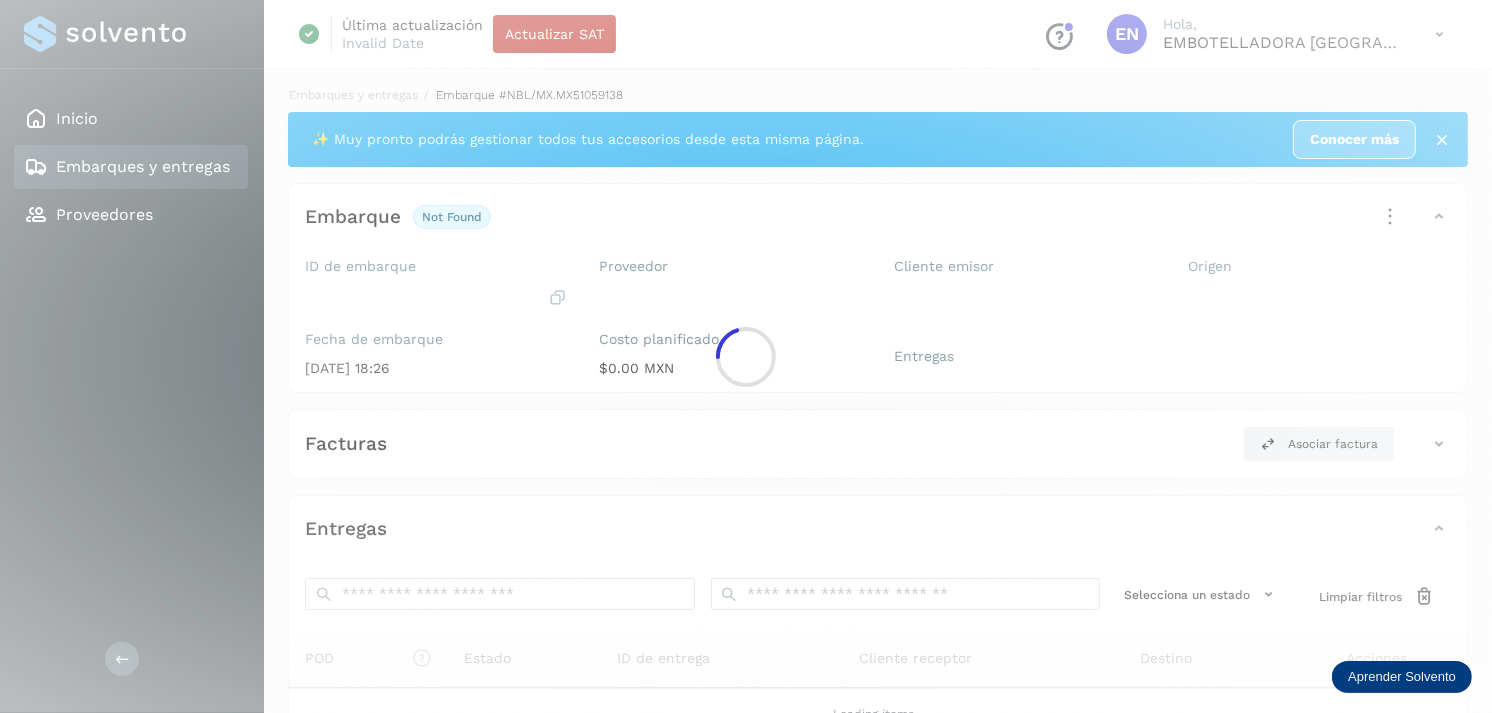 click 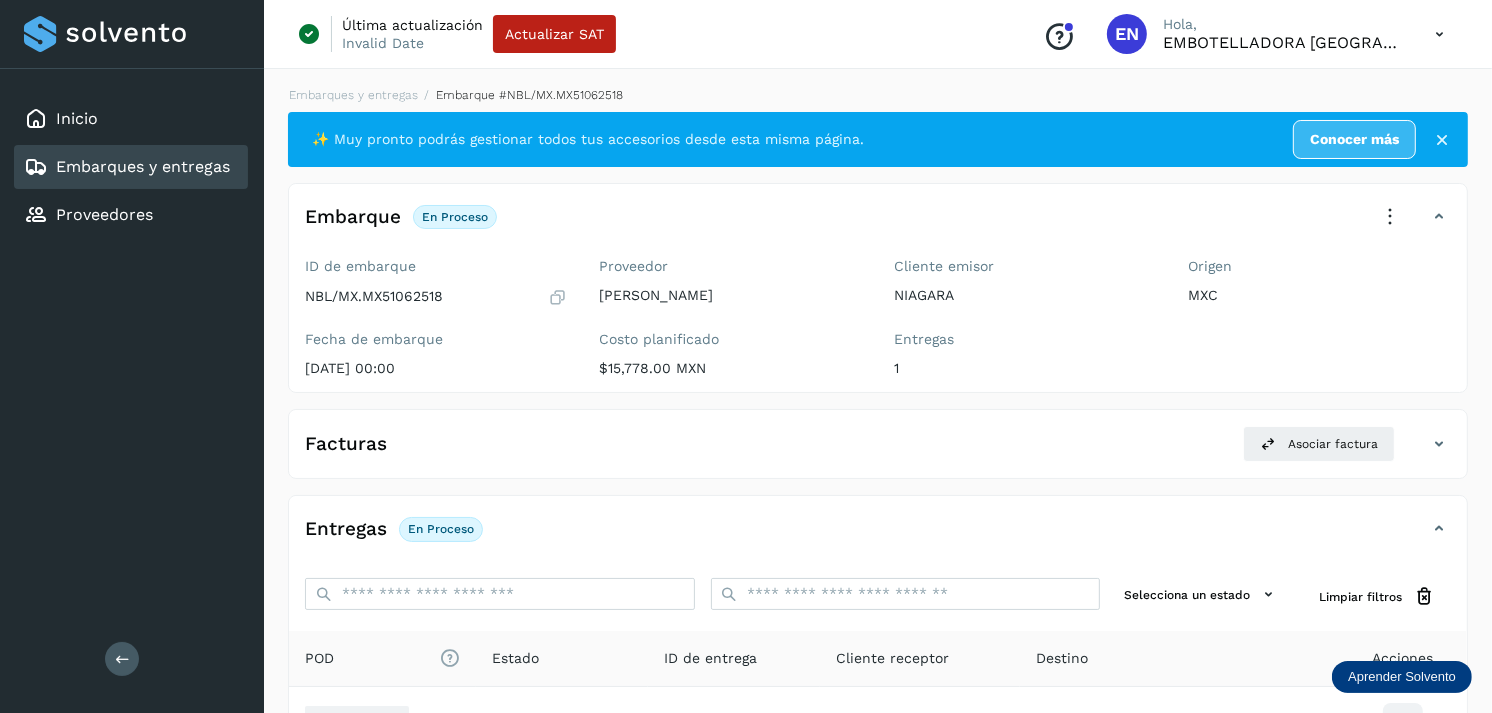 scroll, scrollTop: 243, scrollLeft: 0, axis: vertical 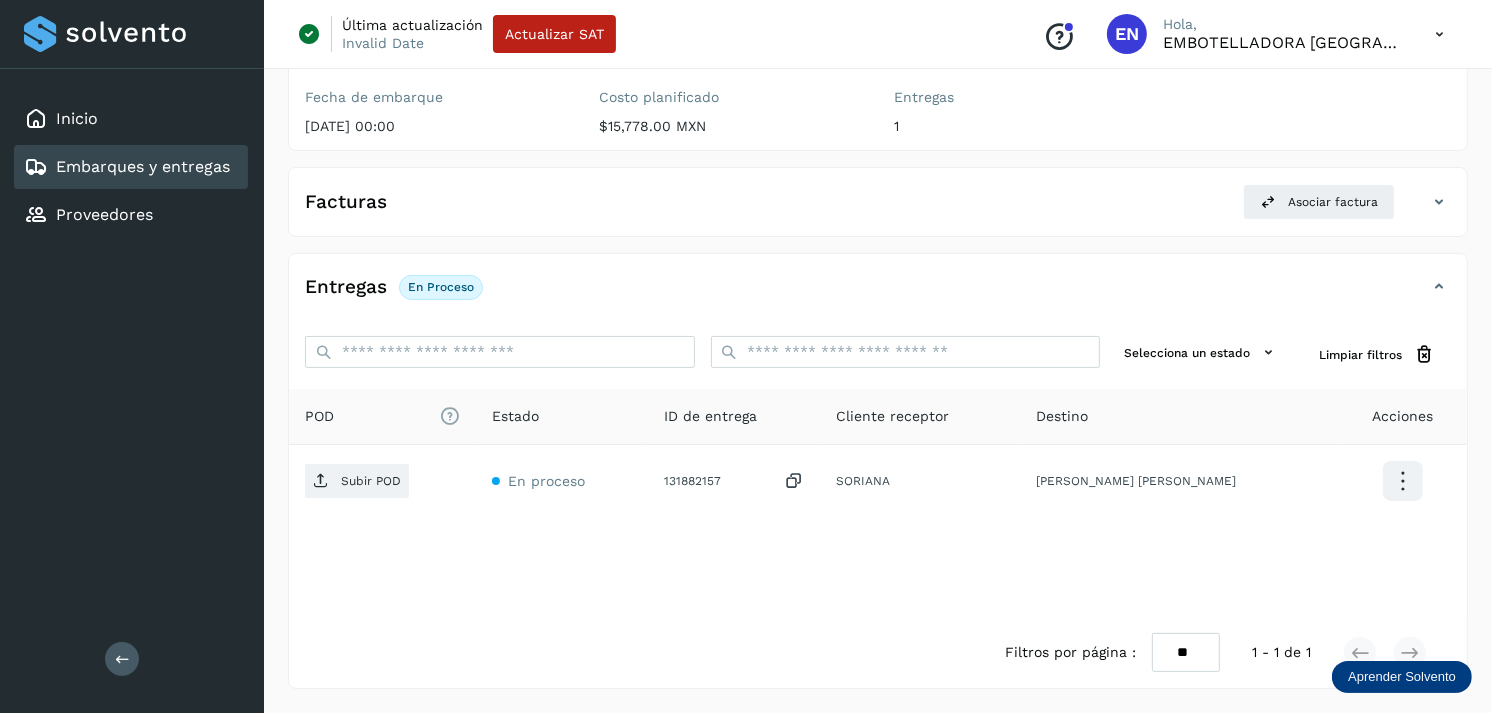 click on "Embarques y entregas" 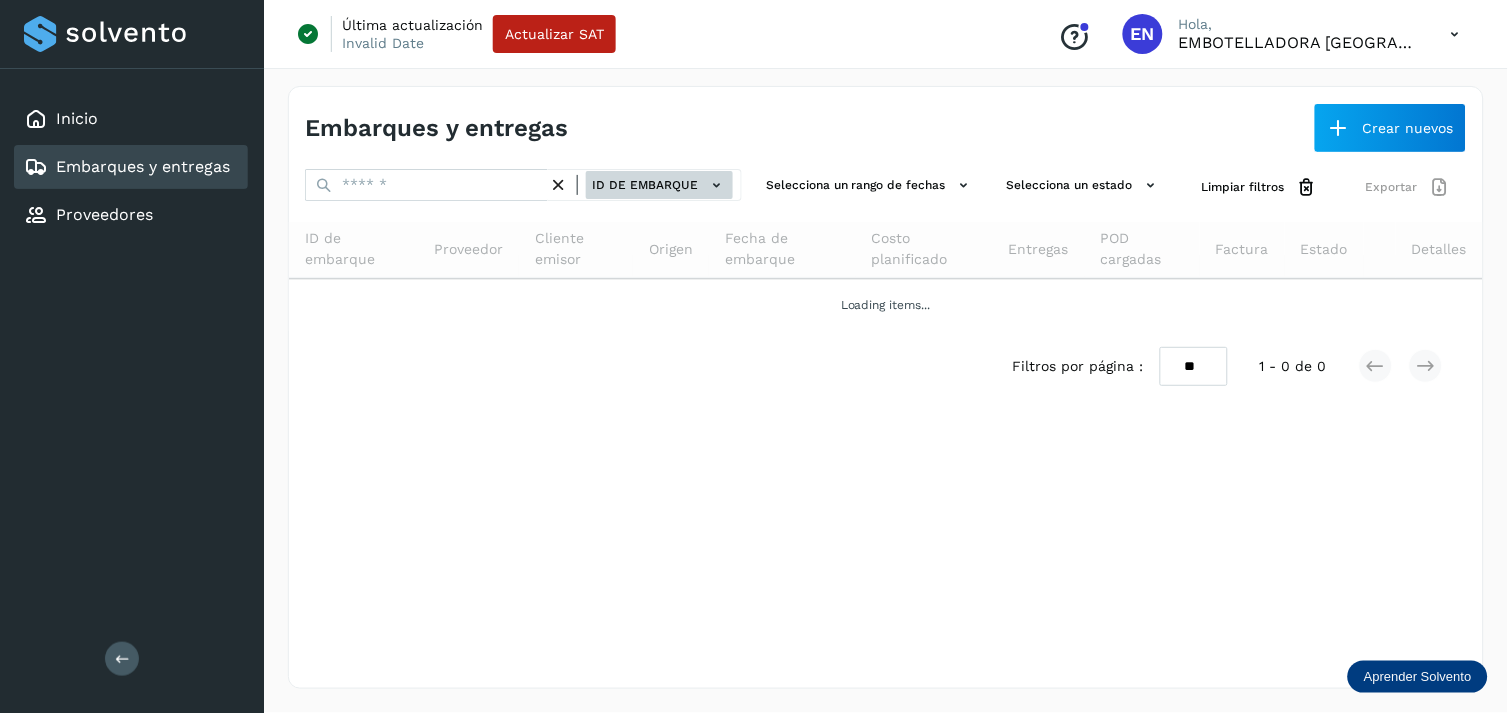 drag, startPoint x: 667, startPoint y: 168, endPoint x: 645, endPoint y: 181, distance: 25.553865 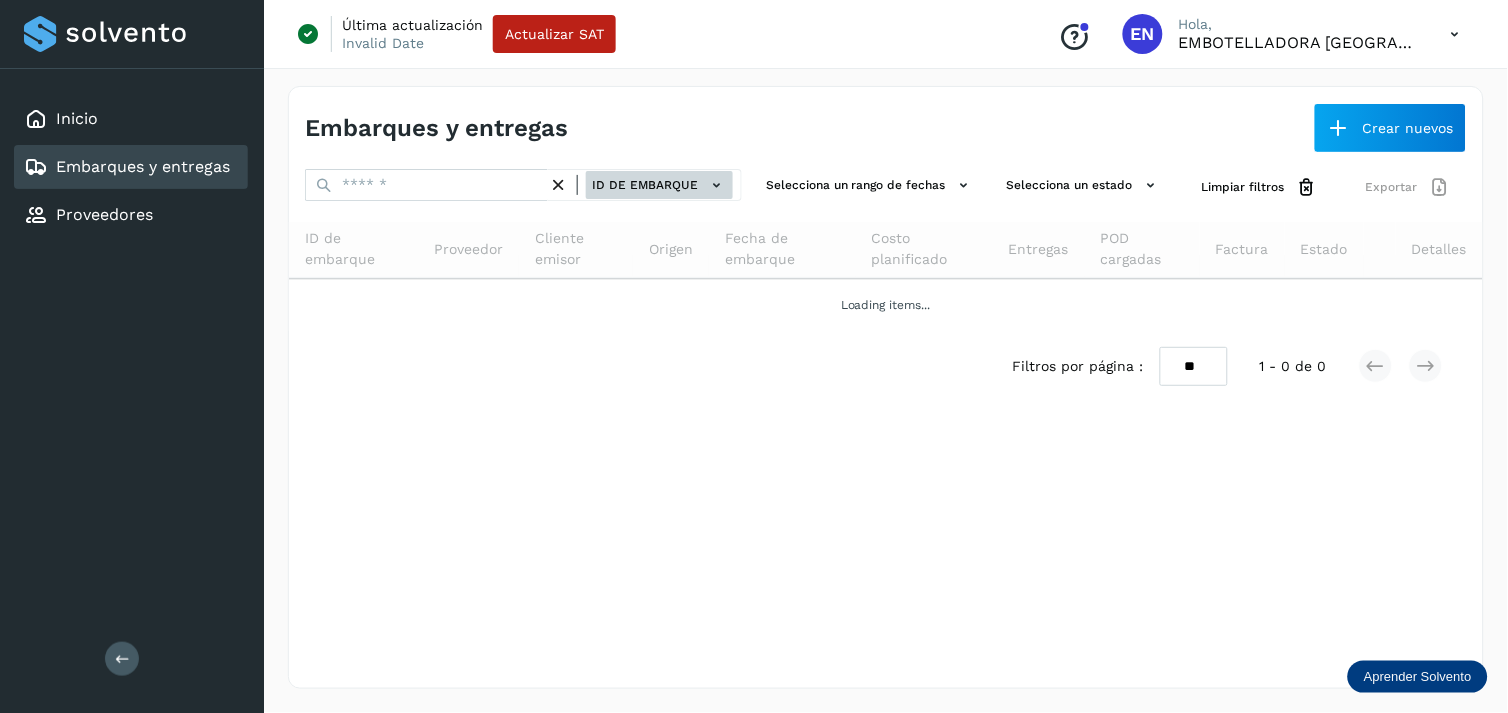 click on "ID de embarque" at bounding box center (645, 185) 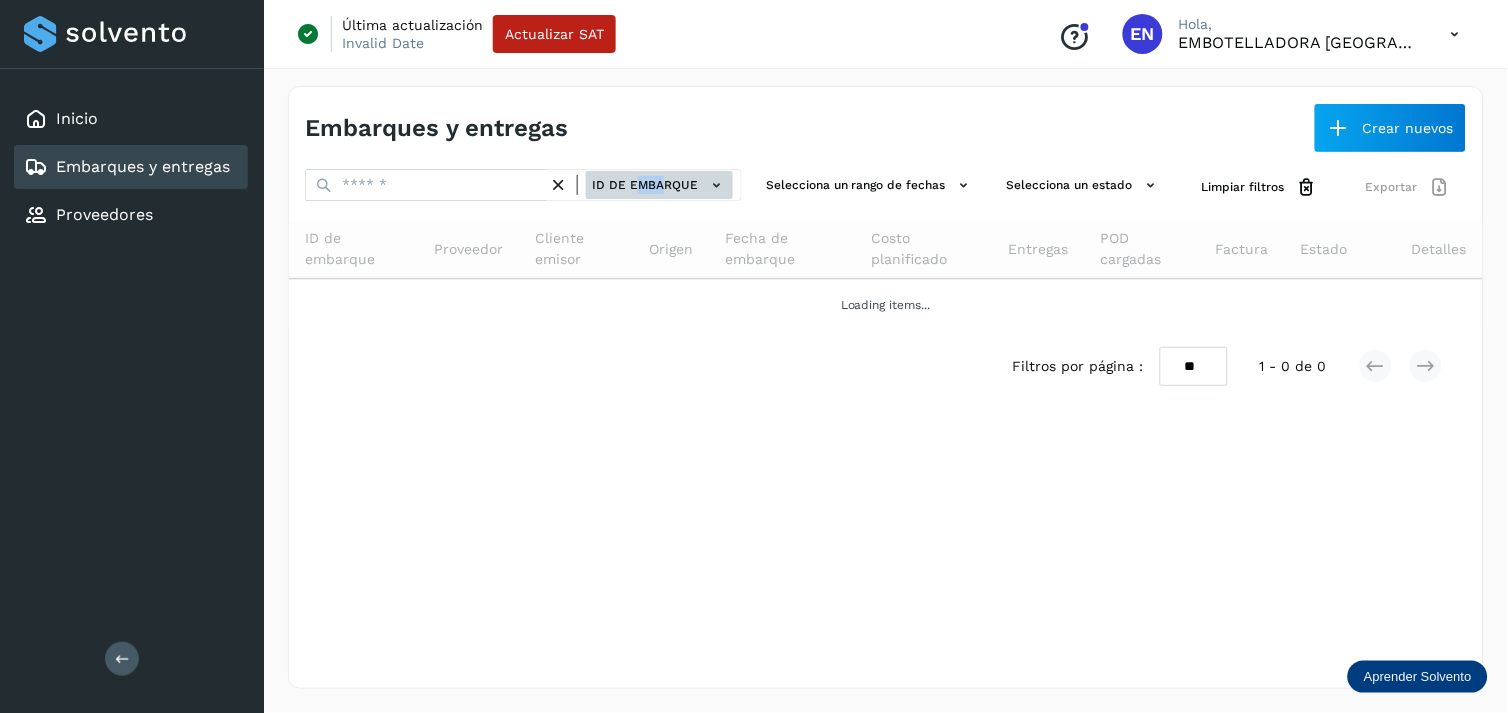 click on "ID de embarque" 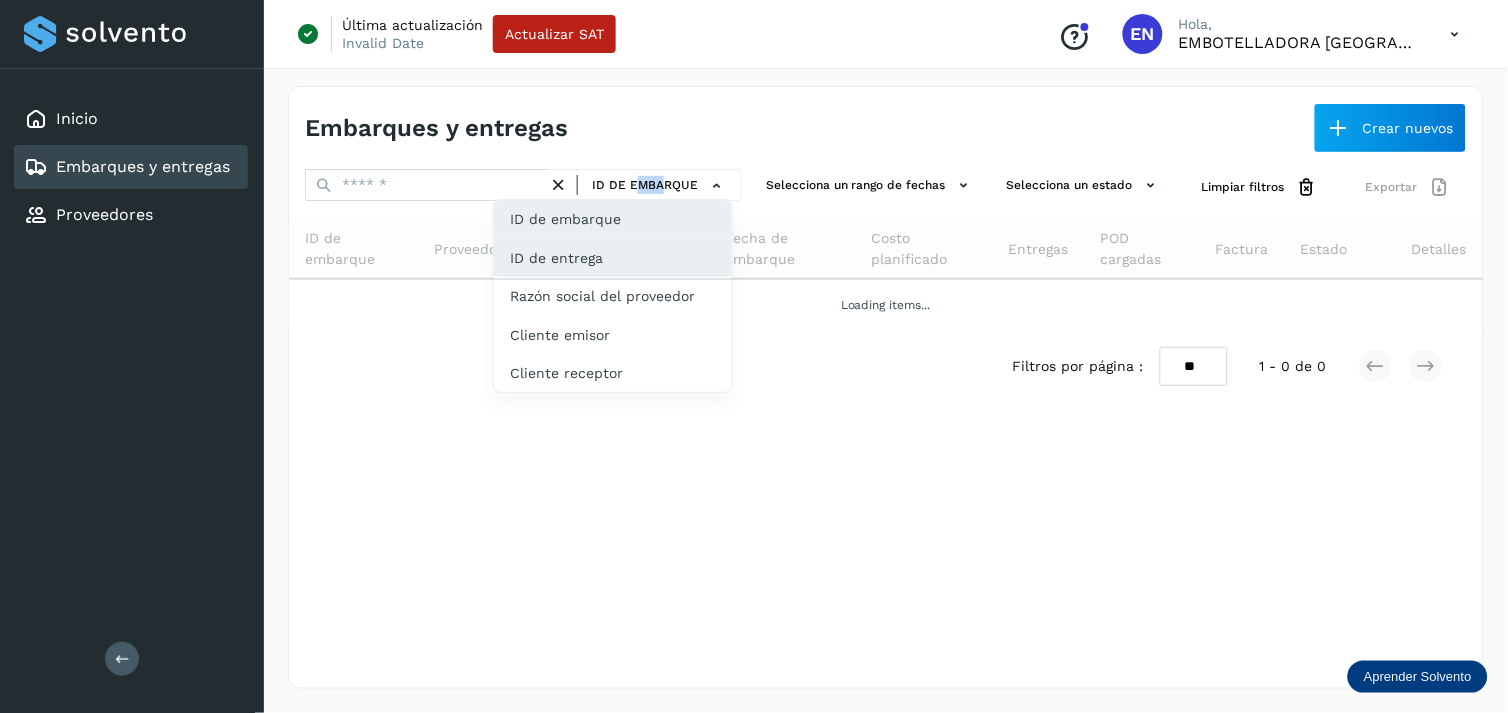 click on "ID de entrega" 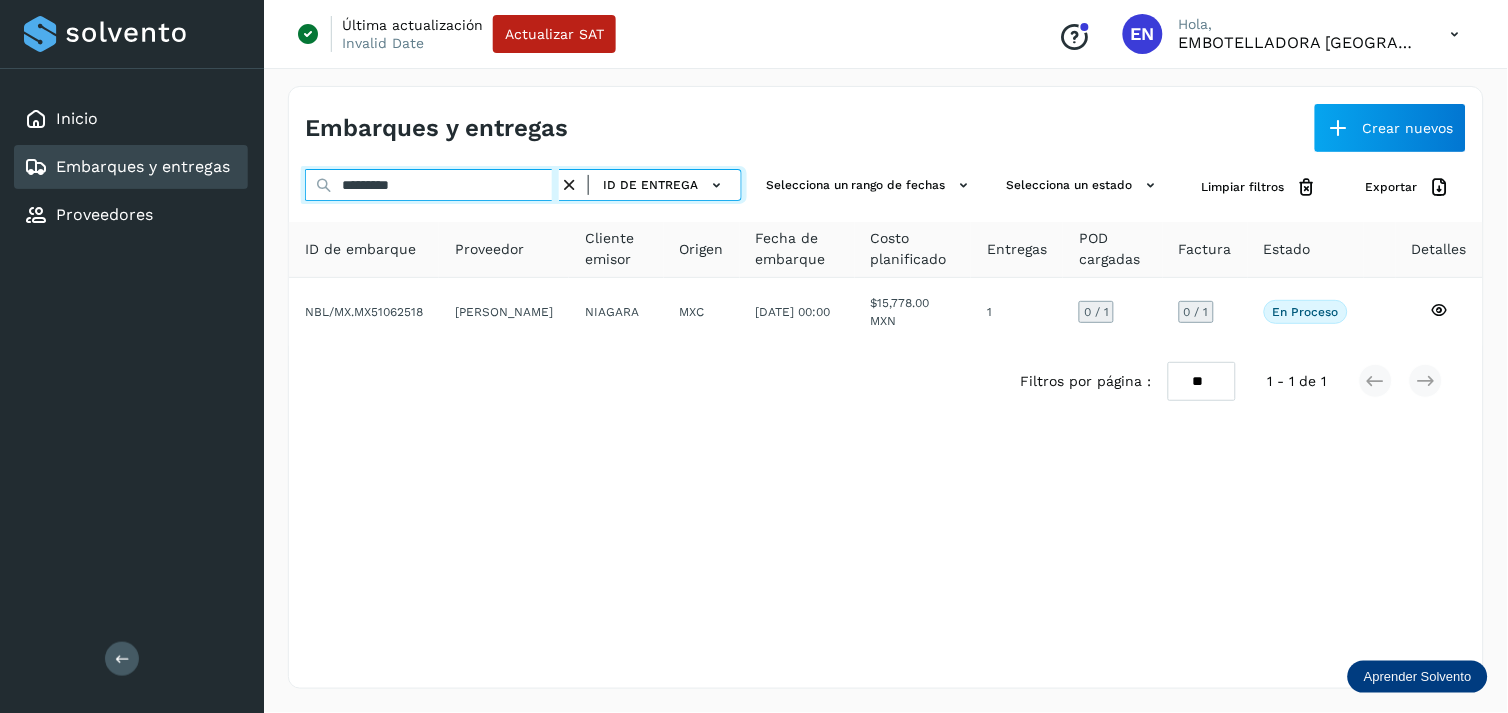 click on "*********" at bounding box center (432, 185) 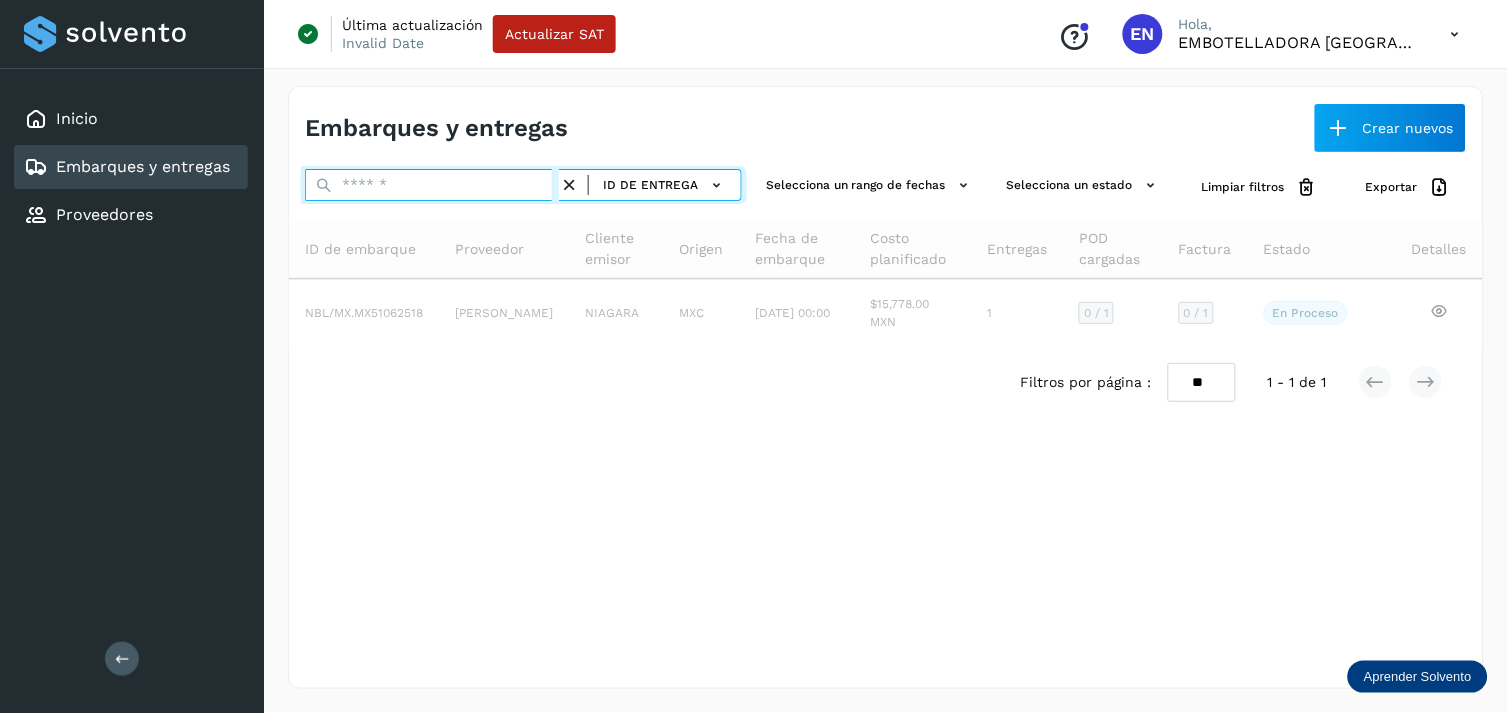 paste on "**********" 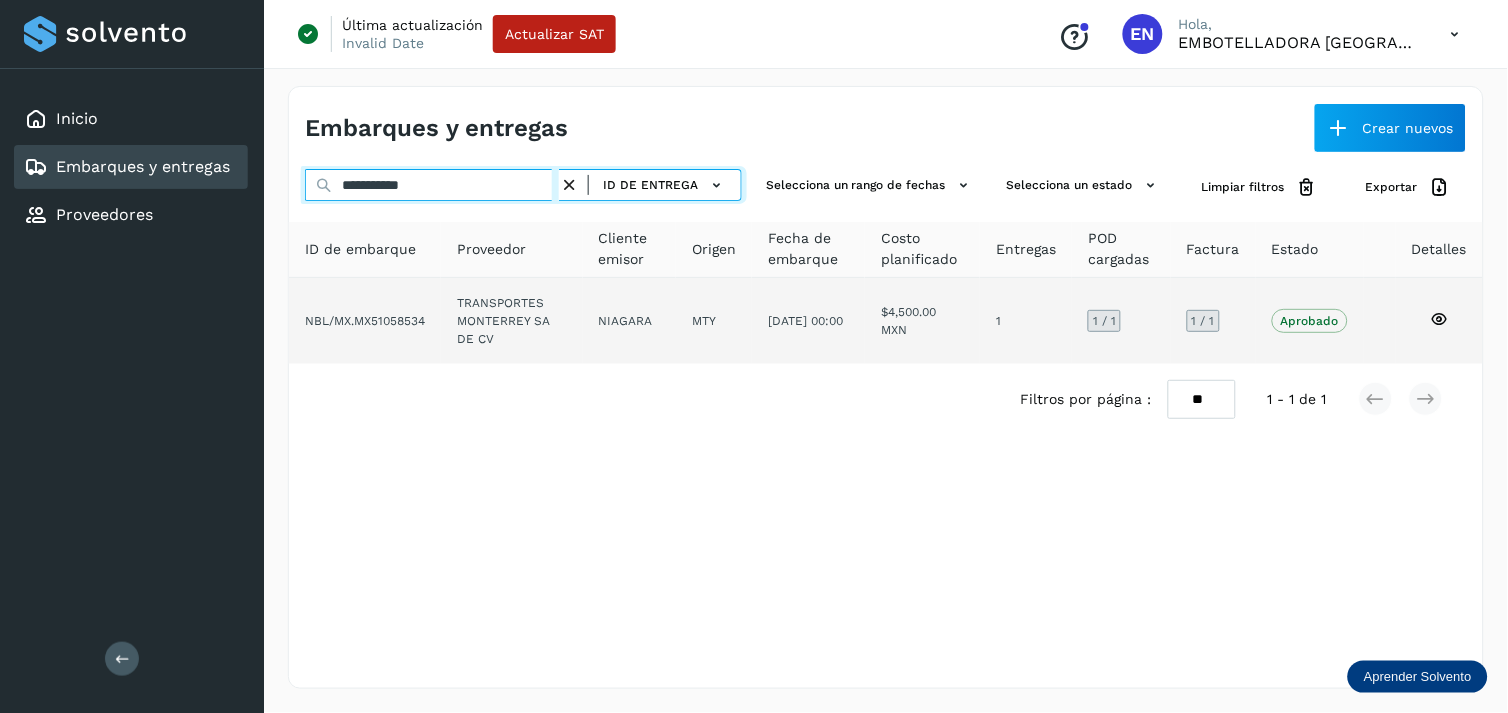 type on "**********" 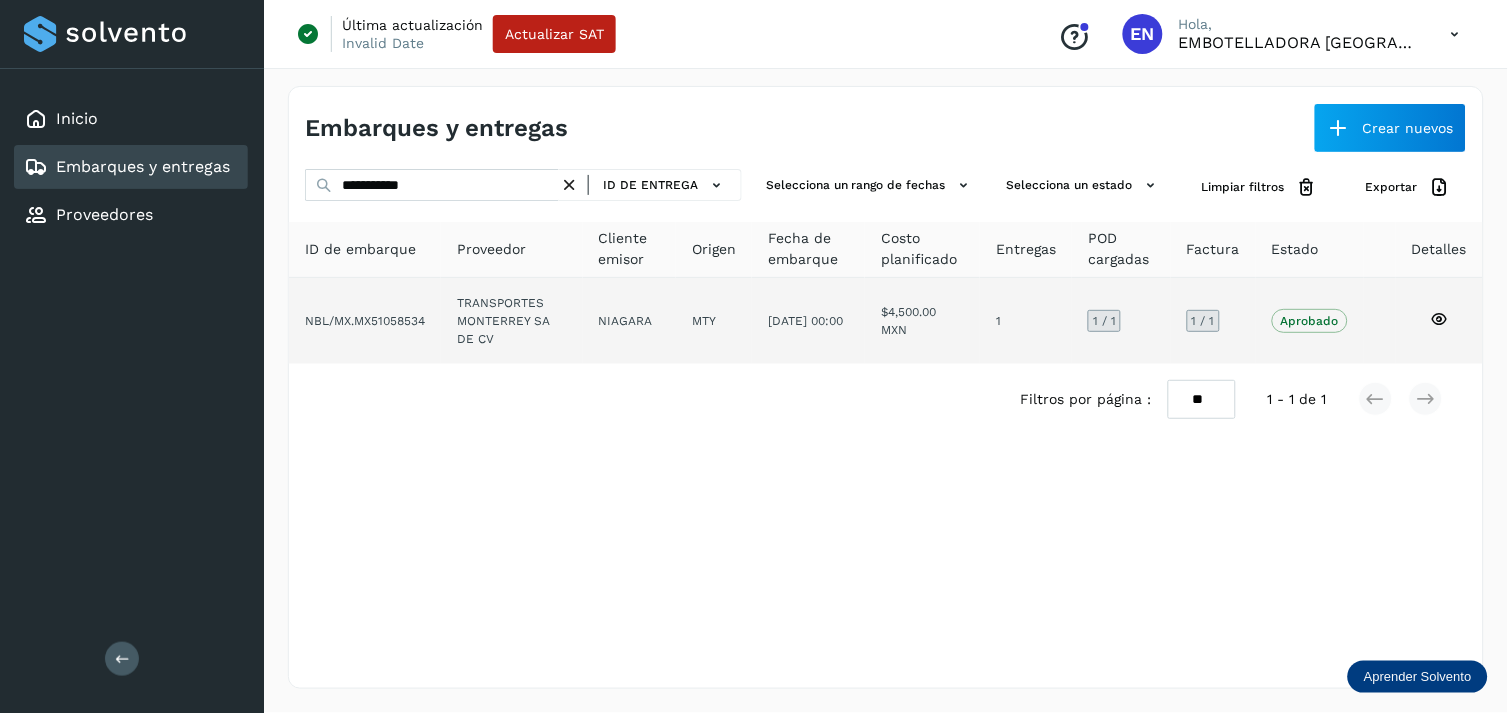 click on "TRANSPORTES MONTERREY SA DE CV" 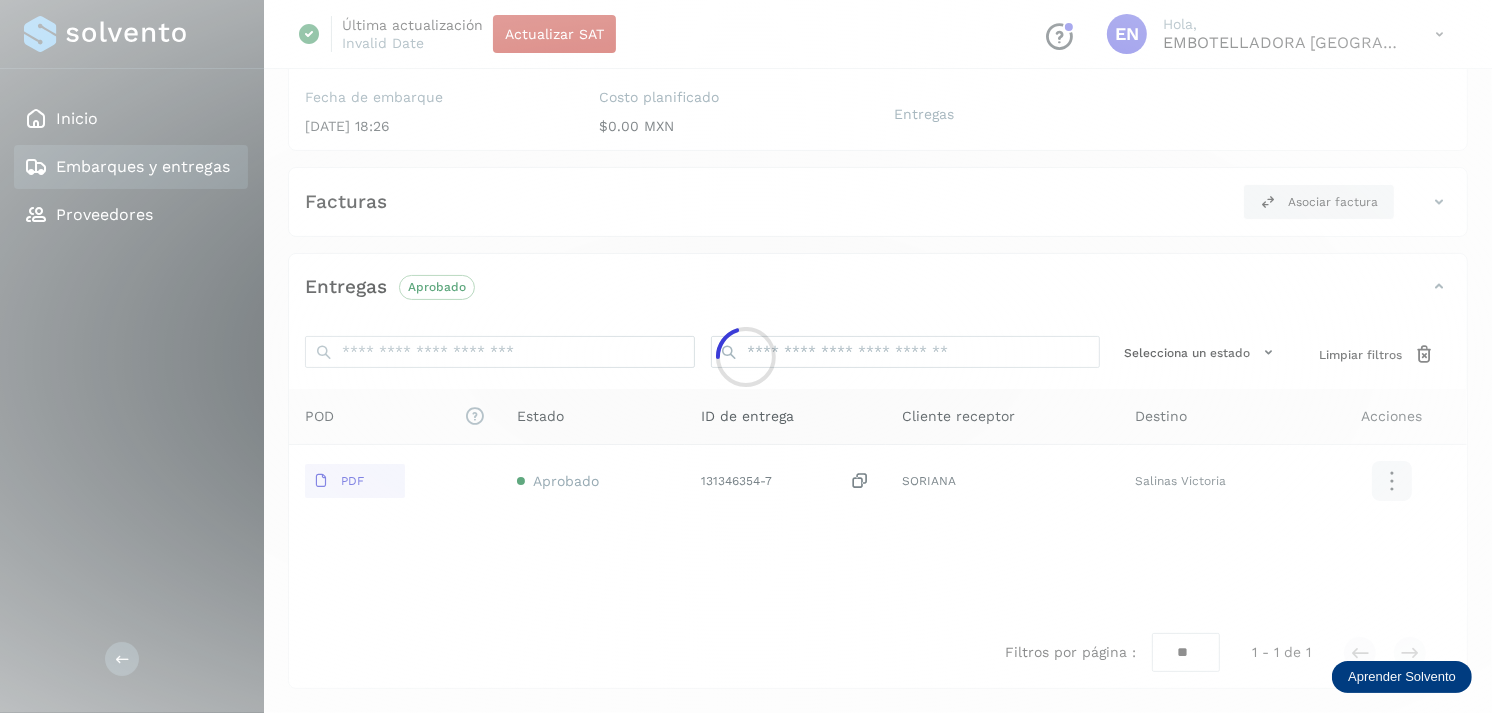 scroll, scrollTop: 241, scrollLeft: 0, axis: vertical 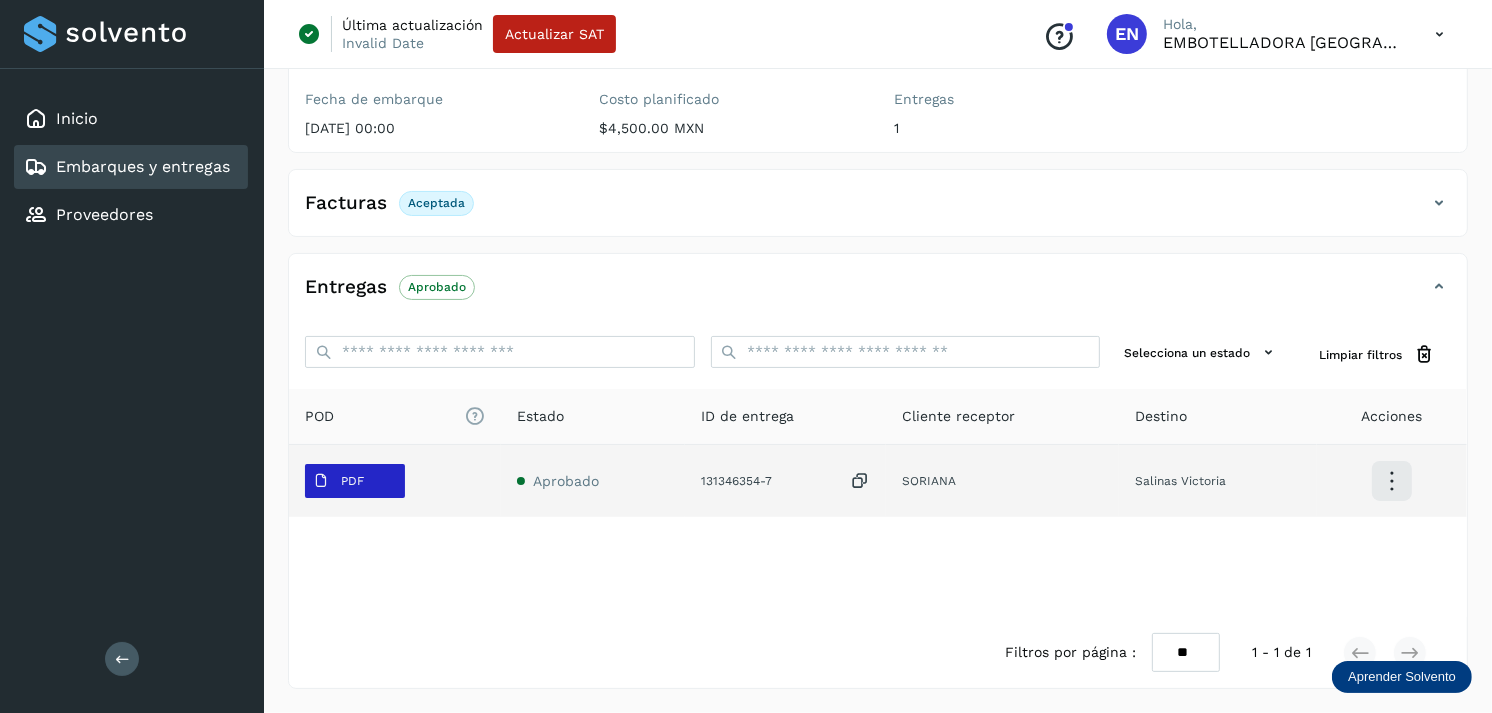 click on "PDF" at bounding box center [338, 481] 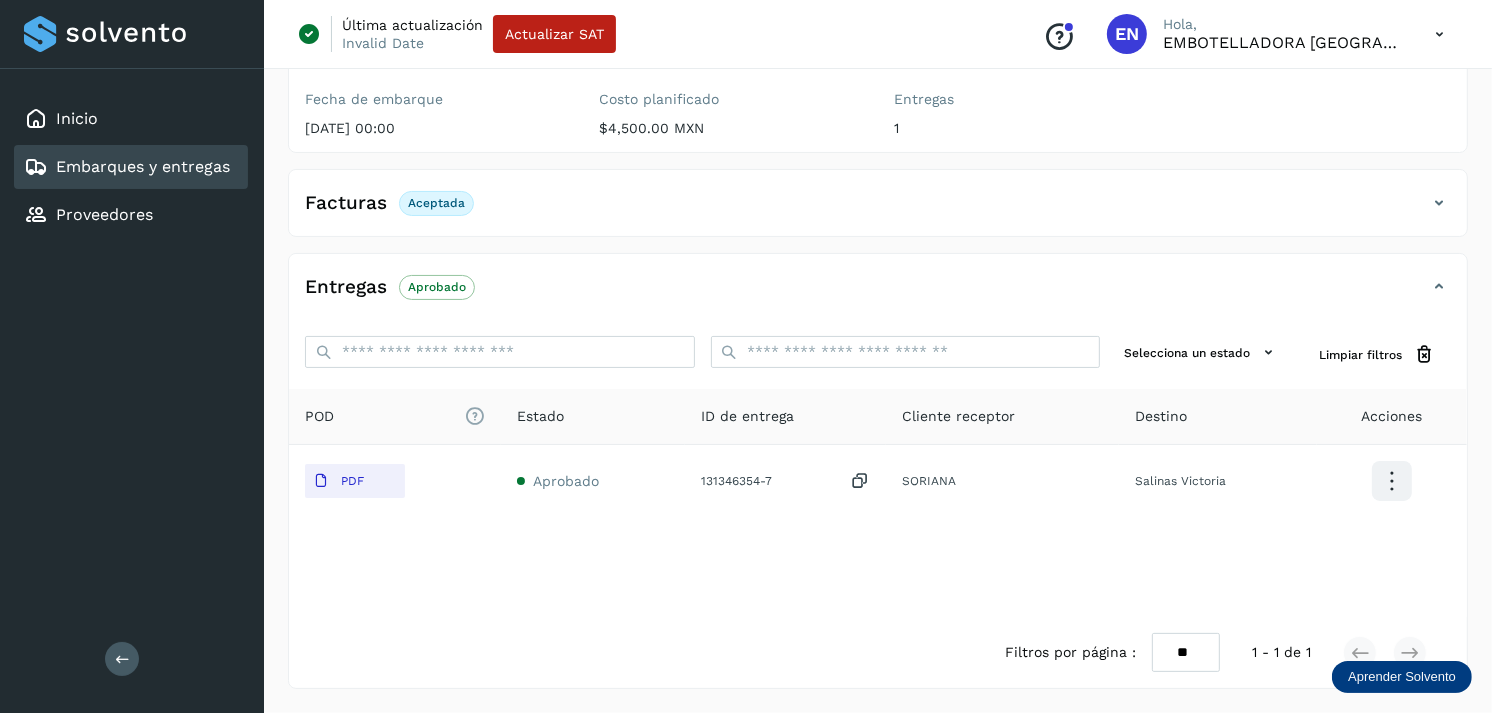 type 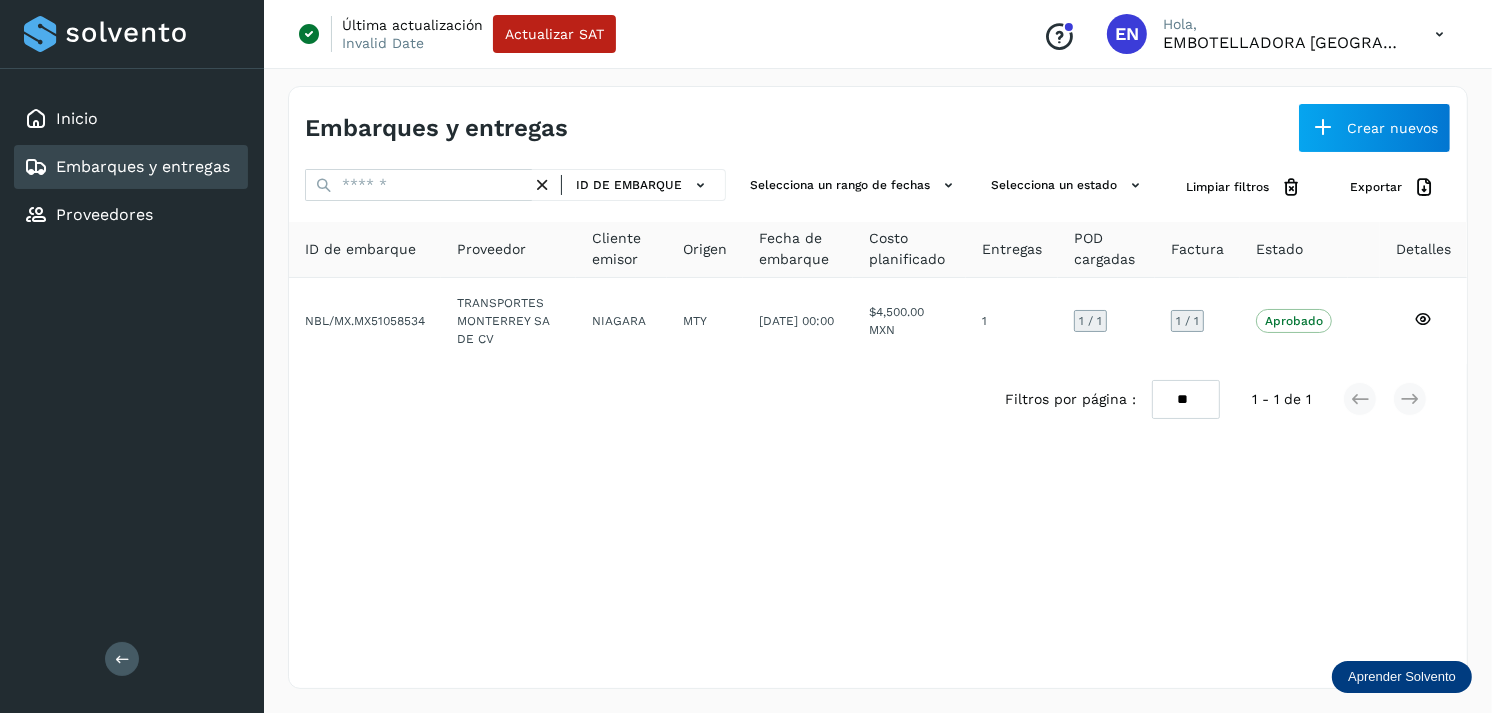 scroll, scrollTop: 0, scrollLeft: 0, axis: both 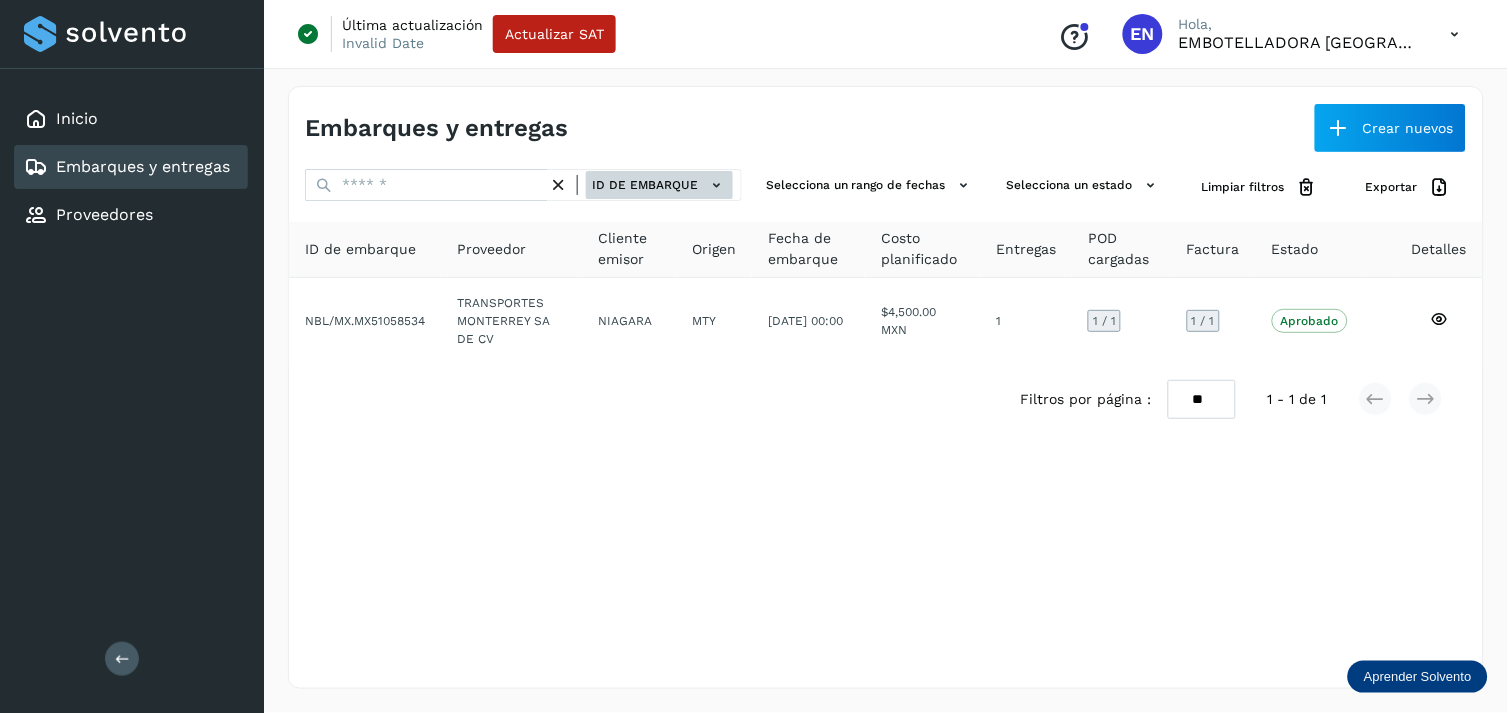 click on "ID de embarque" 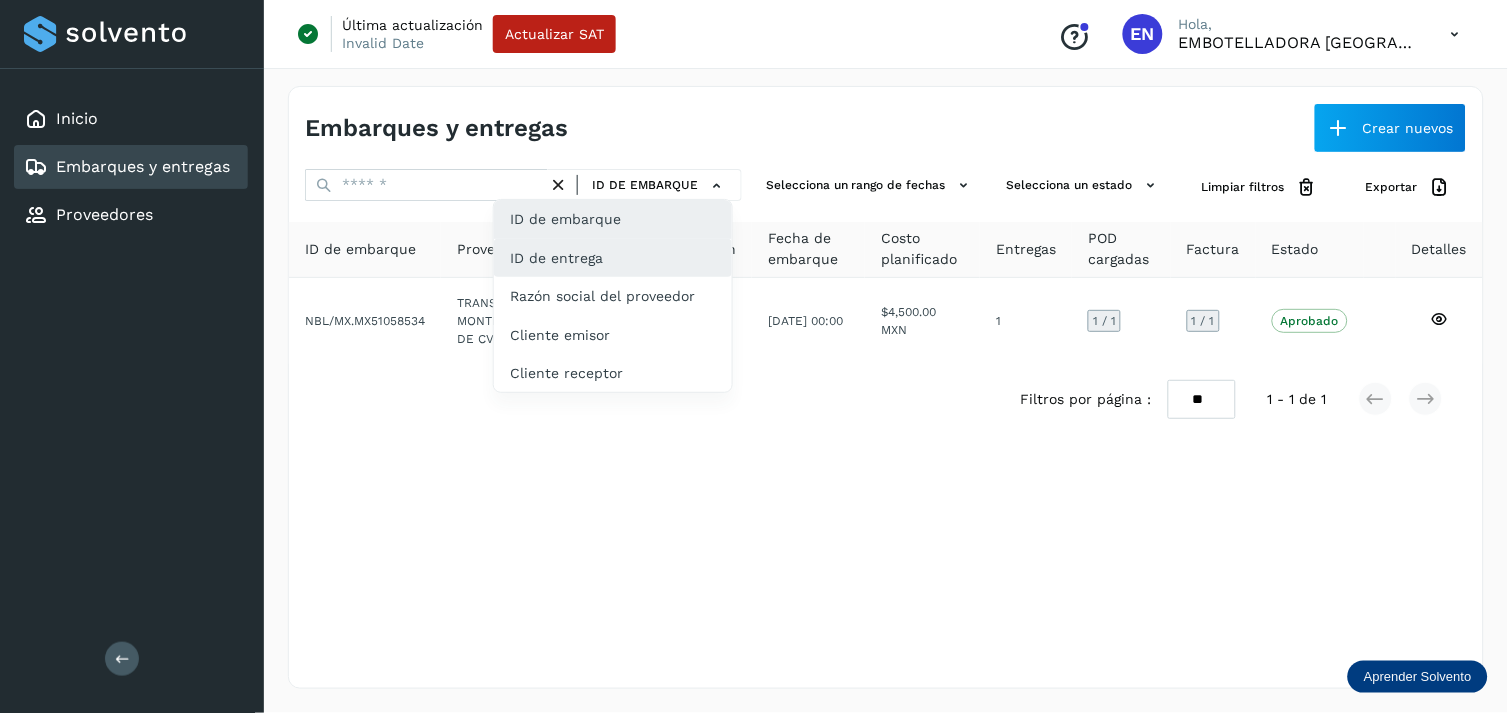 click on "ID de entrega" 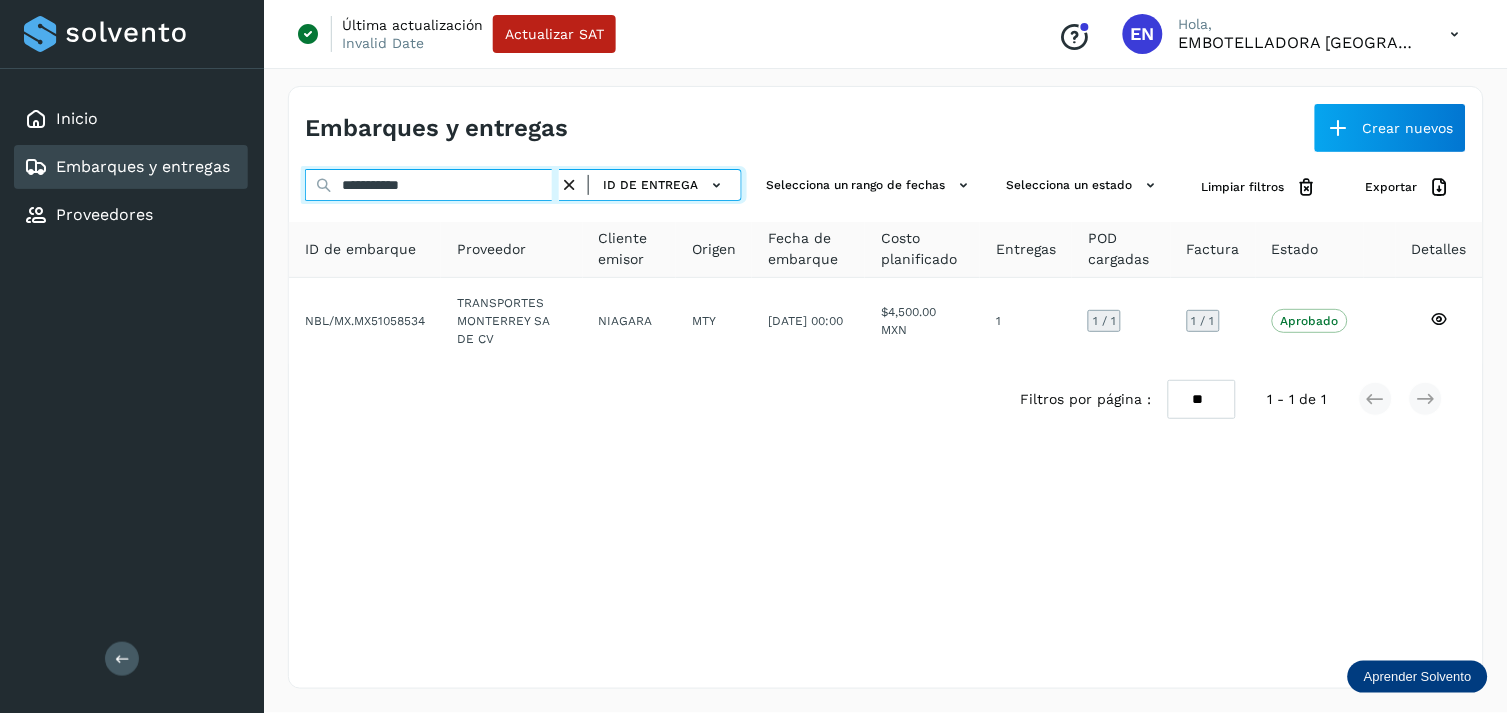 click on "**********" at bounding box center [432, 185] 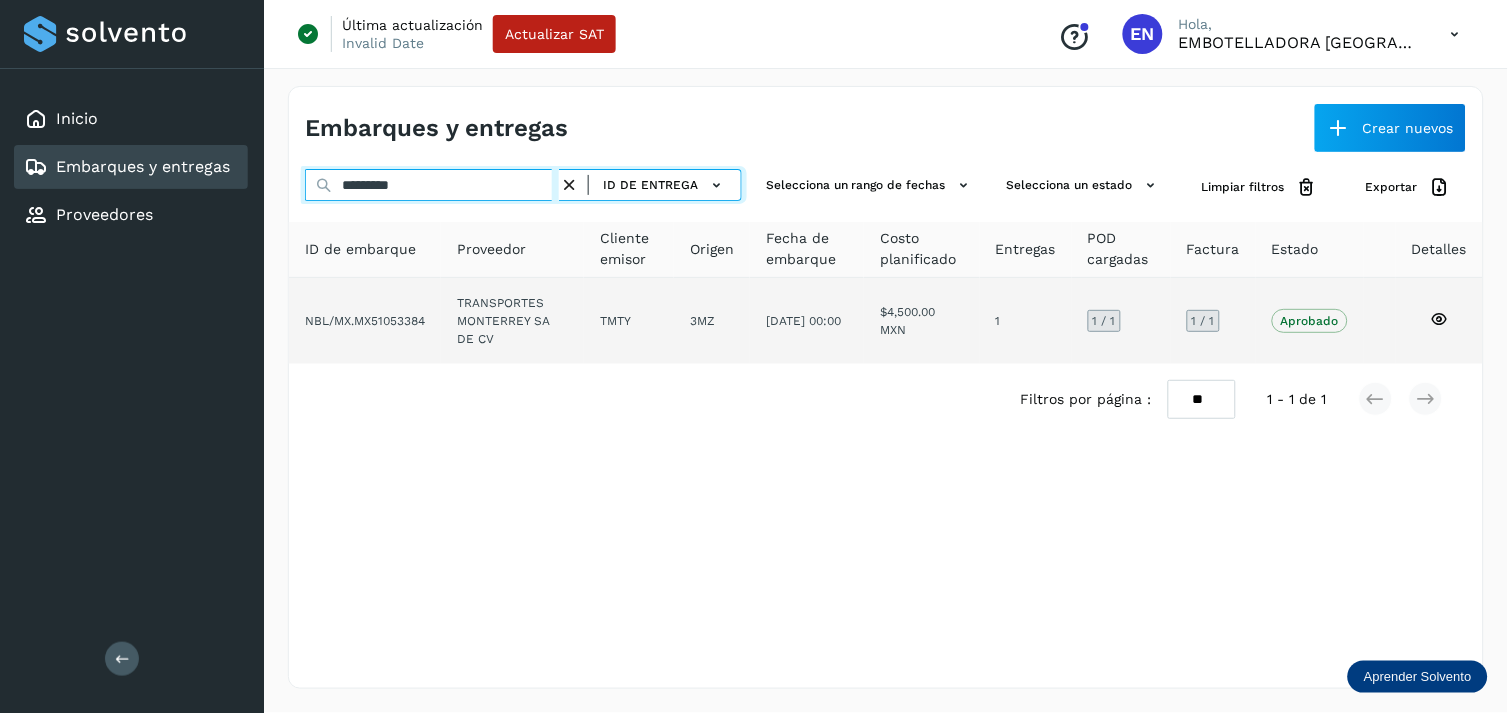 type on "*********" 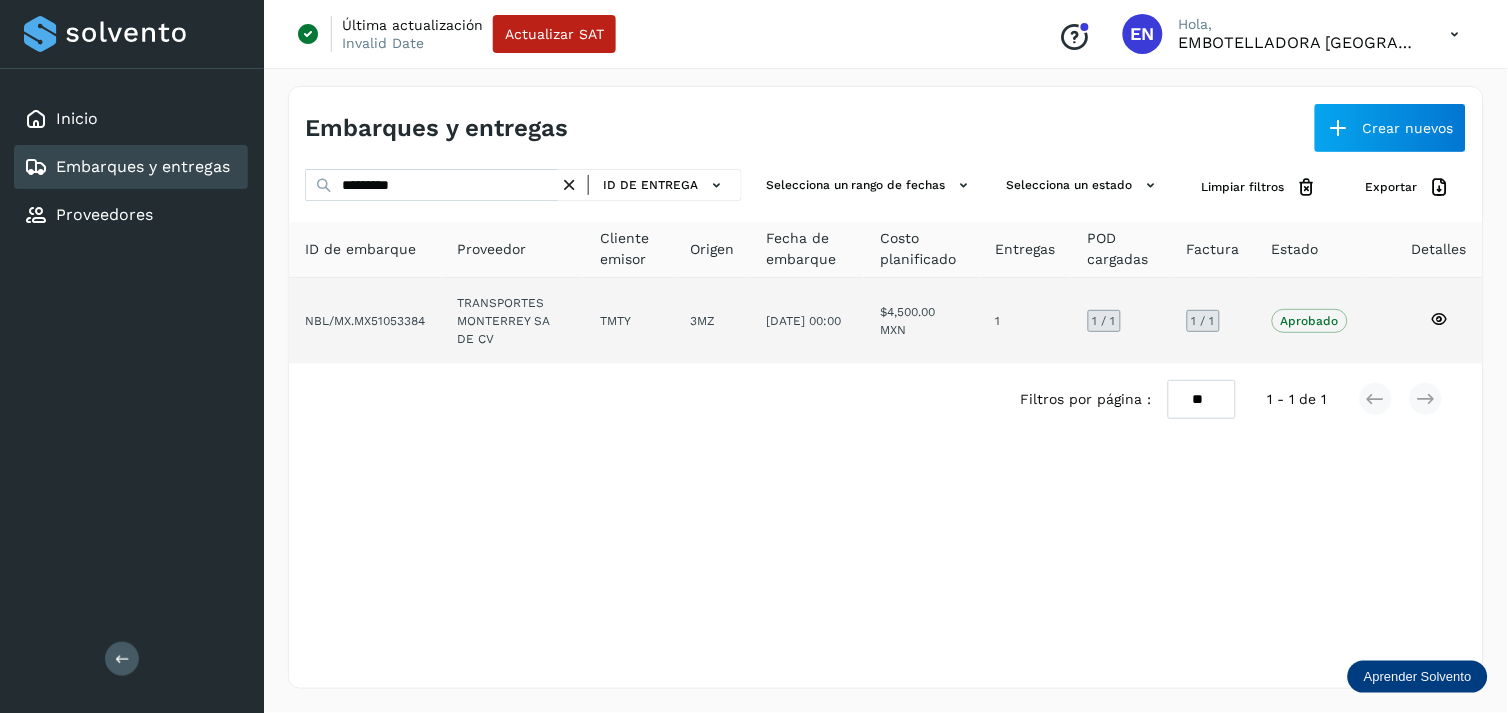 click on "TRANSPORTES MONTERREY SA DE CV" 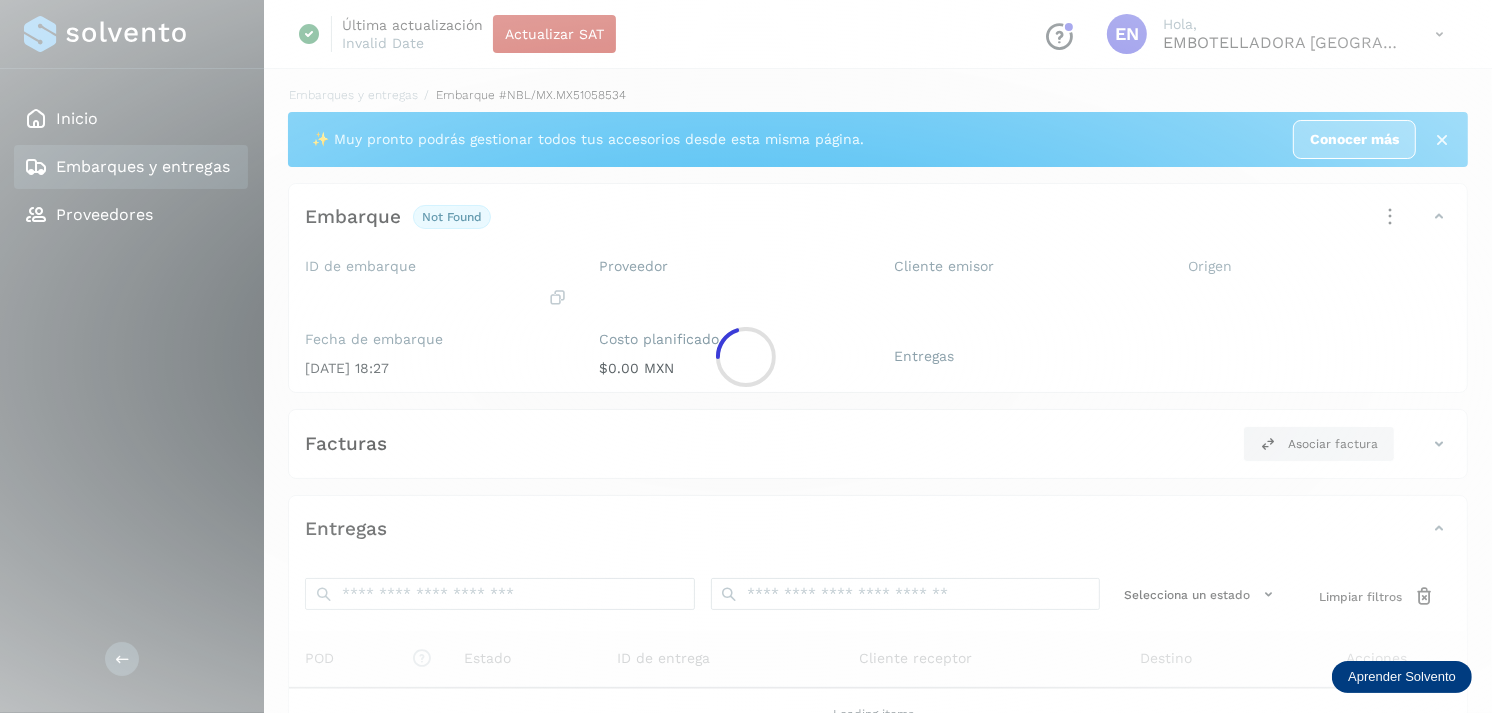 click 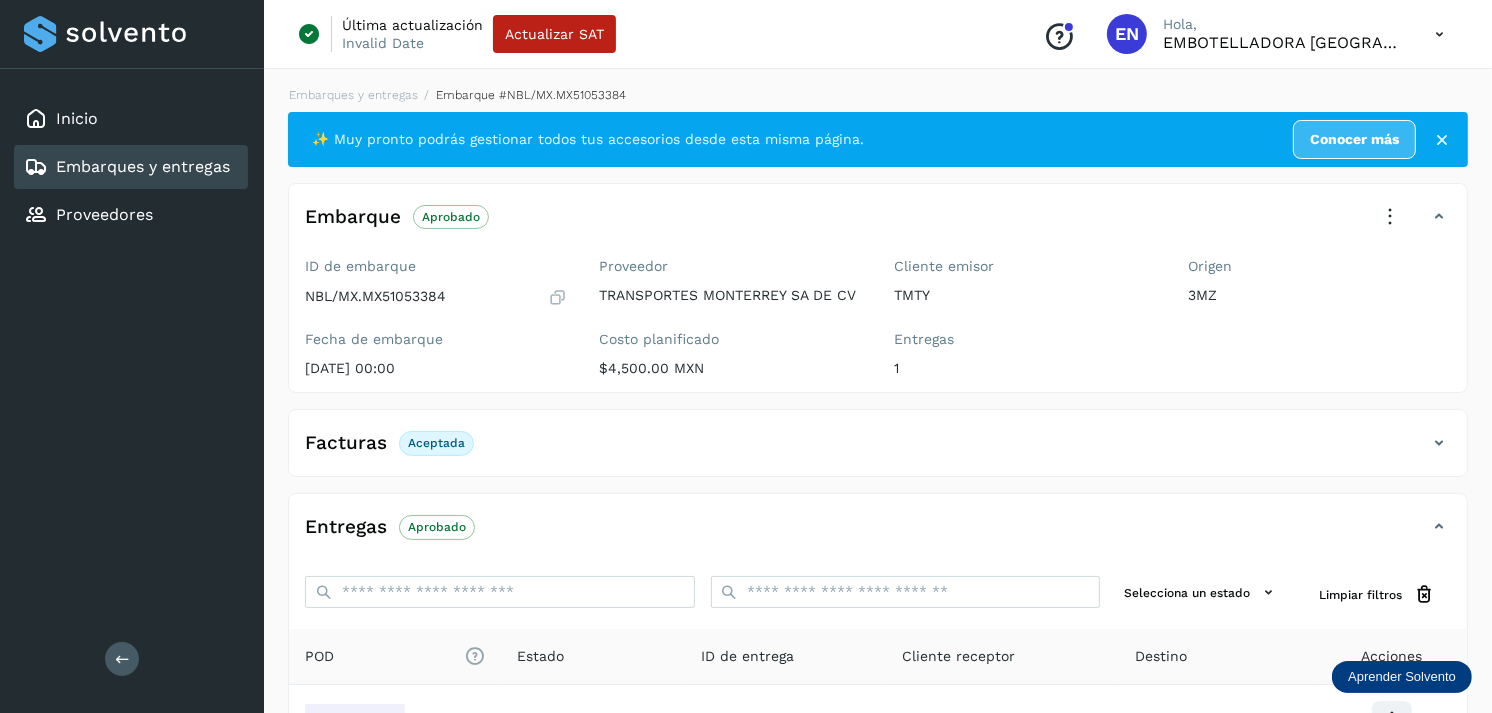 scroll, scrollTop: 241, scrollLeft: 0, axis: vertical 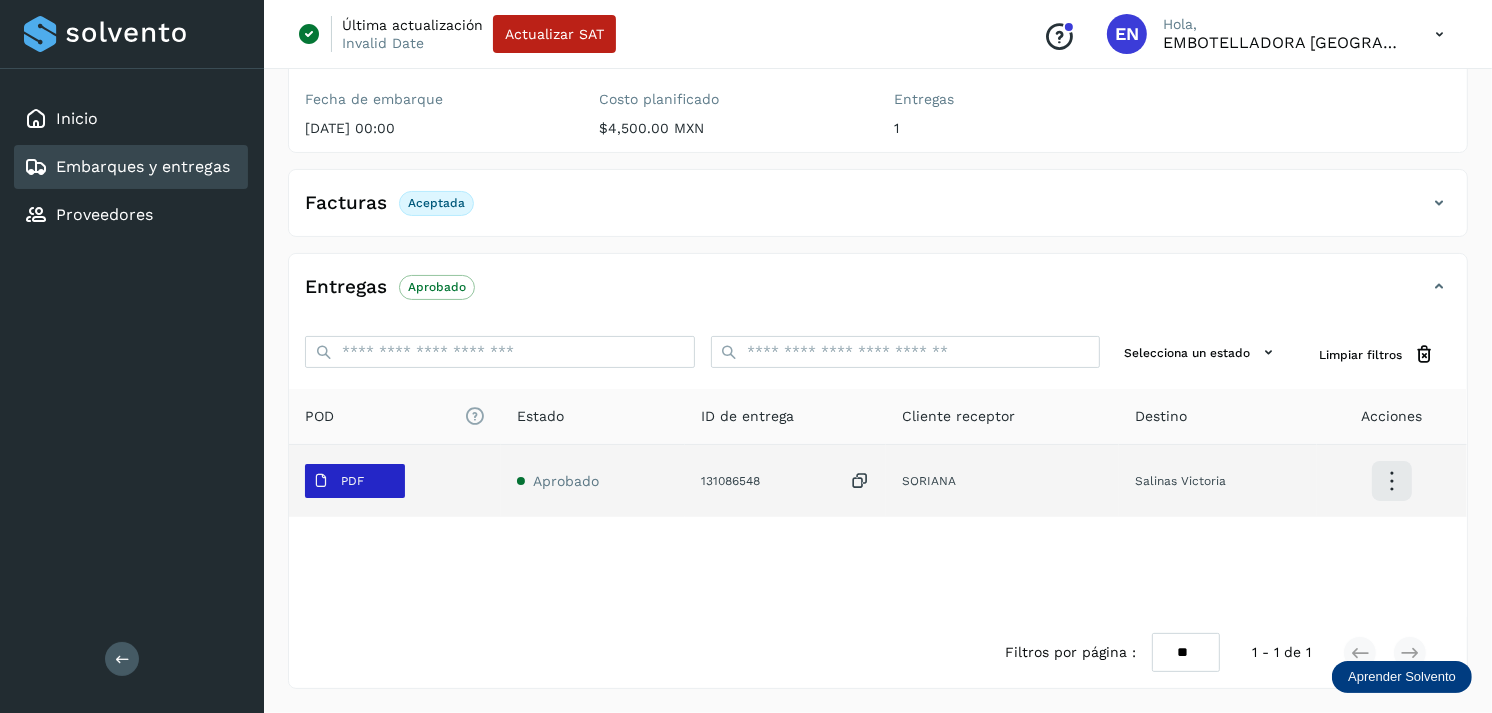 click on "PDF" 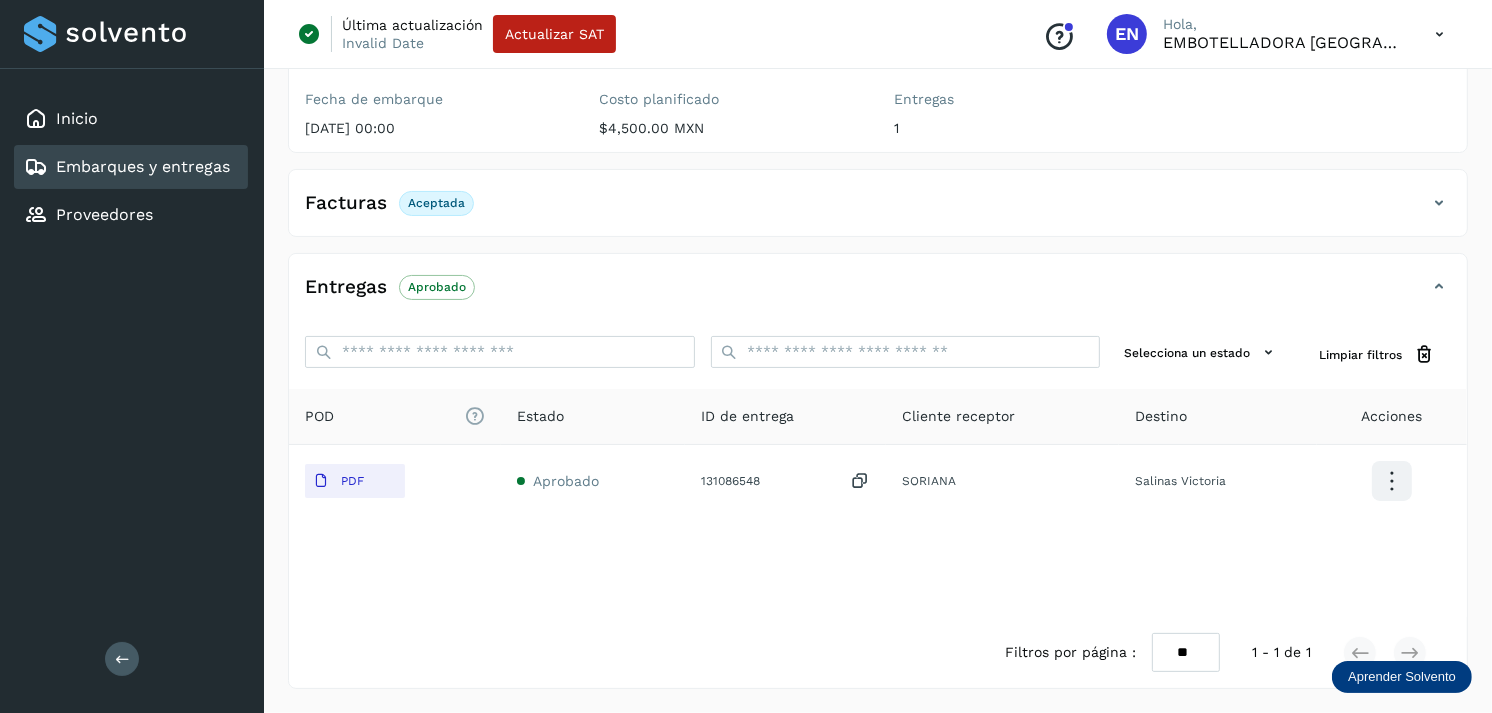 type 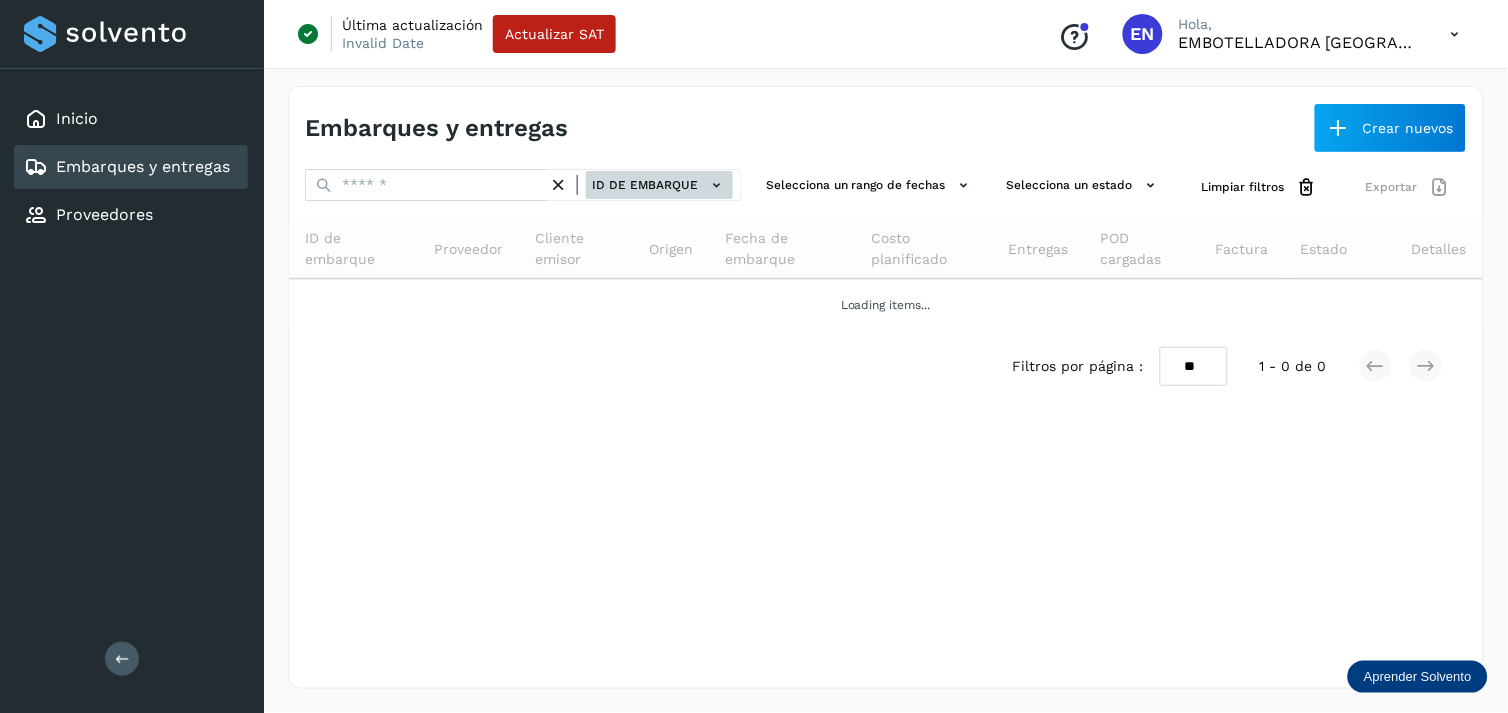 click on "ID de embarque" 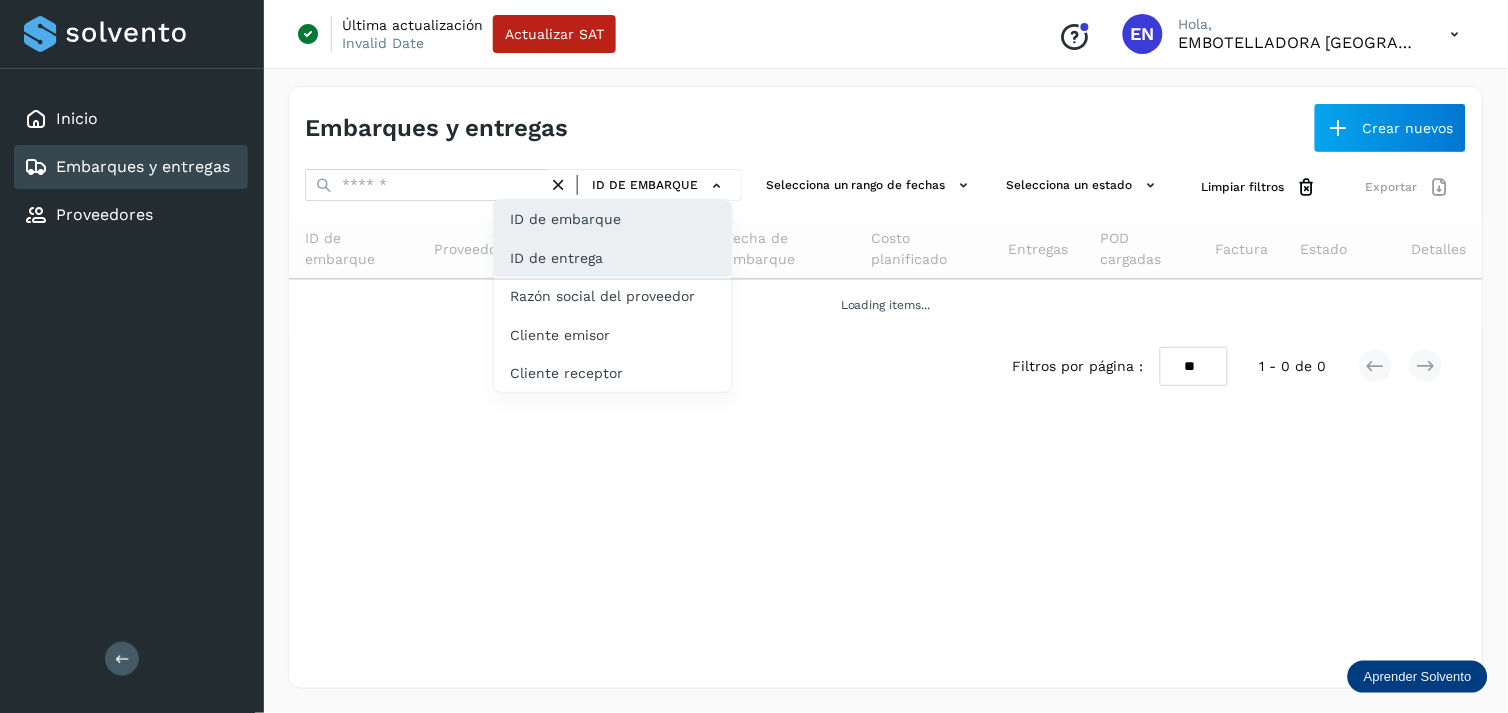 click on "ID de entrega" 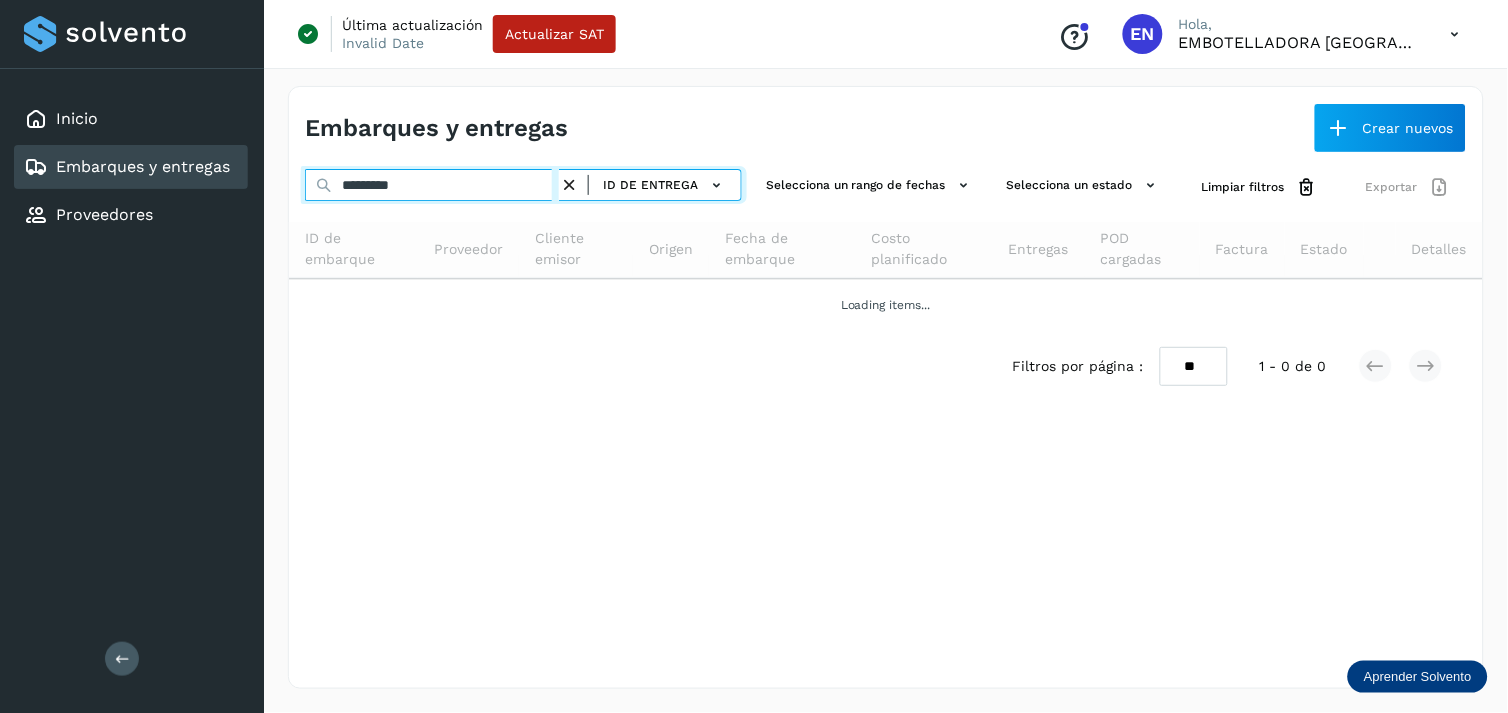 click on "*********" at bounding box center (432, 185) 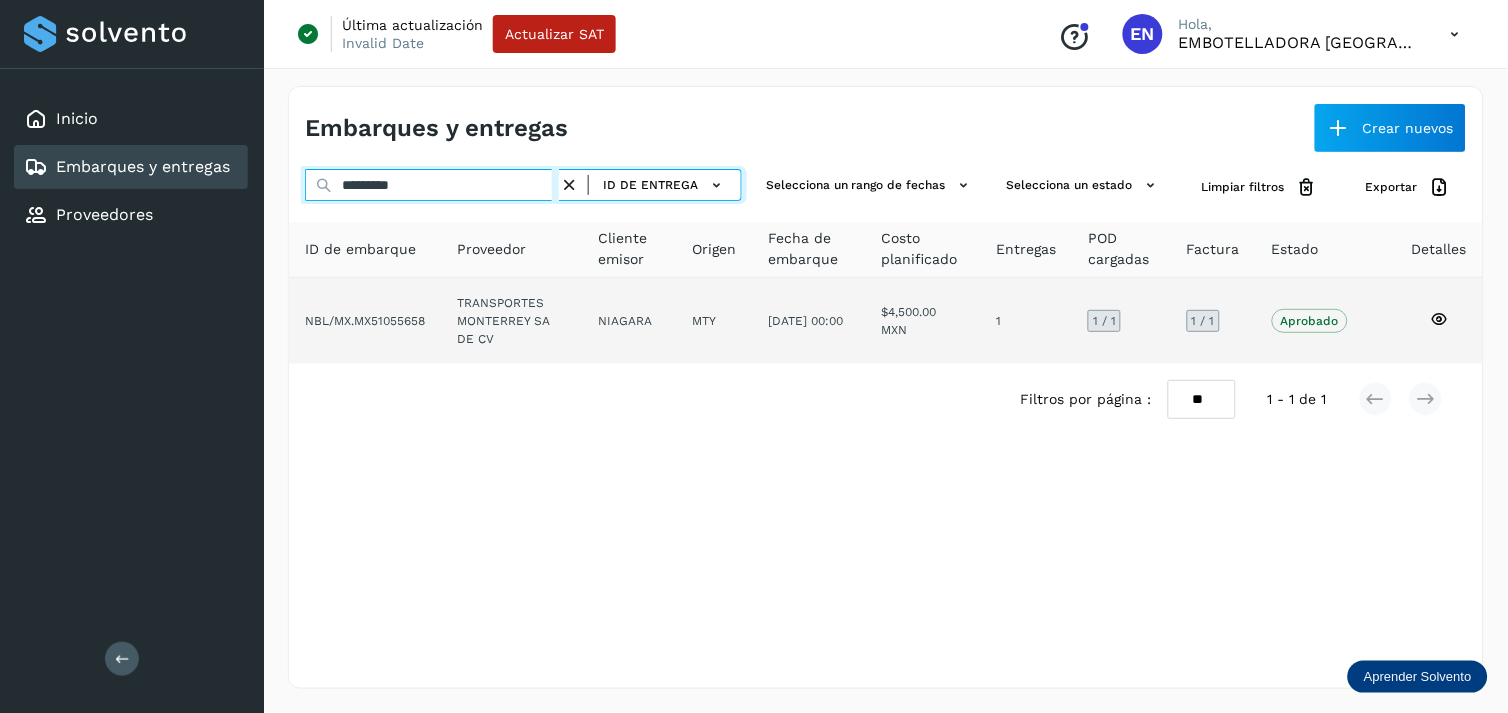 type on "*********" 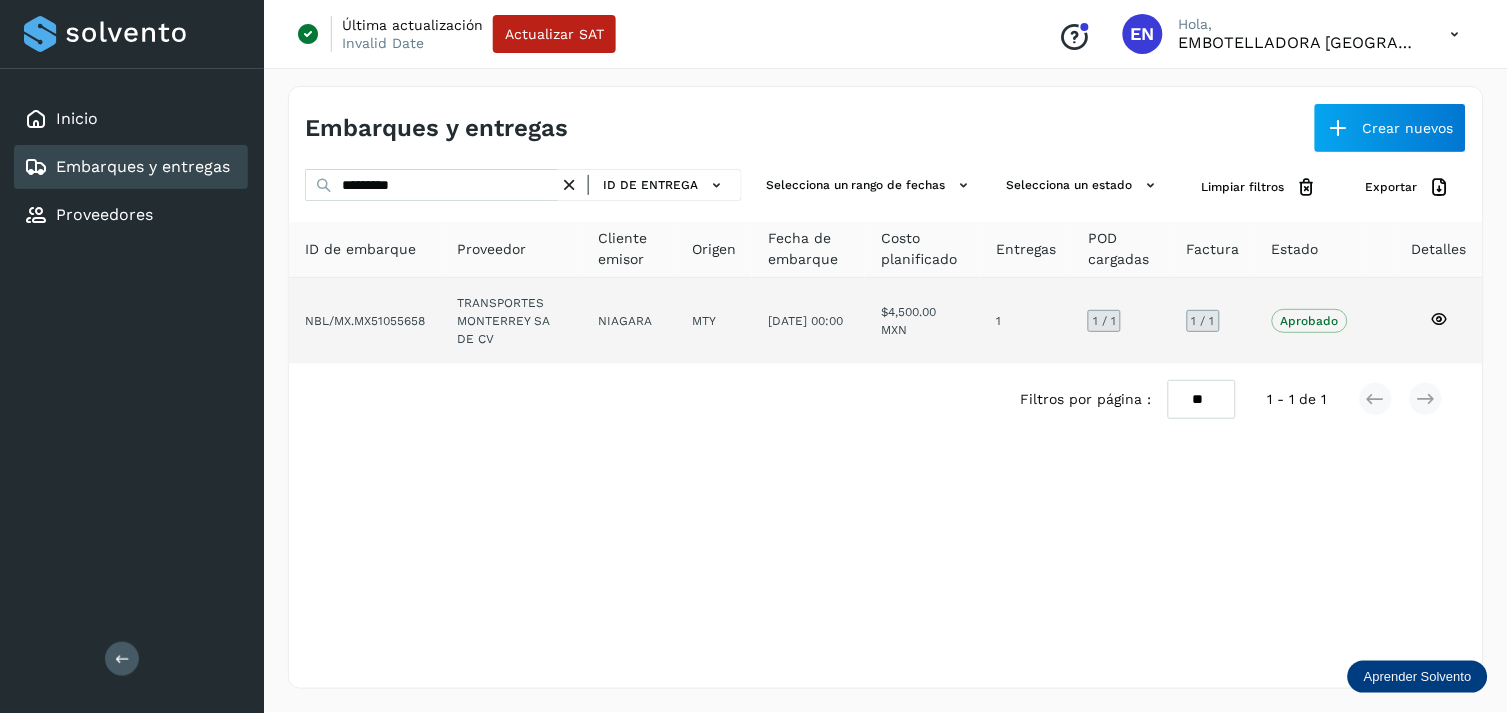 click on "TRANSPORTES MONTERREY SA DE CV" 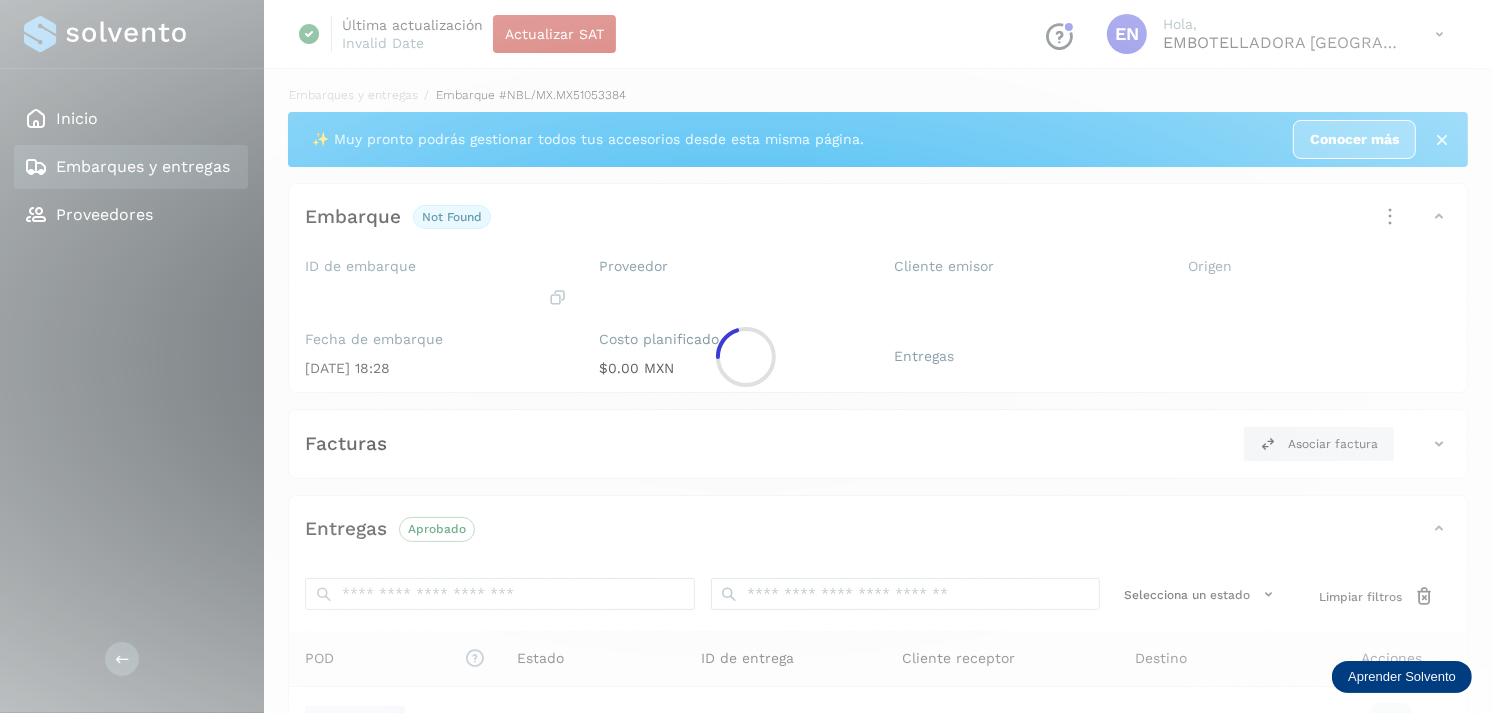 scroll, scrollTop: 241, scrollLeft: 0, axis: vertical 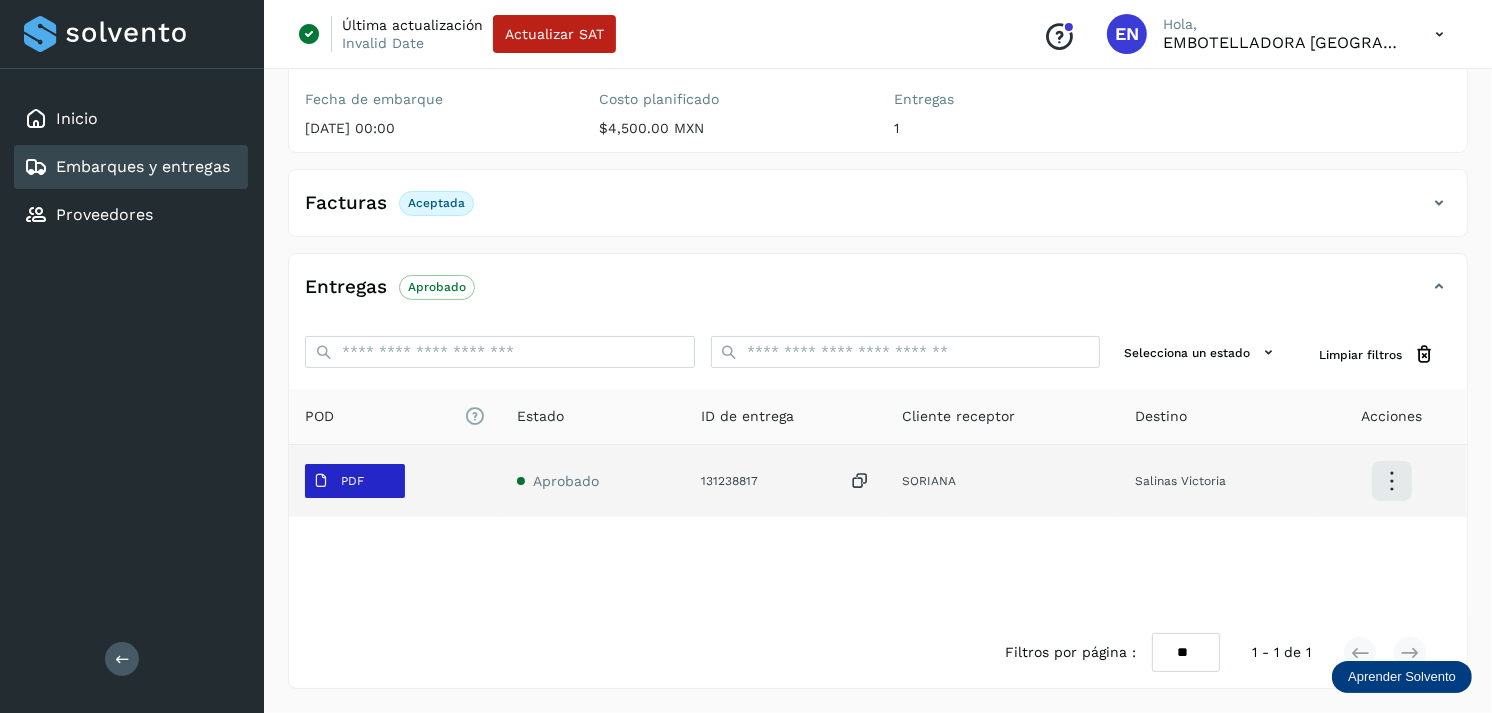 click on "PDF" at bounding box center [352, 481] 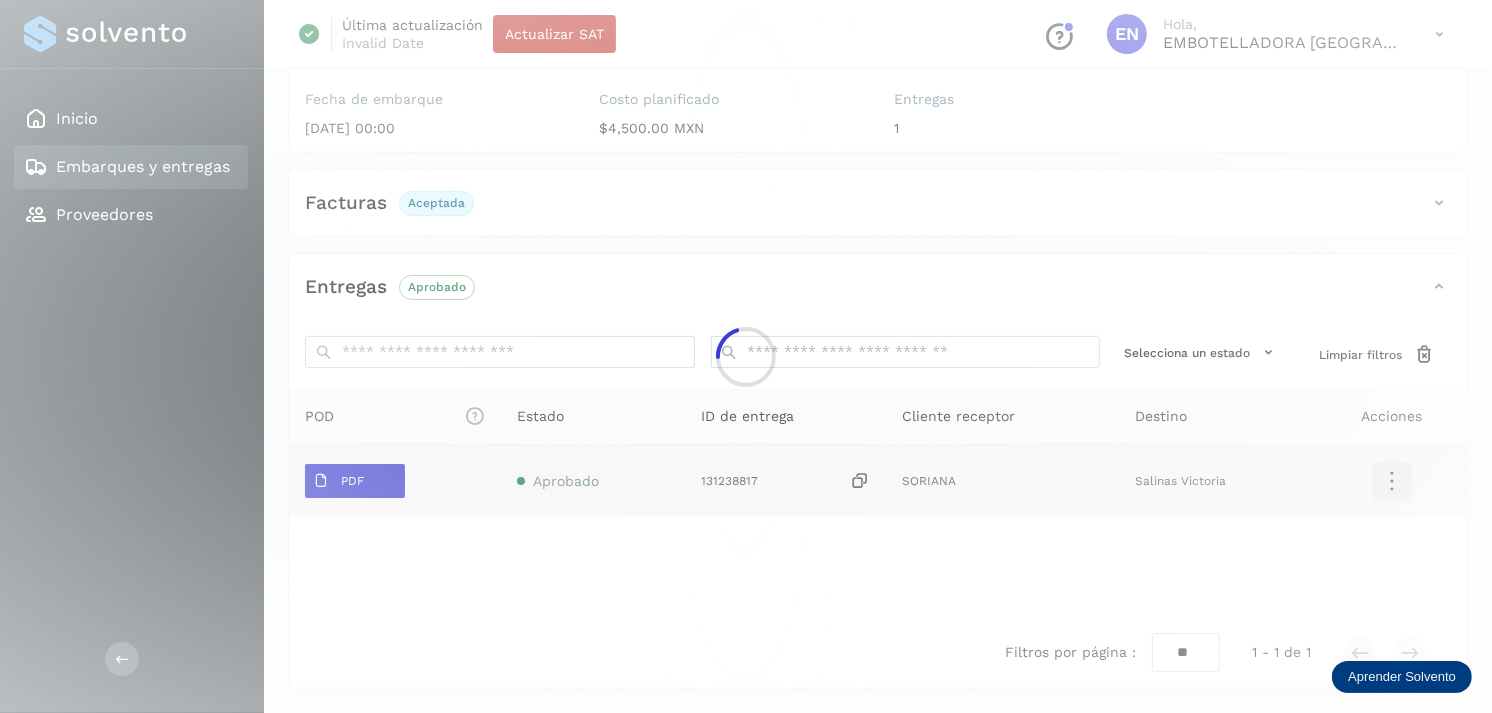 type 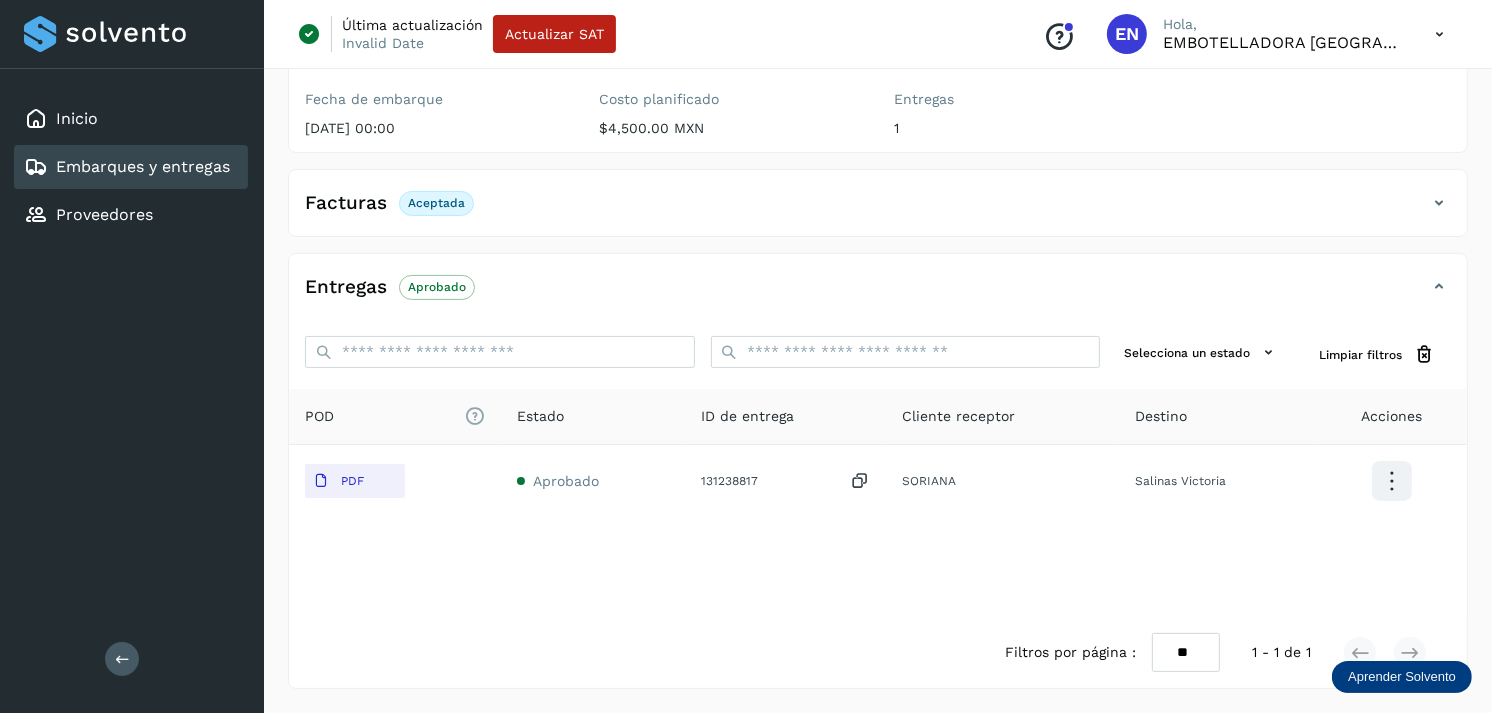 click on "Embarques y entregas" at bounding box center [143, 166] 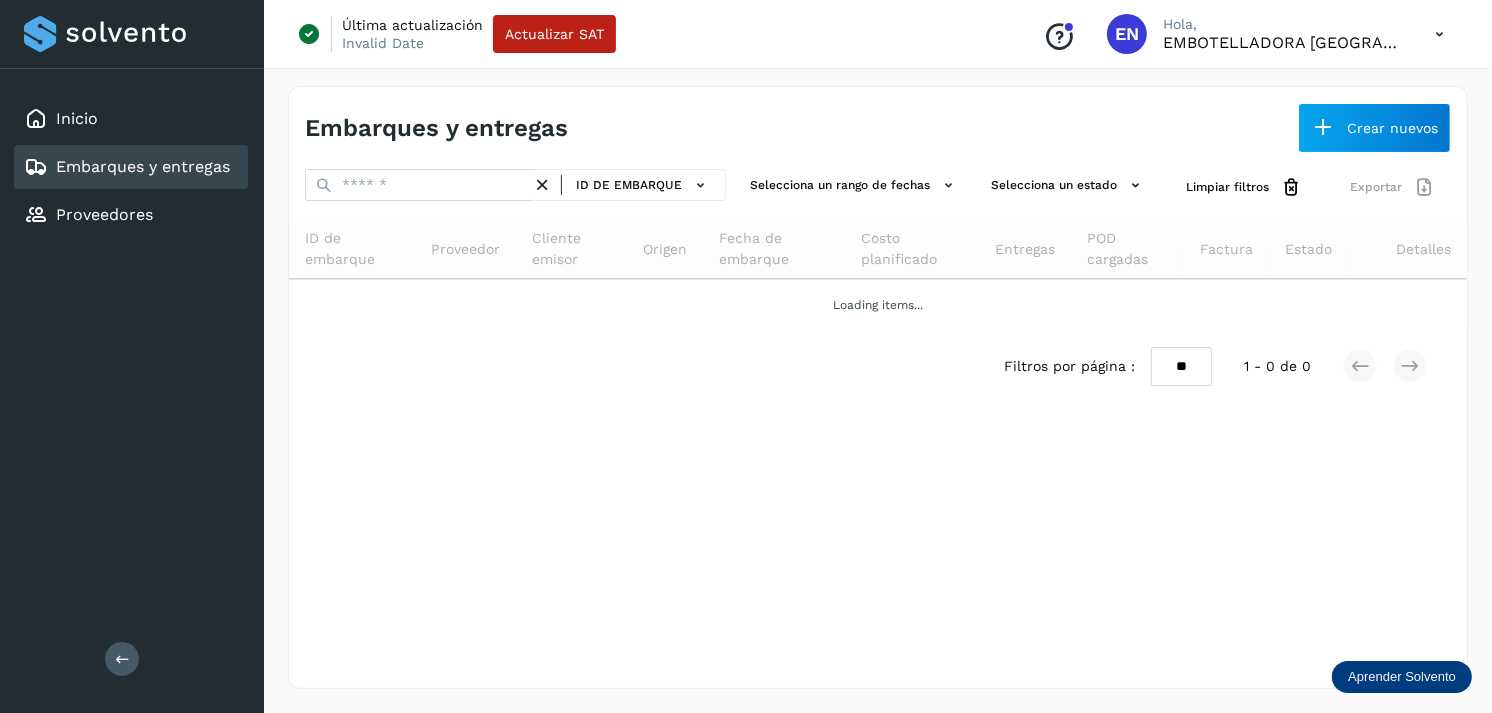 scroll, scrollTop: 0, scrollLeft: 0, axis: both 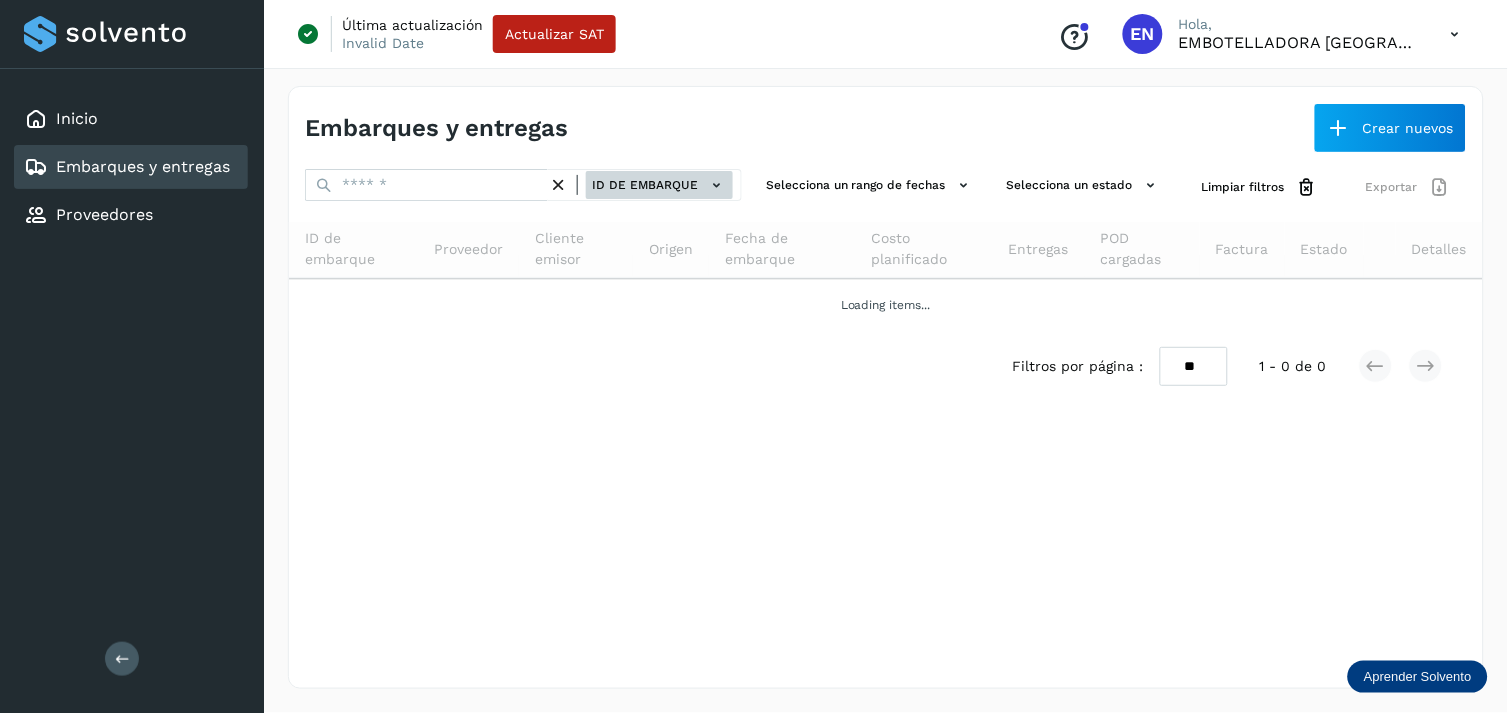 click on "ID de embarque" 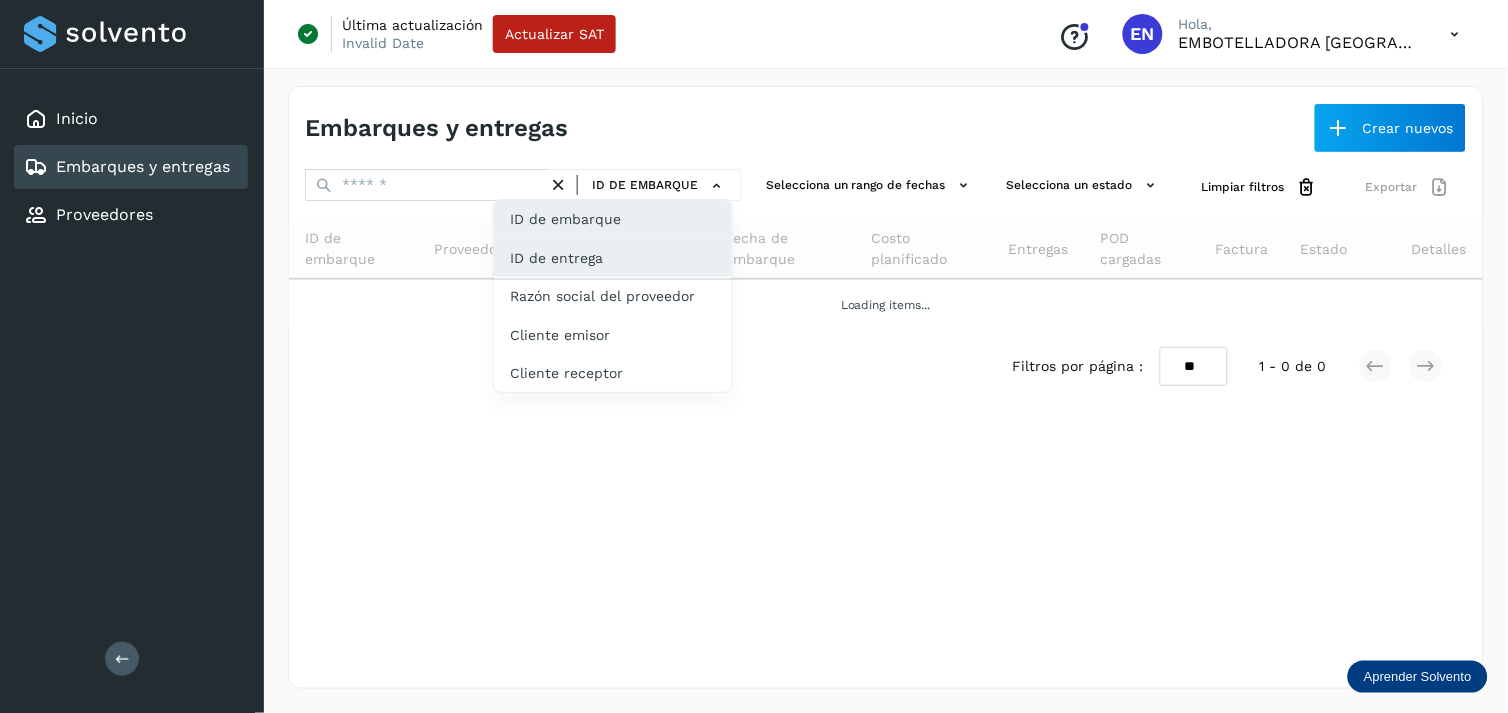 click on "ID de entrega" 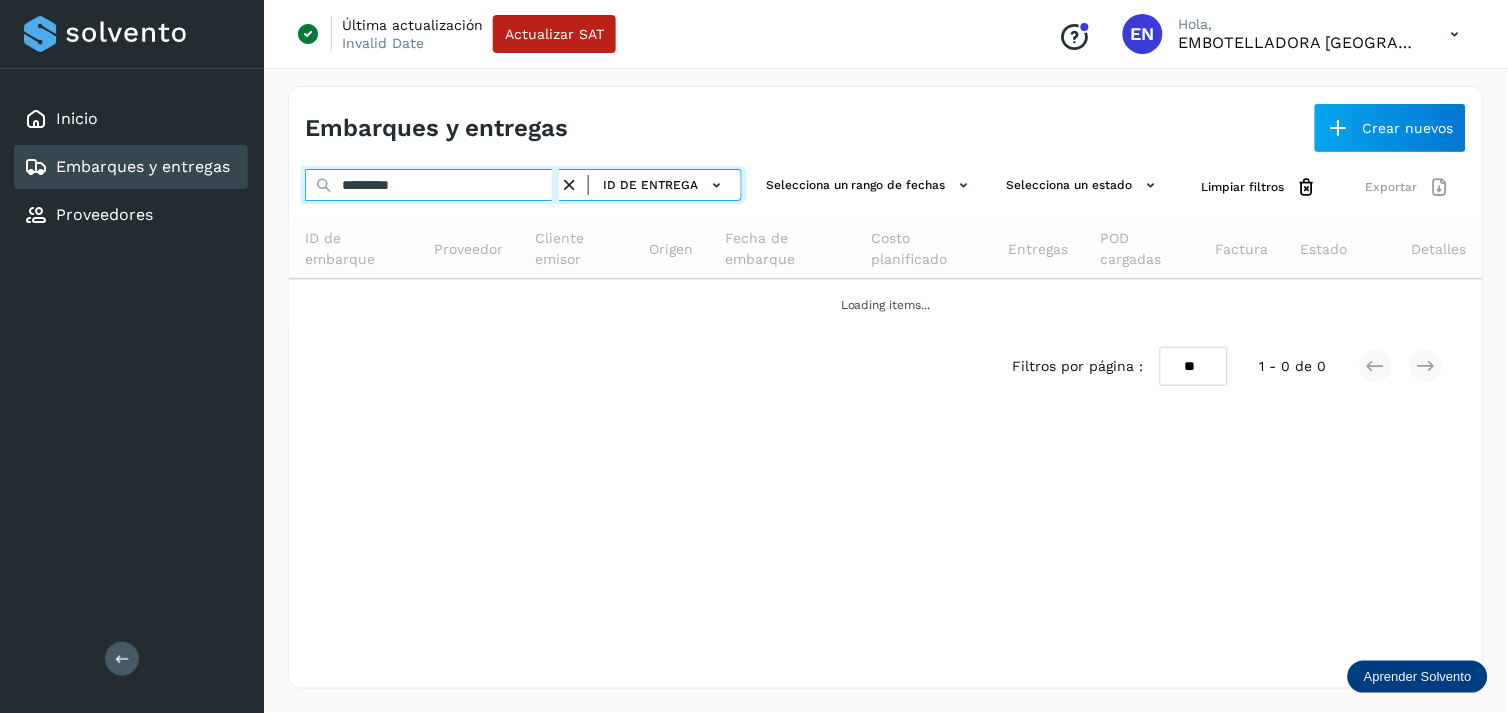 click on "*********" at bounding box center (432, 185) 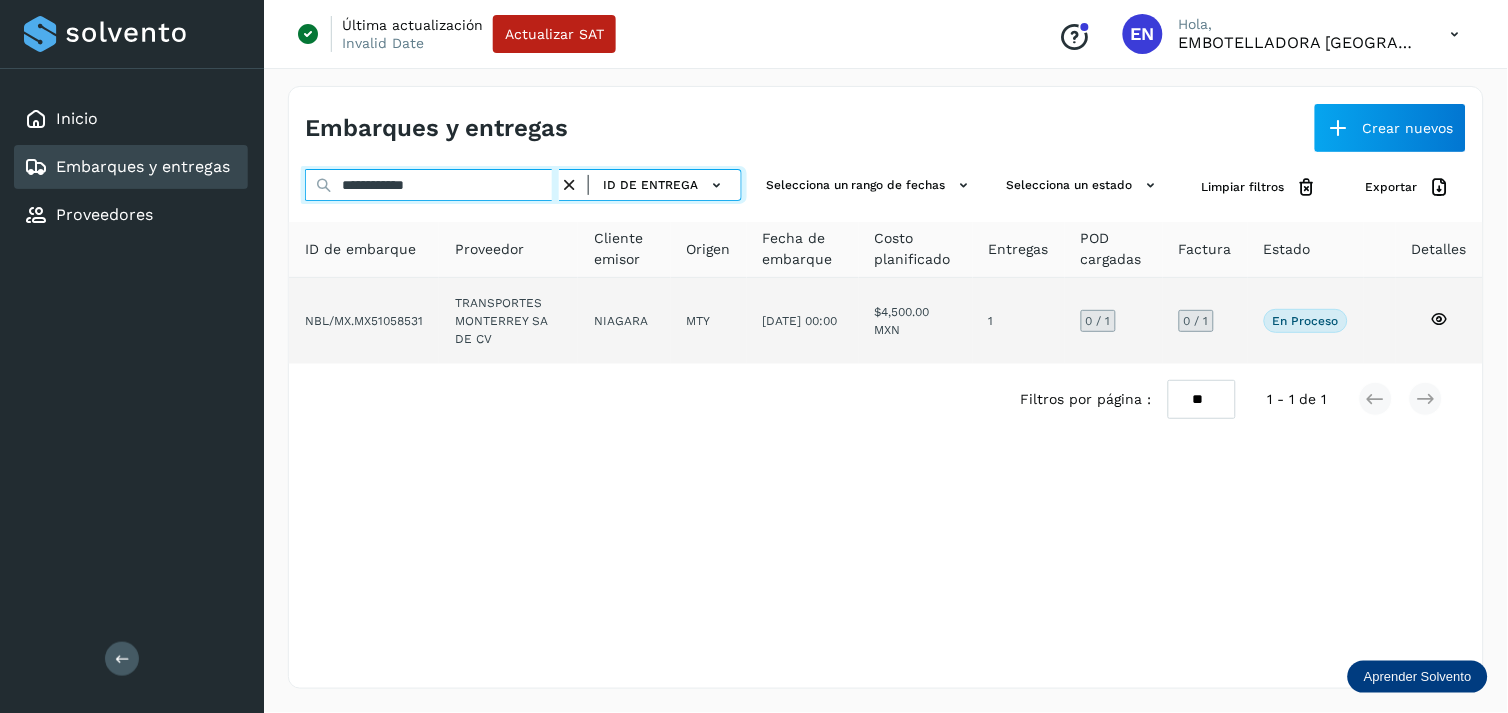 type on "**********" 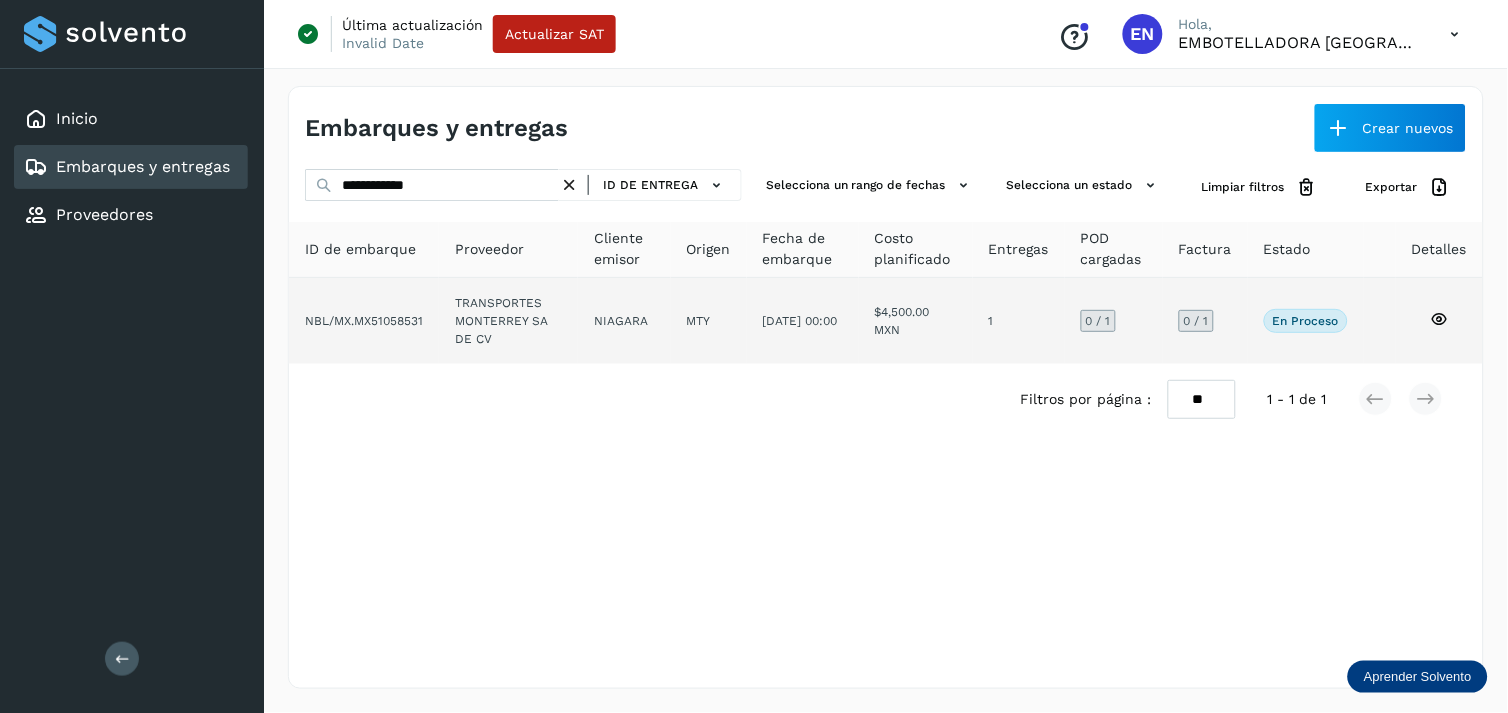 click on "TRANSPORTES MONTERREY SA DE CV" 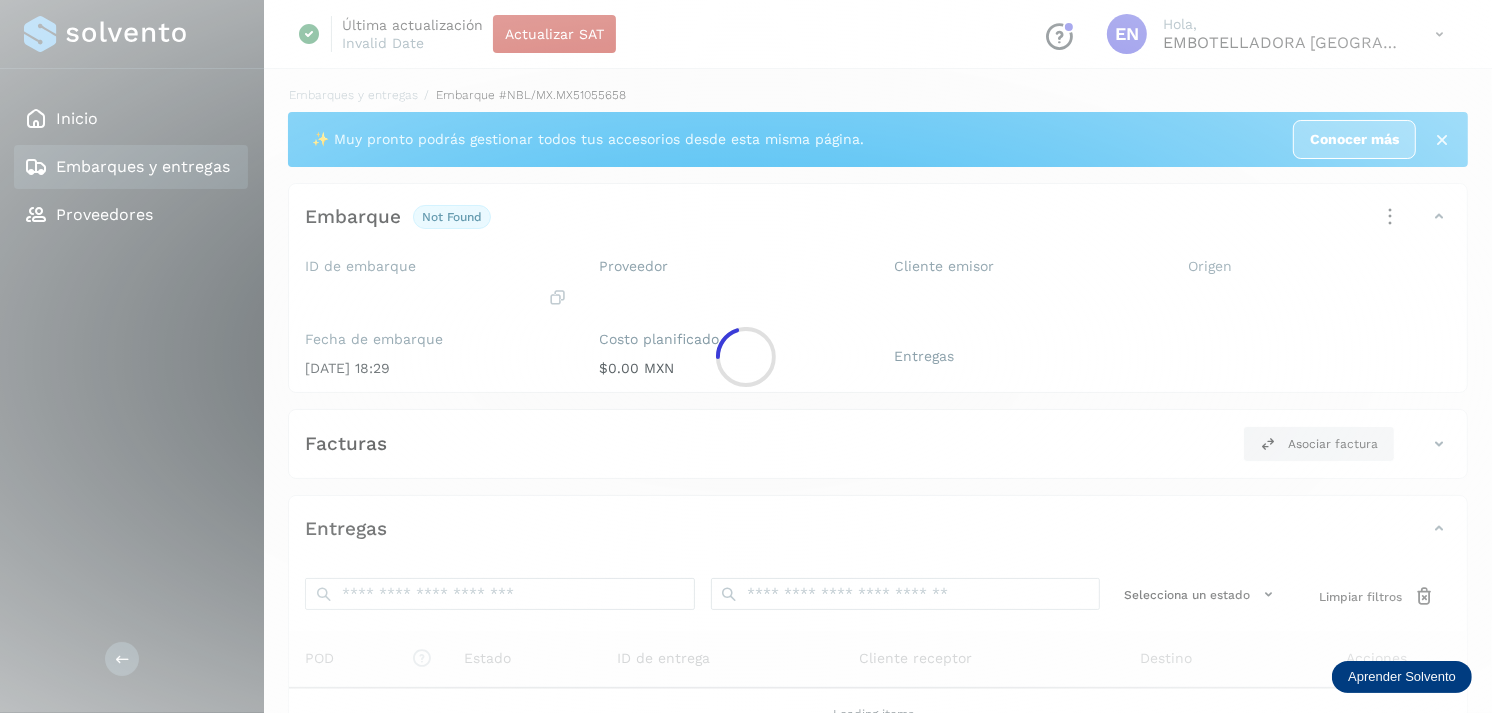 click 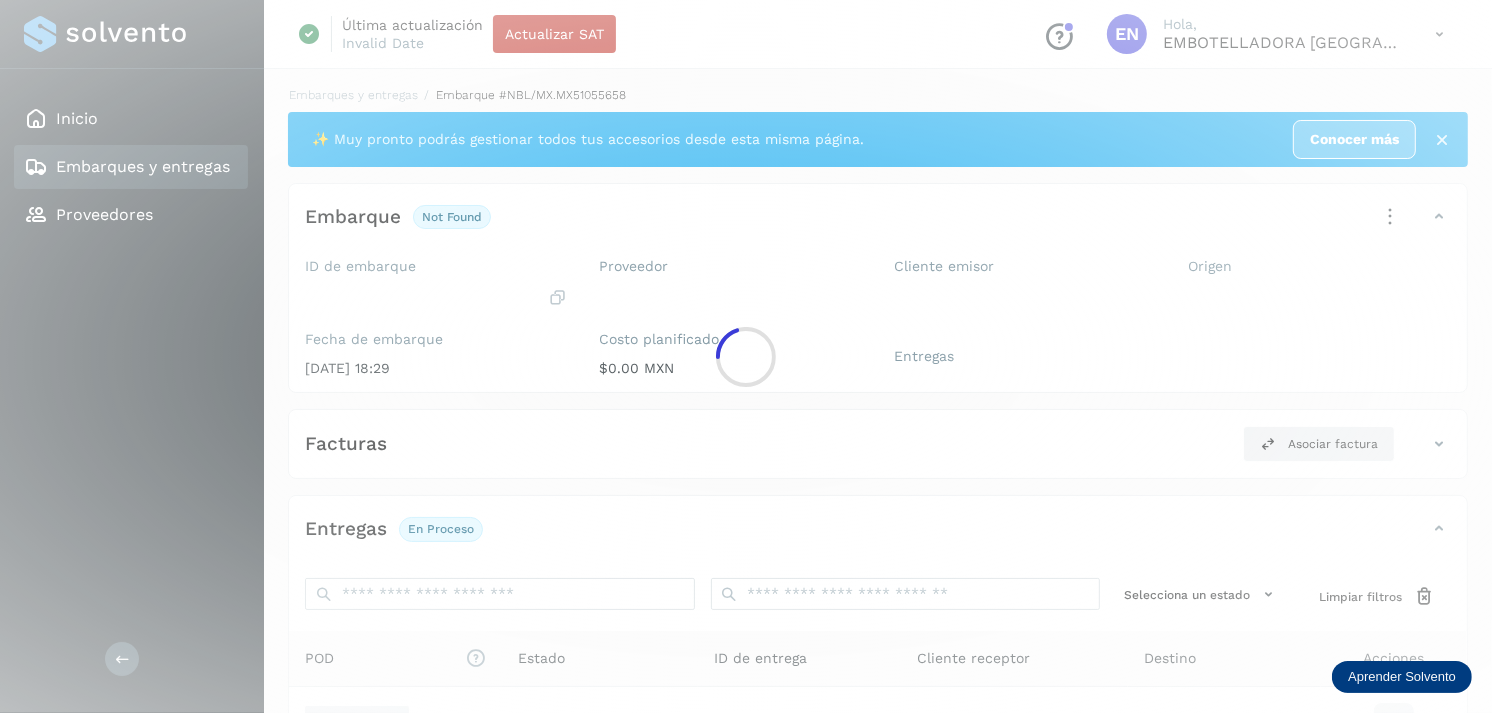 scroll, scrollTop: 243, scrollLeft: 0, axis: vertical 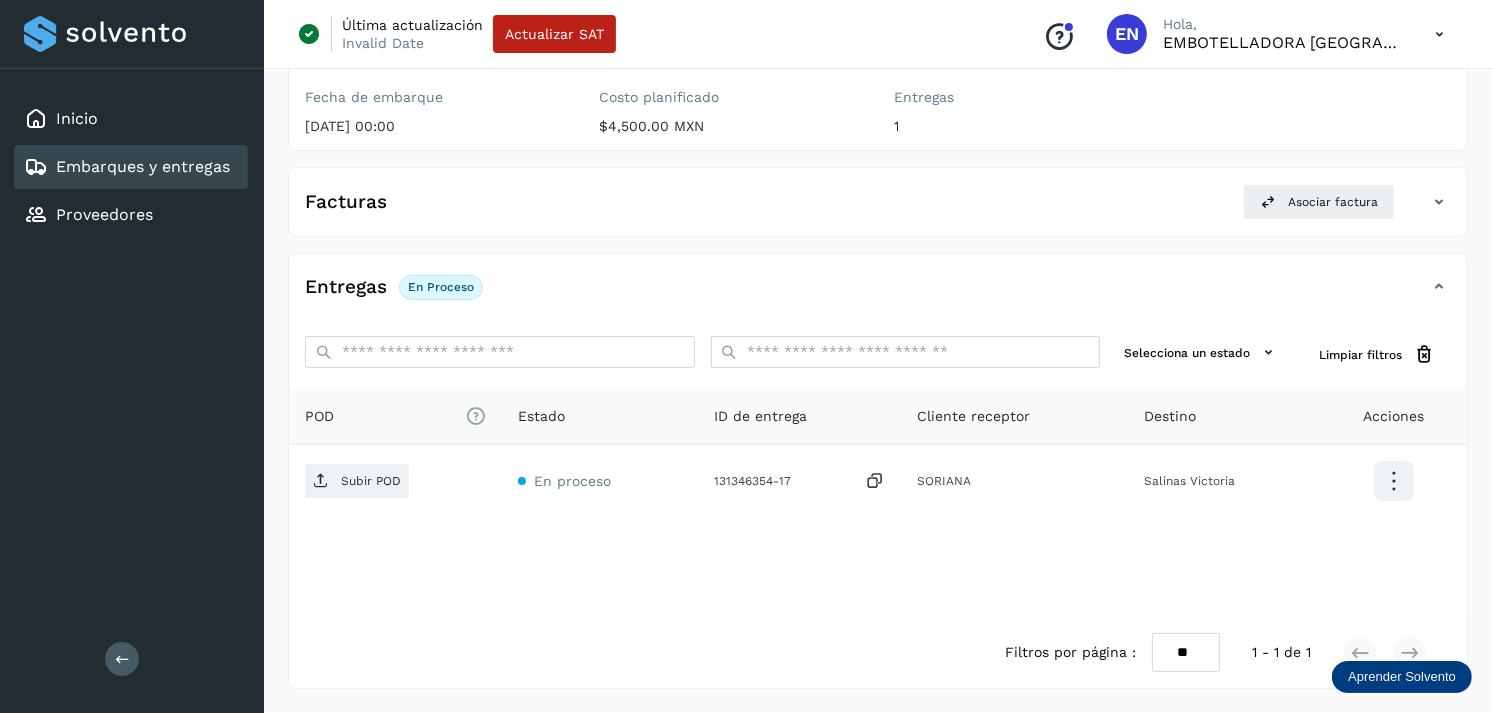 click on "Embarques y entregas" at bounding box center [143, 166] 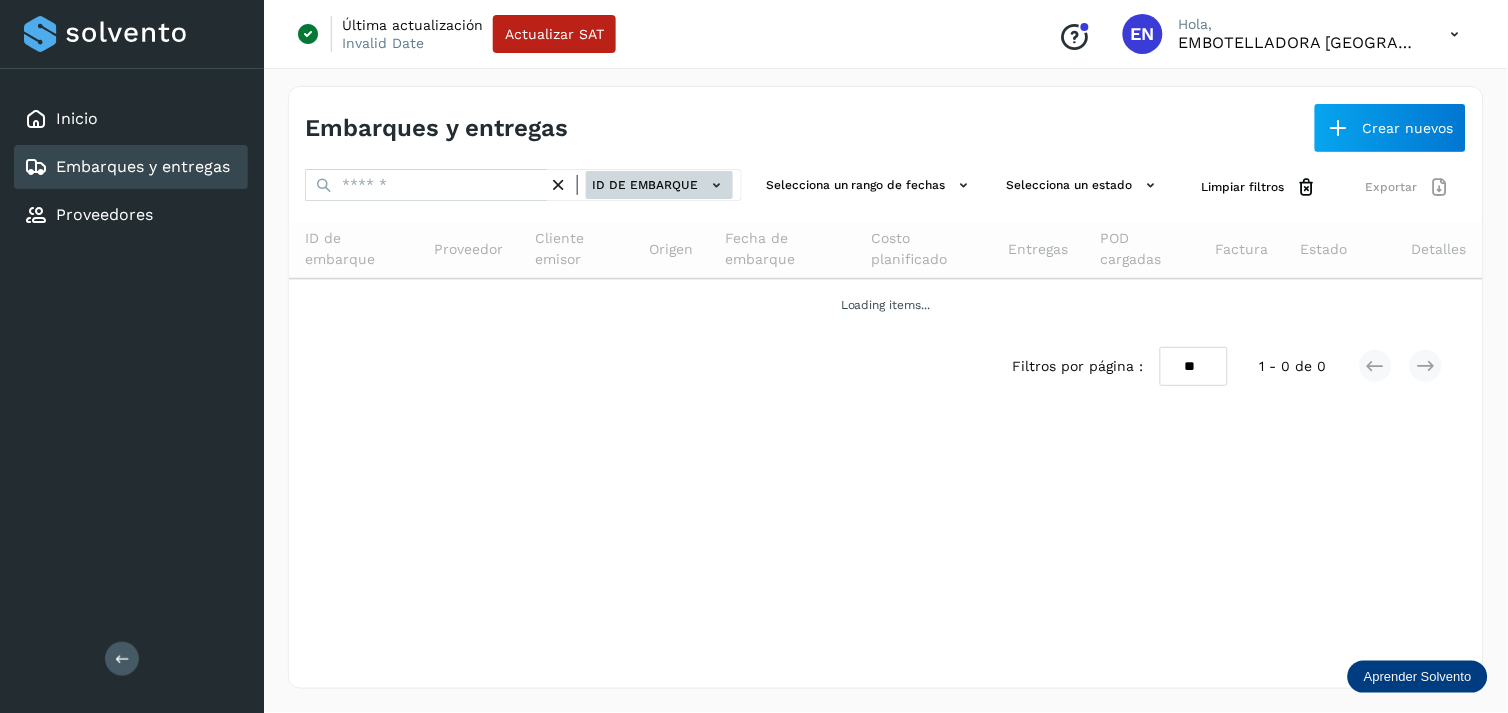 click on "ID de embarque" 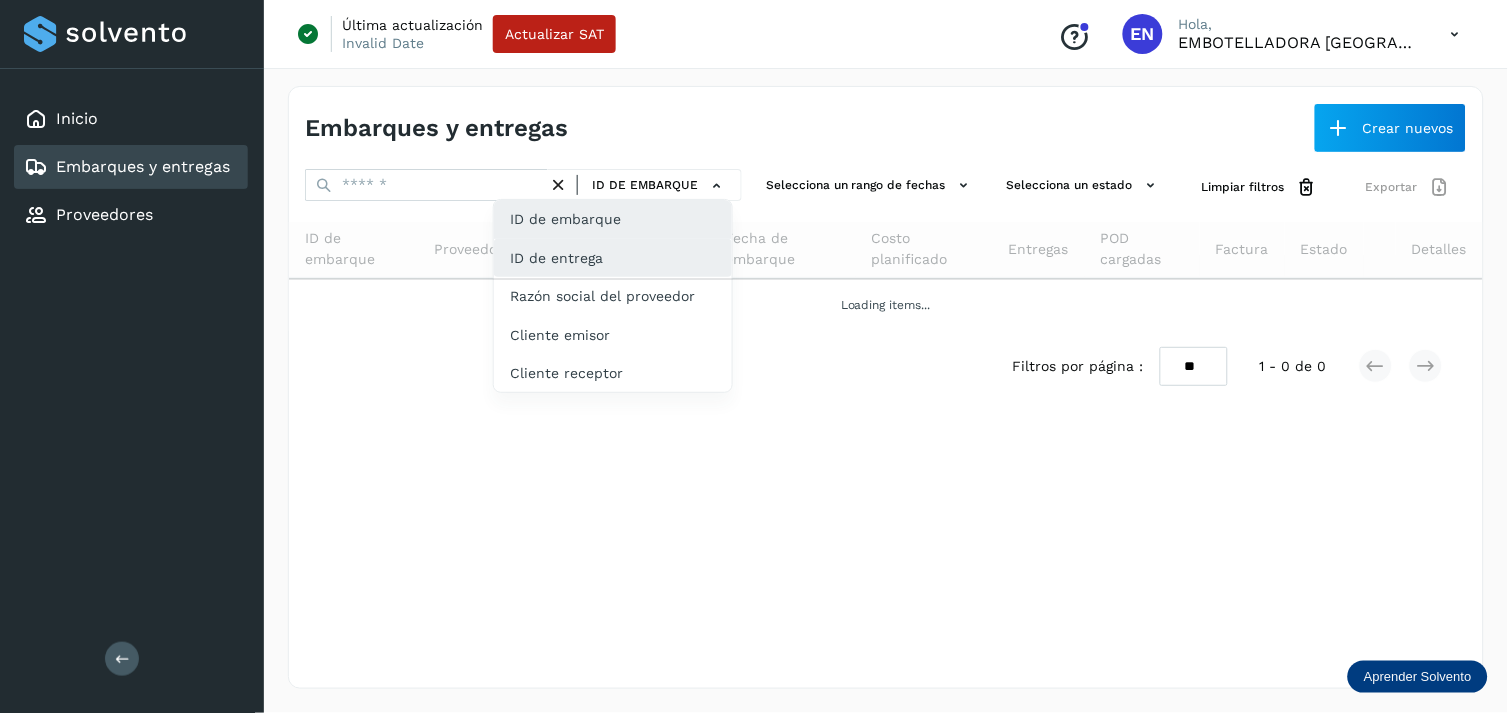 click on "ID de entrega" 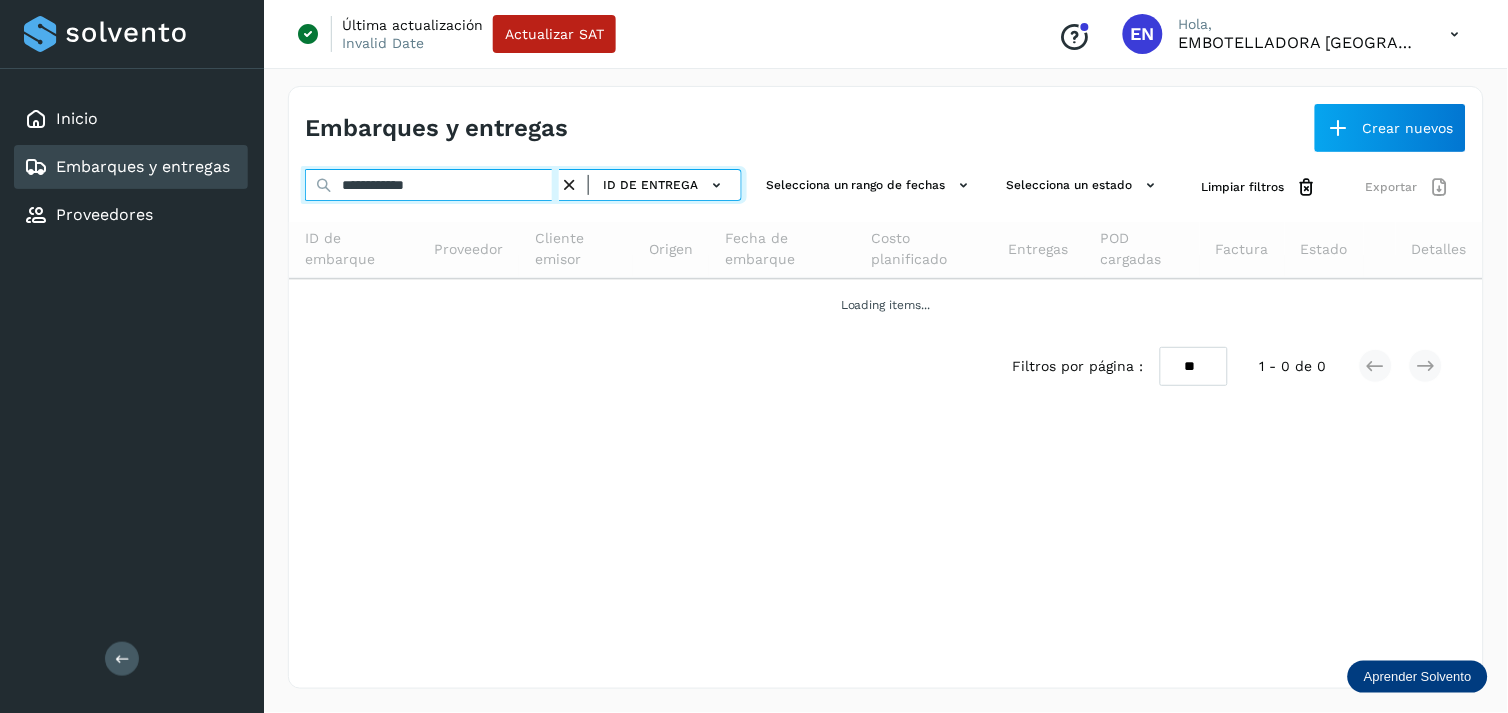 click on "**********" at bounding box center (432, 185) 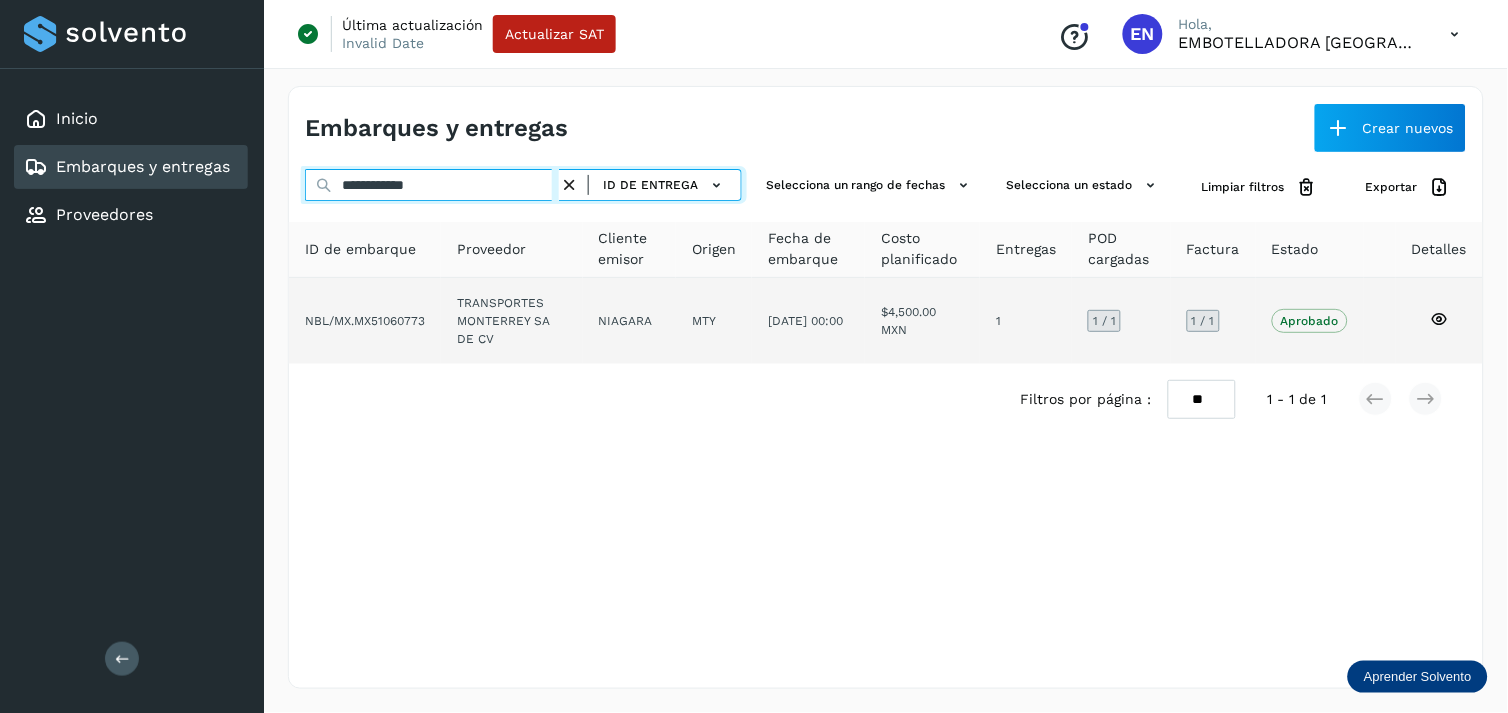 type on "**********" 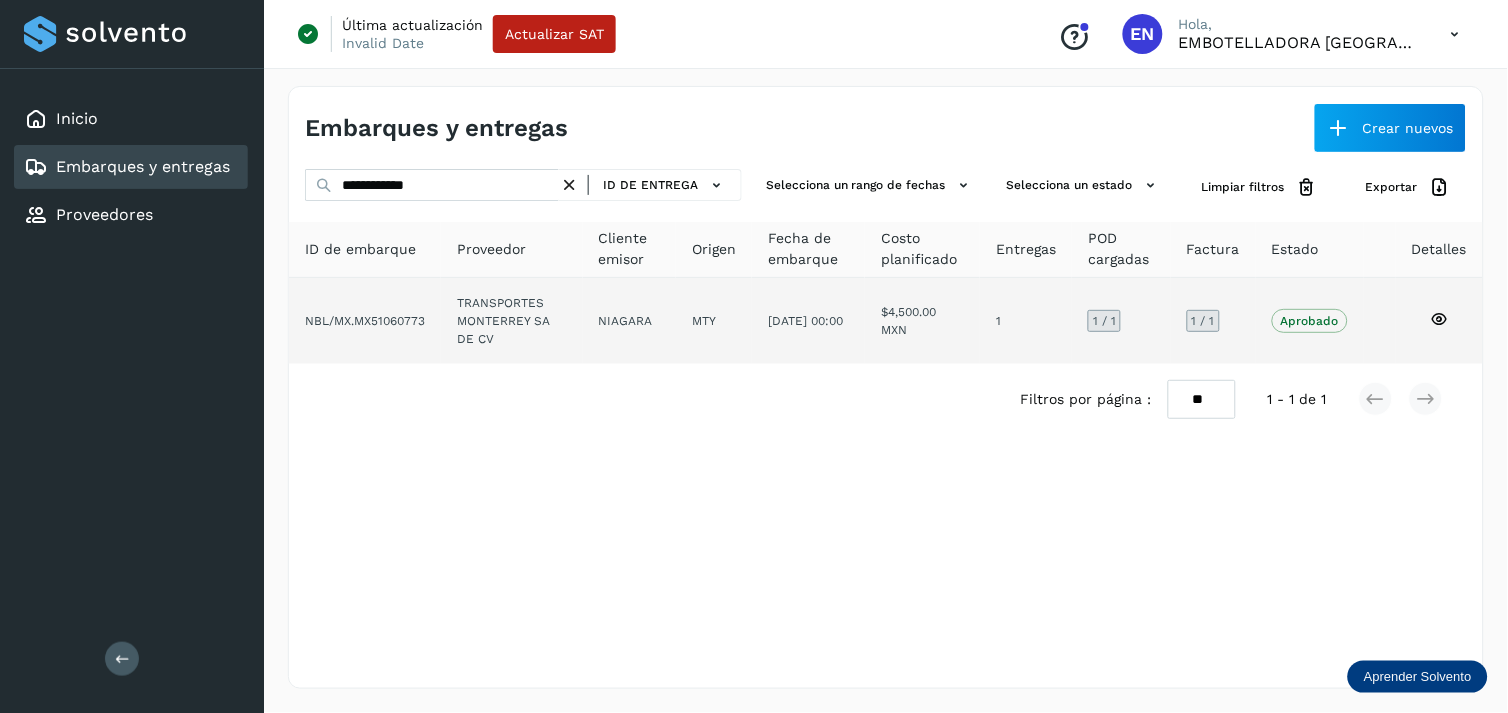 click on "TRANSPORTES MONTERREY SA DE CV" 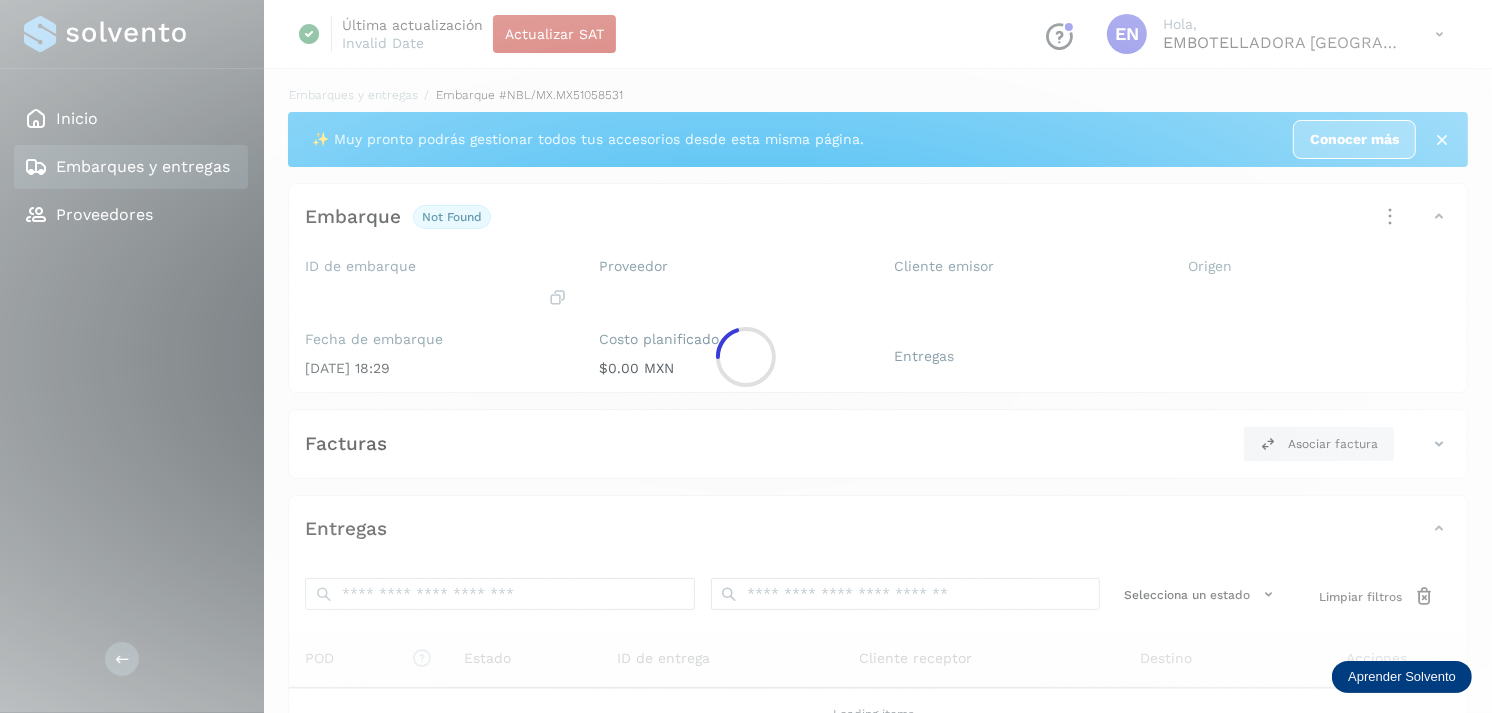 click 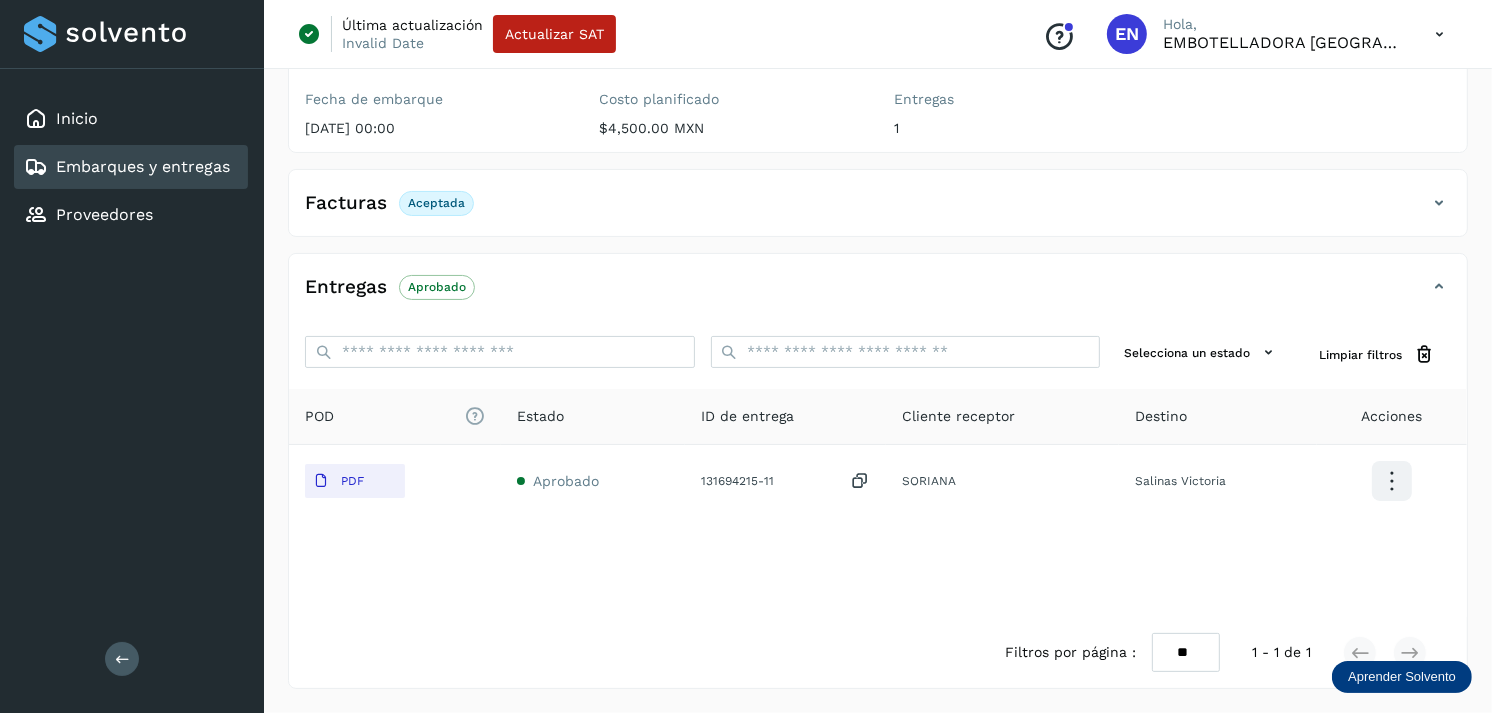 scroll, scrollTop: 241, scrollLeft: 0, axis: vertical 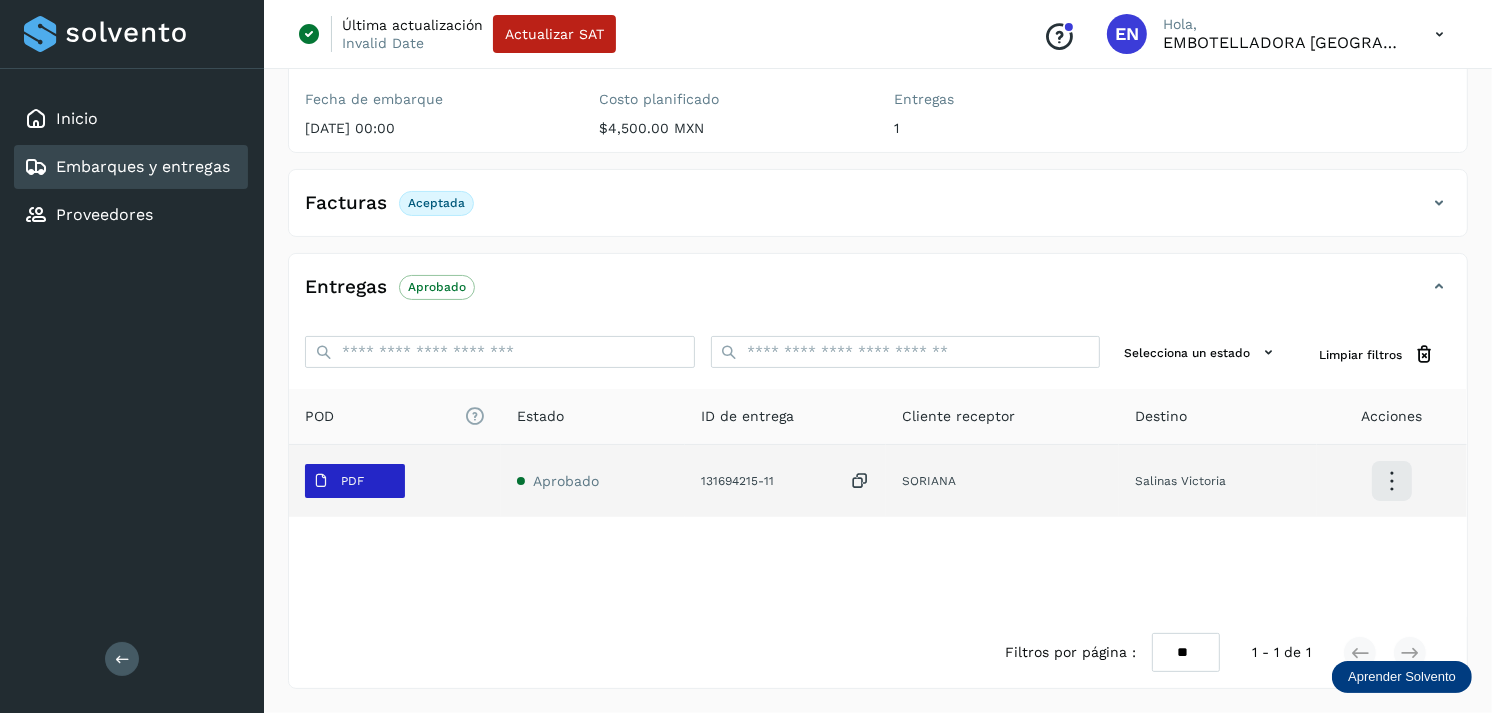 click on "PDF" at bounding box center (338, 481) 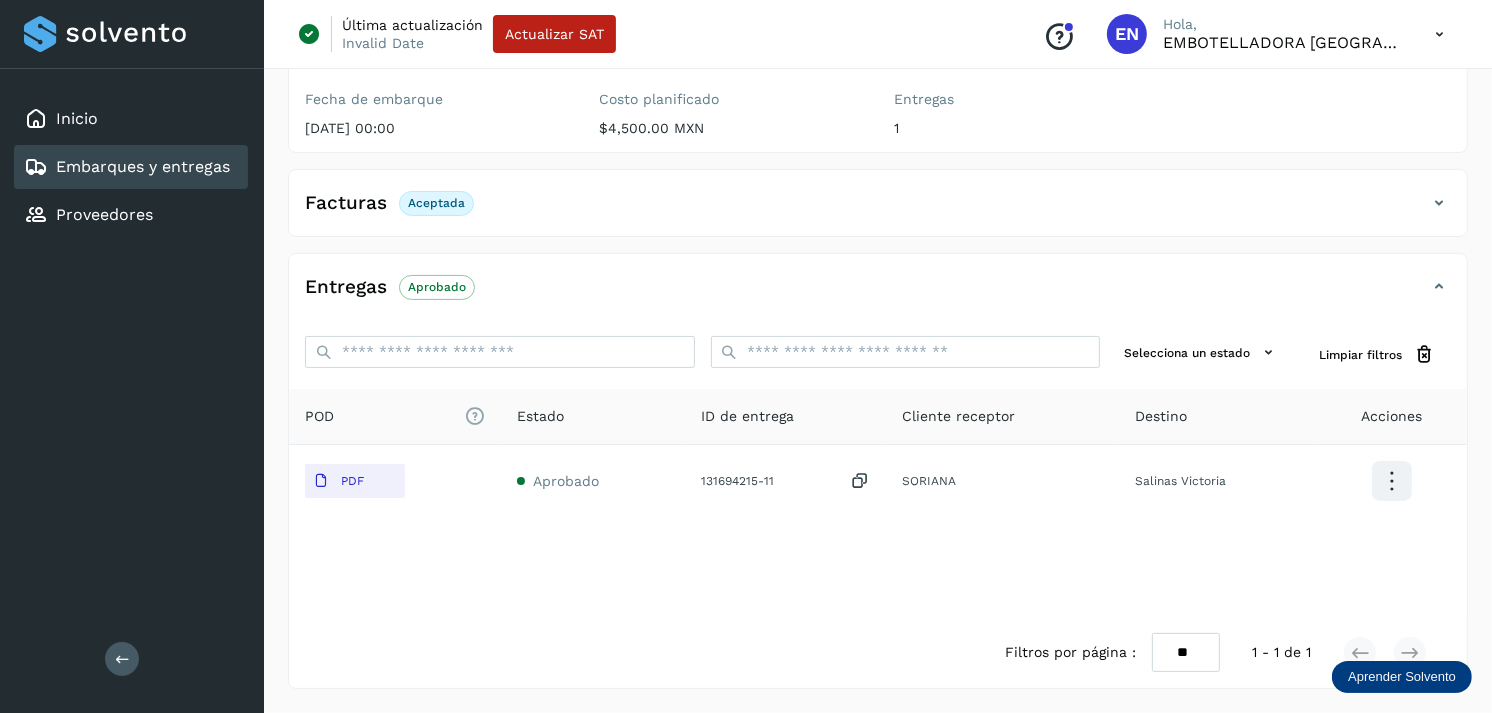 type 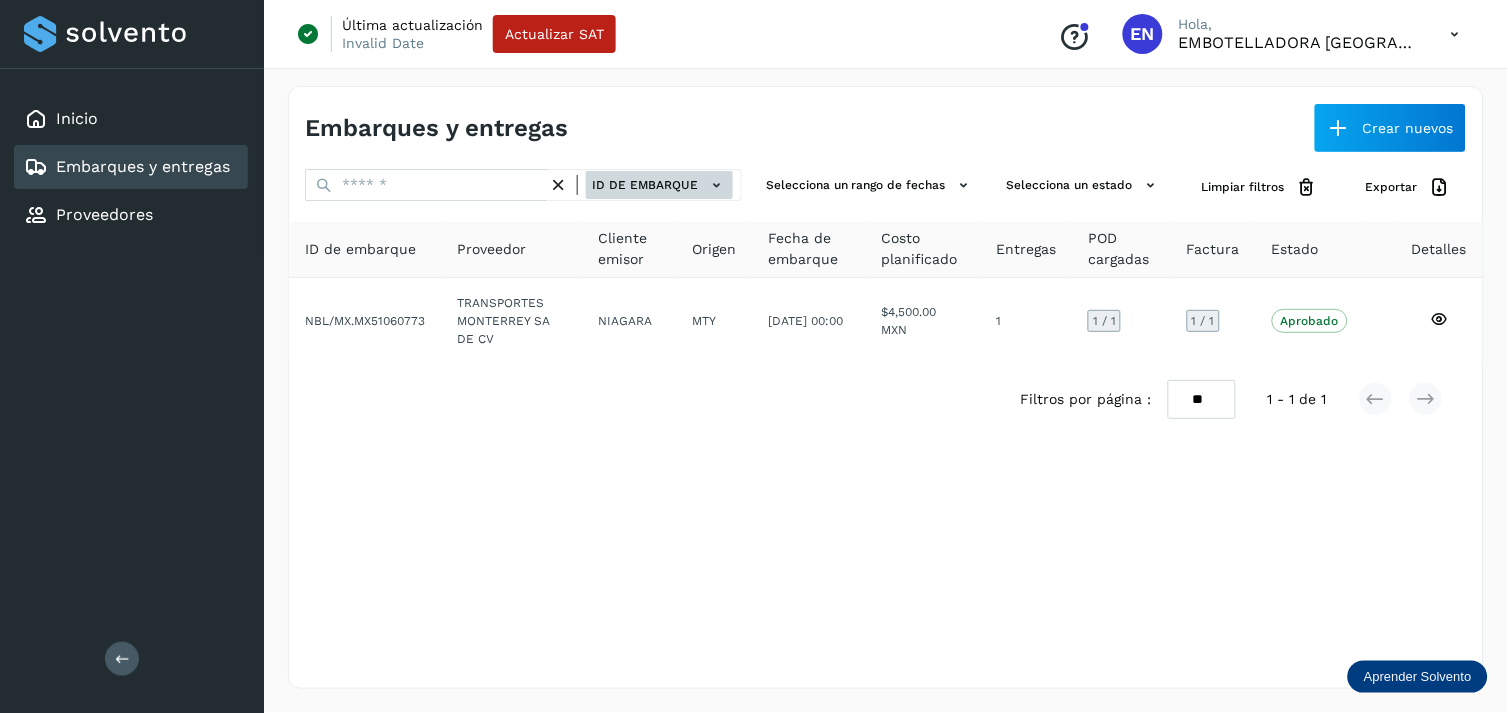 click on "ID de embarque" 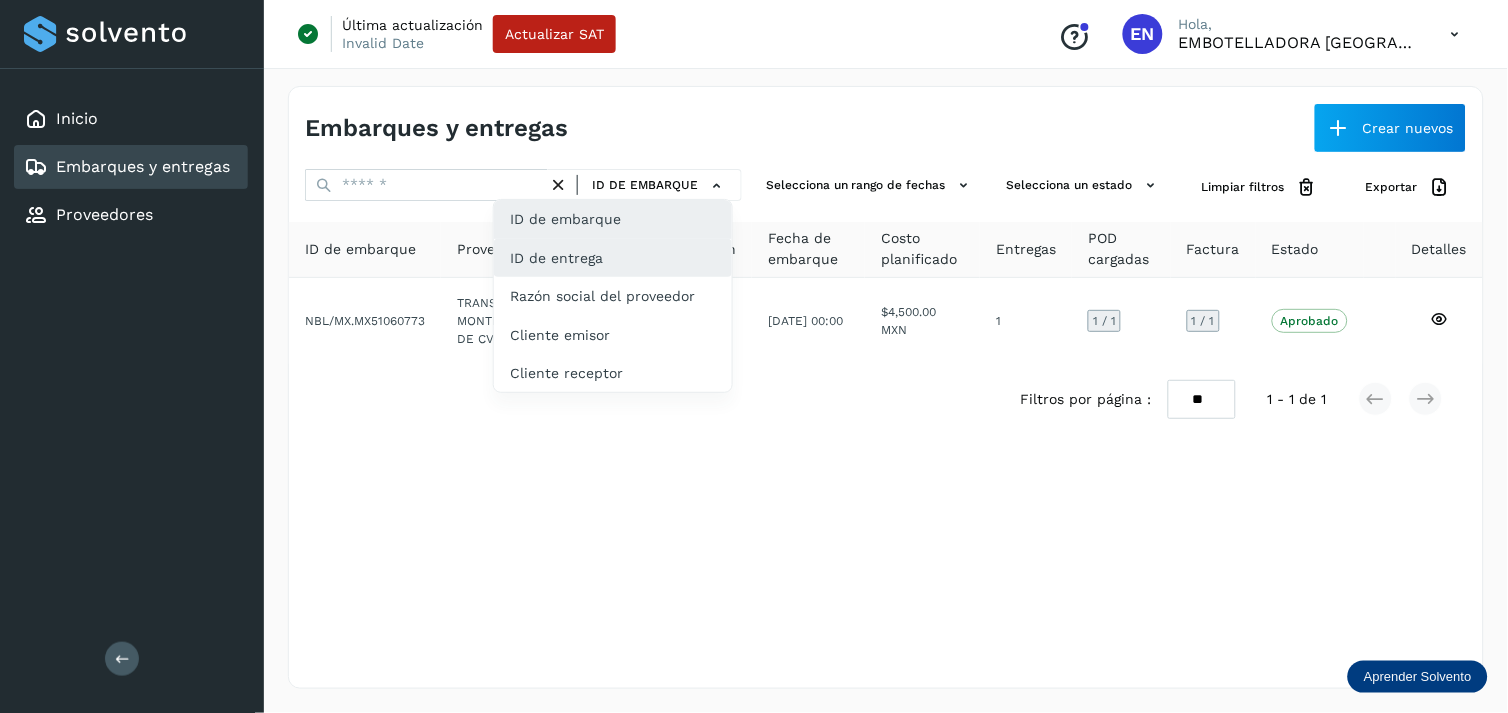 click on "ID de entrega" 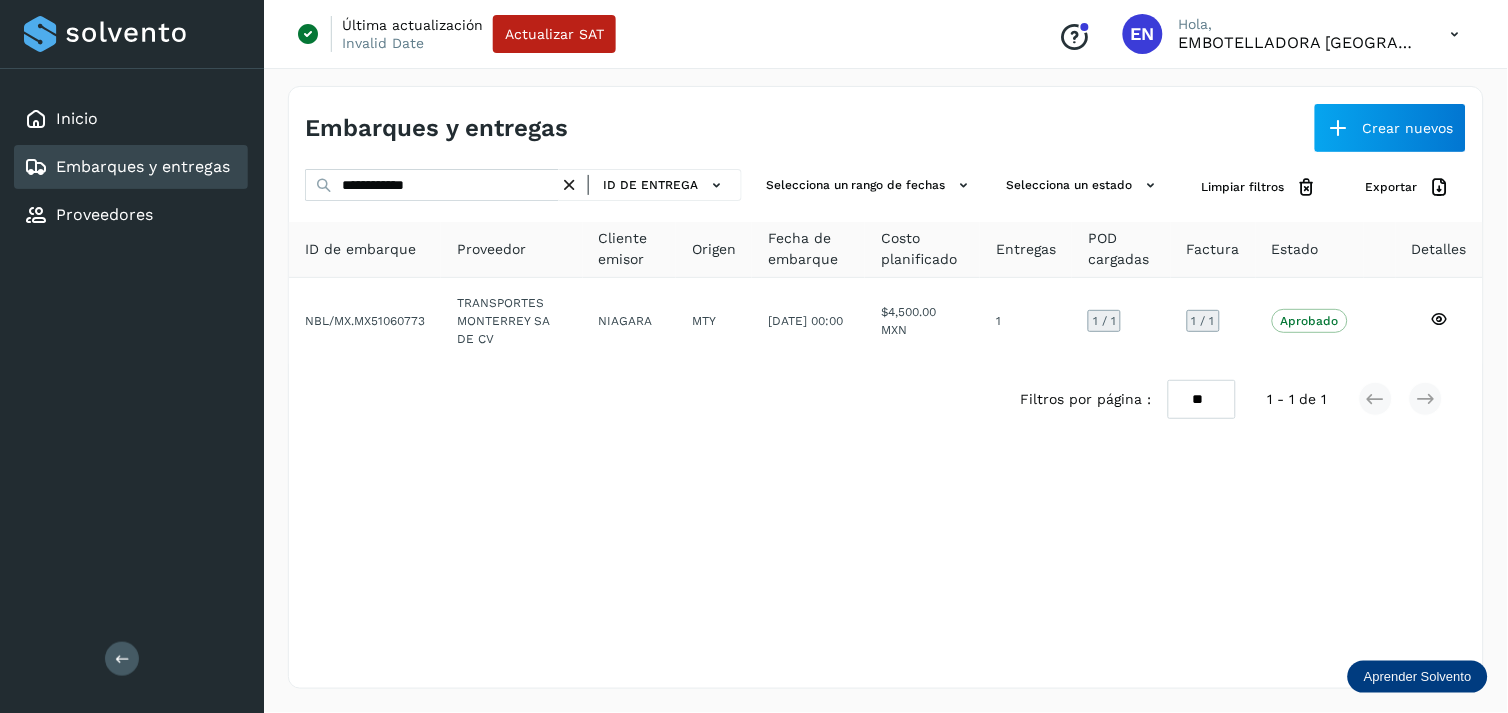 click at bounding box center [569, 185] 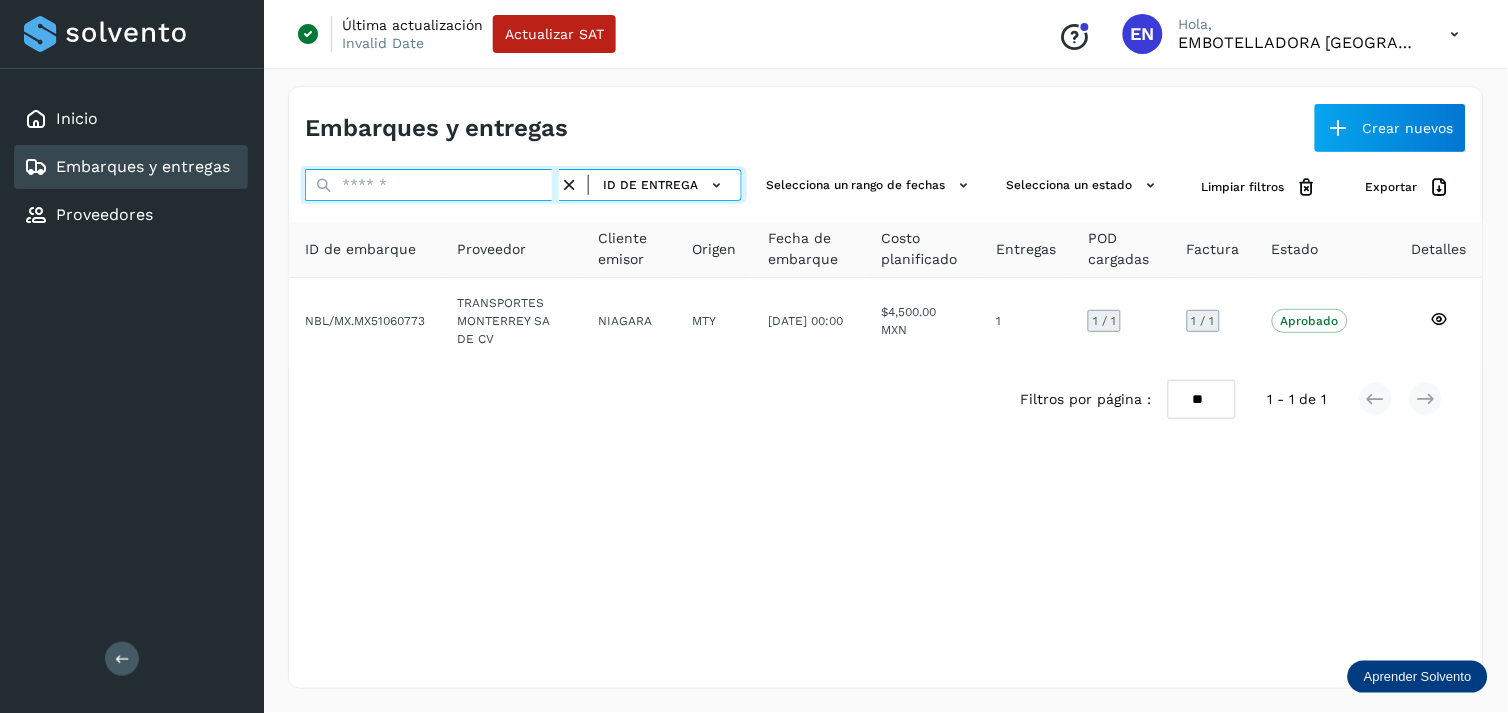 paste on "**********" 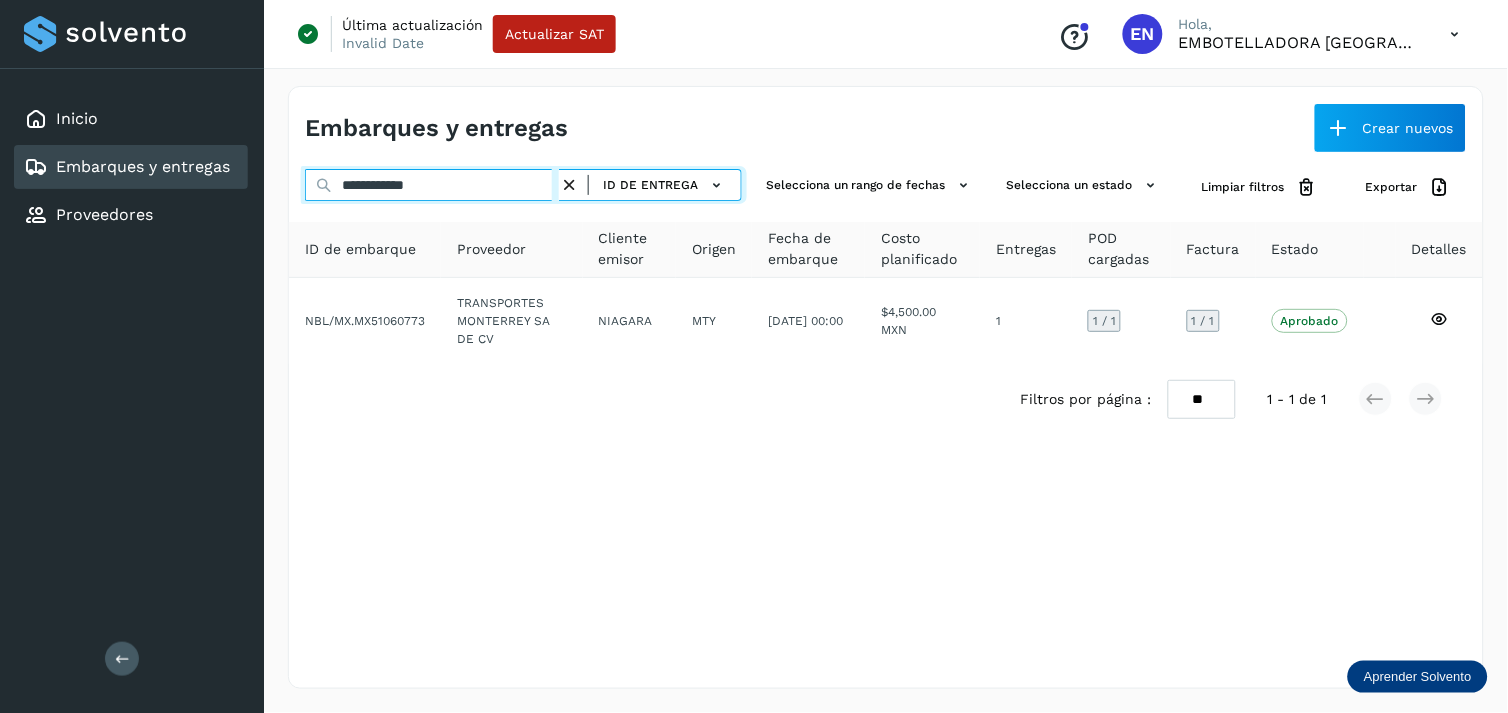 click on "**********" at bounding box center [432, 185] 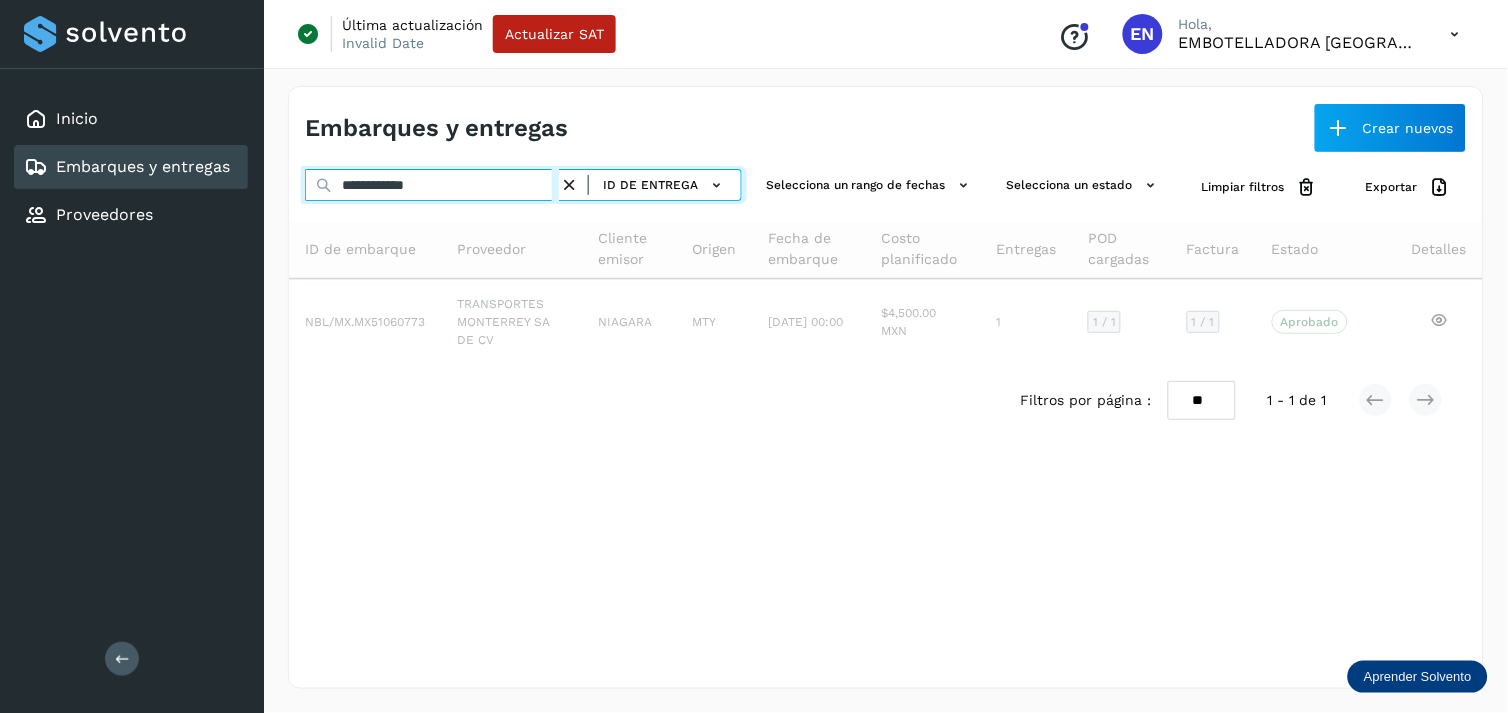 type on "**********" 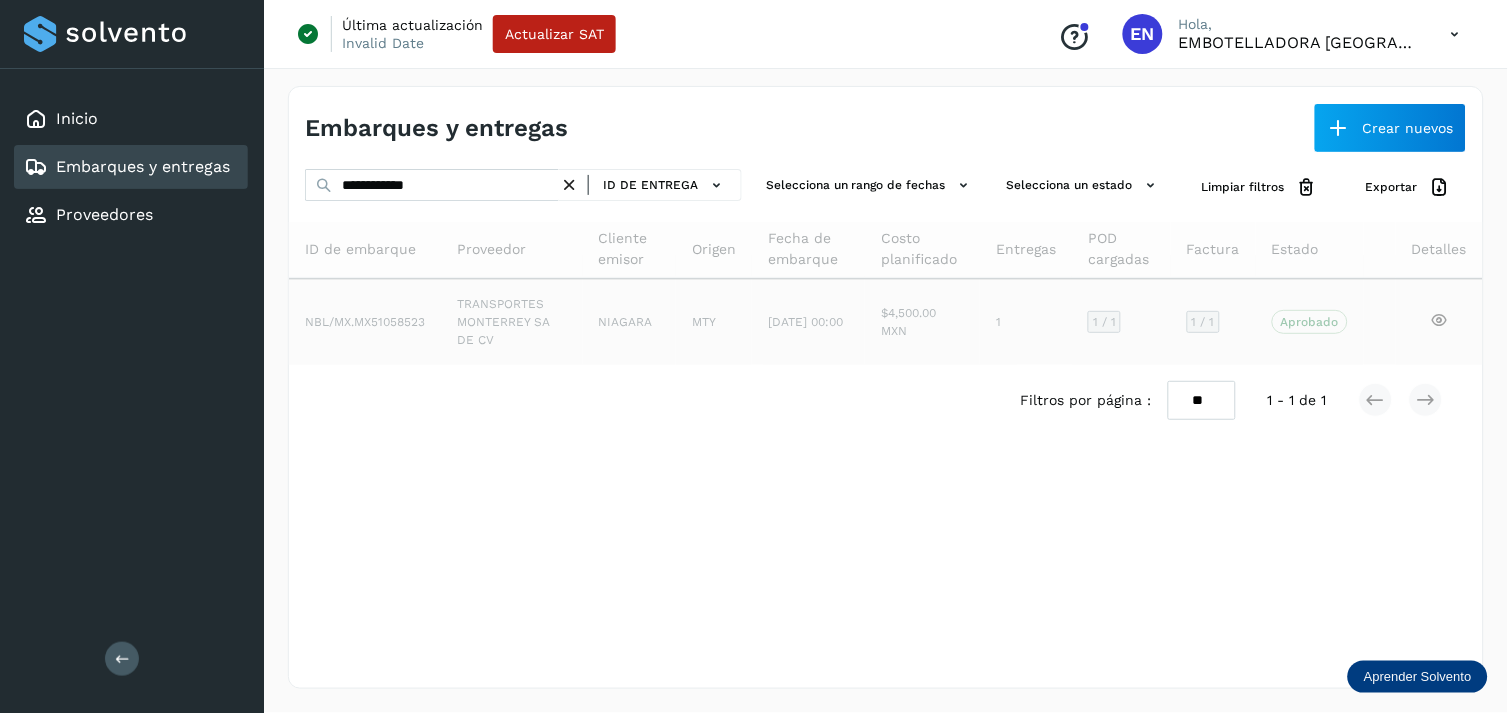 drag, startPoint x: 756, startPoint y: 263, endPoint x: 721, endPoint y: 324, distance: 70.327805 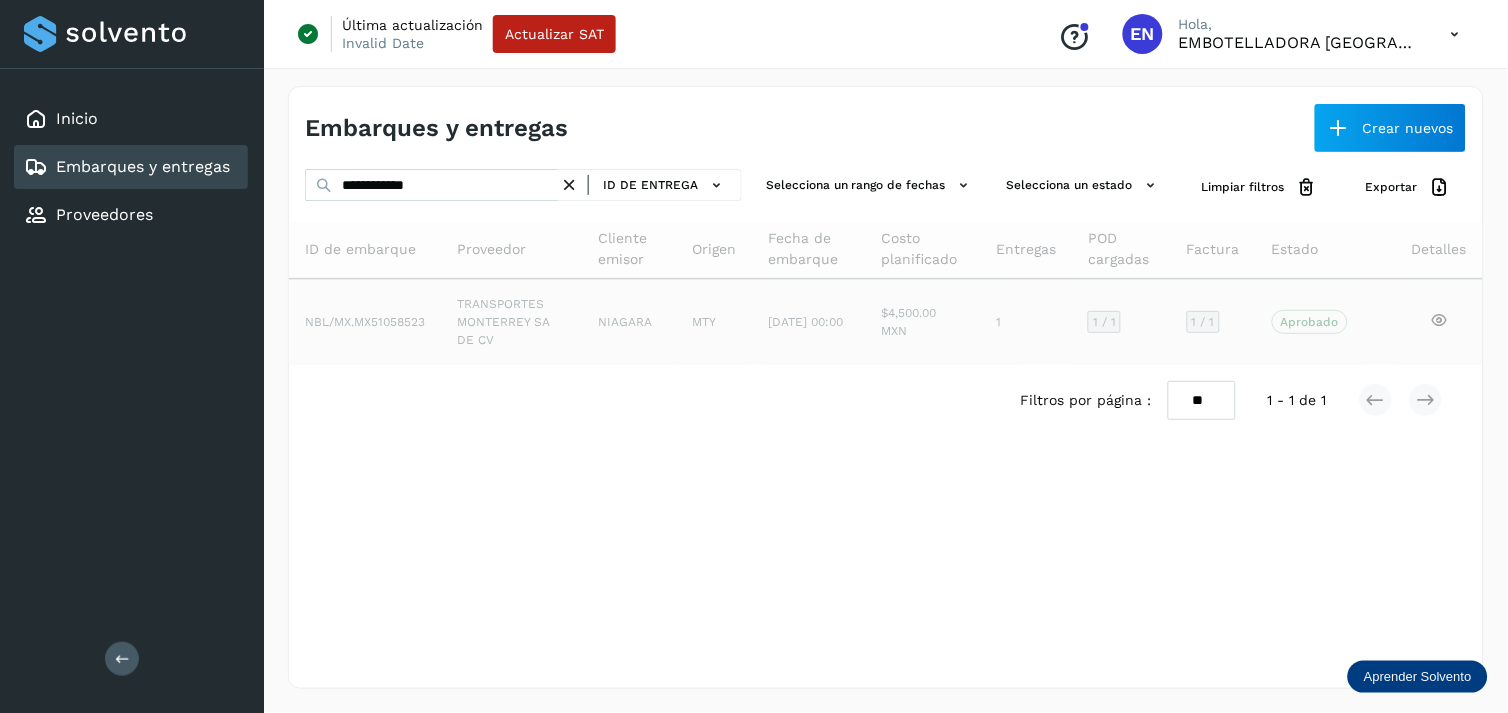 click on "ID de embarque Proveedor Cliente emisor Origen Fecha de embarque Costo planificado Entregas POD cargadas Factura Estado Detalles NBL/MX.MX51058523 TRANSPORTES [GEOGRAPHIC_DATA] SA DE CV NIAGARA MTY [DATE] 00:00  $4,500.00 MXN  1 1  / 1 1 / 1 Aprobado
Verifica el estado de la factura o entregas asociadas a este embarque" at bounding box center [886, 293] 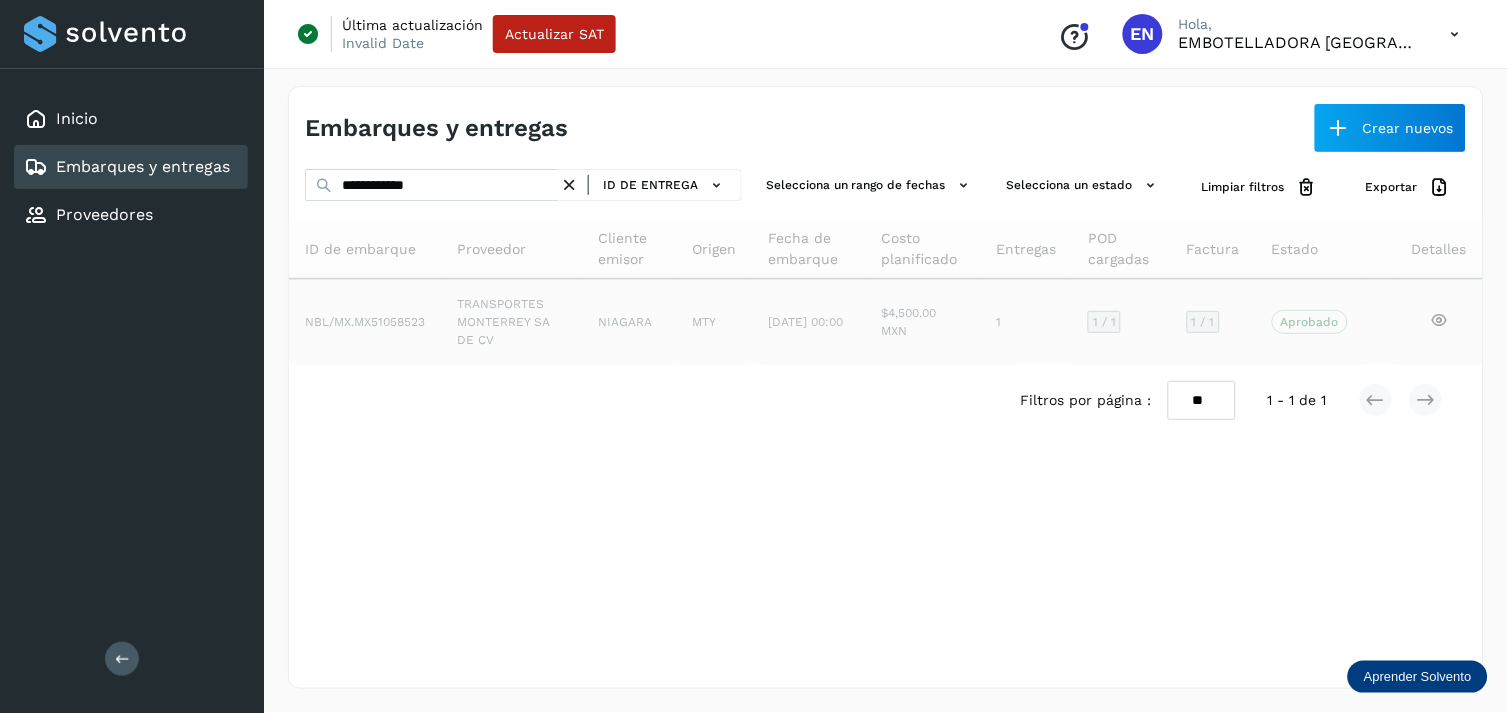 click on "MTY" 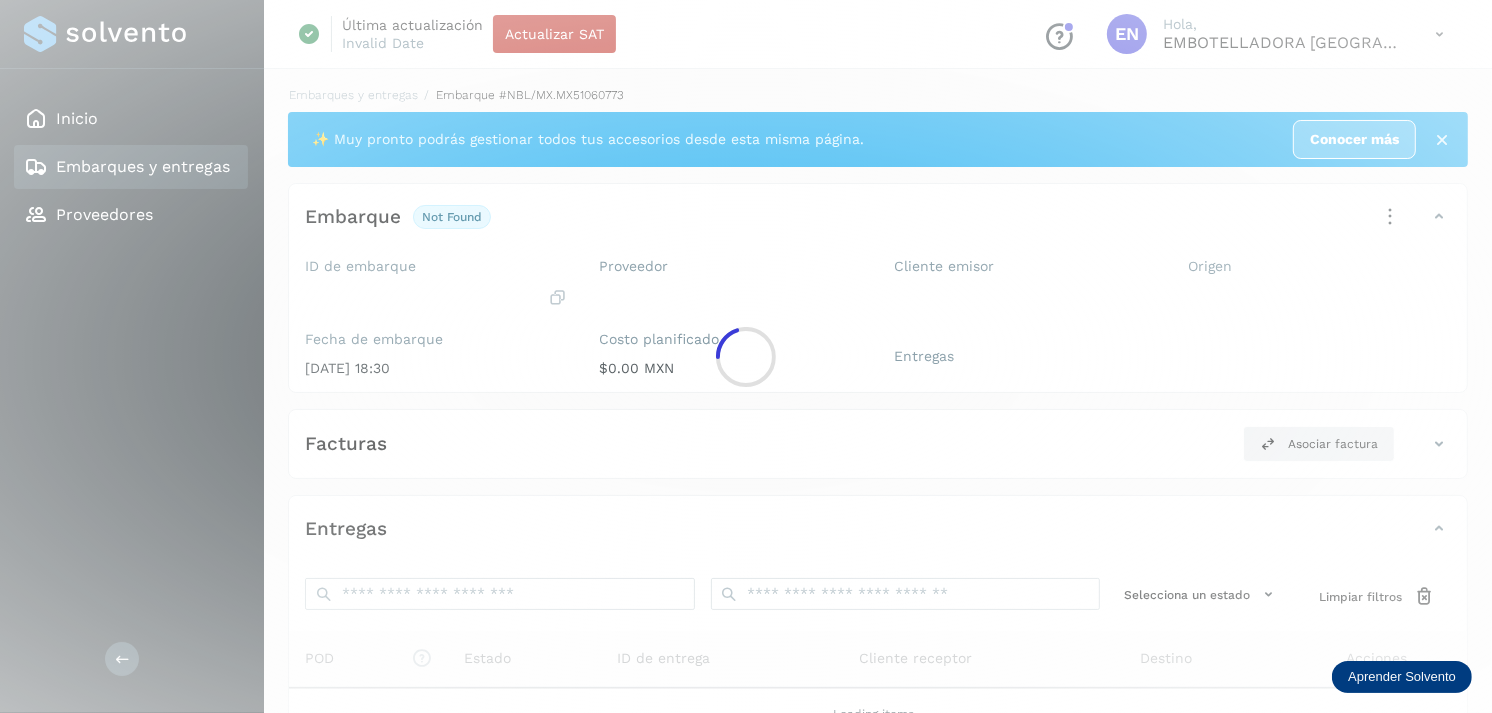 click 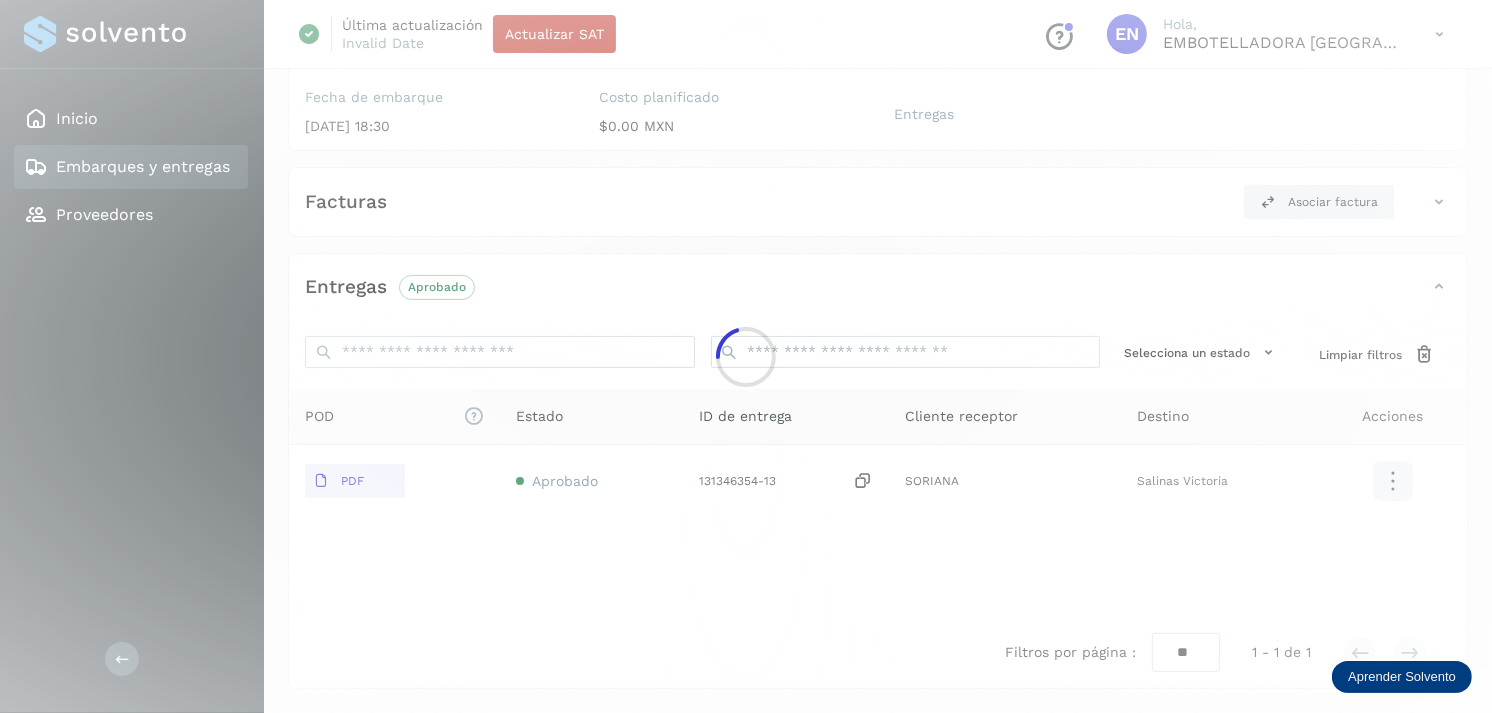 scroll, scrollTop: 241, scrollLeft: 0, axis: vertical 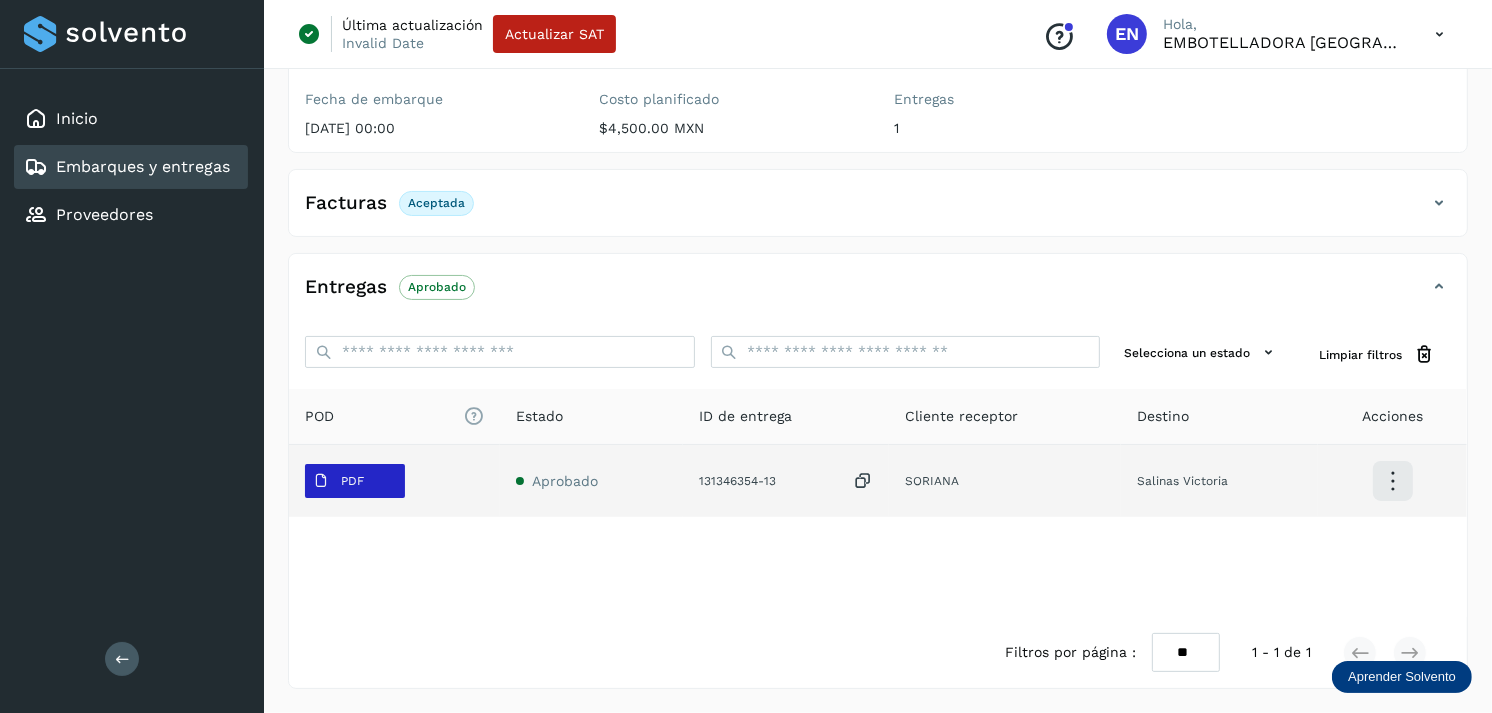 click on "PDF" at bounding box center (338, 481) 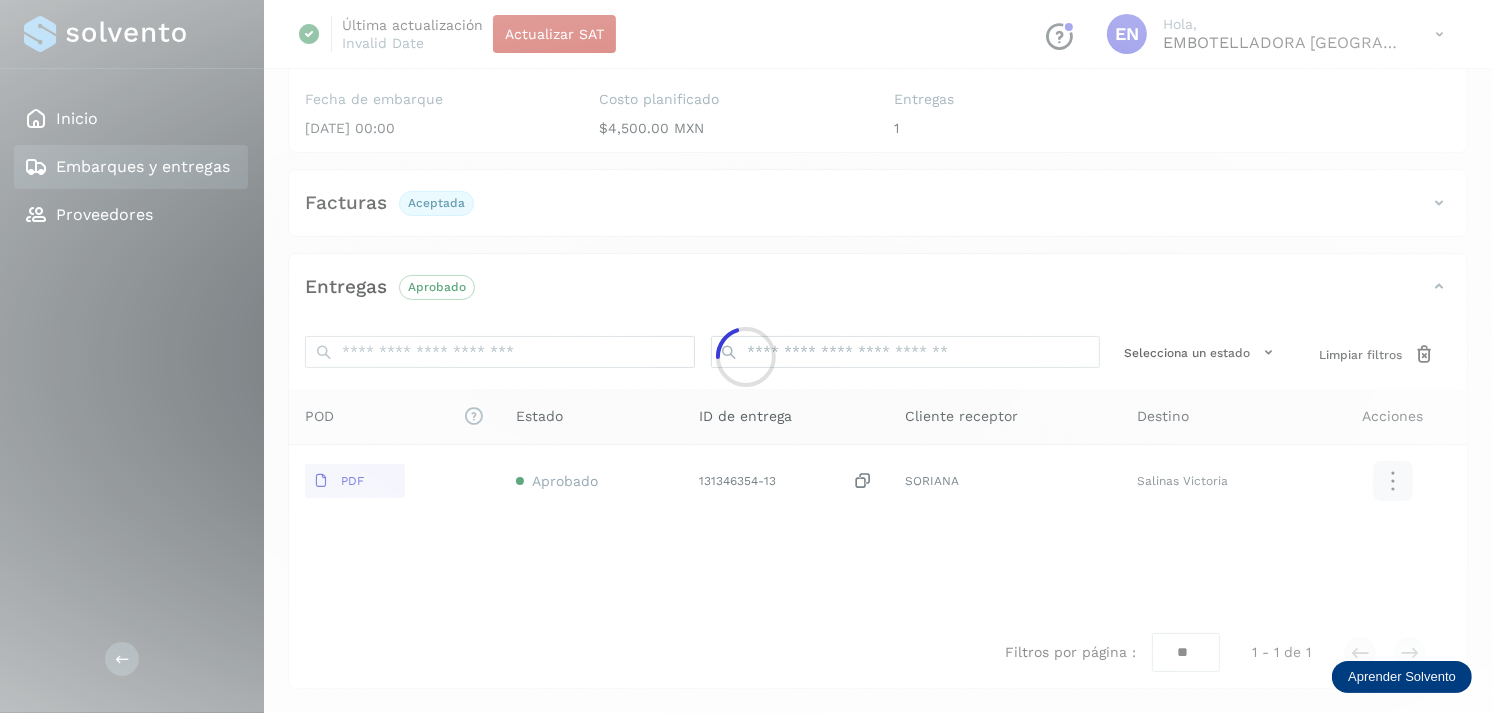 type 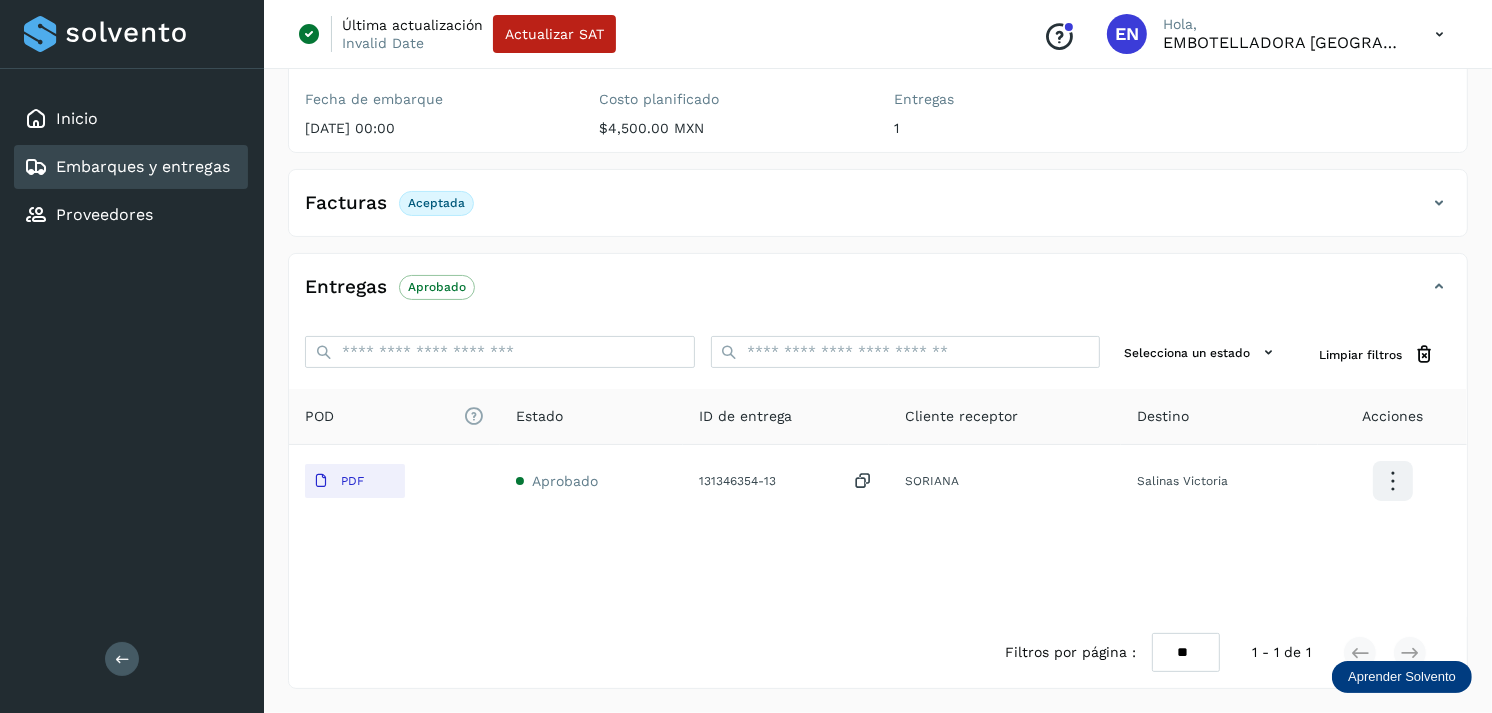 click on "Embarques y entregas" at bounding box center [143, 166] 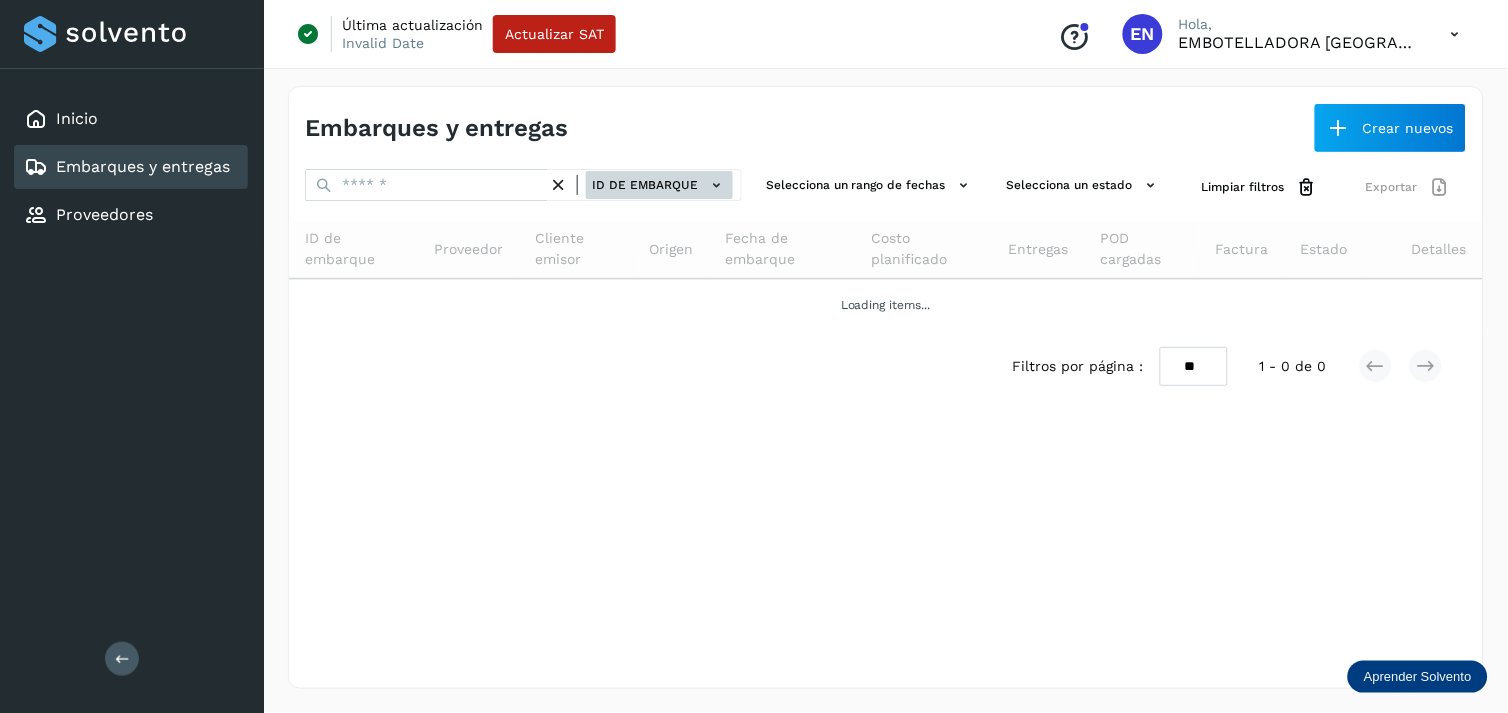 click on "ID de embarque" at bounding box center [659, 185] 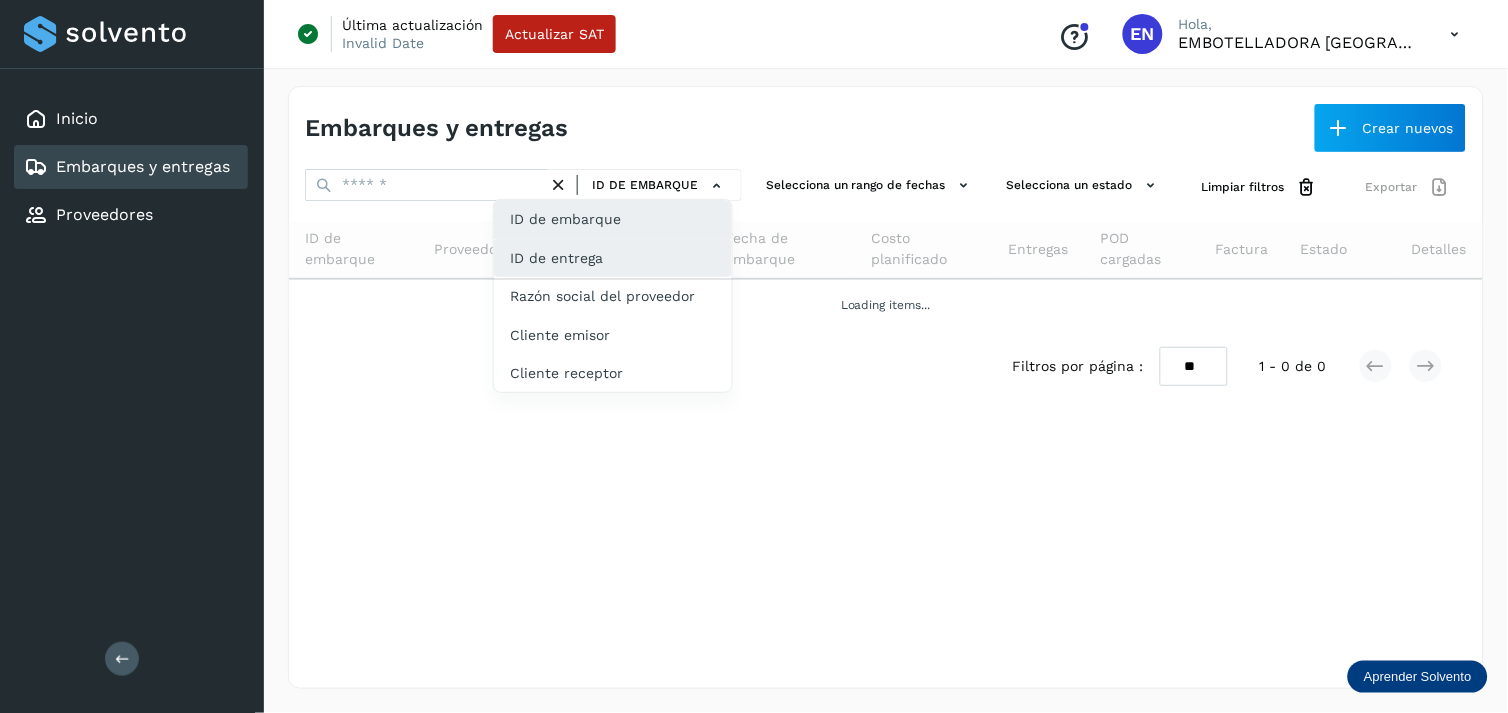 click on "ID de entrega" 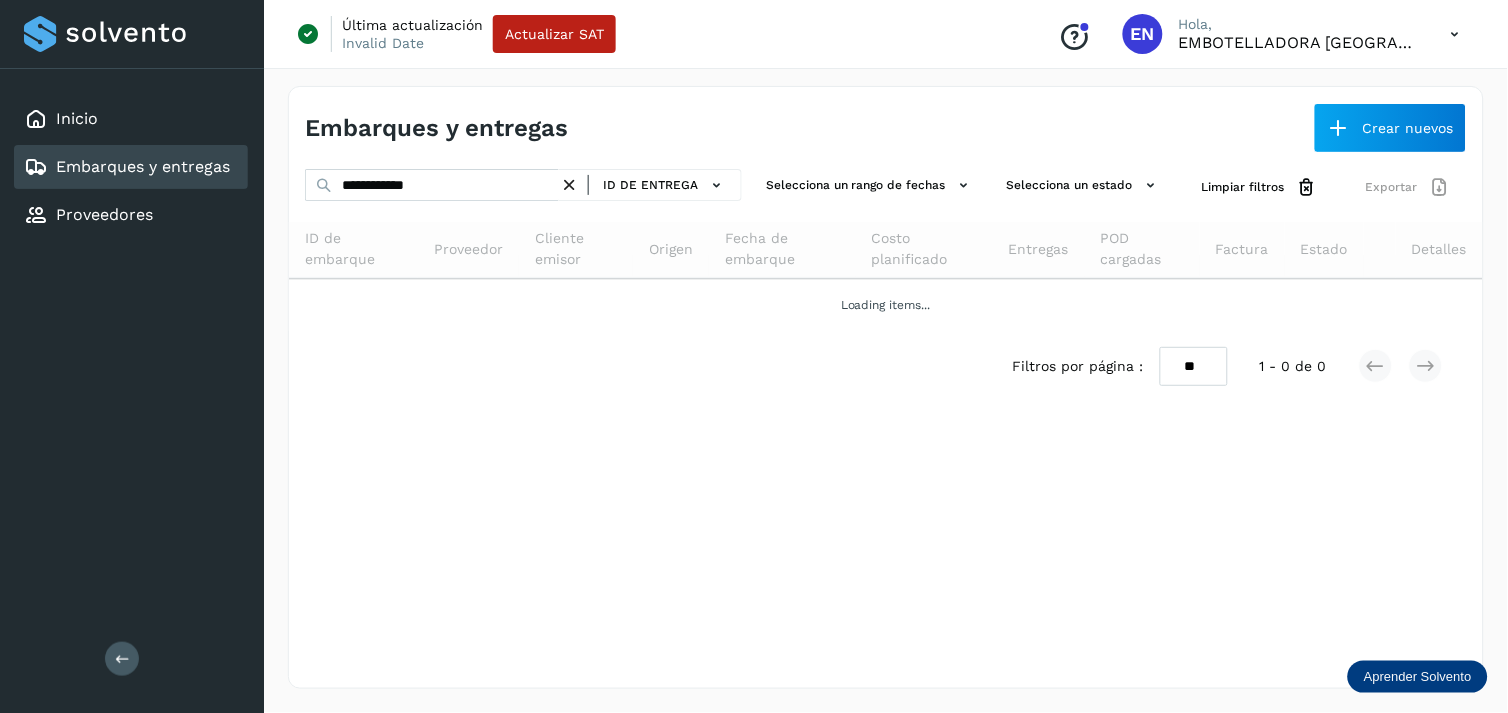 click at bounding box center (569, 185) 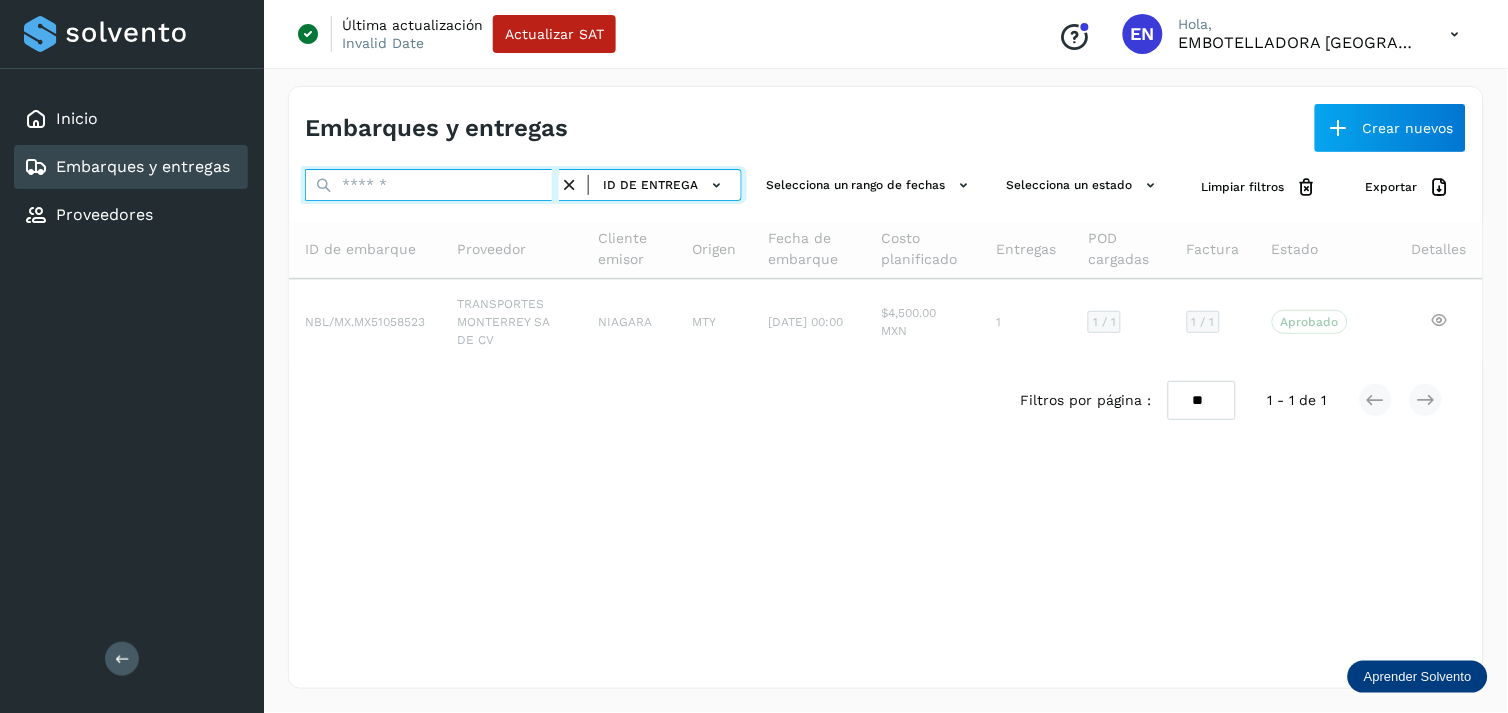 click at bounding box center (432, 185) 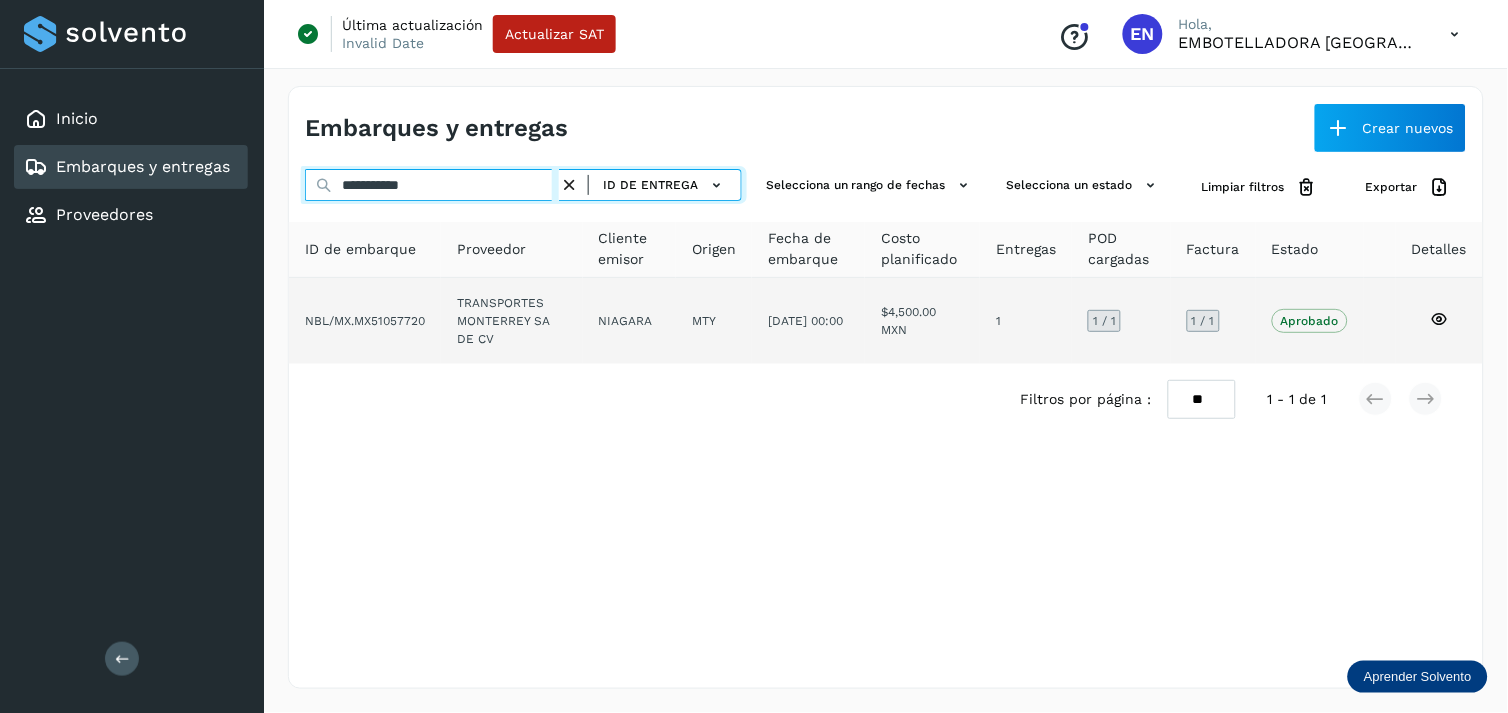 type on "**********" 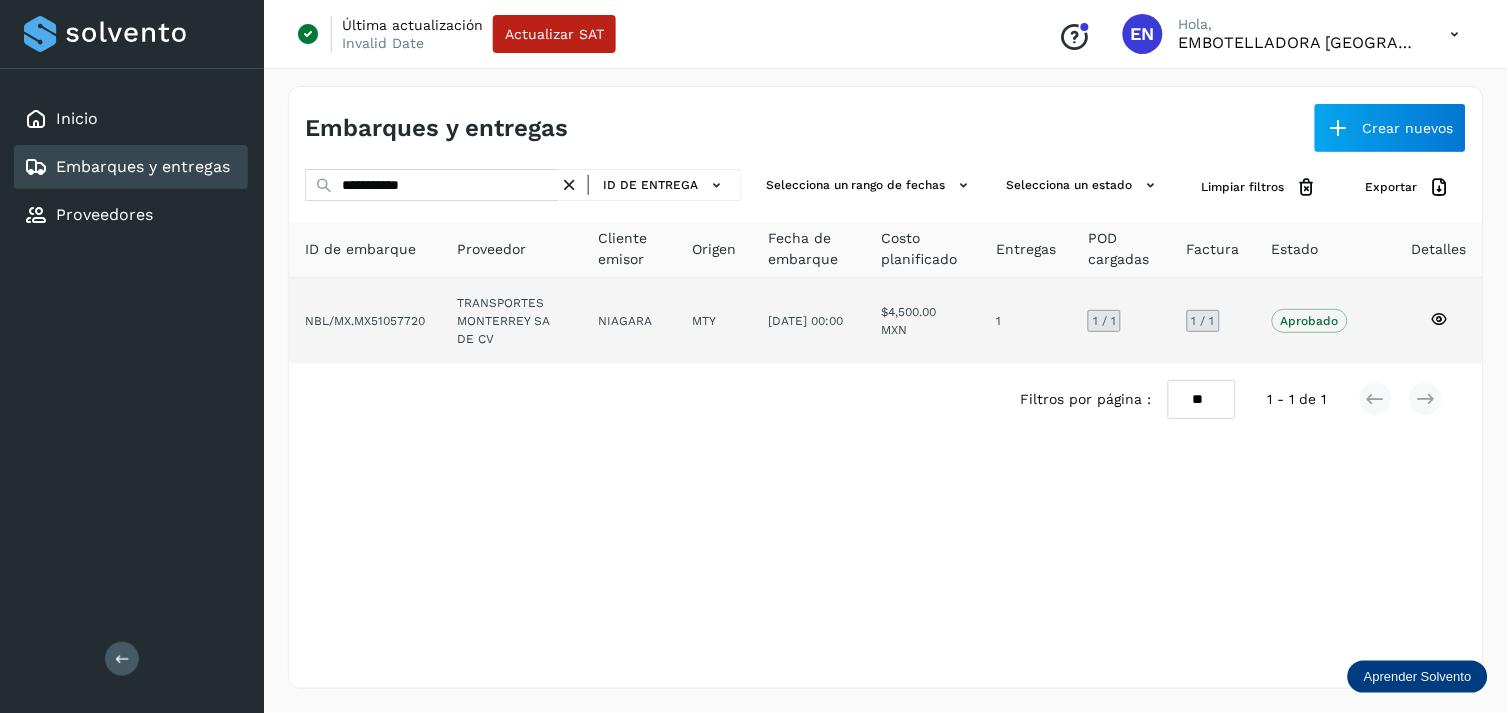 click on "NIAGARA" 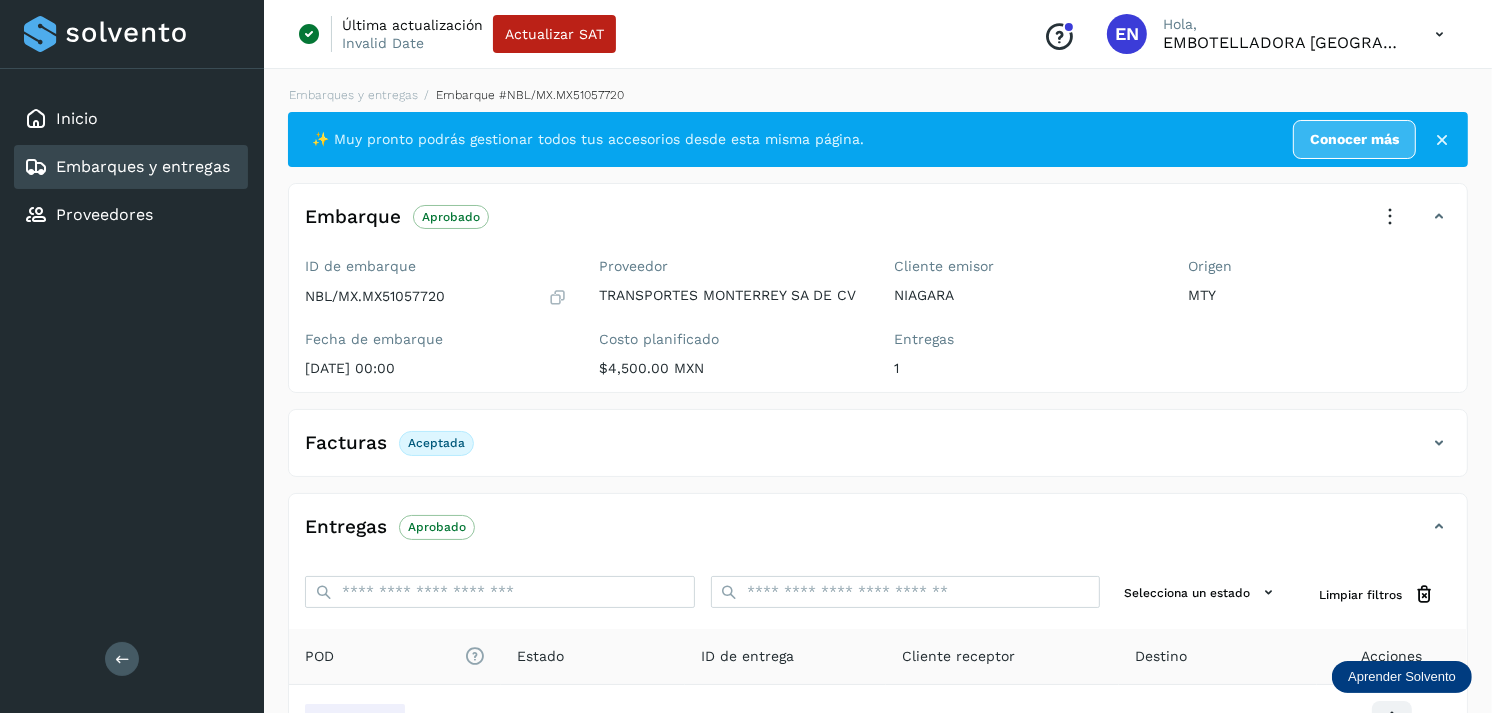 scroll, scrollTop: 241, scrollLeft: 0, axis: vertical 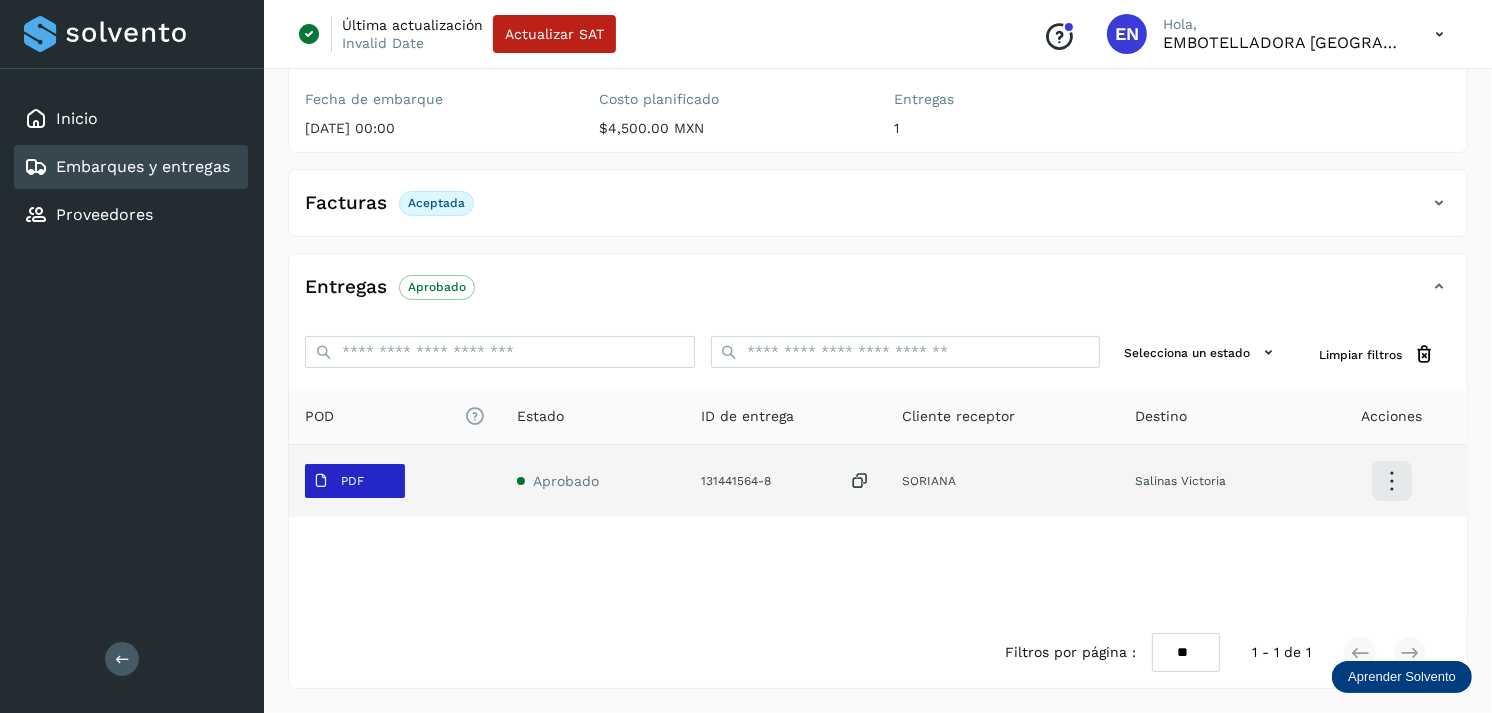 click on "PDF" at bounding box center (338, 481) 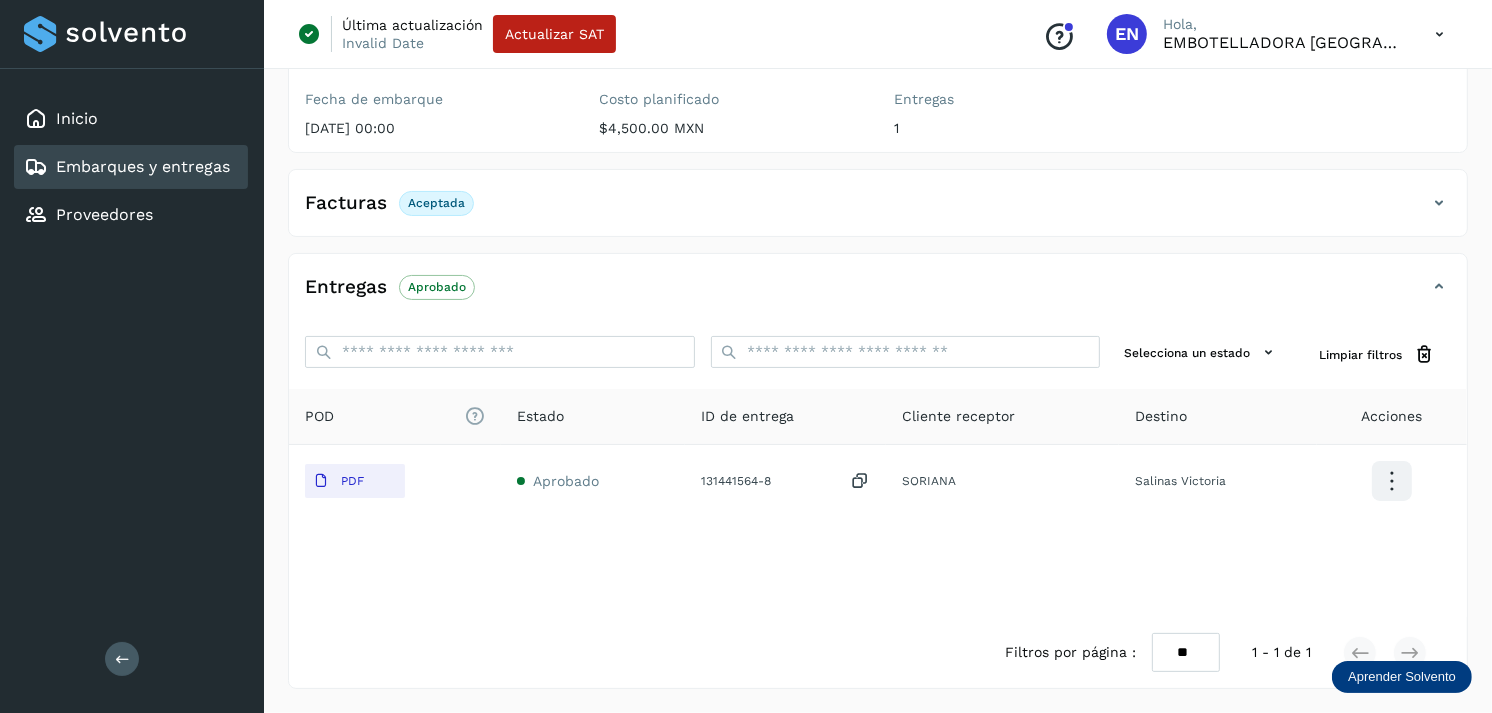 type 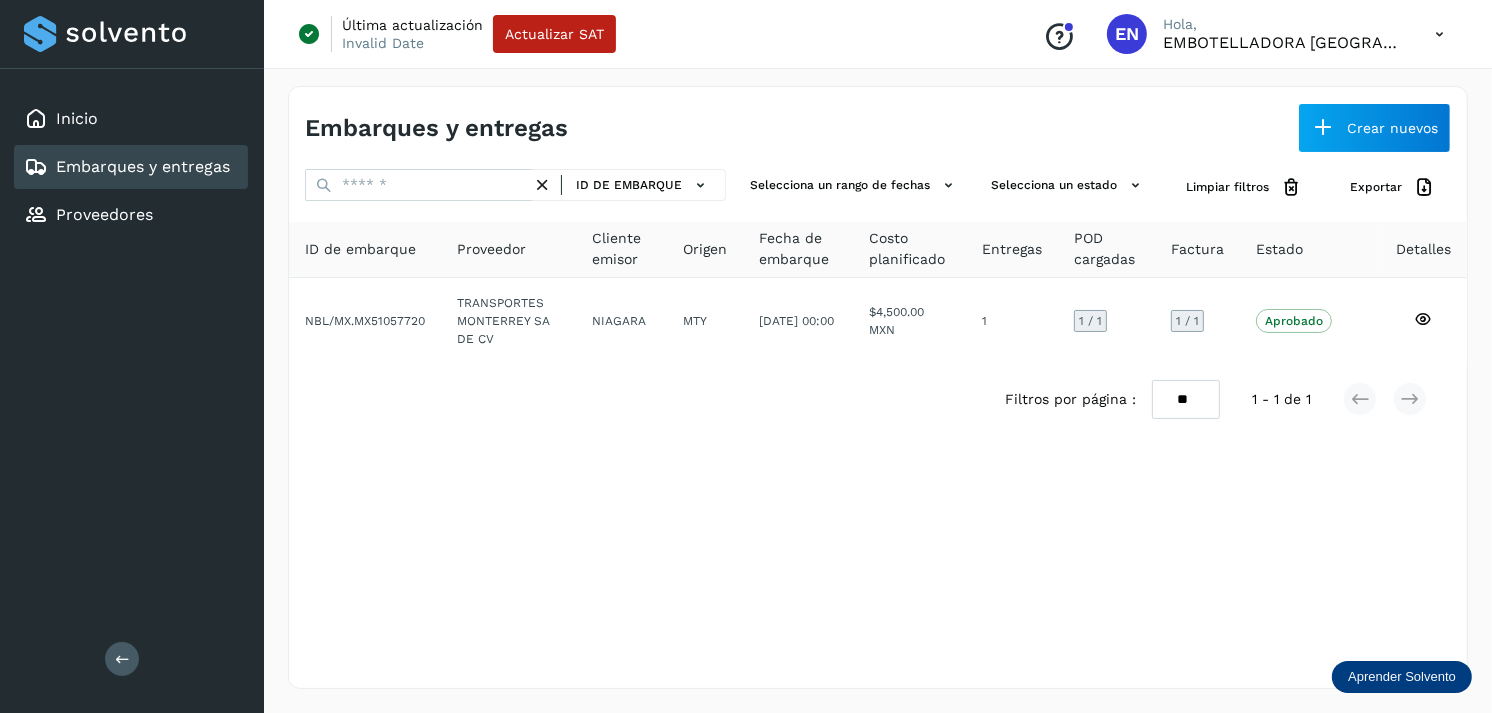 scroll, scrollTop: 0, scrollLeft: 0, axis: both 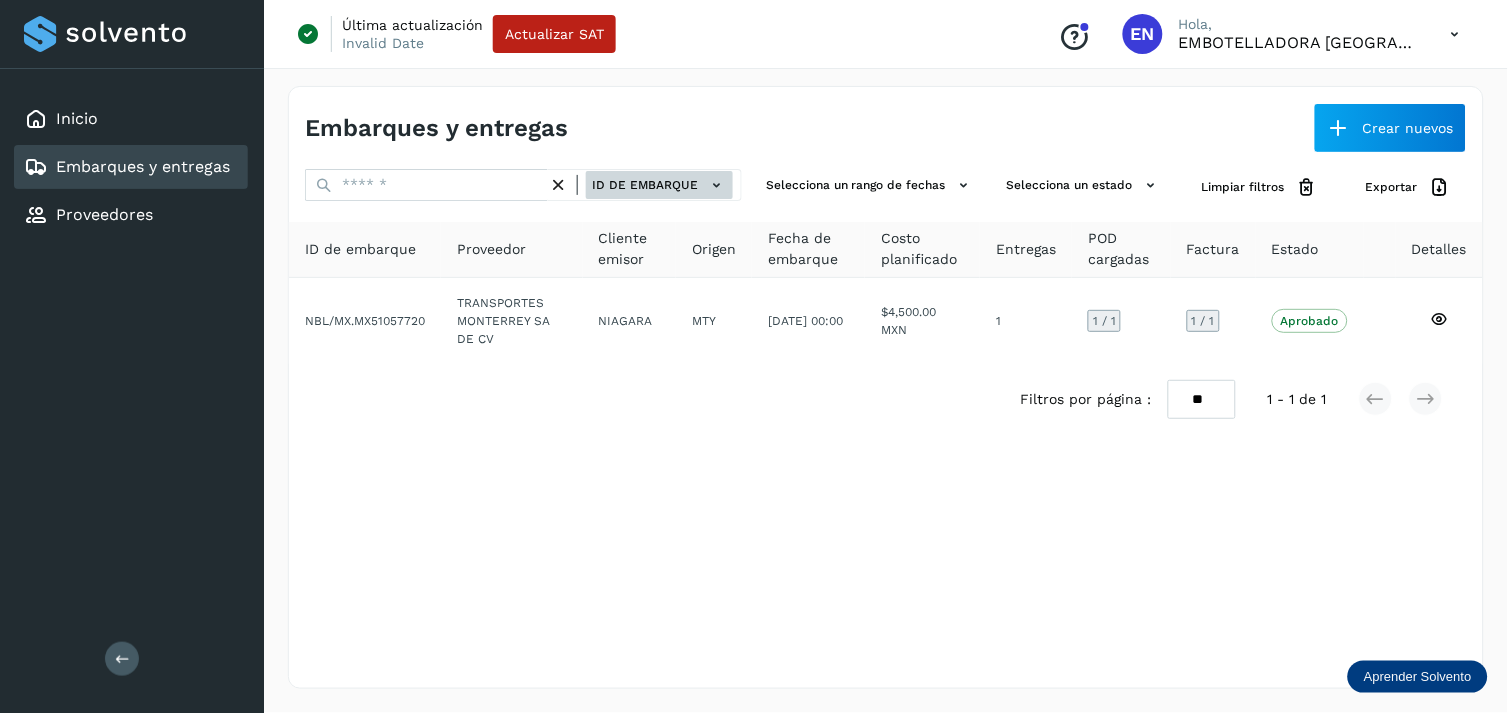 click on "ID de embarque" 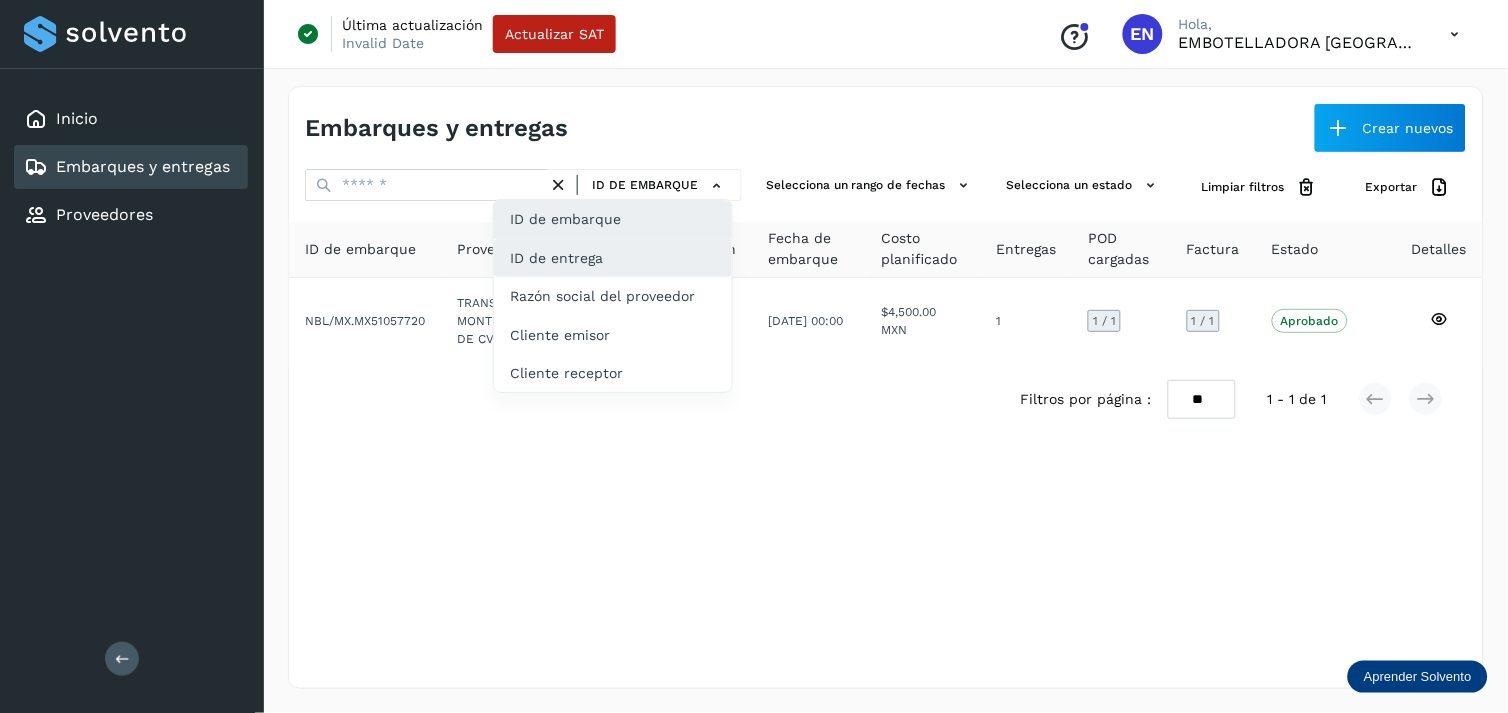 click on "ID de entrega" 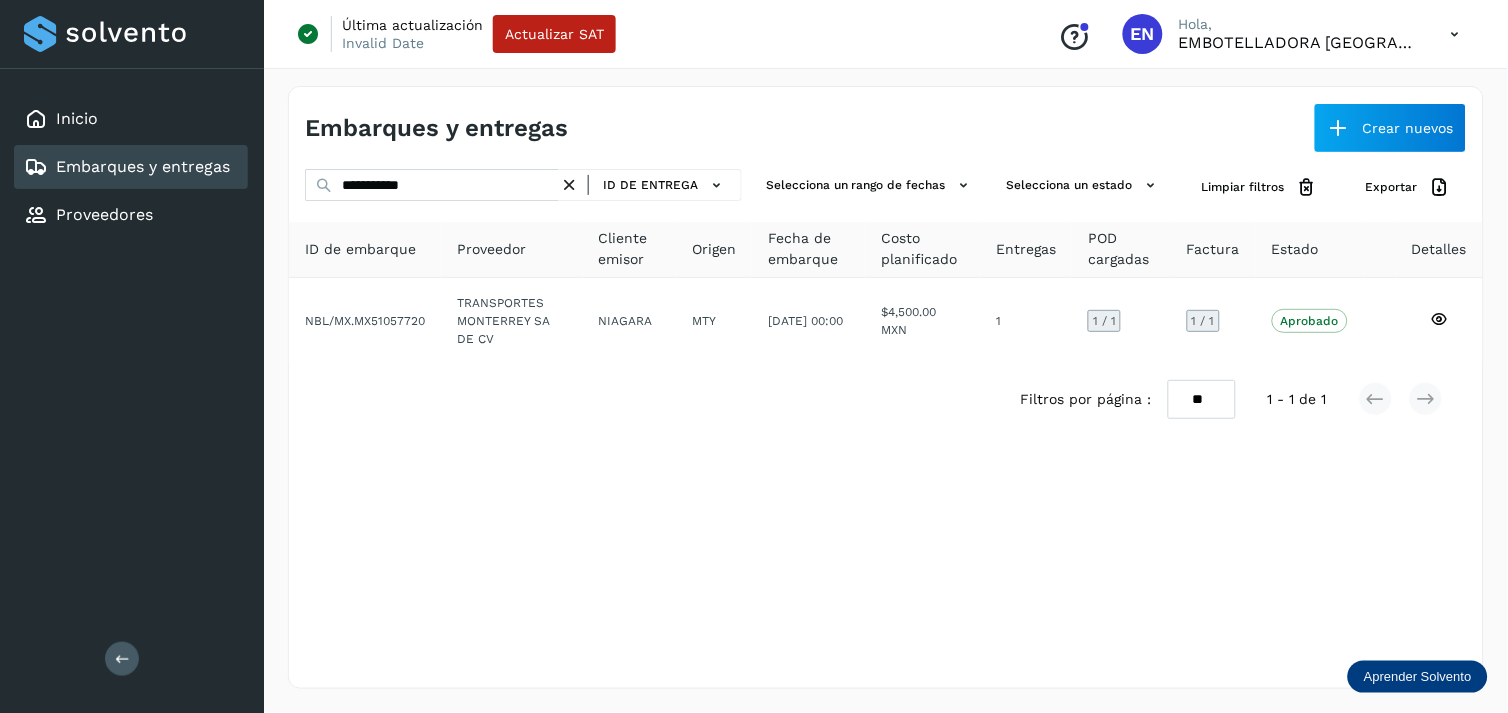 drag, startPoint x: 513, startPoint y: 210, endPoint x: 486, endPoint y: 184, distance: 37.48333 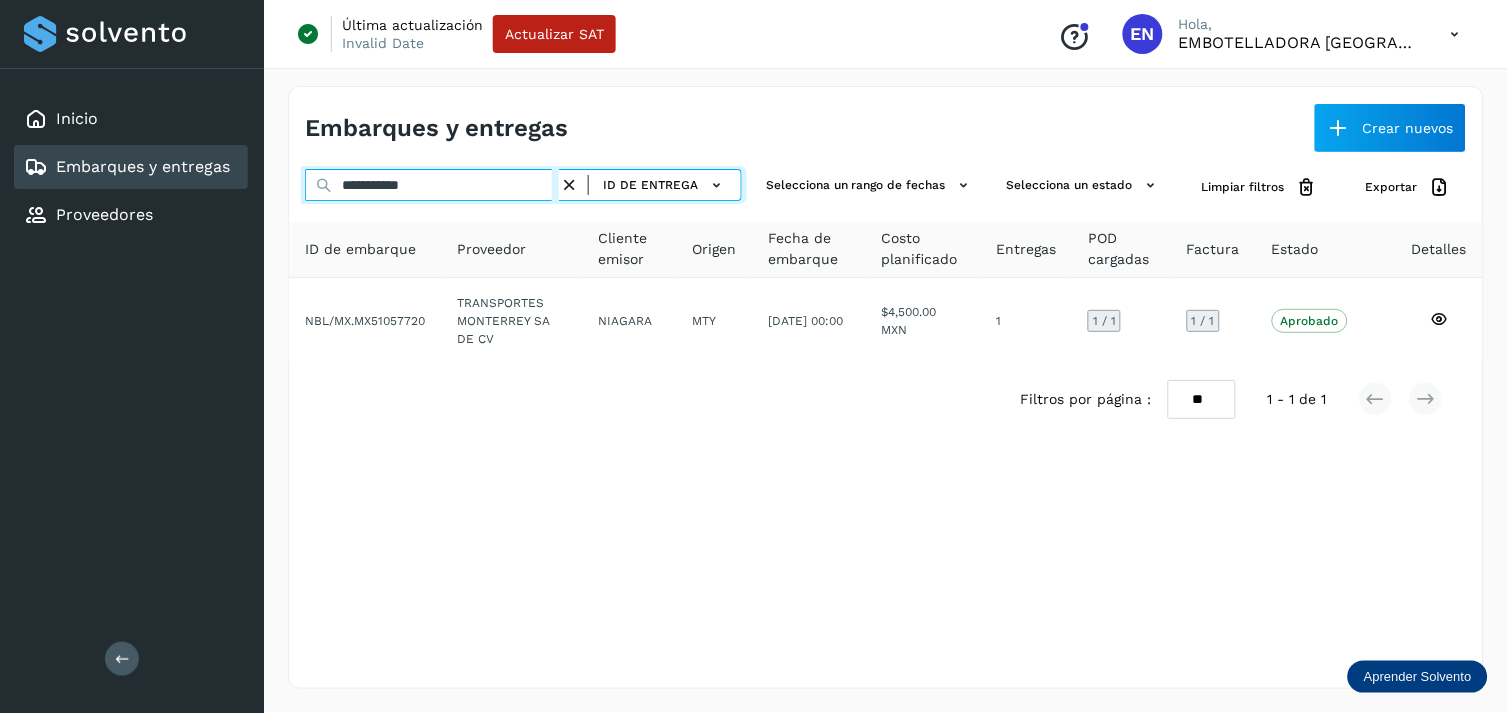click on "**********" at bounding box center [432, 185] 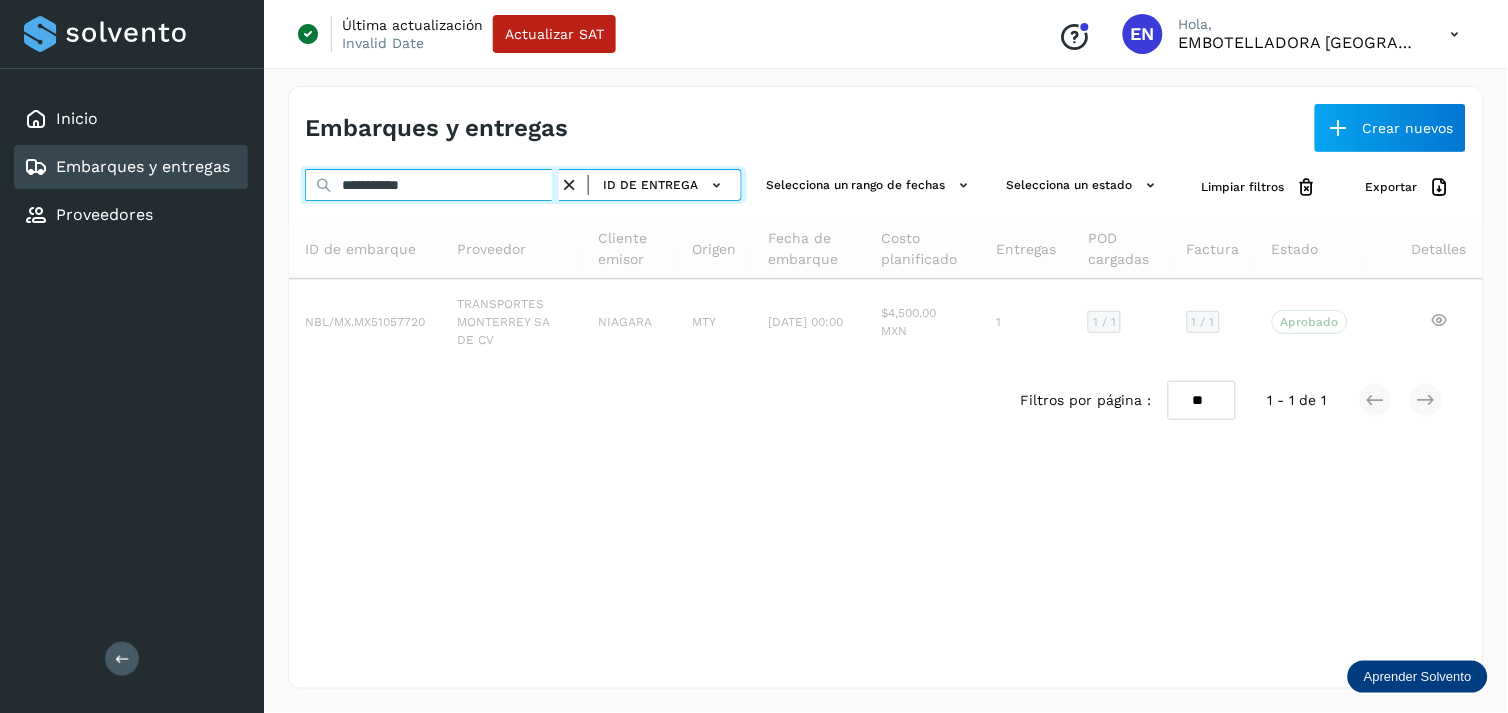 type on "**********" 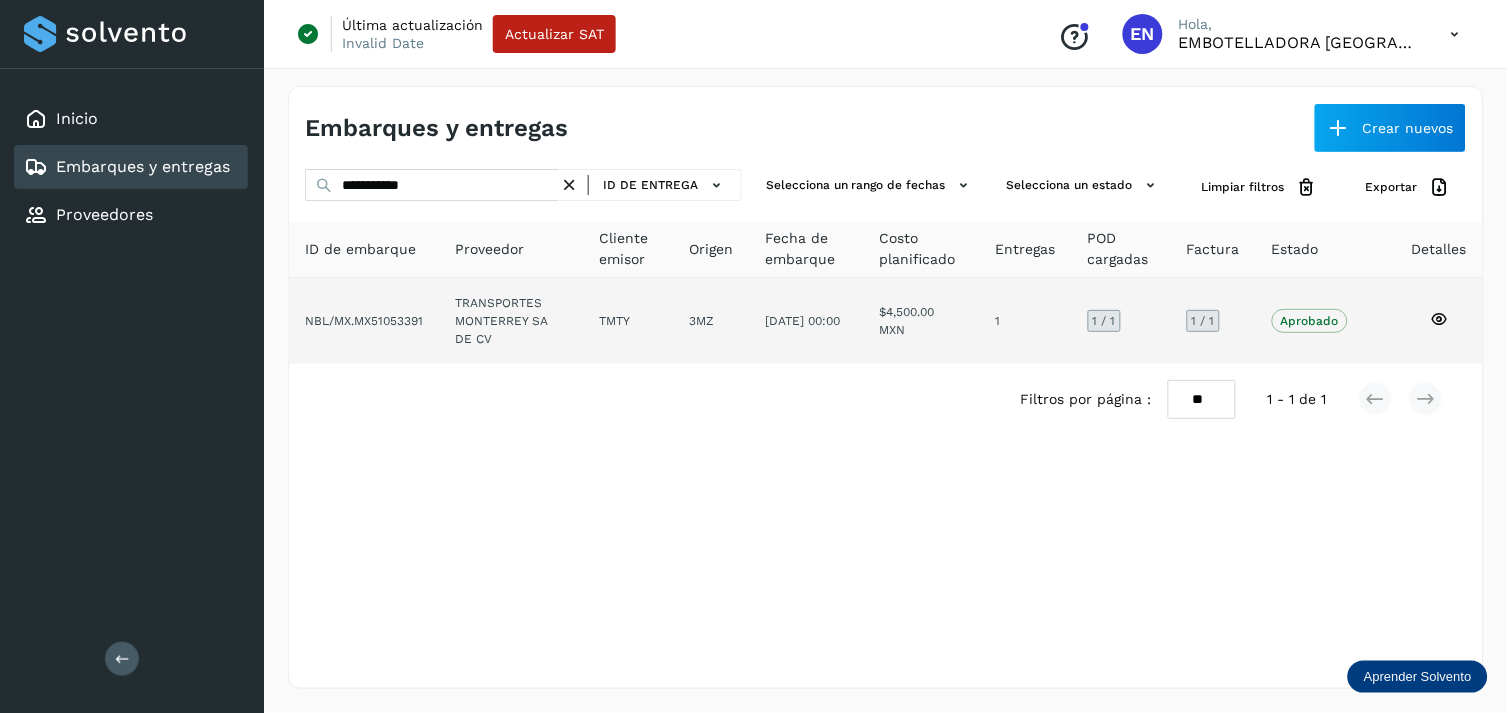 click on "TMTY" 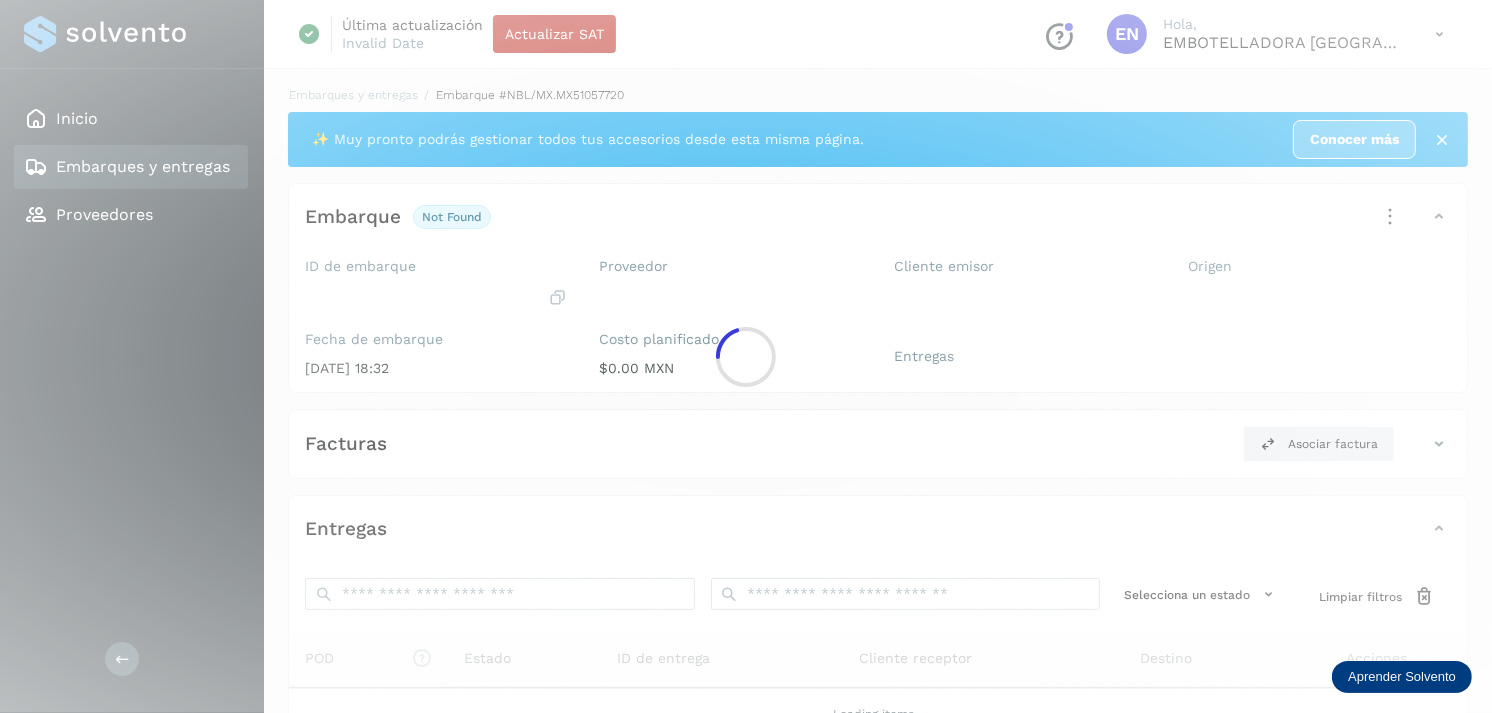 click 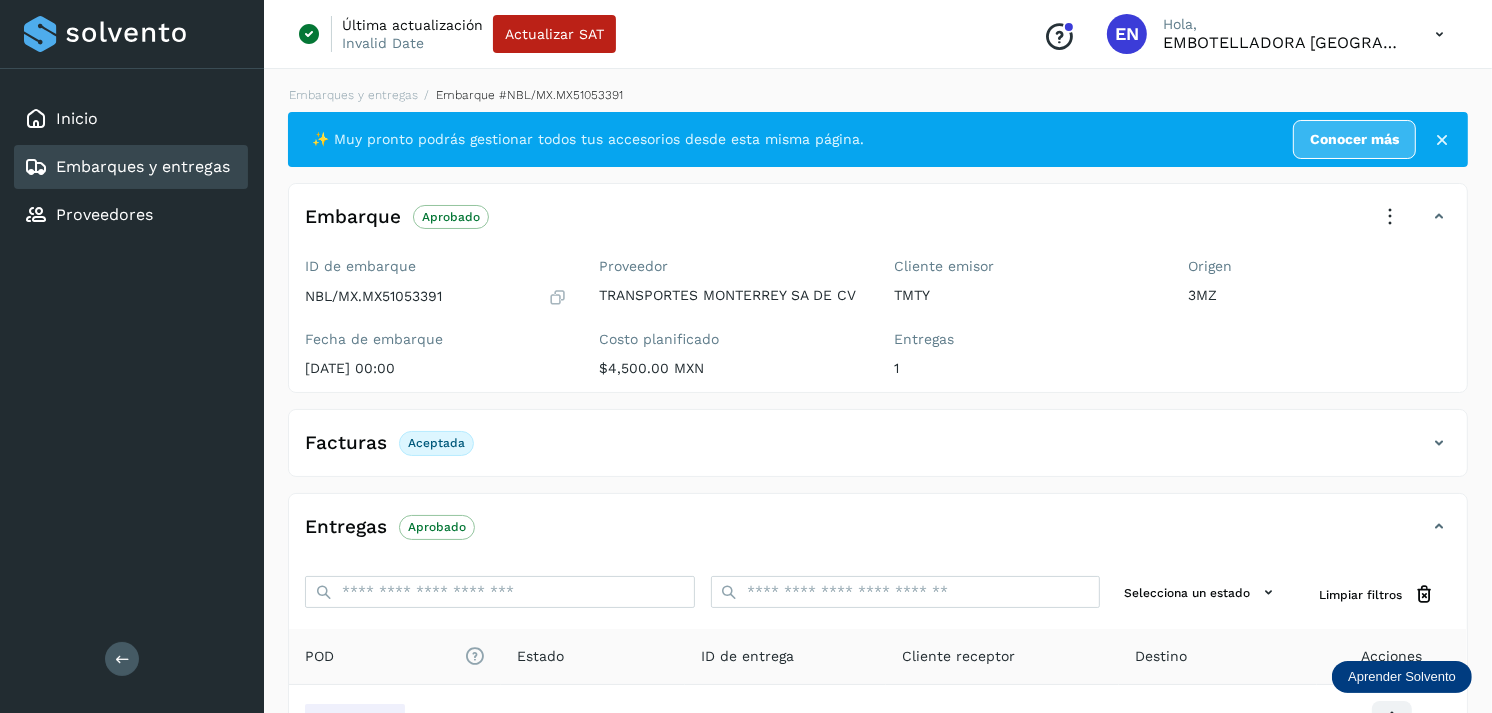 scroll, scrollTop: 241, scrollLeft: 0, axis: vertical 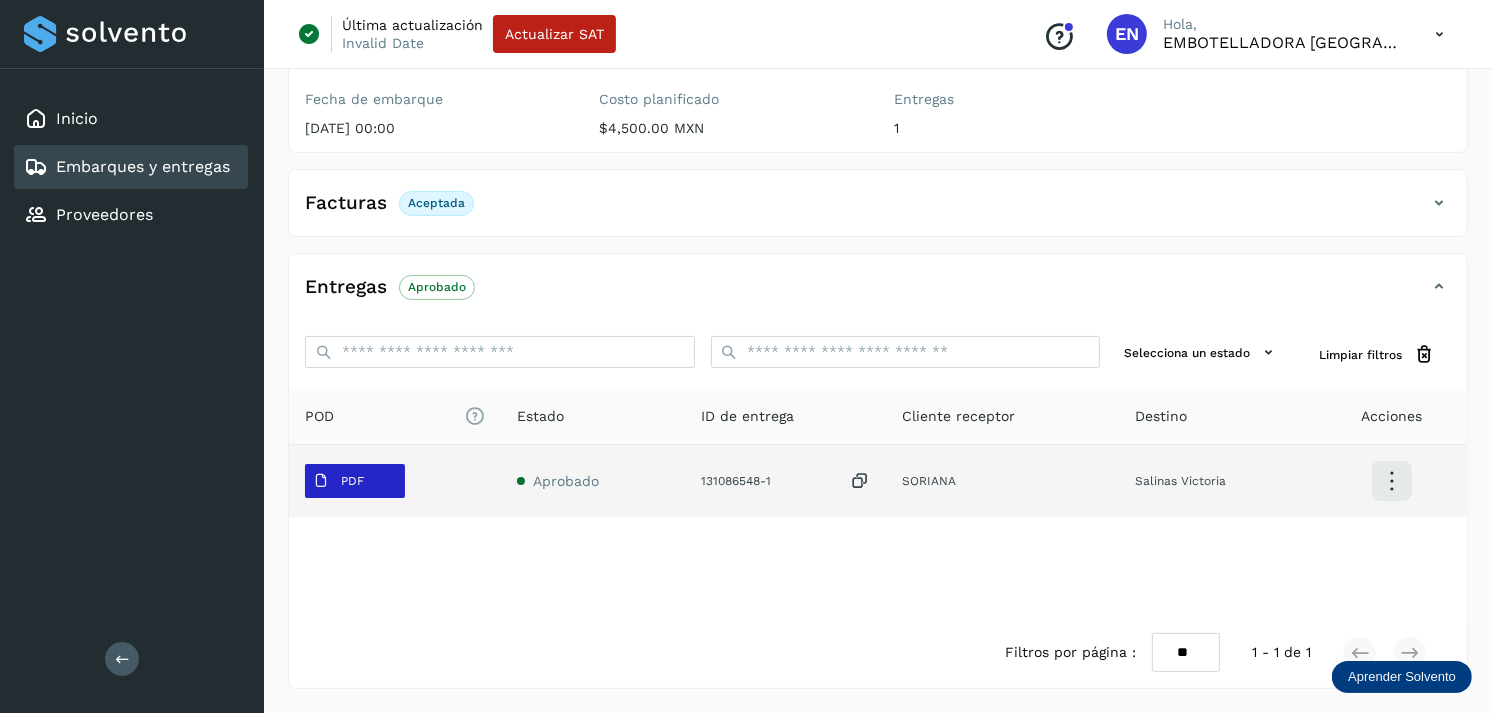 click on "PDF" at bounding box center (355, 481) 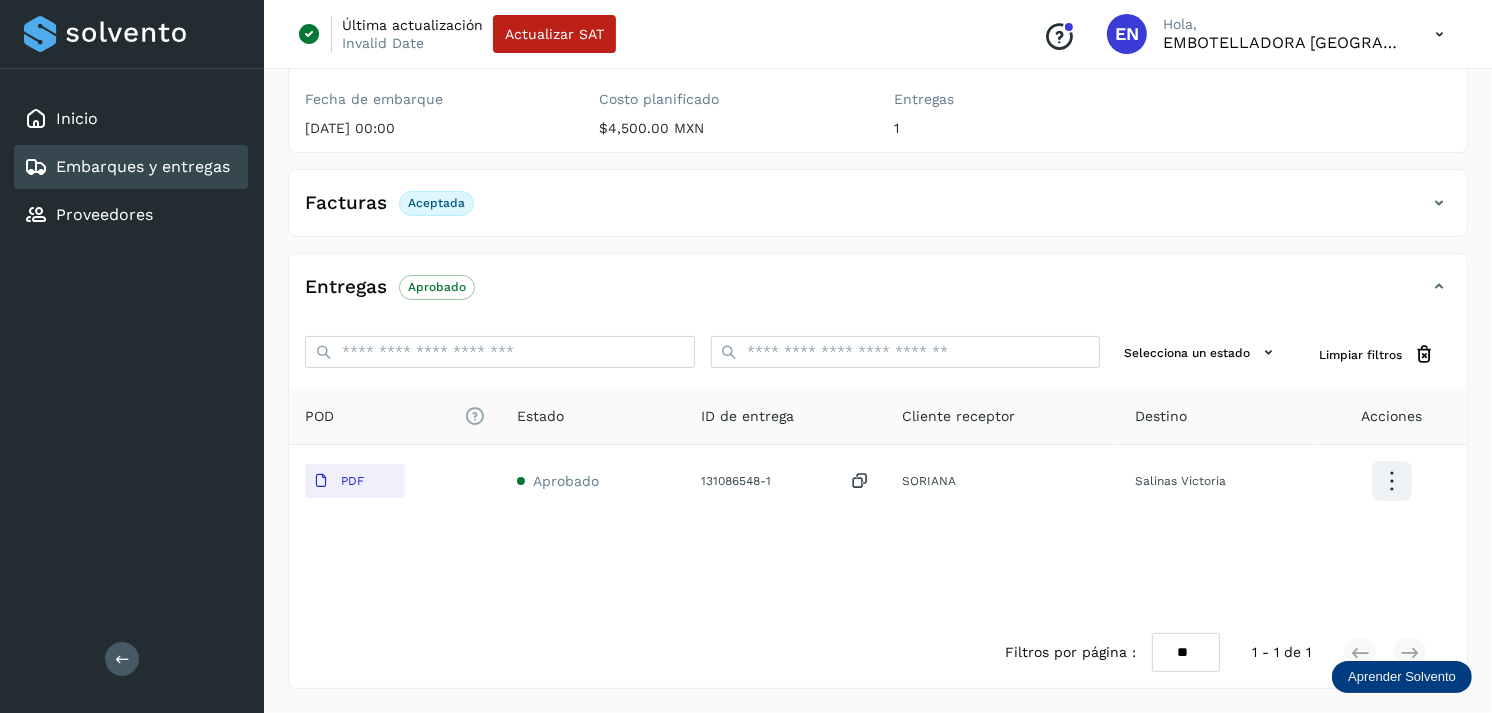 type 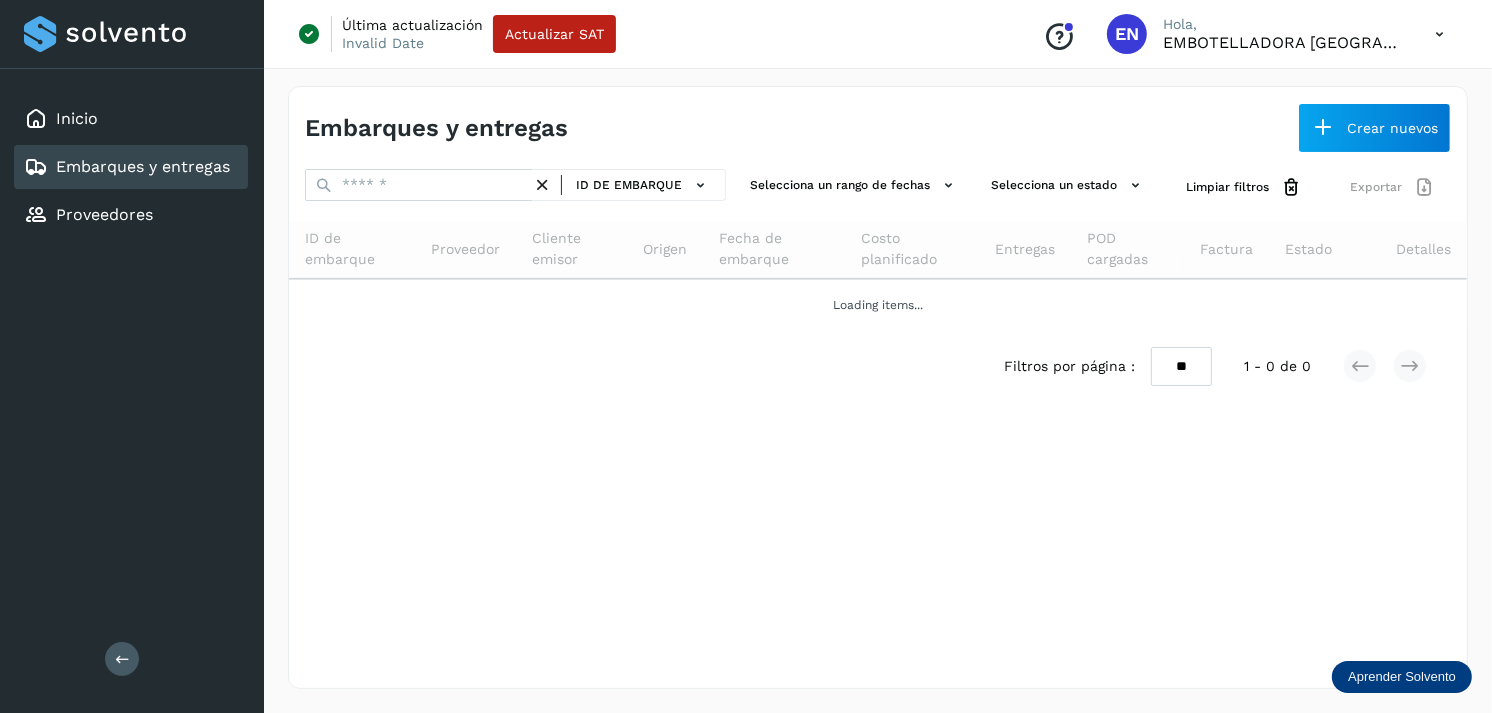 scroll, scrollTop: 0, scrollLeft: 0, axis: both 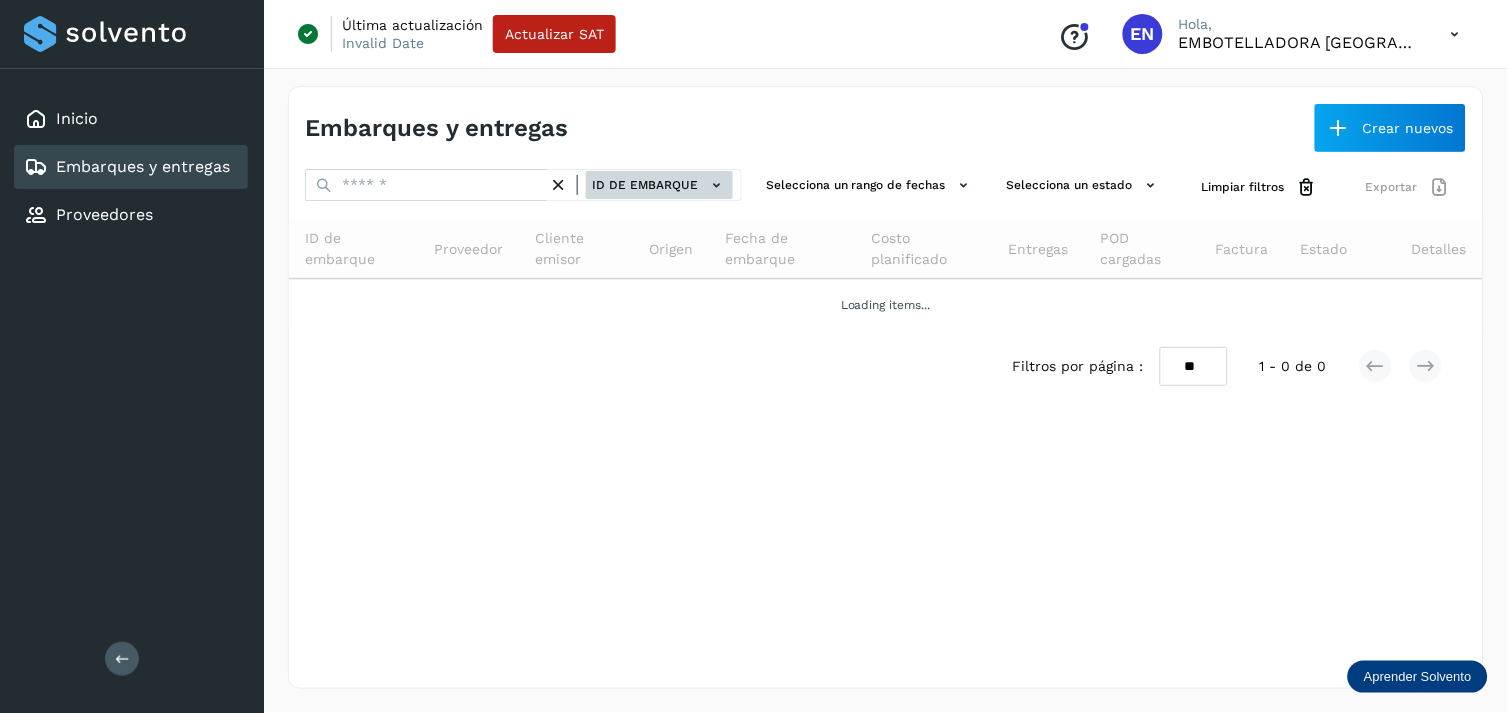 click on "ID de embarque" at bounding box center [659, 185] 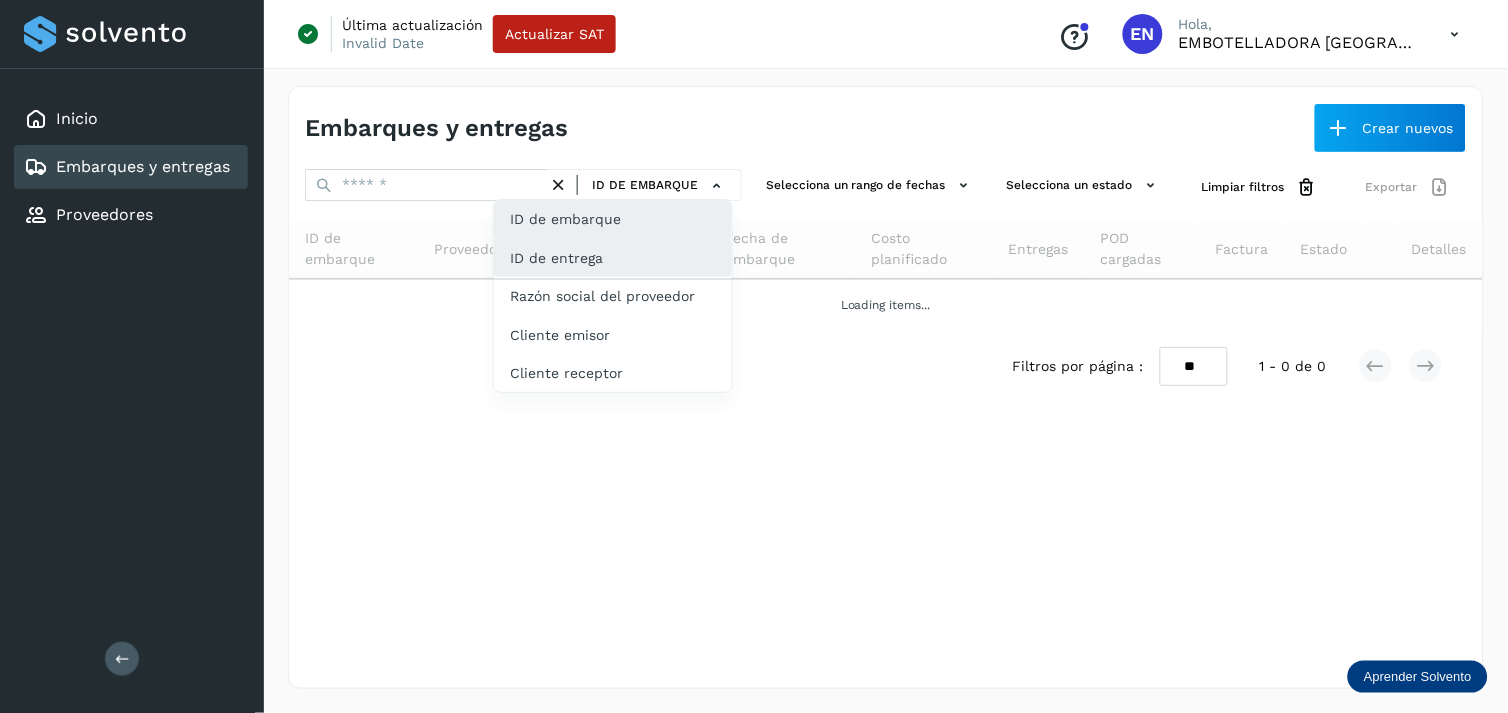 click on "ID de entrega" 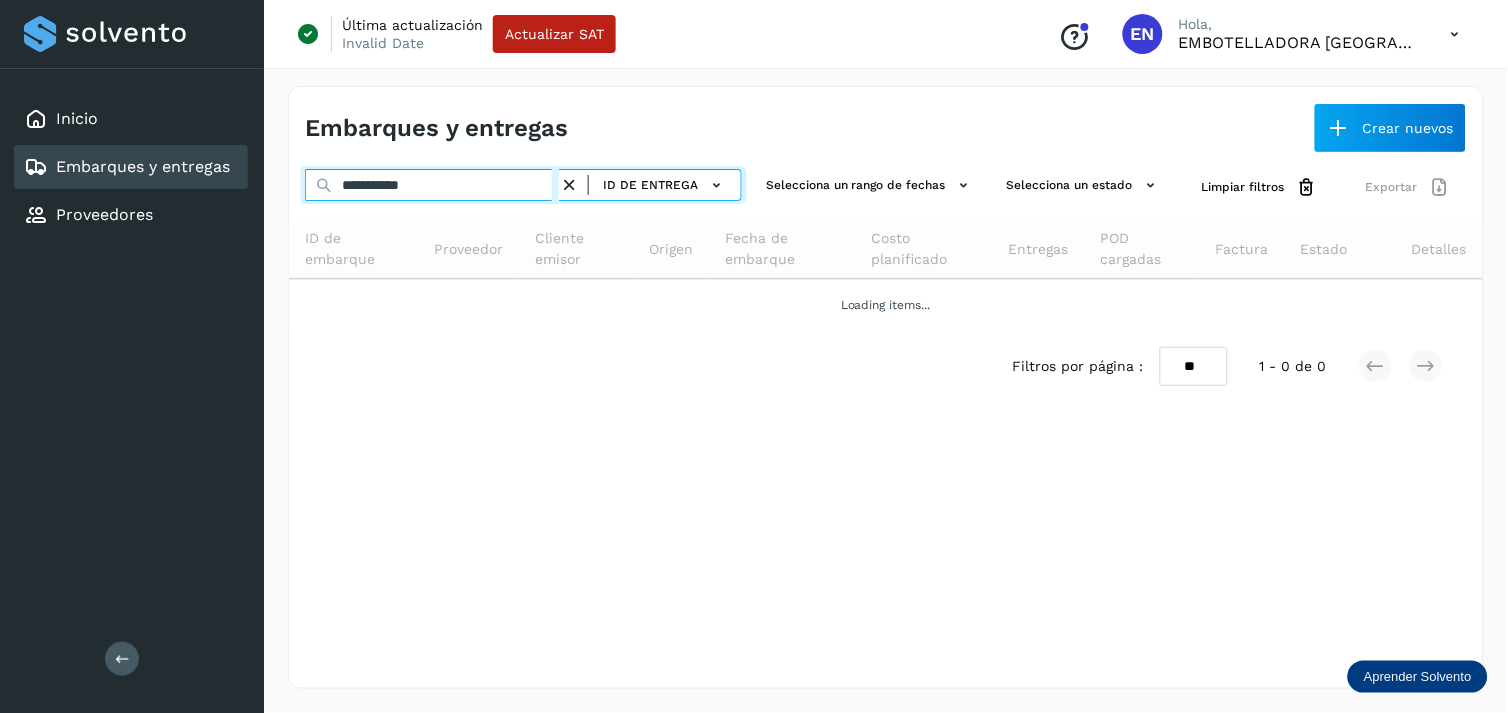 click on "**********" at bounding box center [432, 185] 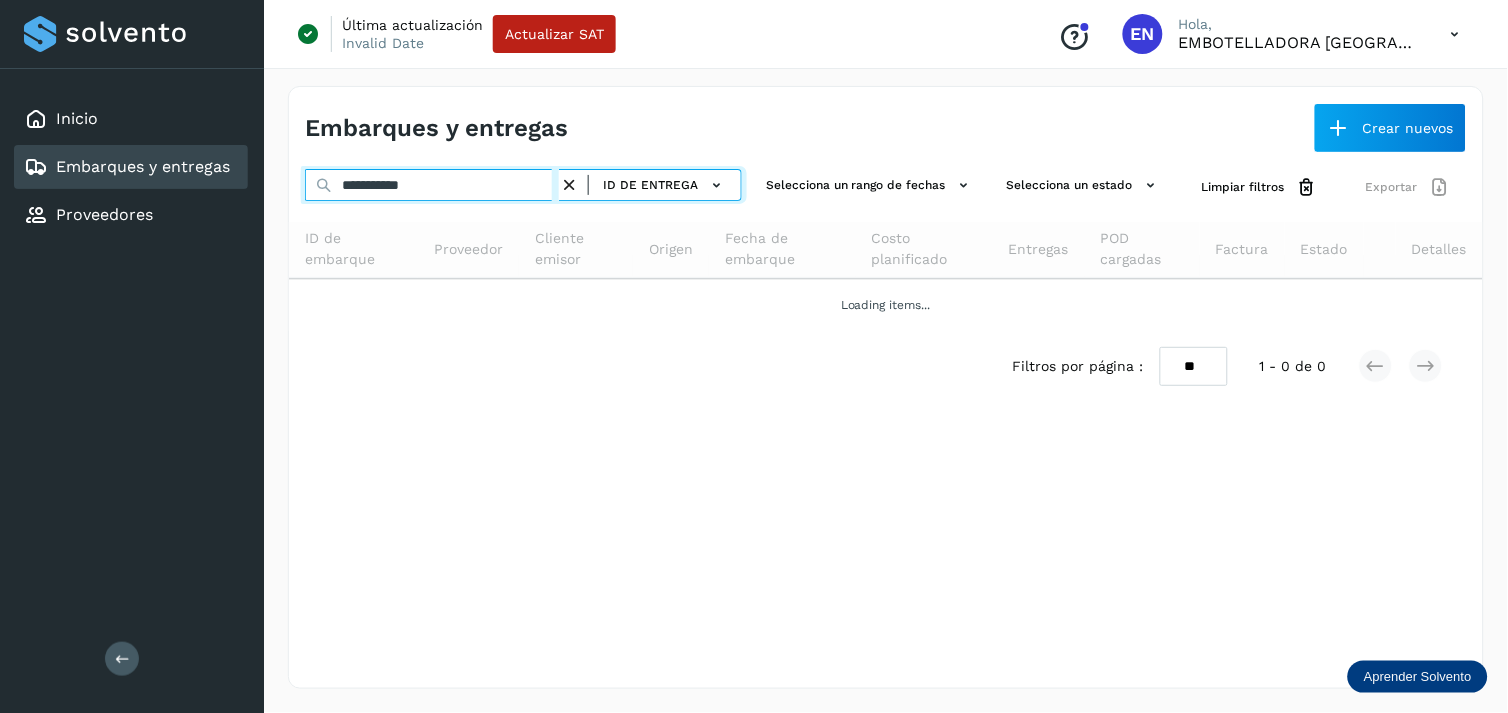 click on "**********" at bounding box center (432, 185) 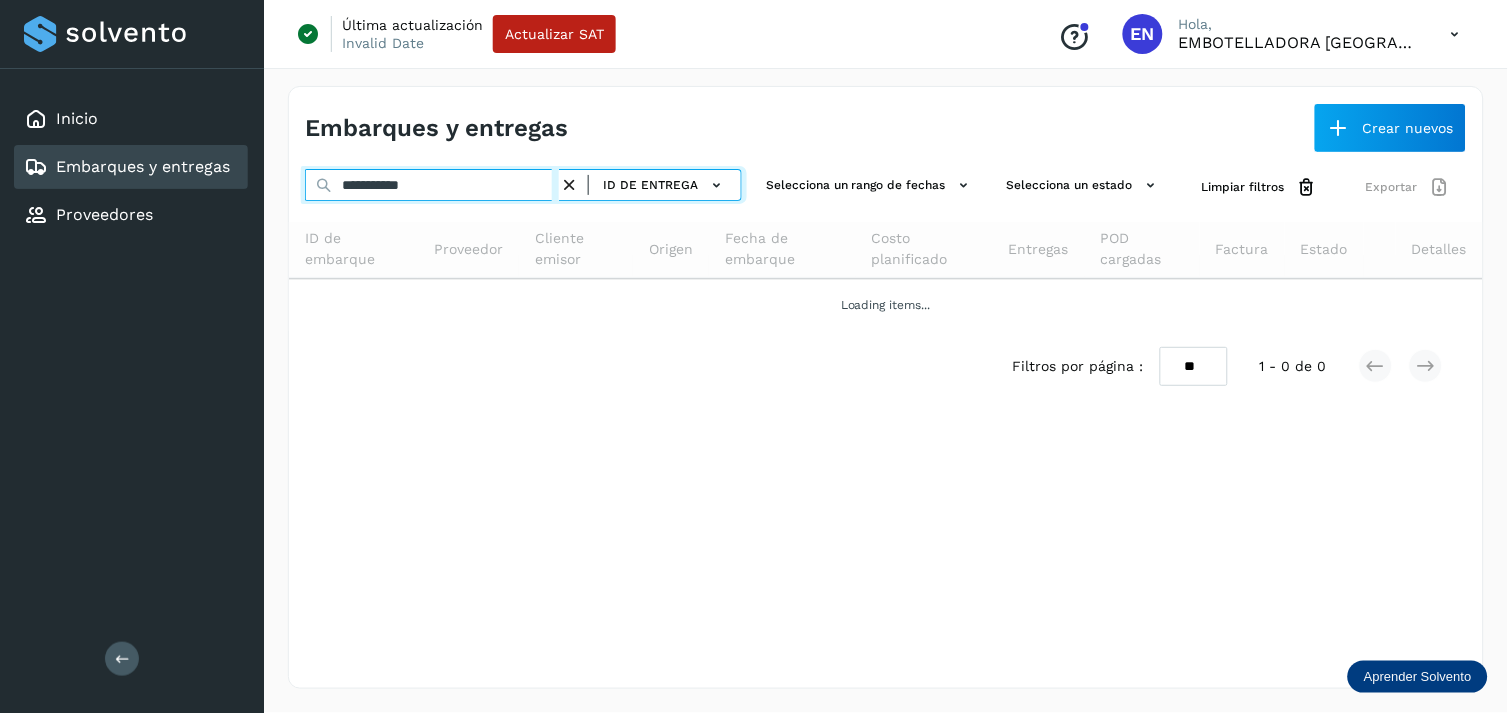 paste on "*" 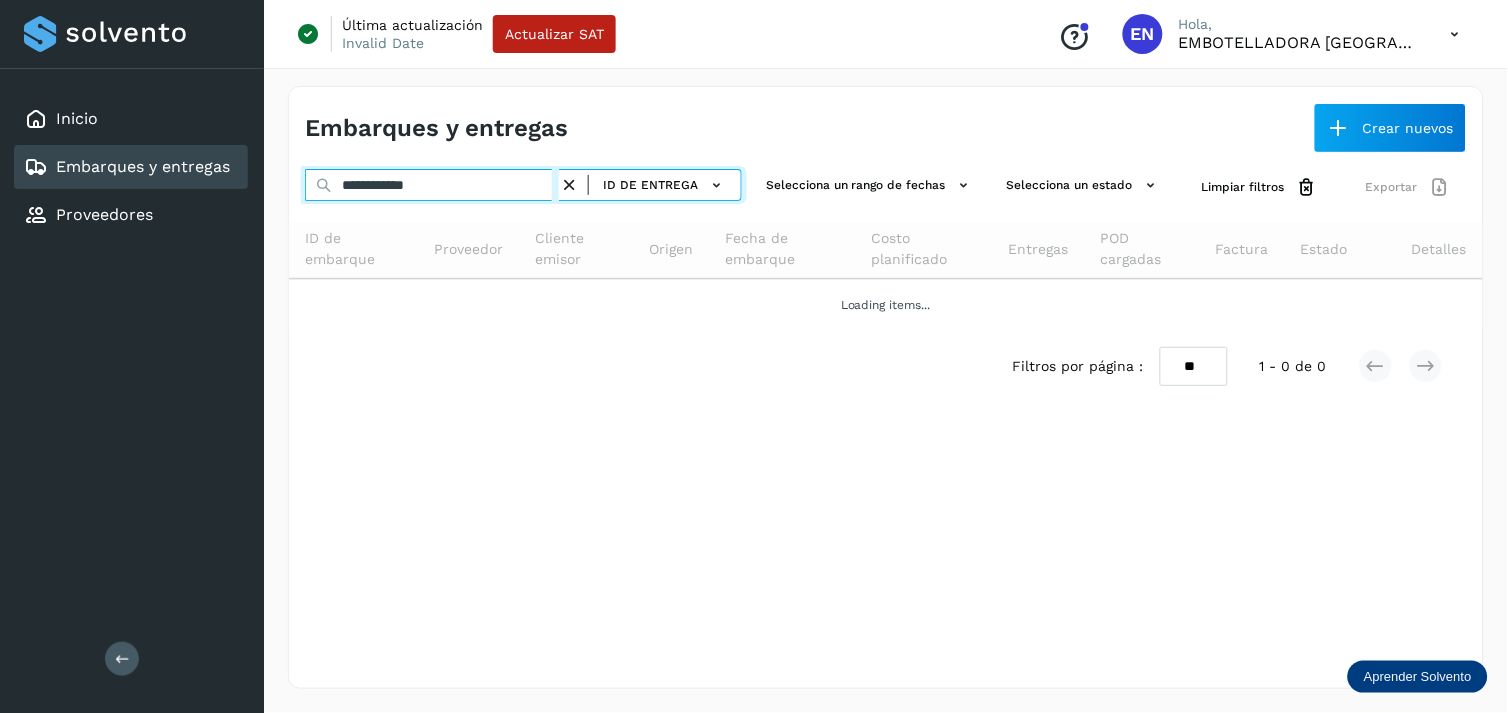 click on "**********" at bounding box center (432, 185) 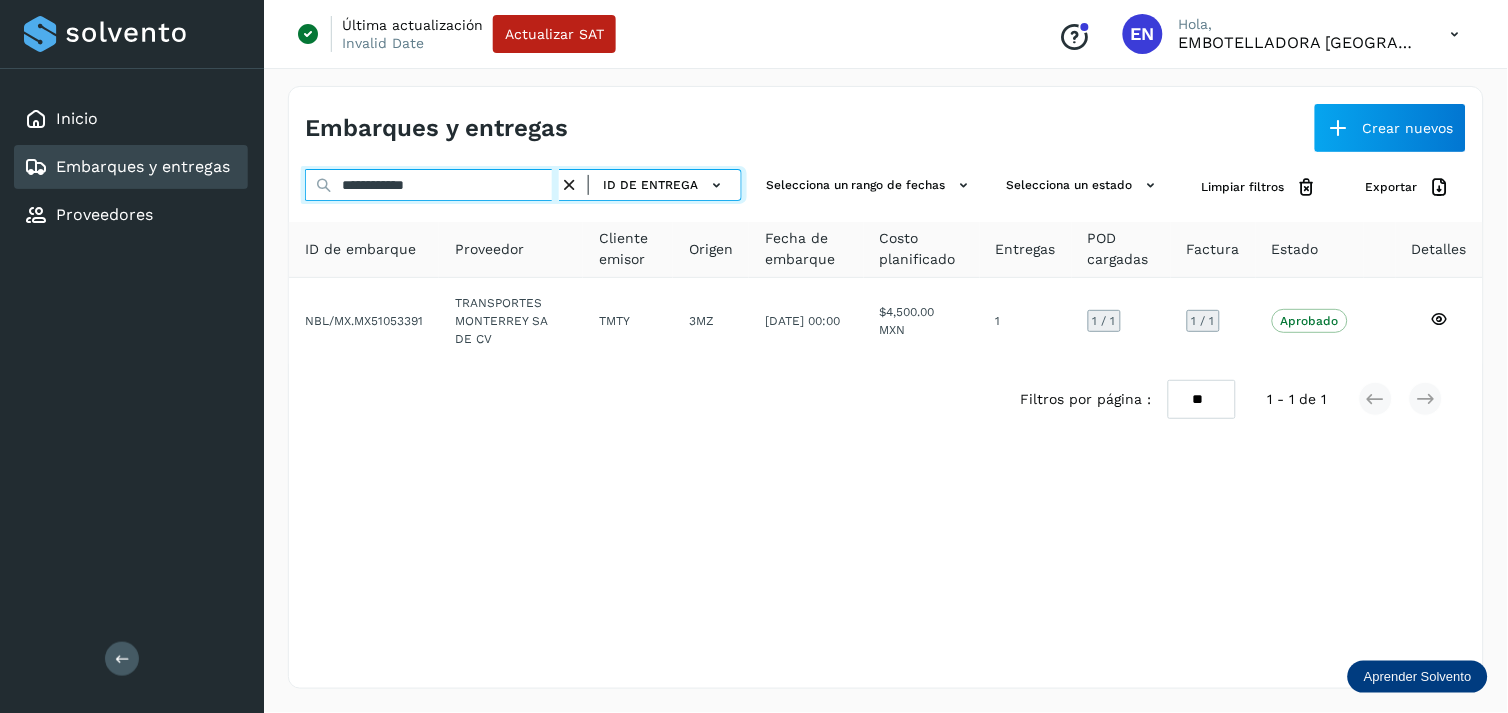 type on "**********" 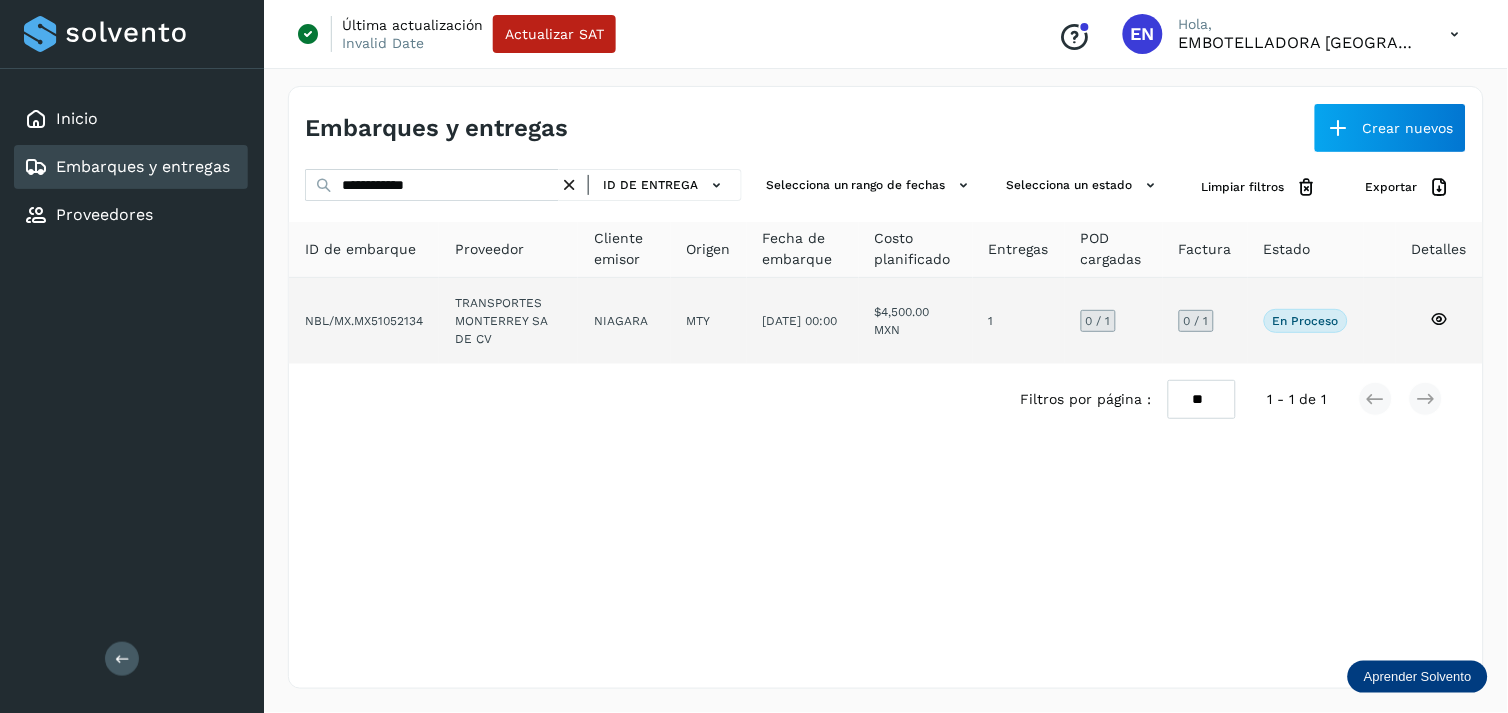 click on "NIAGARA" 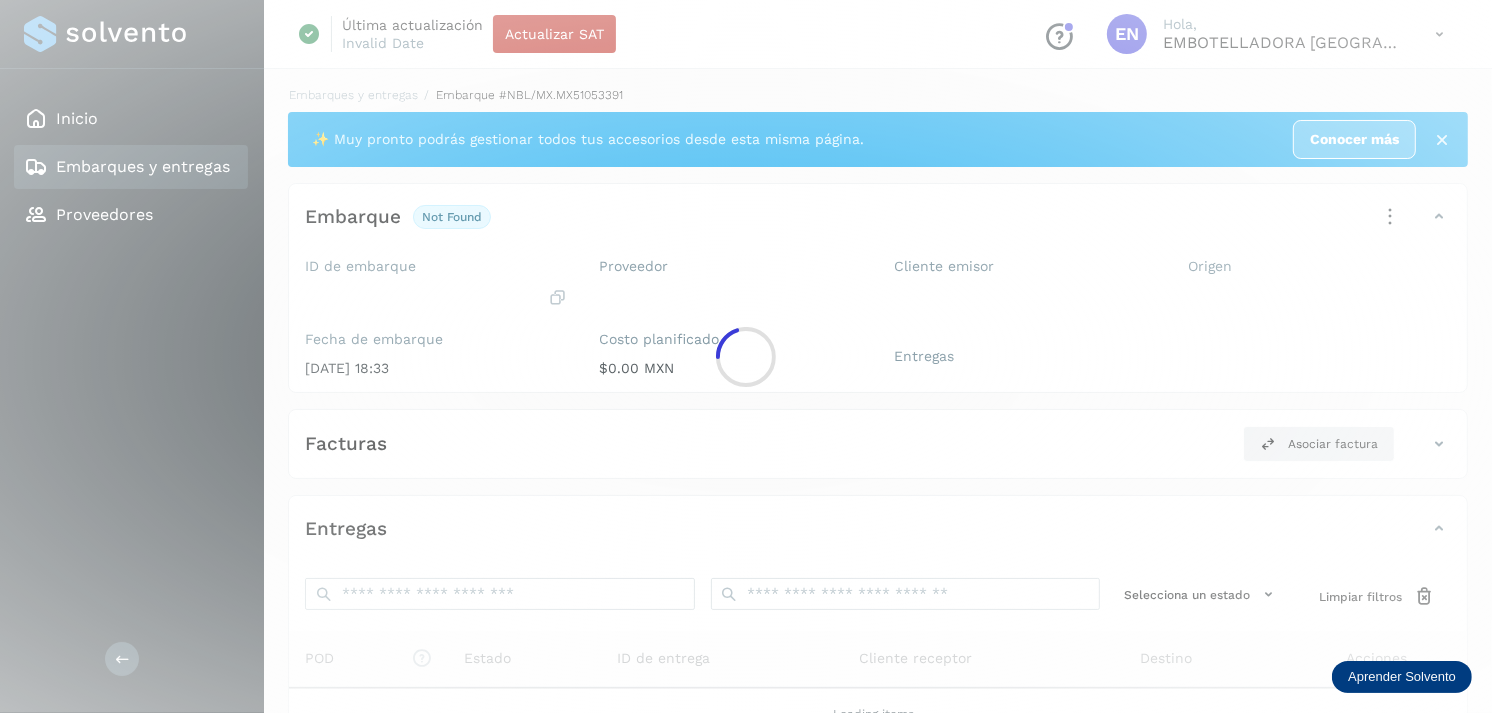 click 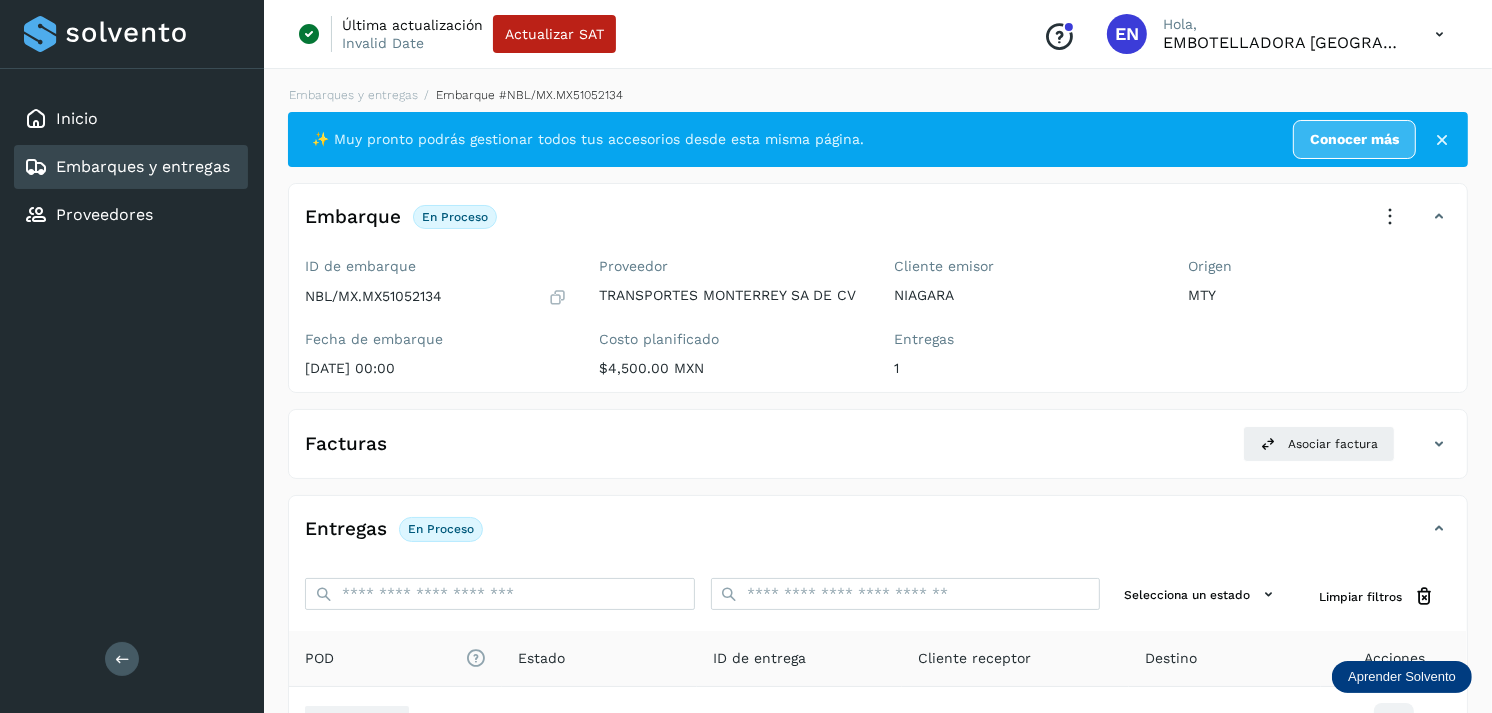 scroll, scrollTop: 243, scrollLeft: 0, axis: vertical 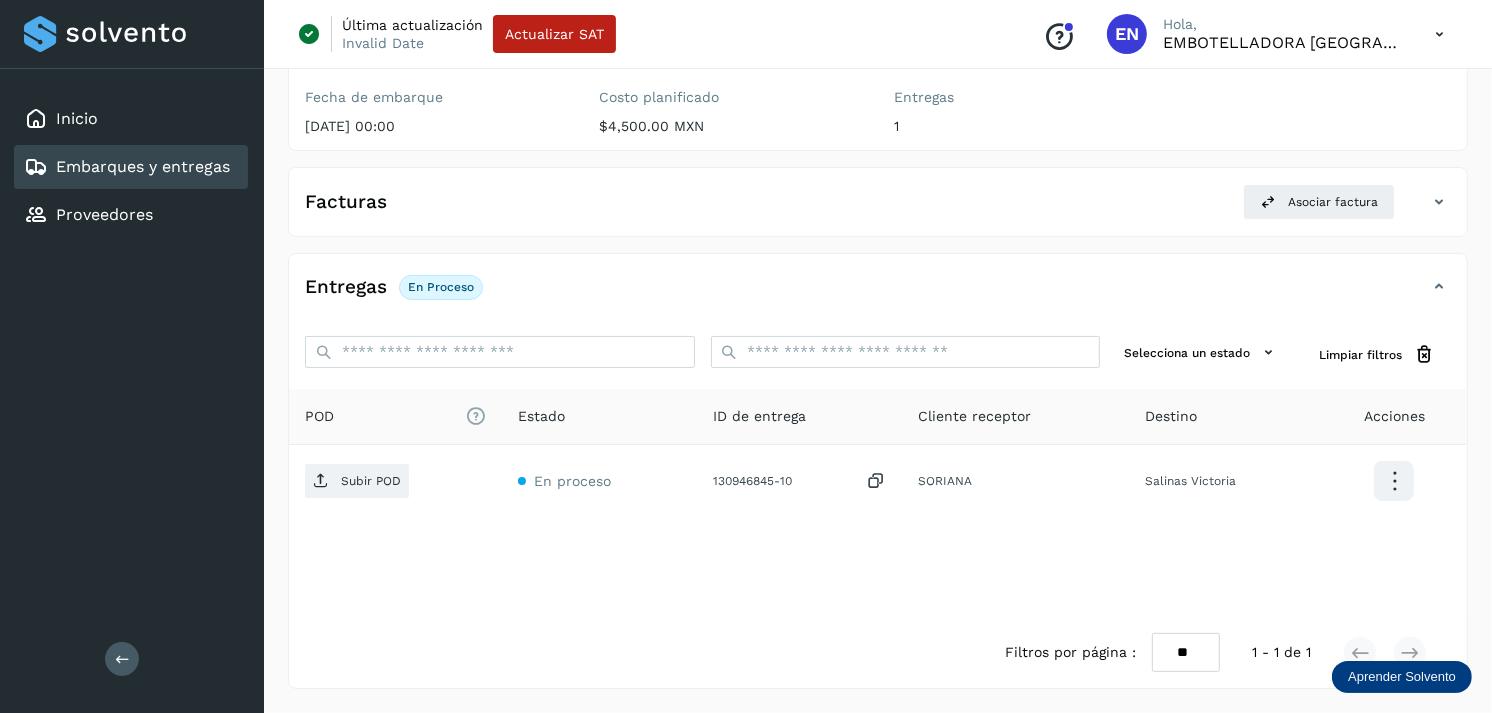 click on "Embarques y entregas" 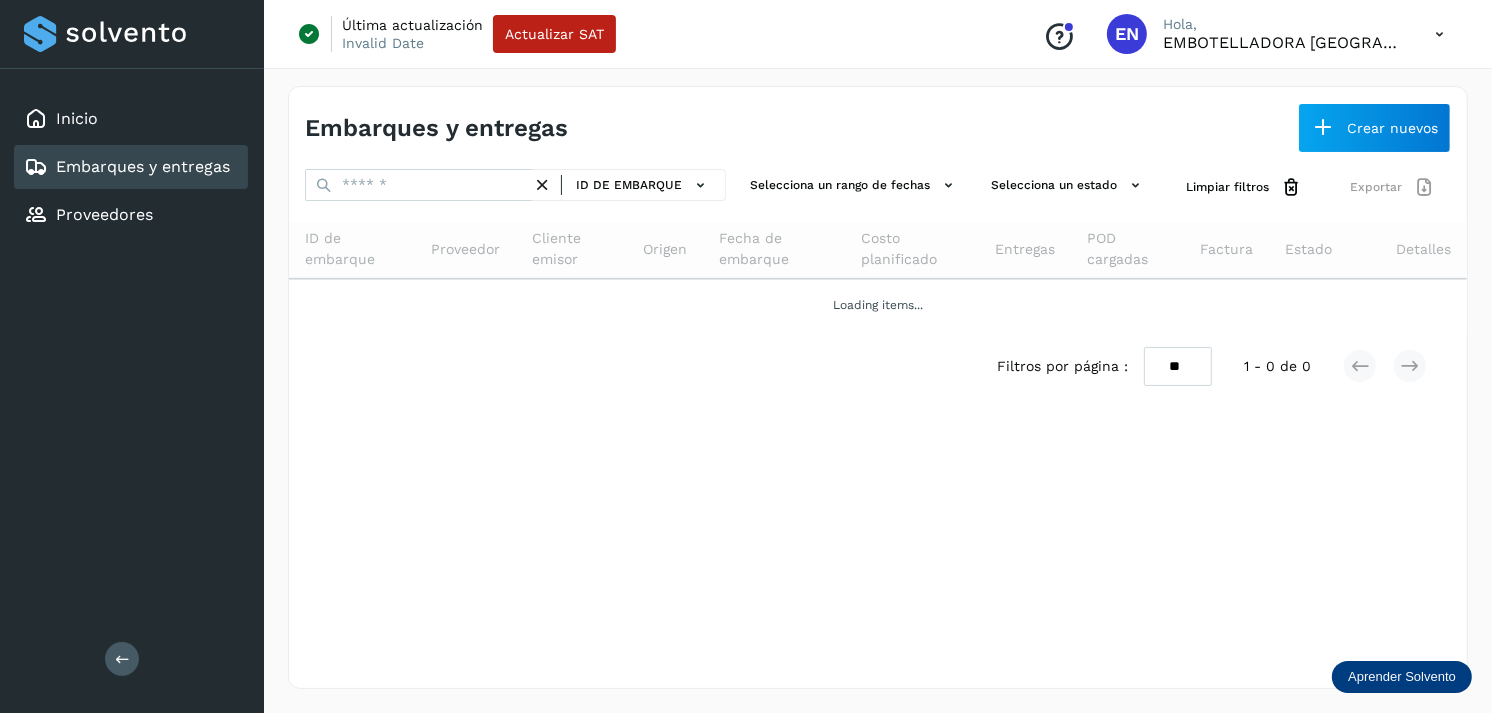 scroll, scrollTop: 0, scrollLeft: 0, axis: both 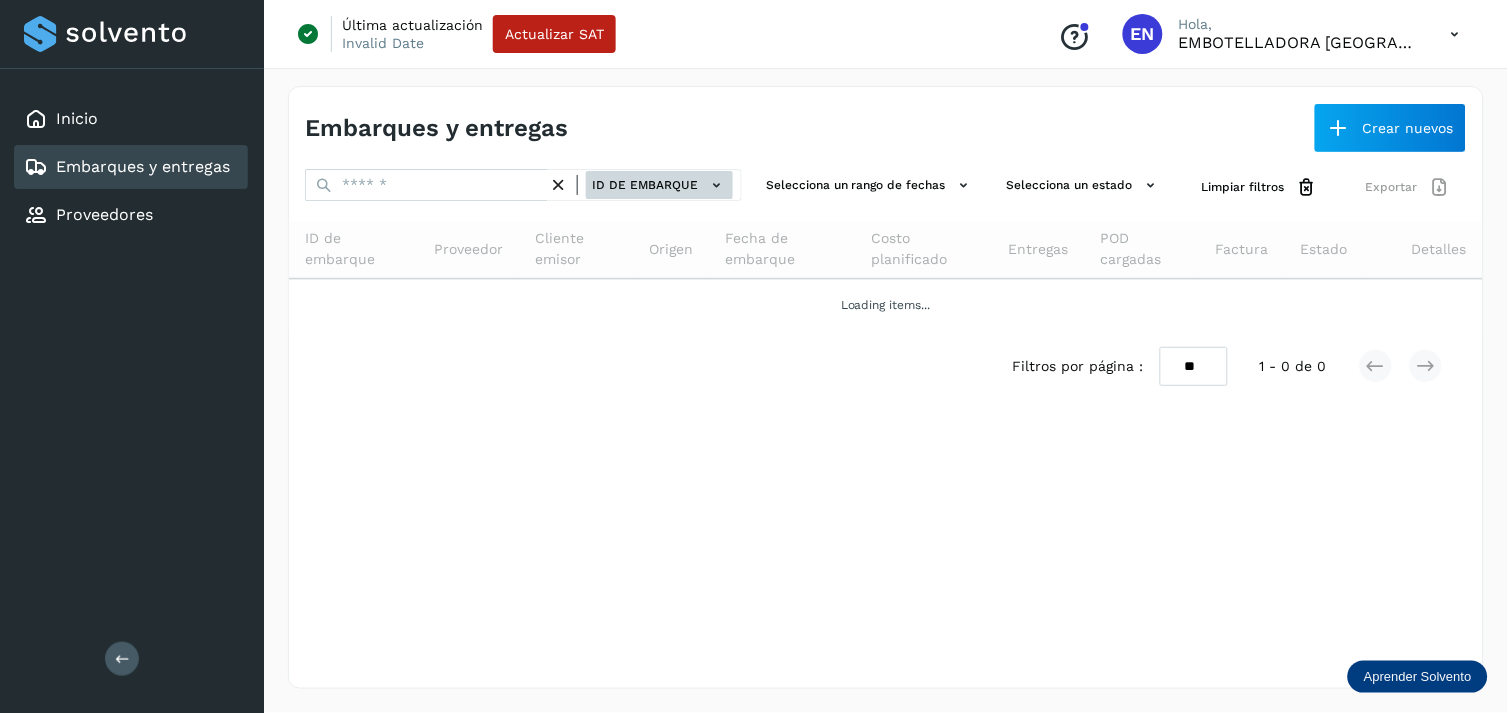 click on "ID de embarque" at bounding box center (659, 185) 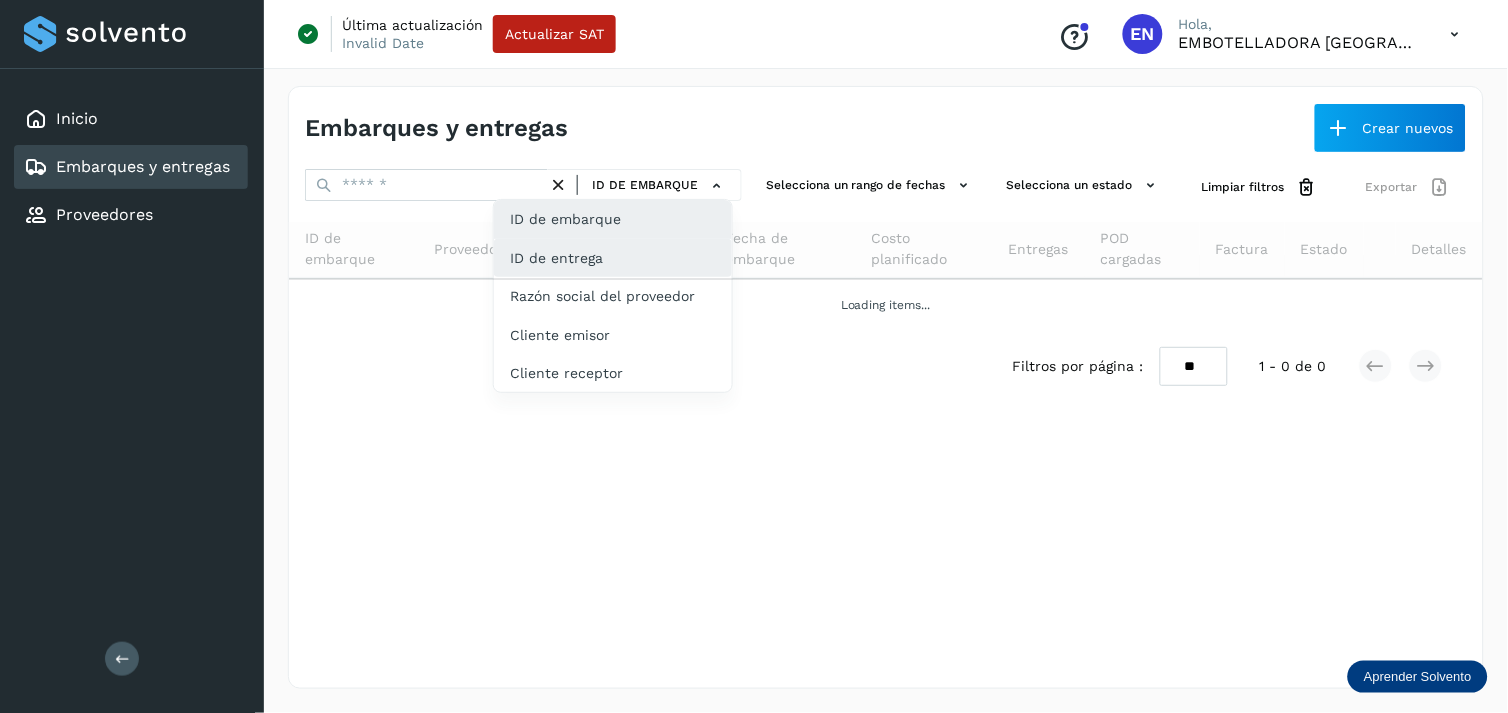 click on "ID de entrega" 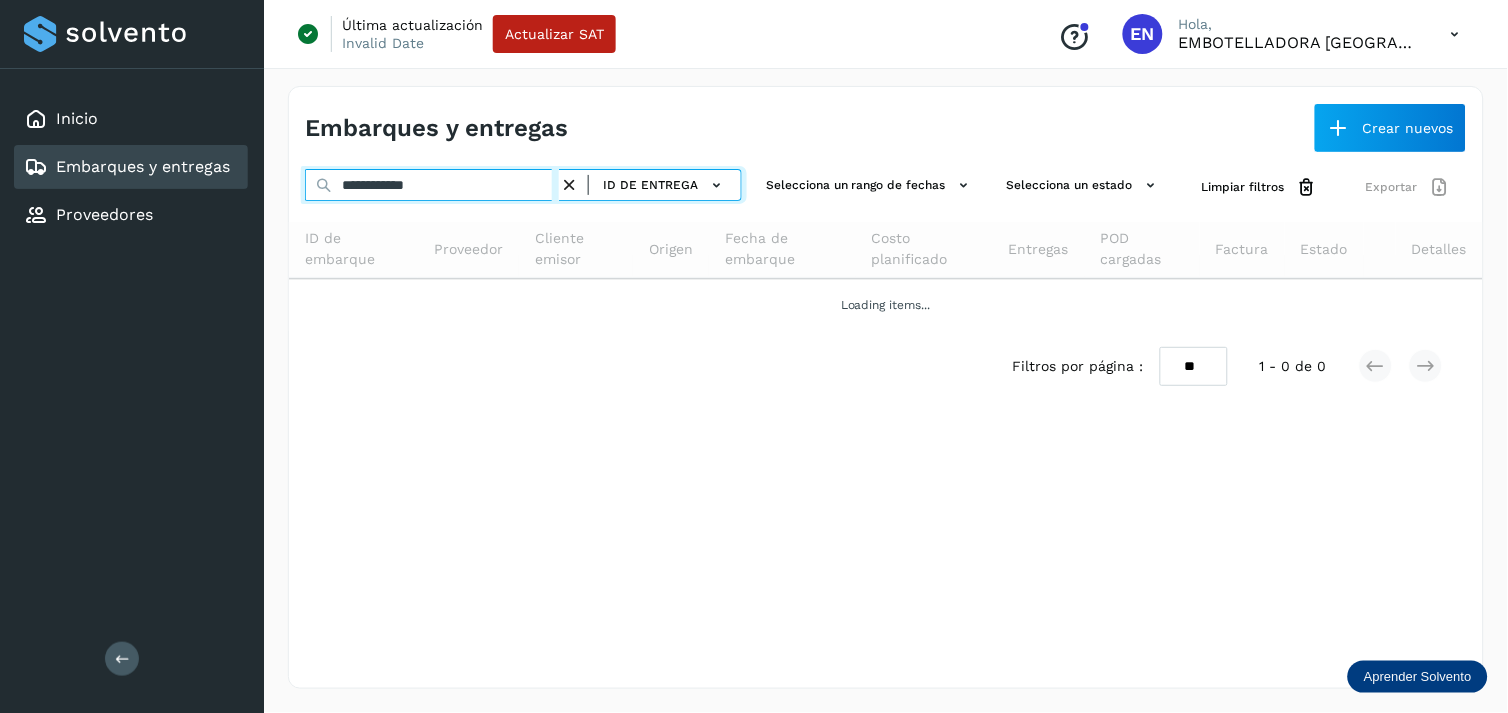 click on "**********" at bounding box center (432, 185) 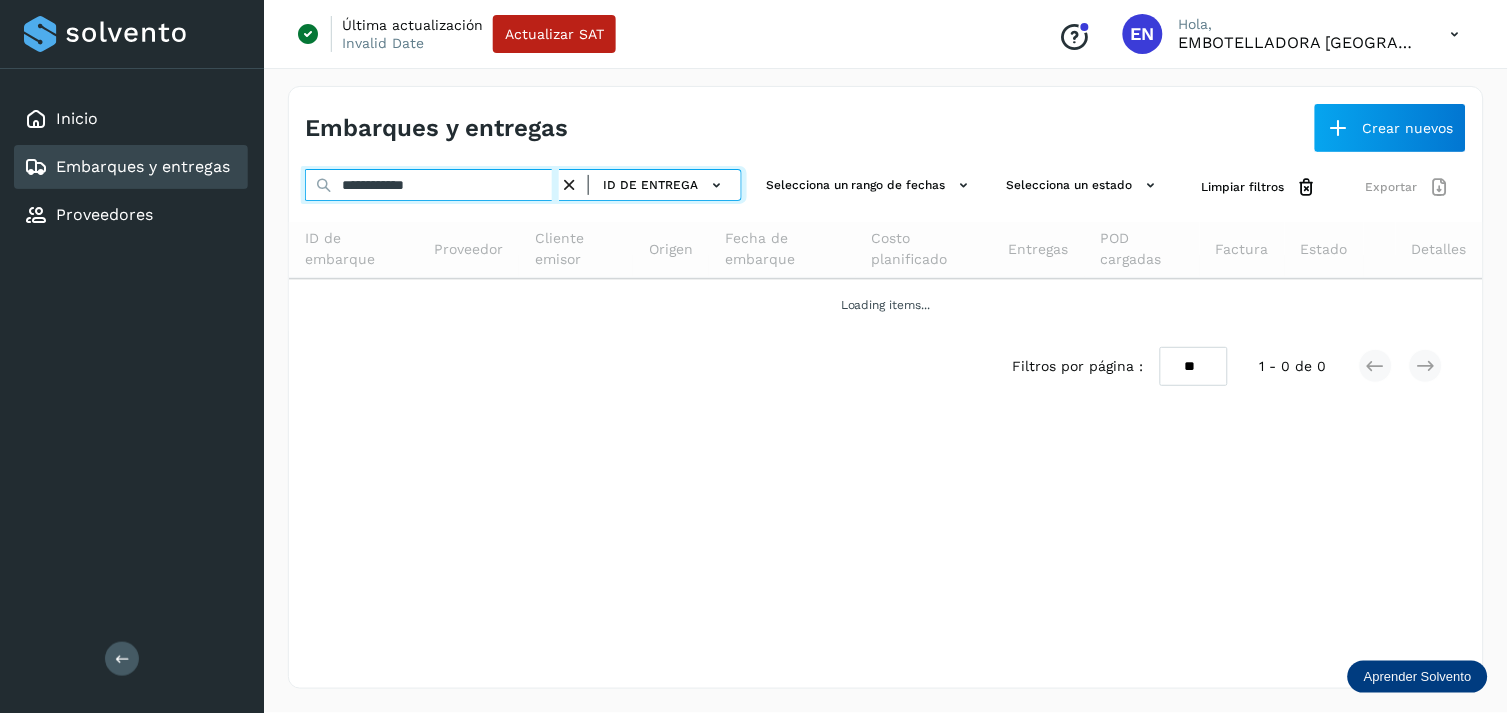 click on "**********" at bounding box center (432, 185) 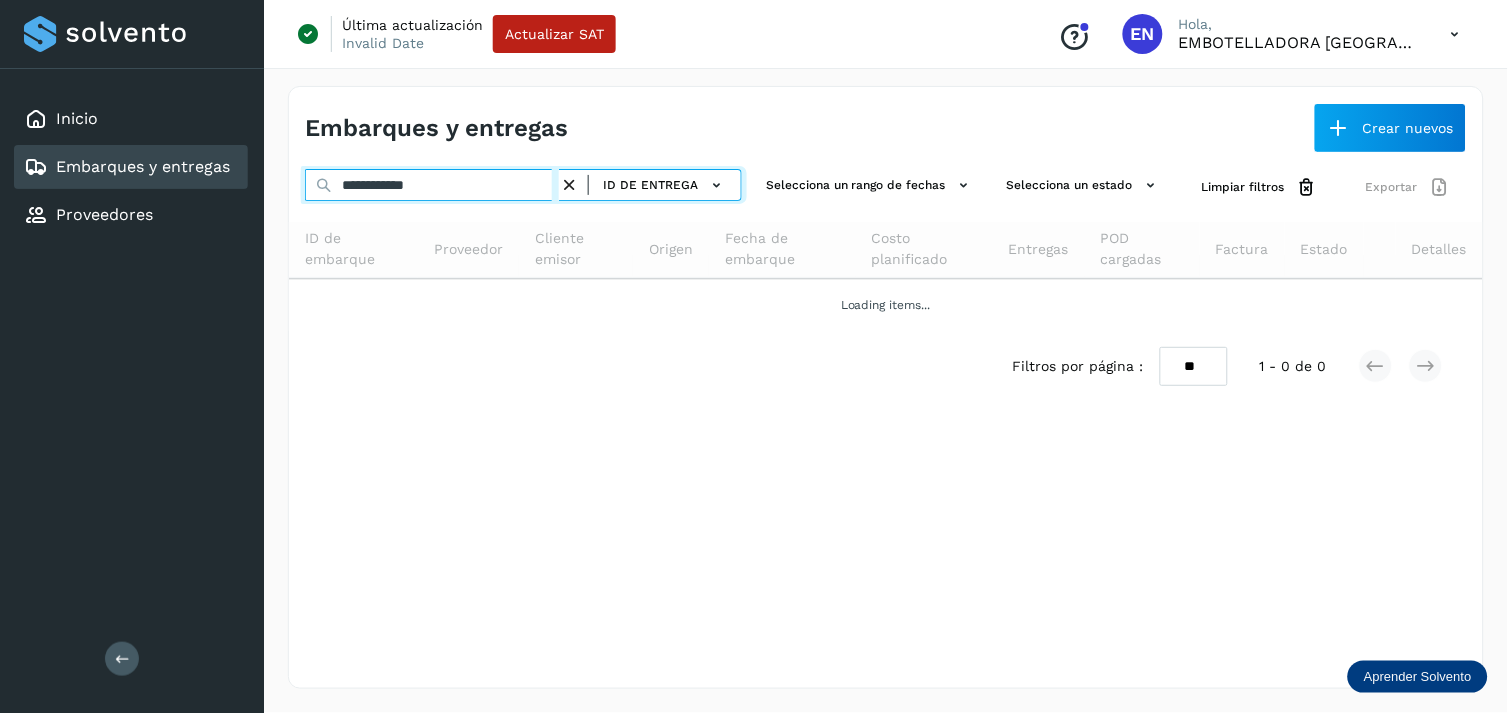 click on "**********" at bounding box center [432, 185] 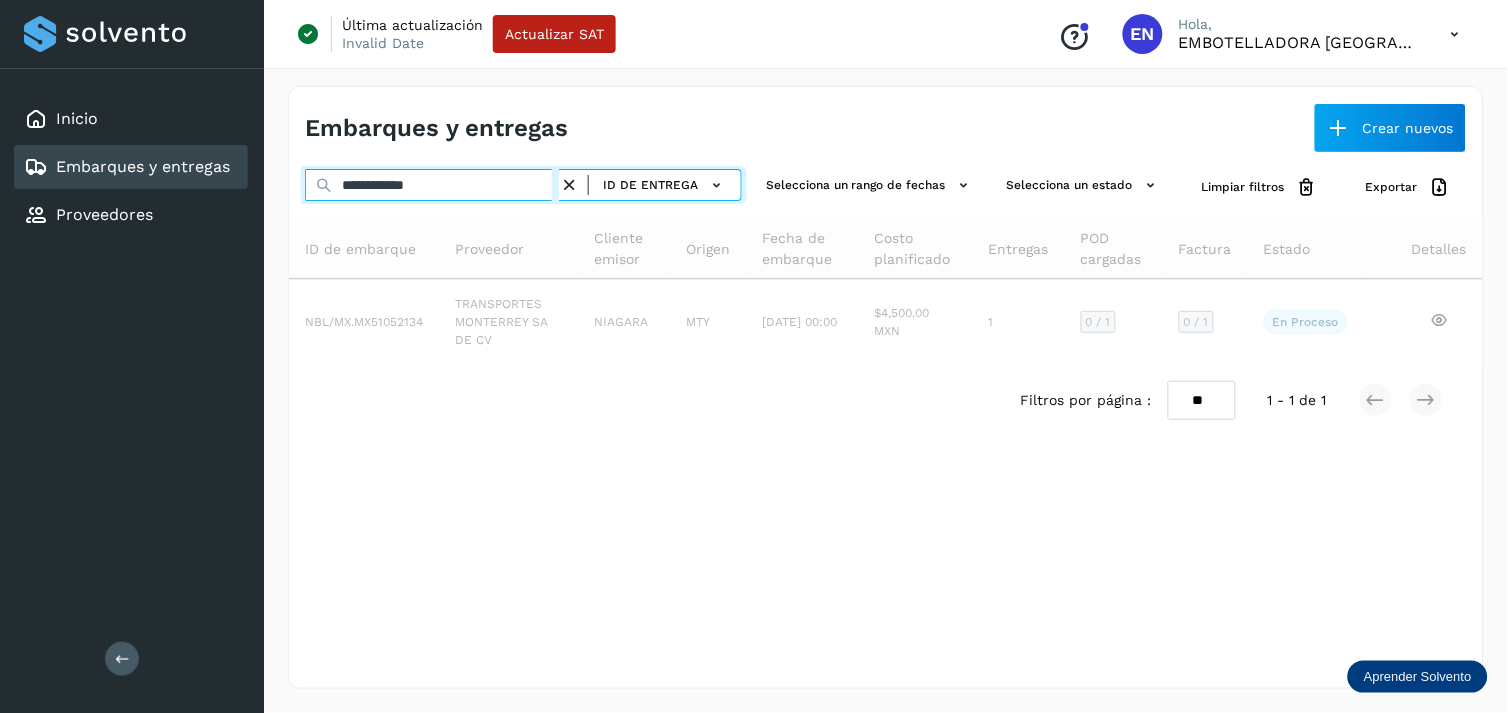 type on "**********" 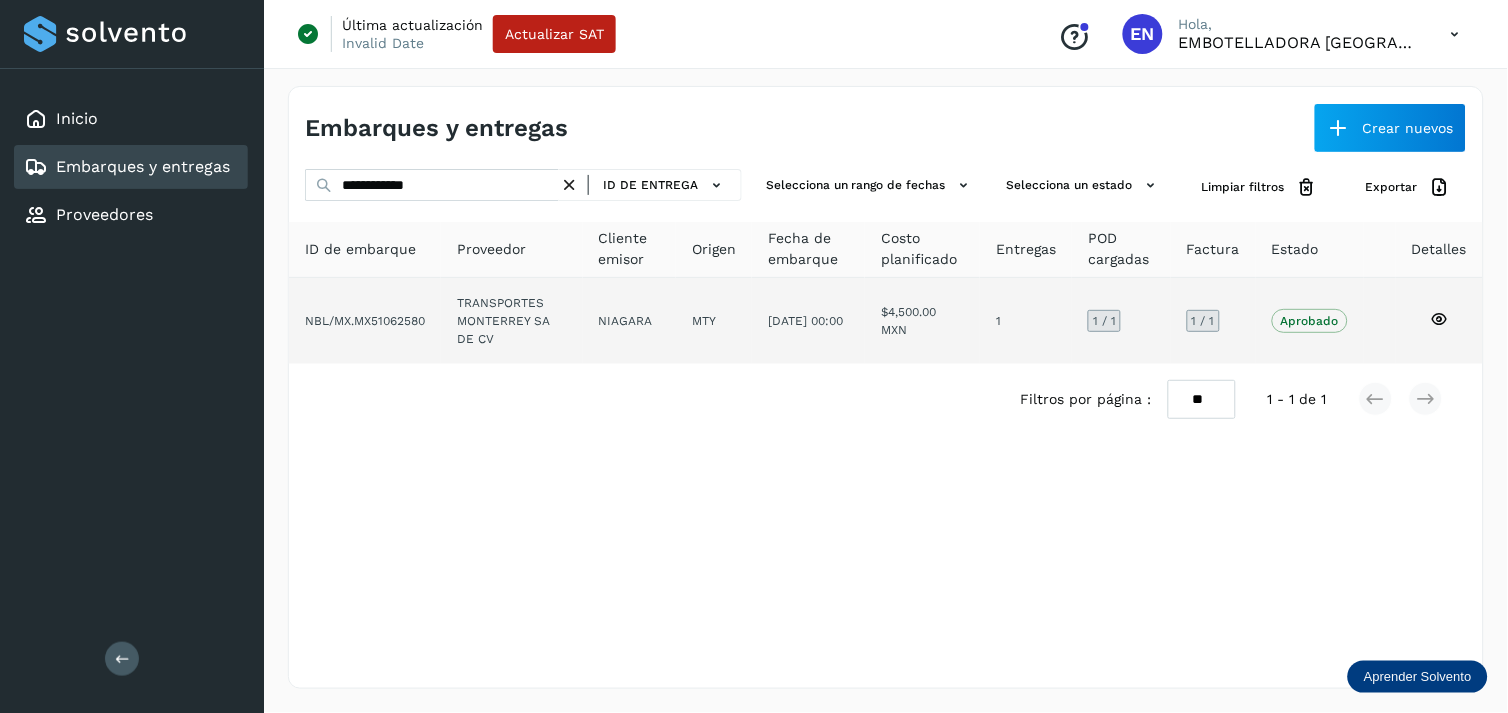 click on "TRANSPORTES MONTERREY SA DE CV" 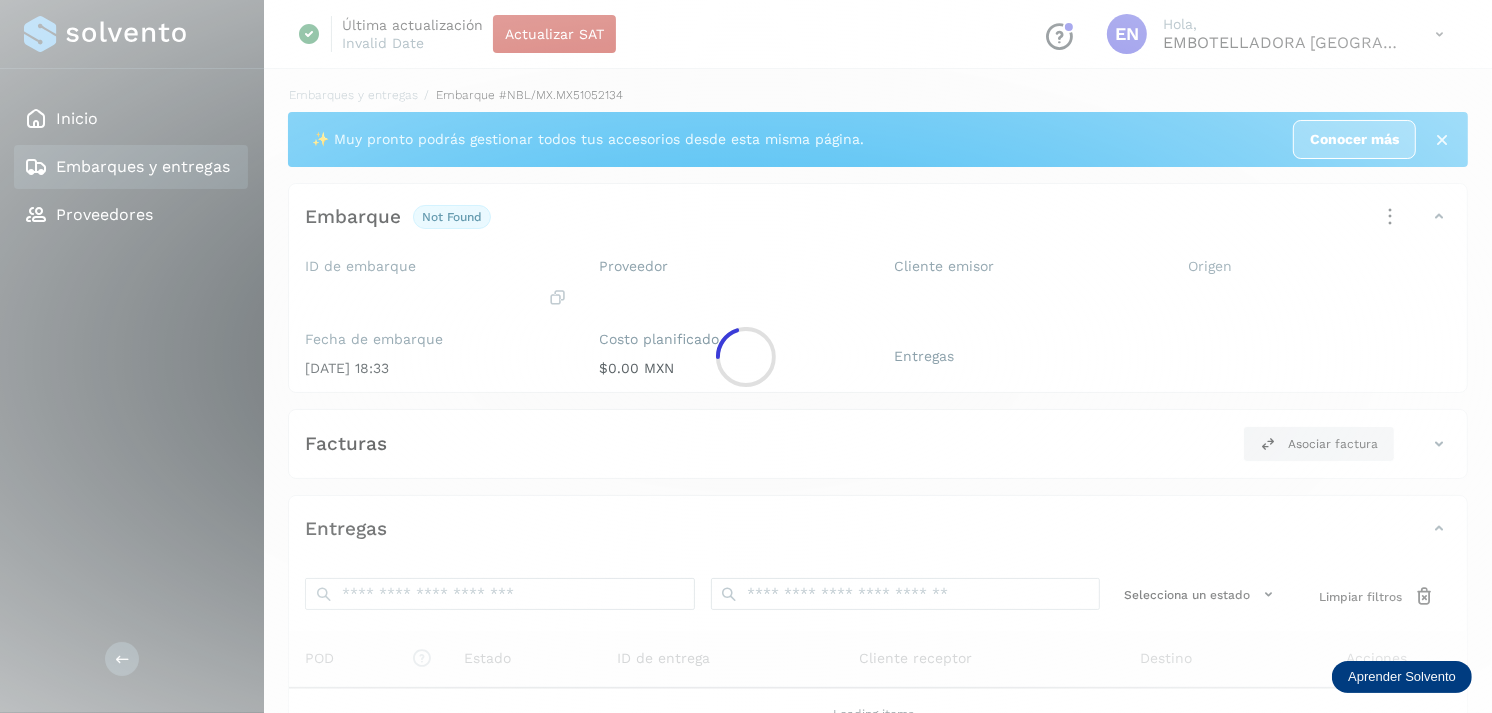 click 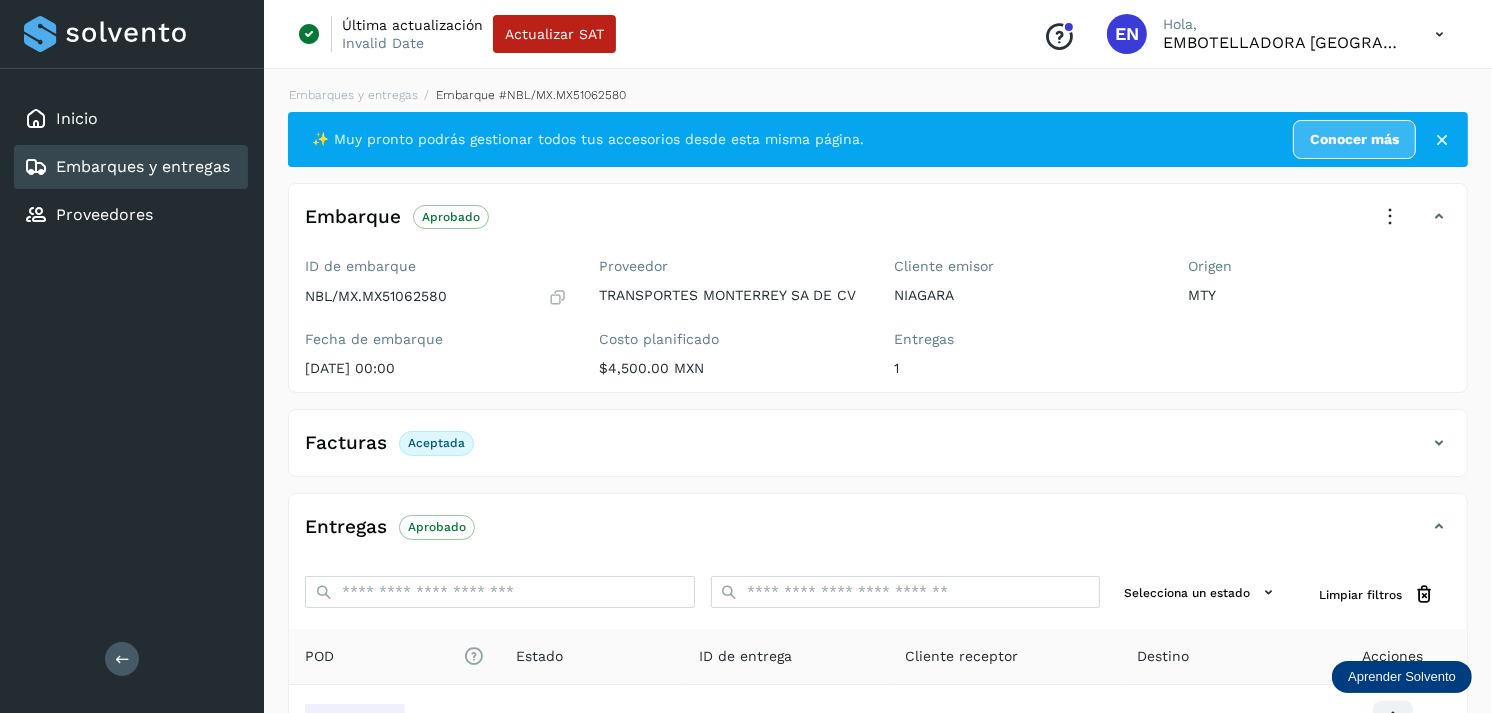 scroll, scrollTop: 241, scrollLeft: 0, axis: vertical 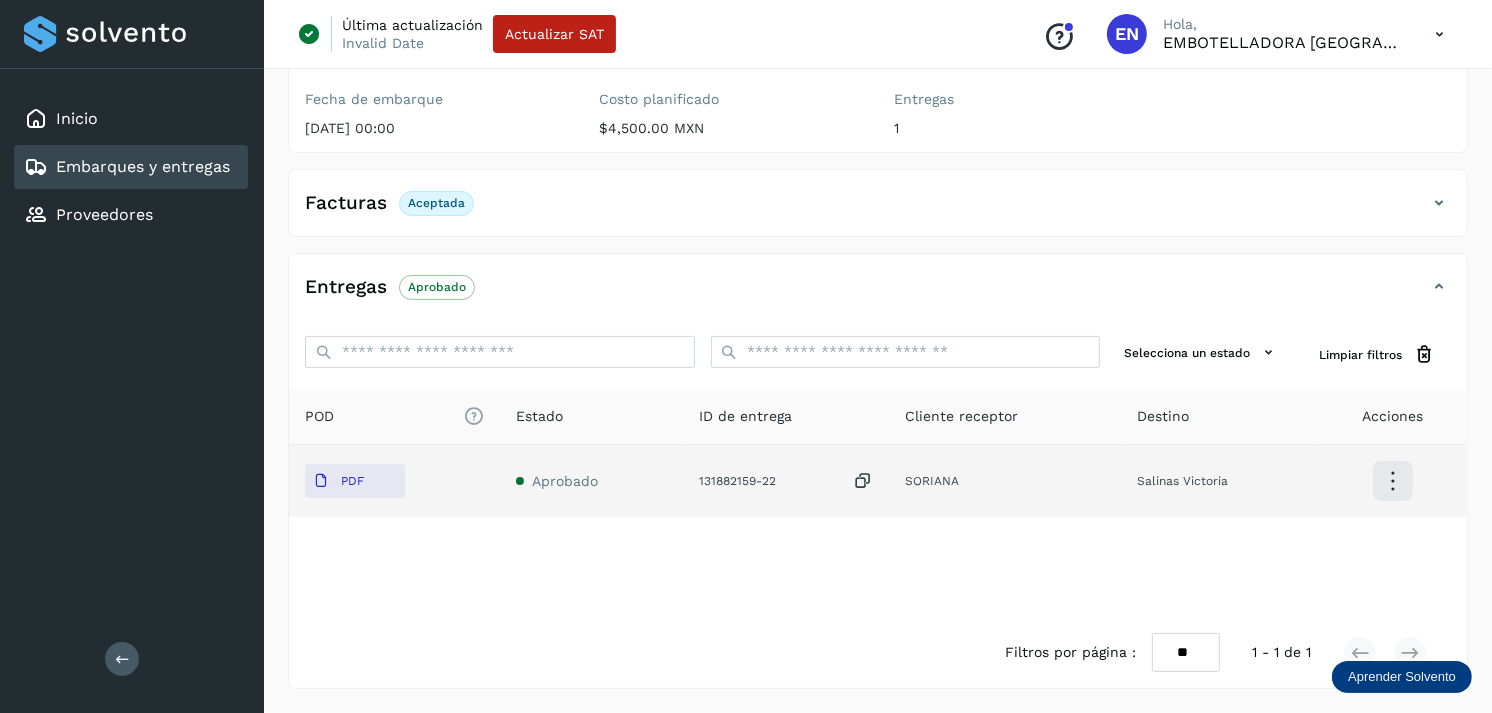 click on "PDF" 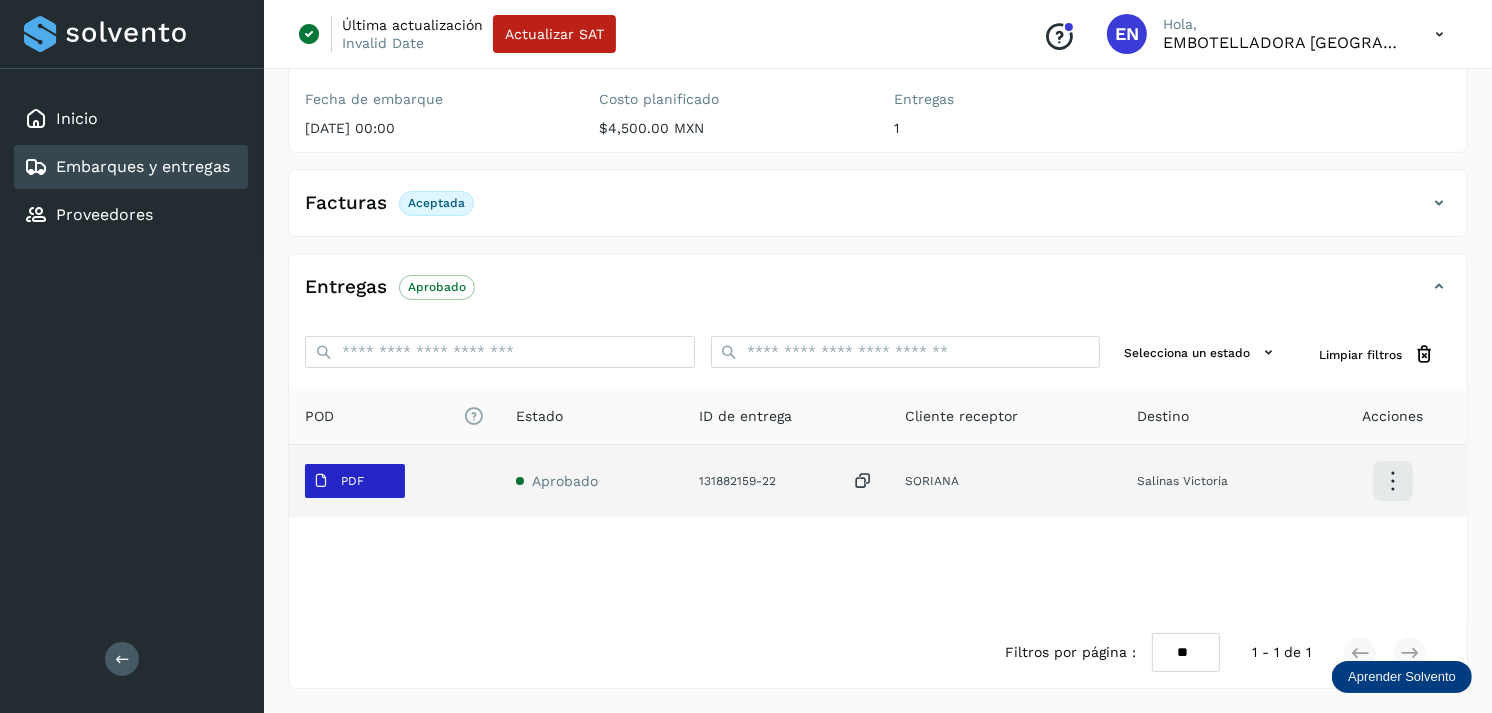 click on "PDF" at bounding box center [338, 481] 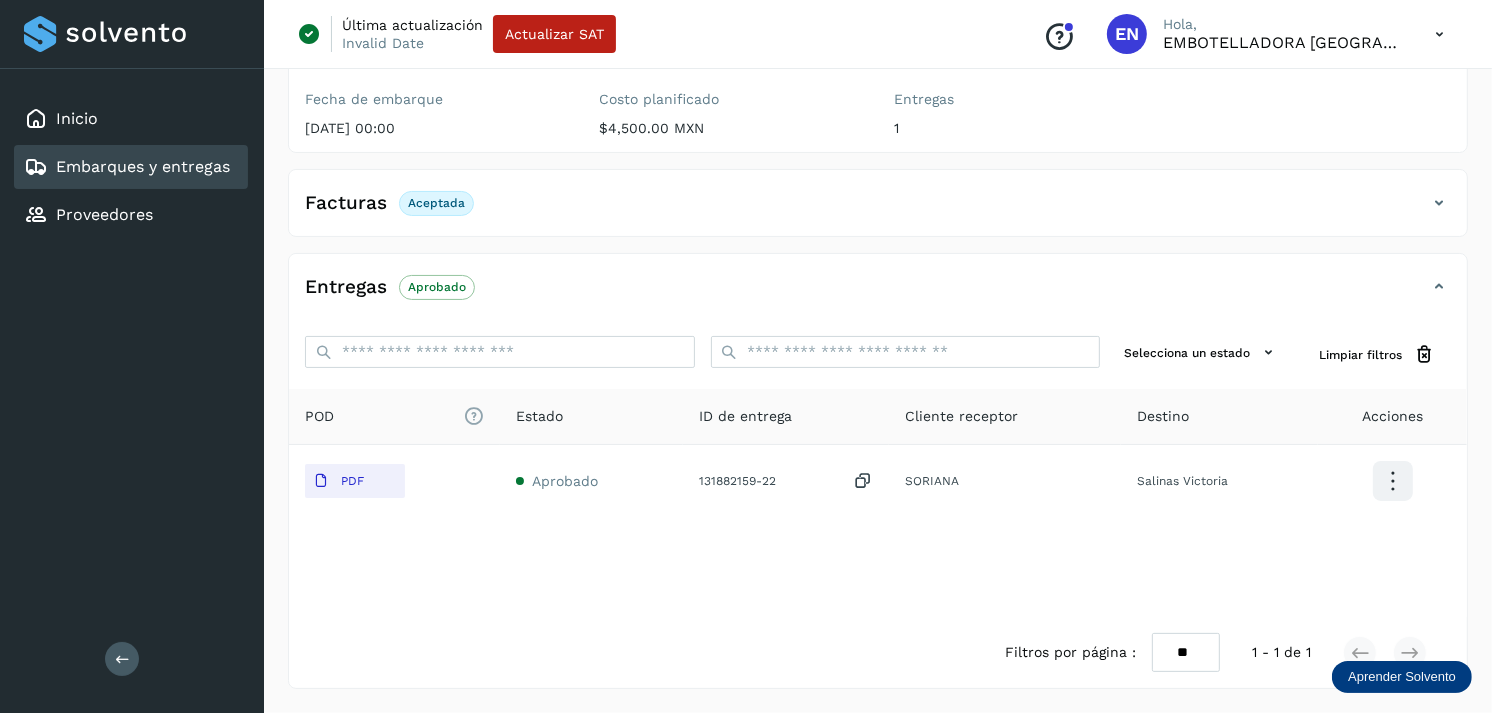click on "Embarques y entregas" at bounding box center (143, 166) 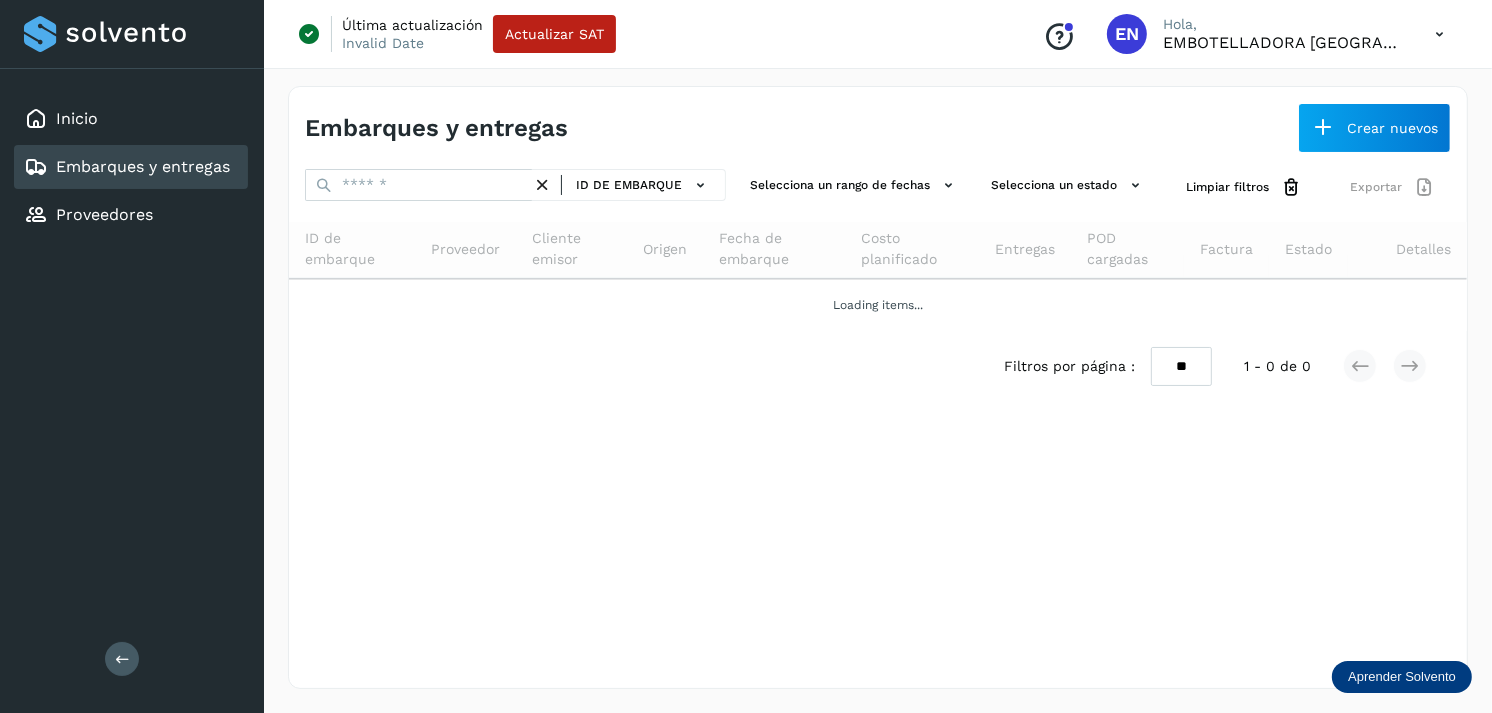 scroll, scrollTop: 0, scrollLeft: 0, axis: both 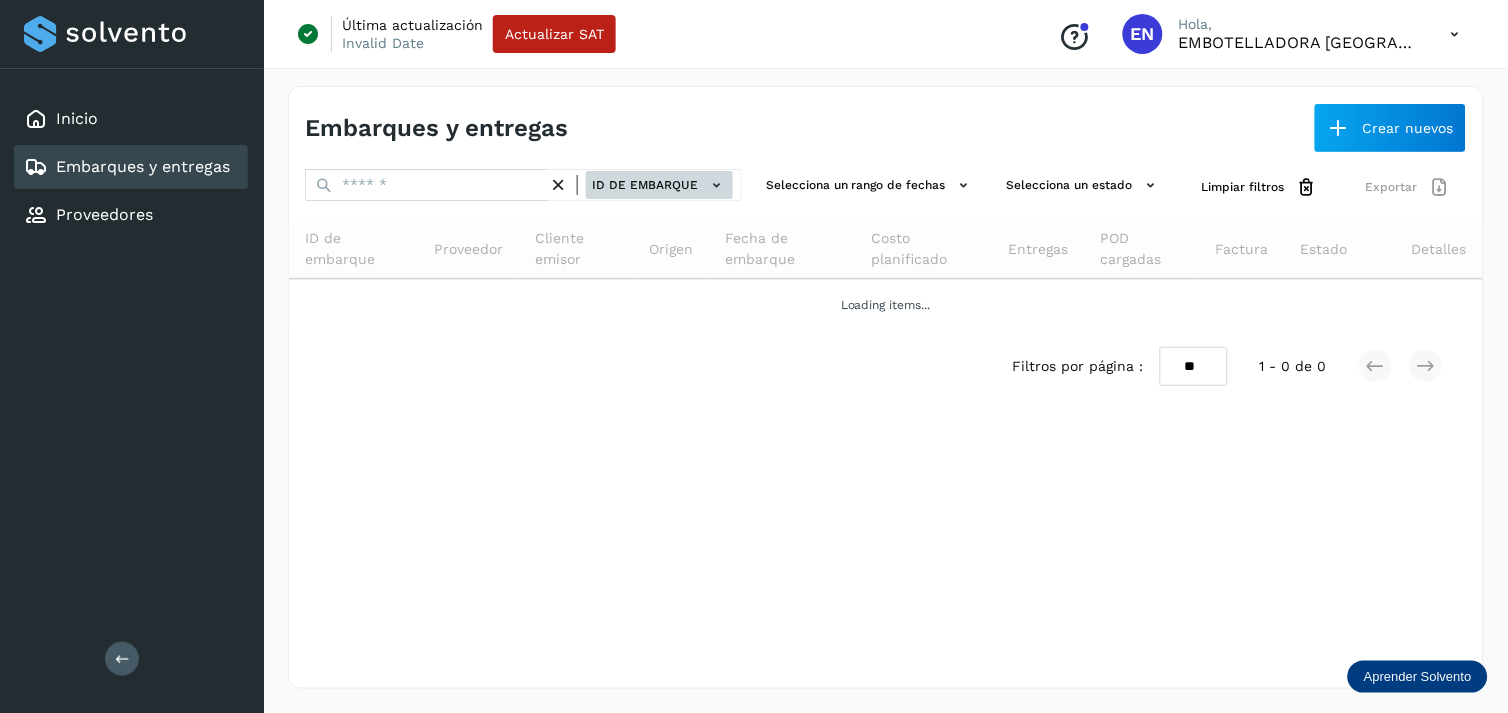 click on "ID de embarque" at bounding box center (659, 185) 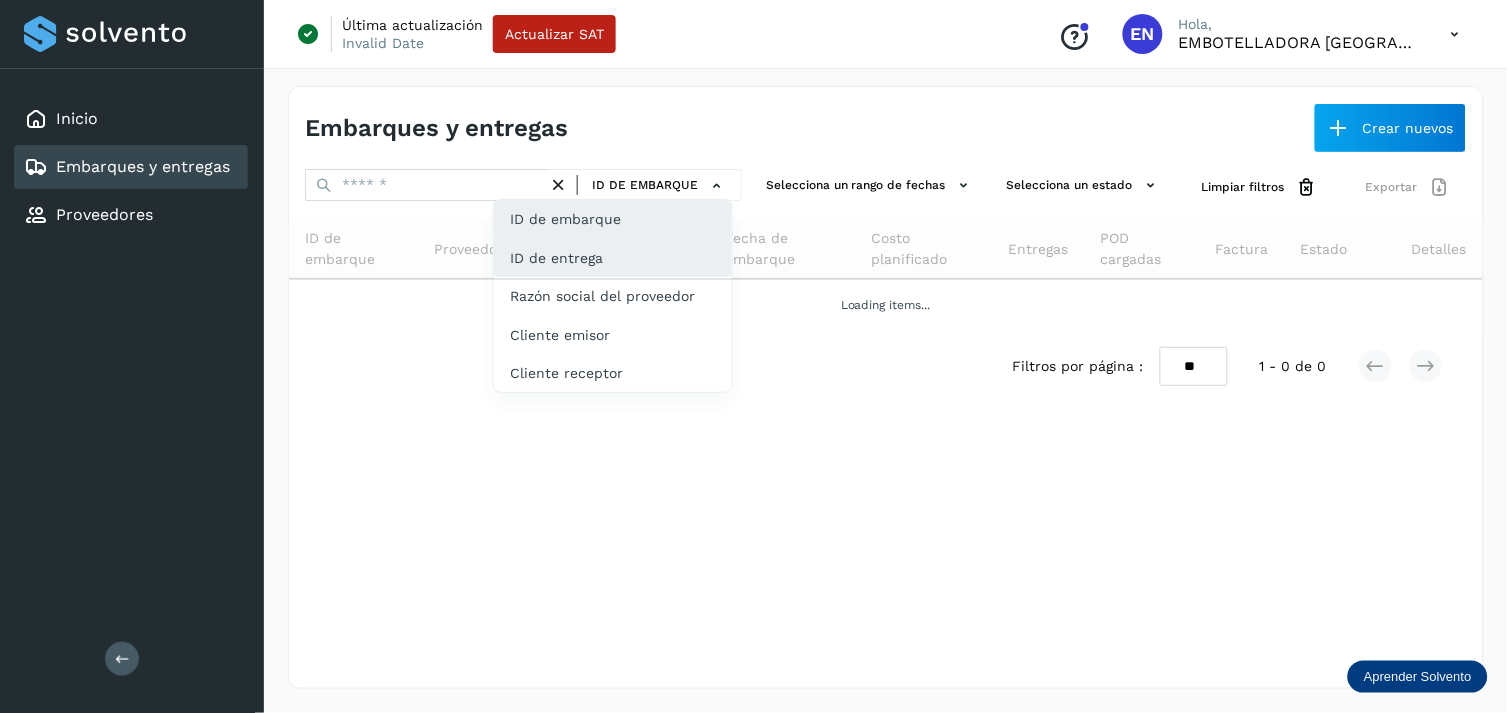 click on "ID de entrega" 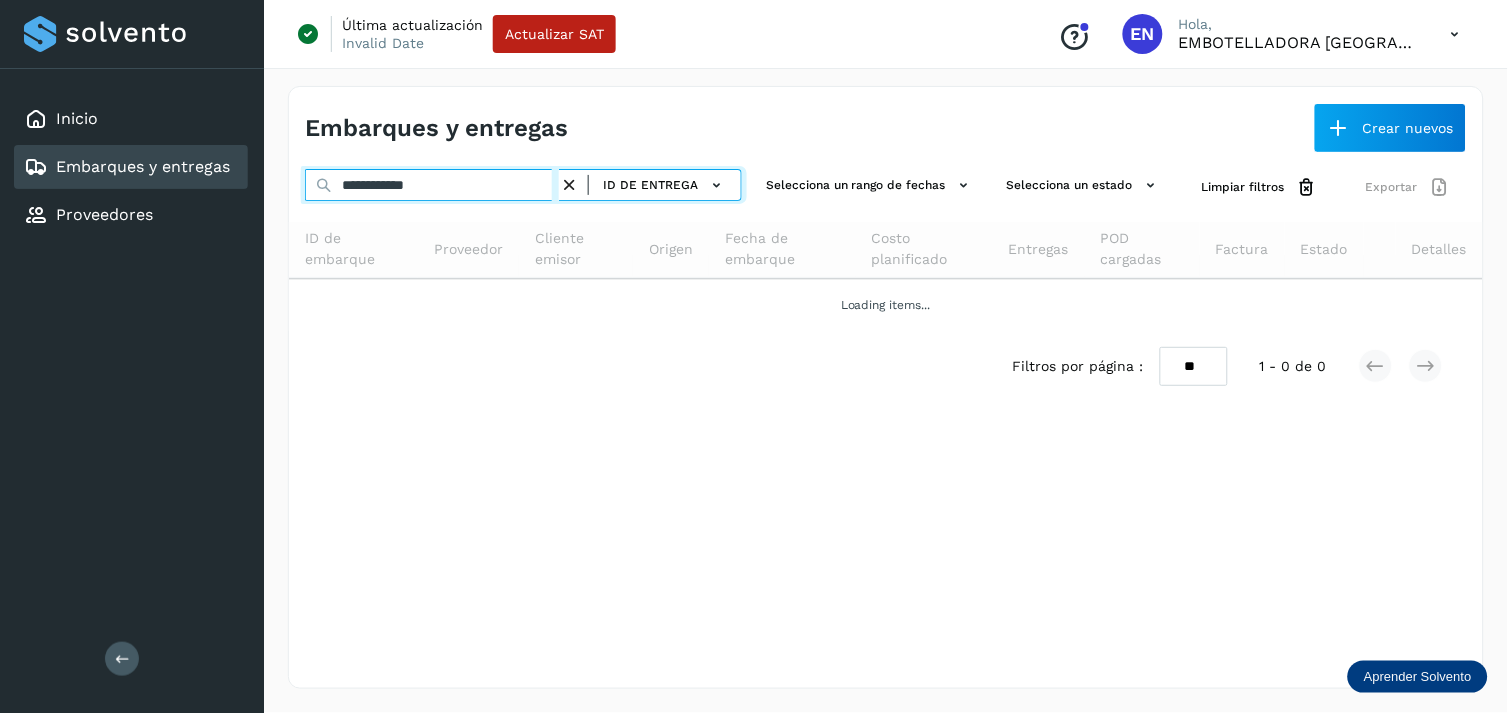 click on "**********" at bounding box center [432, 185] 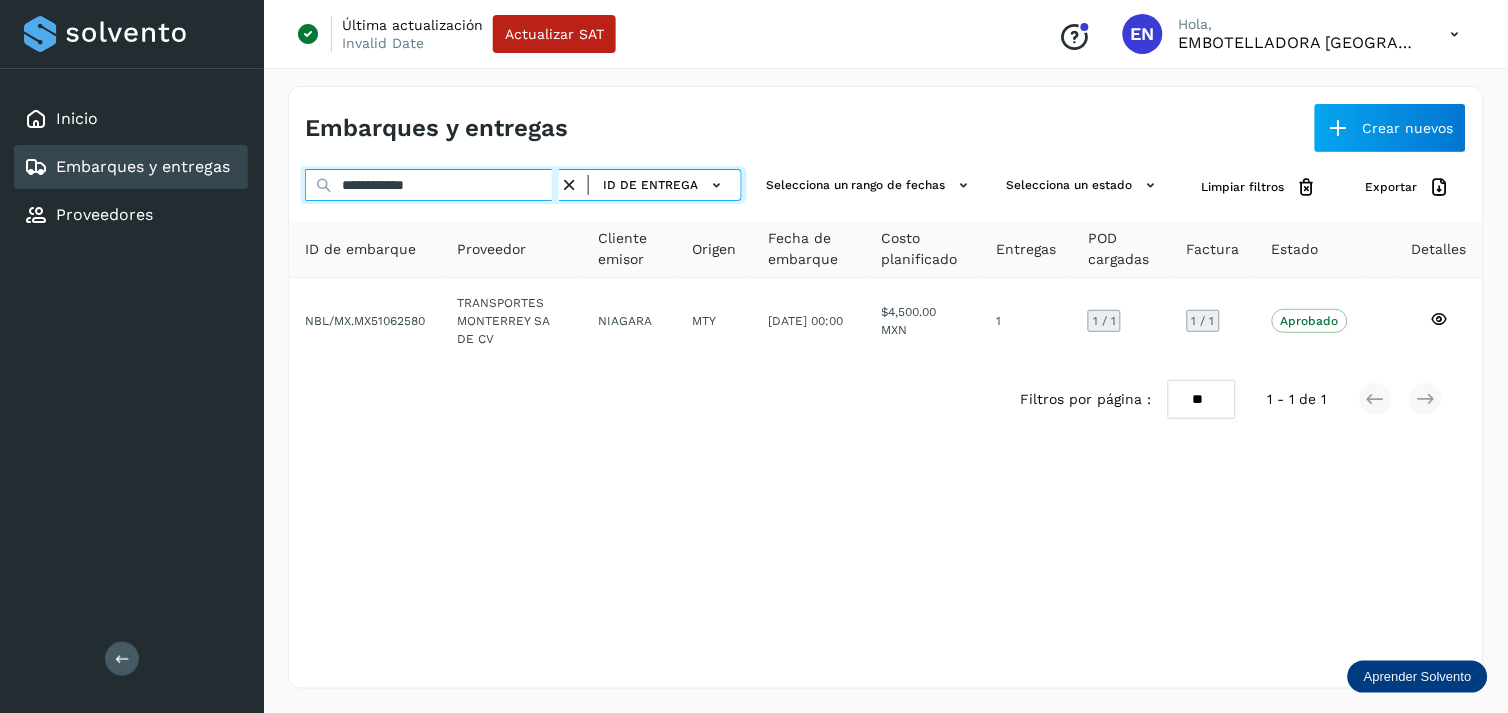 type on "**********" 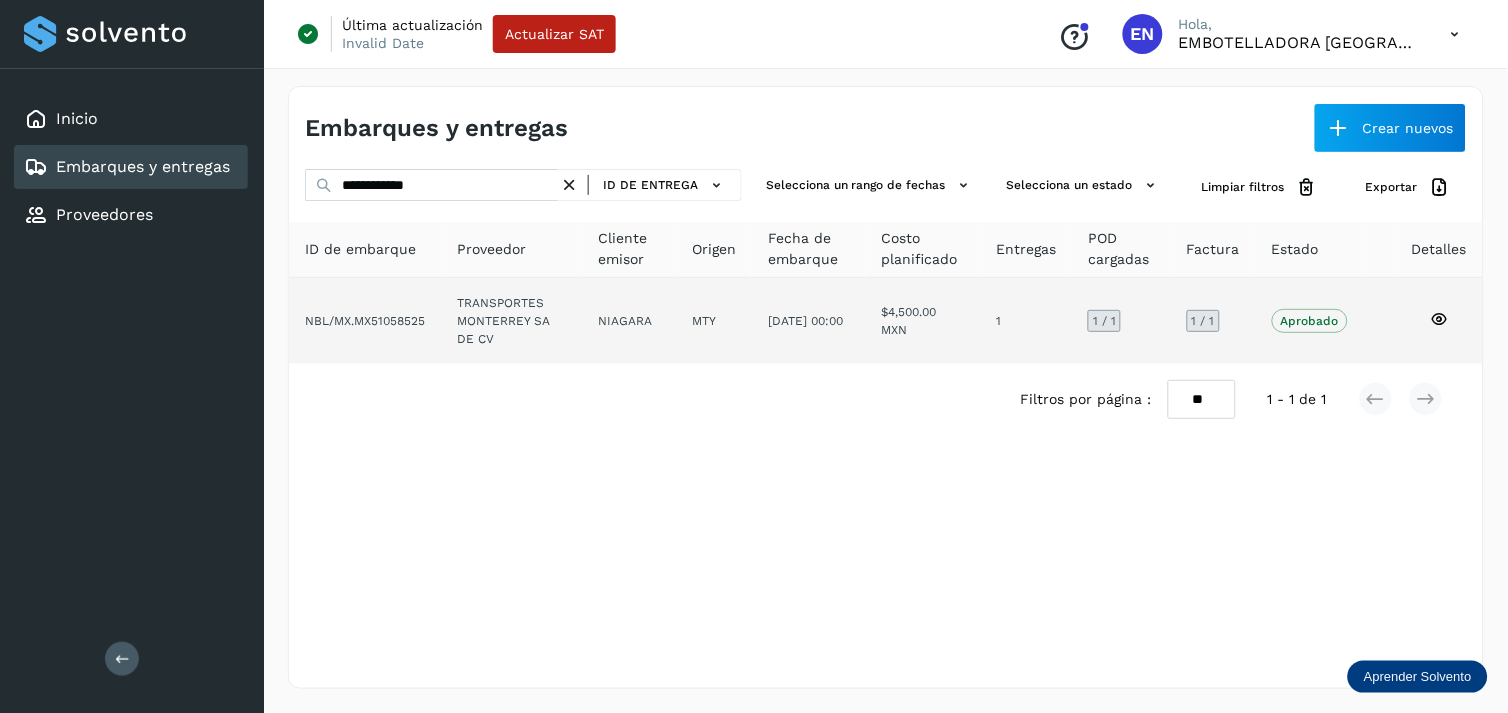click on "TRANSPORTES MONTERREY SA DE CV" 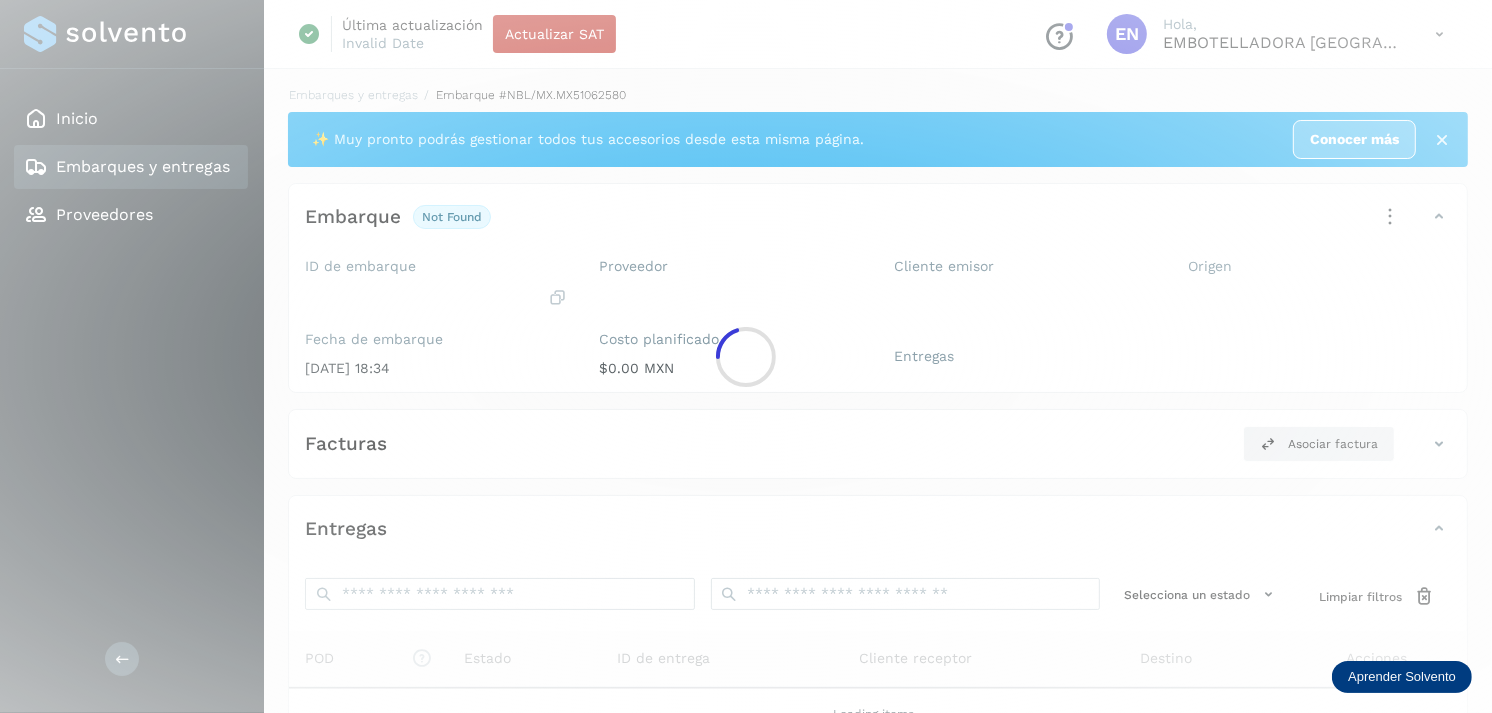 click 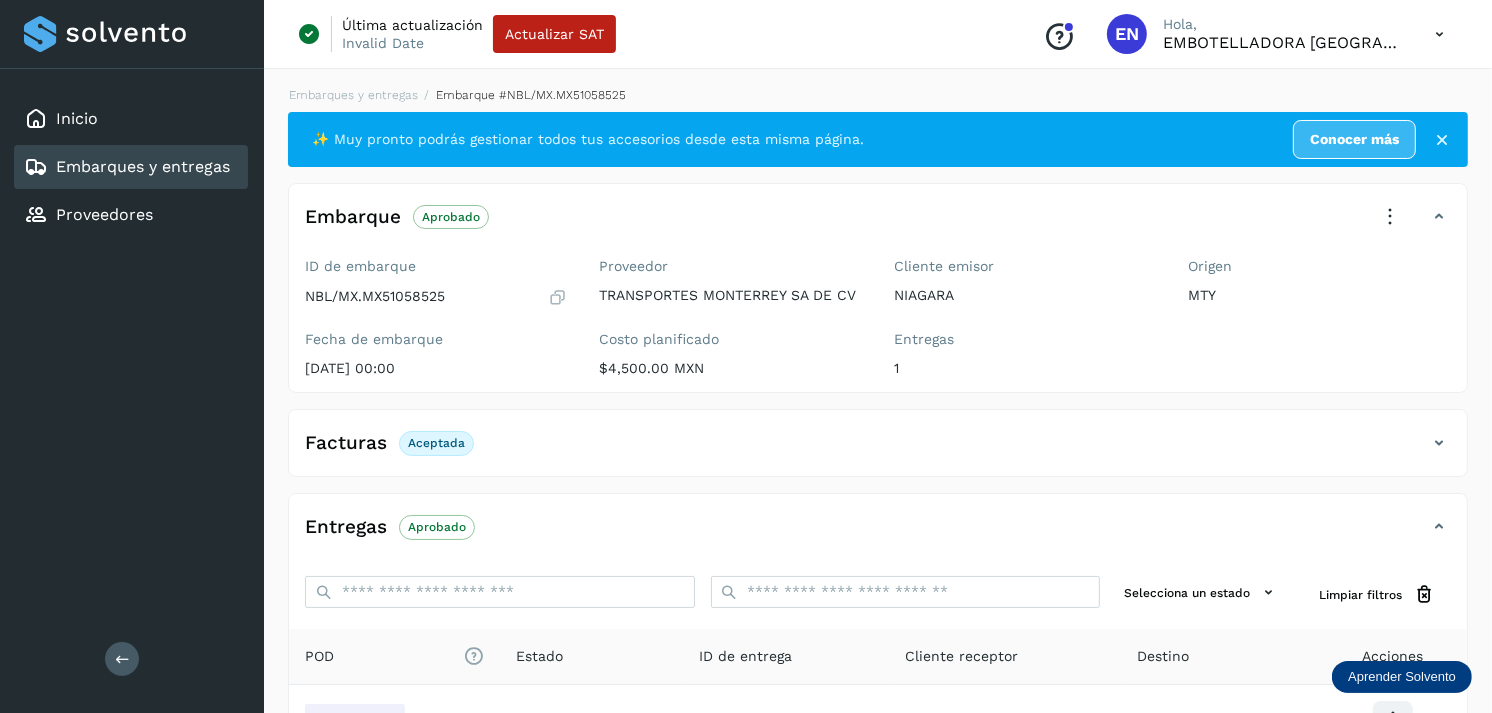 scroll, scrollTop: 241, scrollLeft: 0, axis: vertical 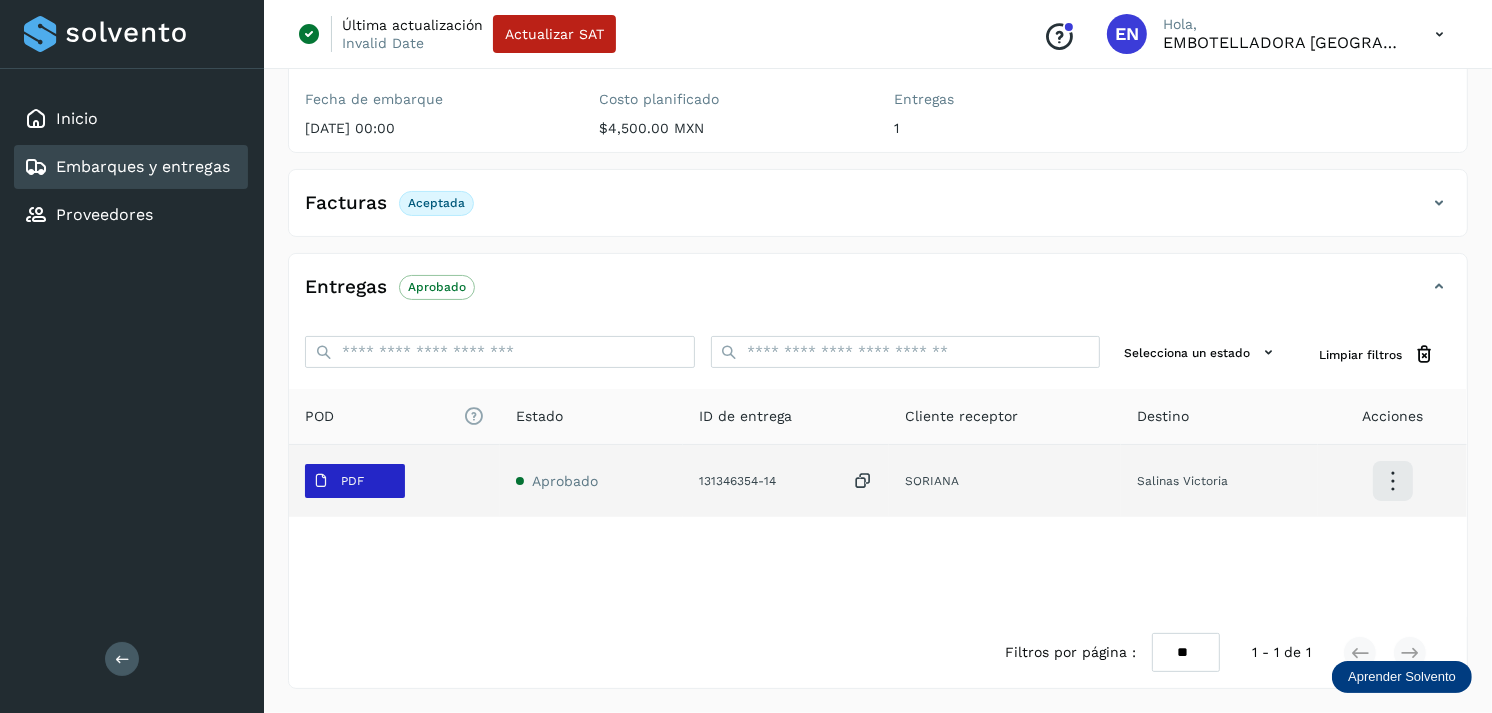 click on "PDF" at bounding box center [352, 481] 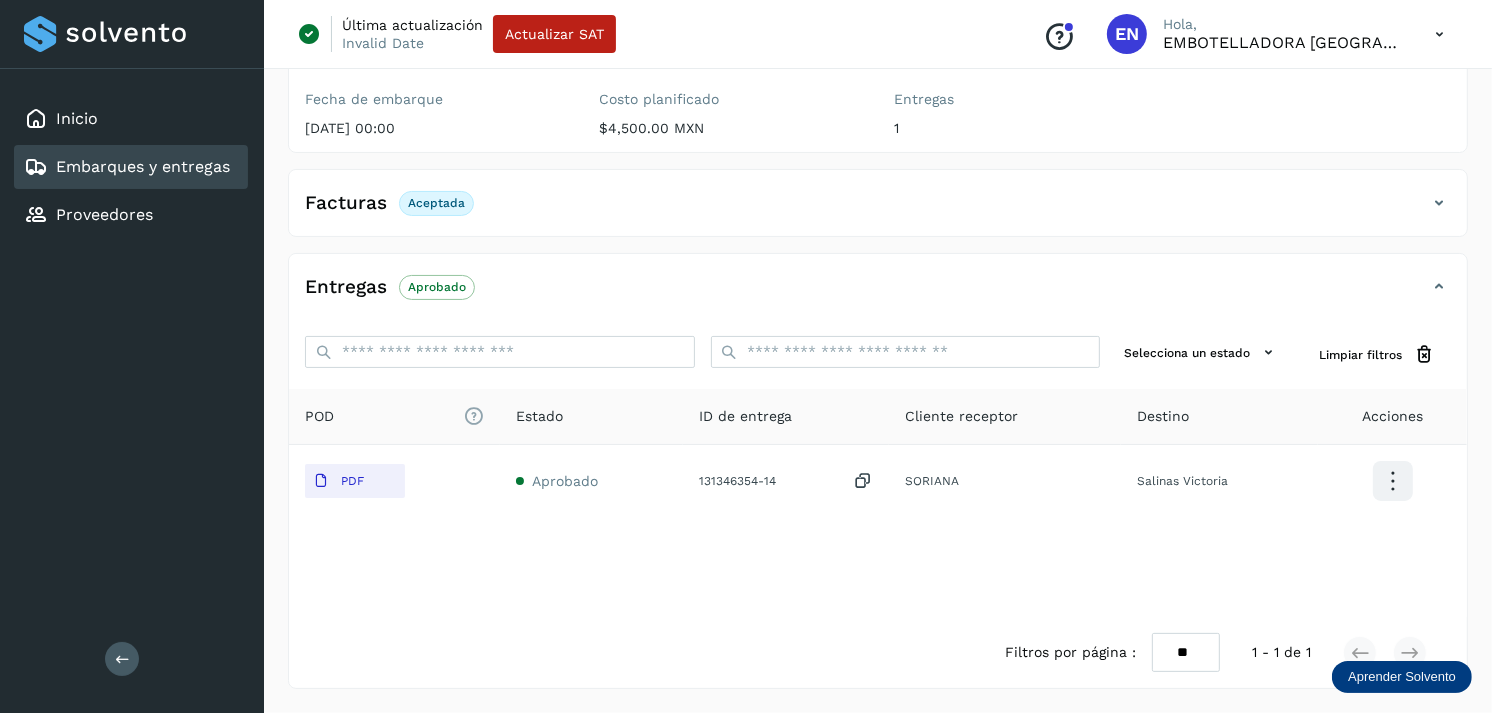 type 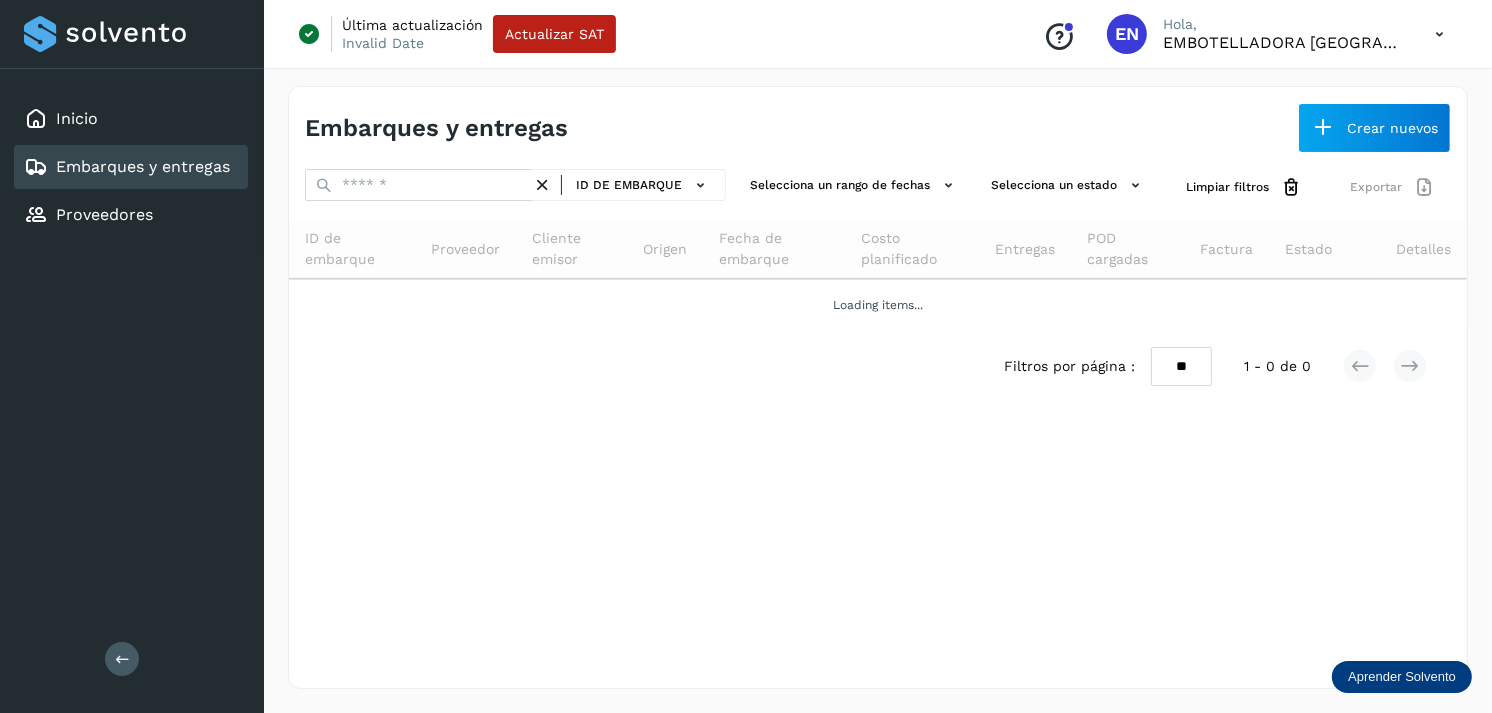 scroll, scrollTop: 0, scrollLeft: 0, axis: both 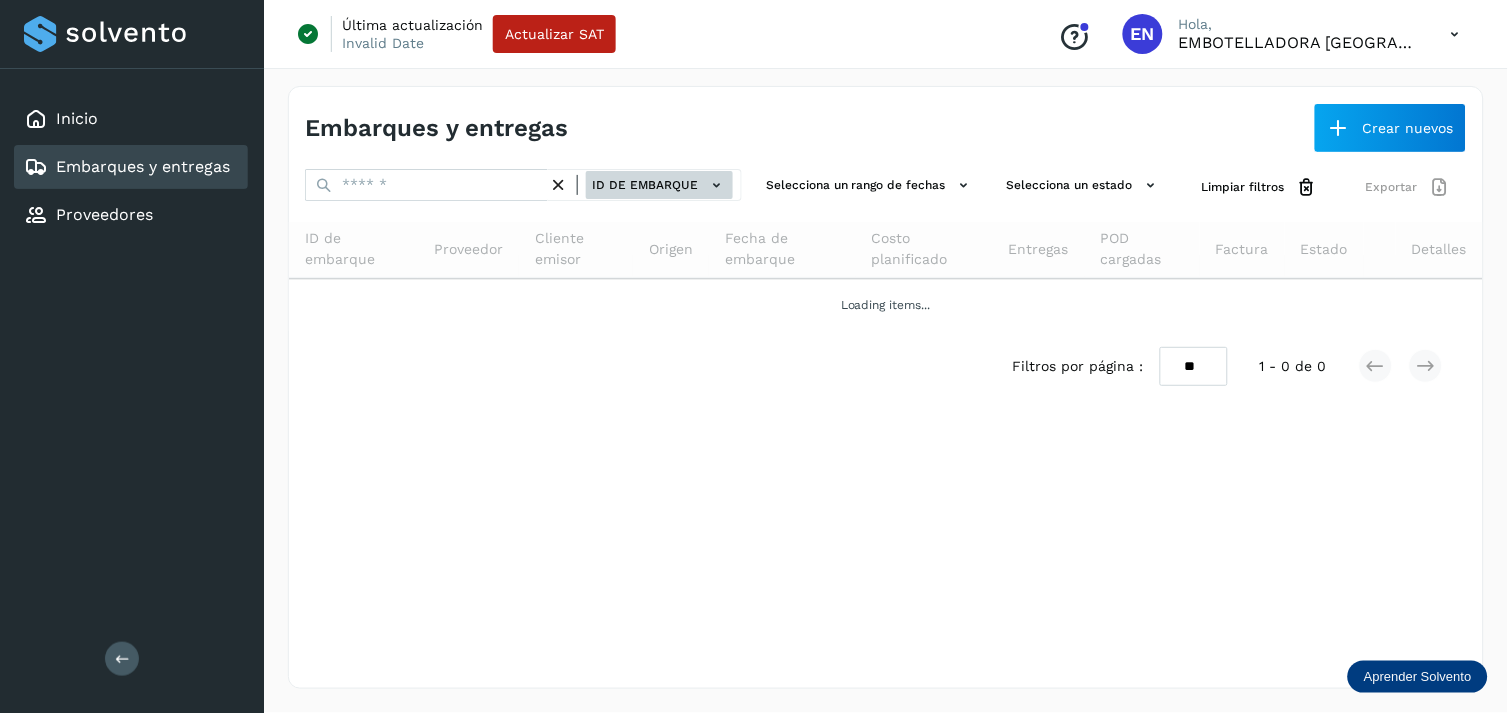 click on "ID de embarque" 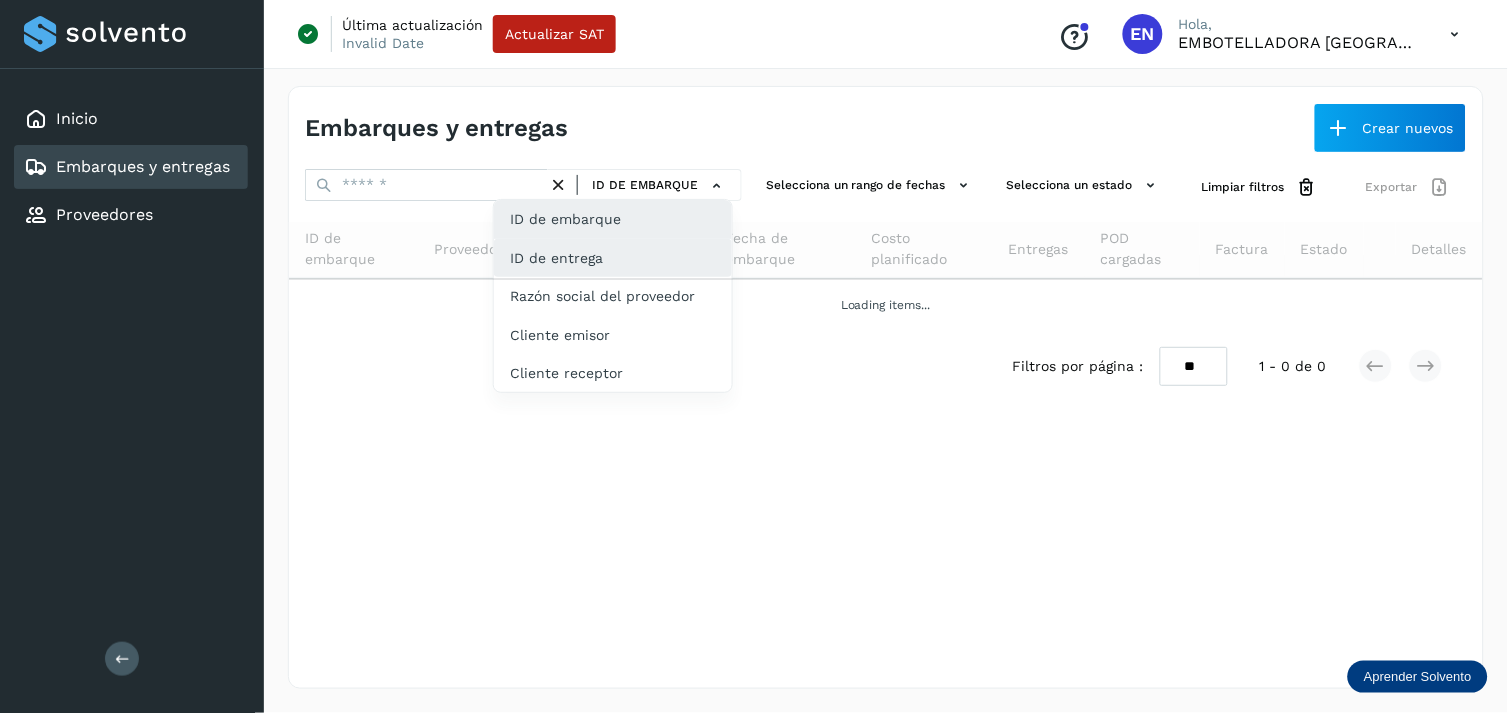 click on "ID de entrega" 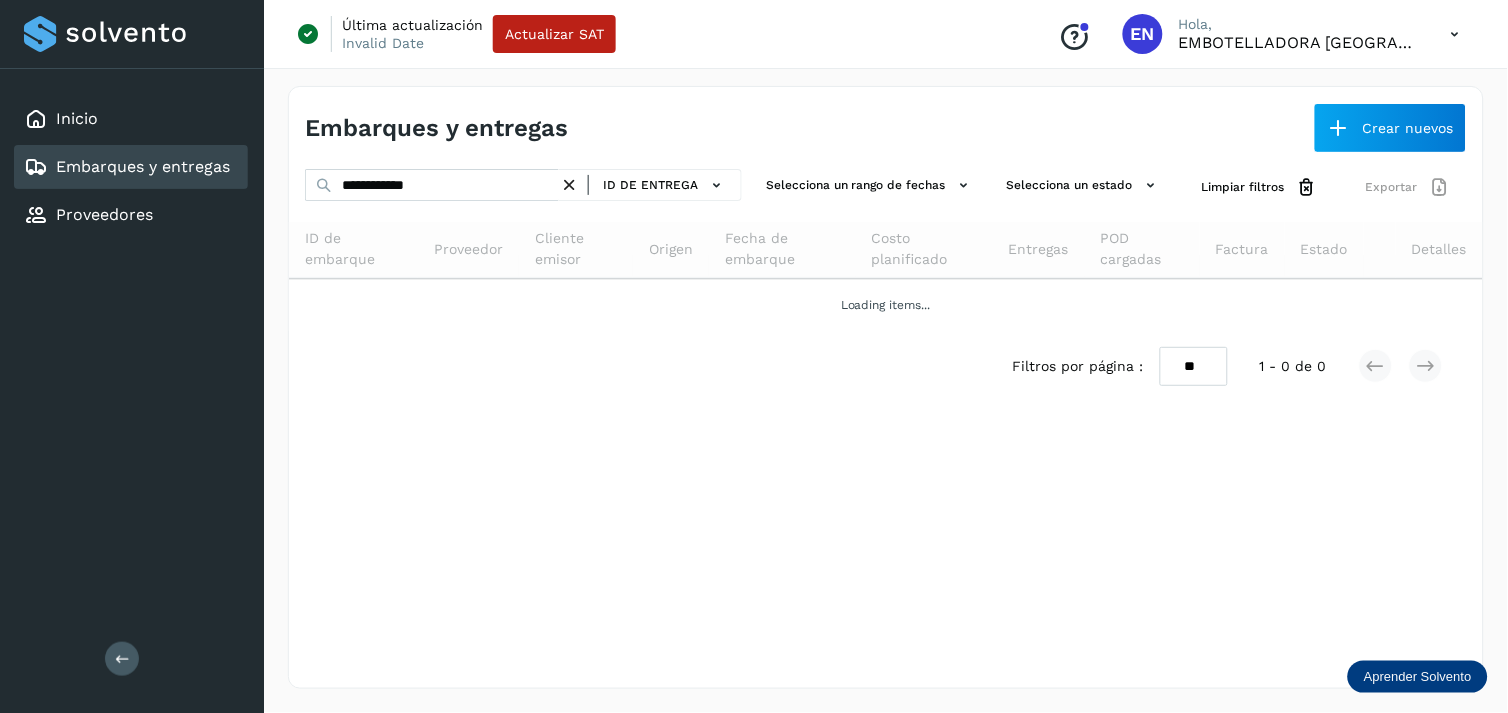 click on "**********" at bounding box center [886, 285] 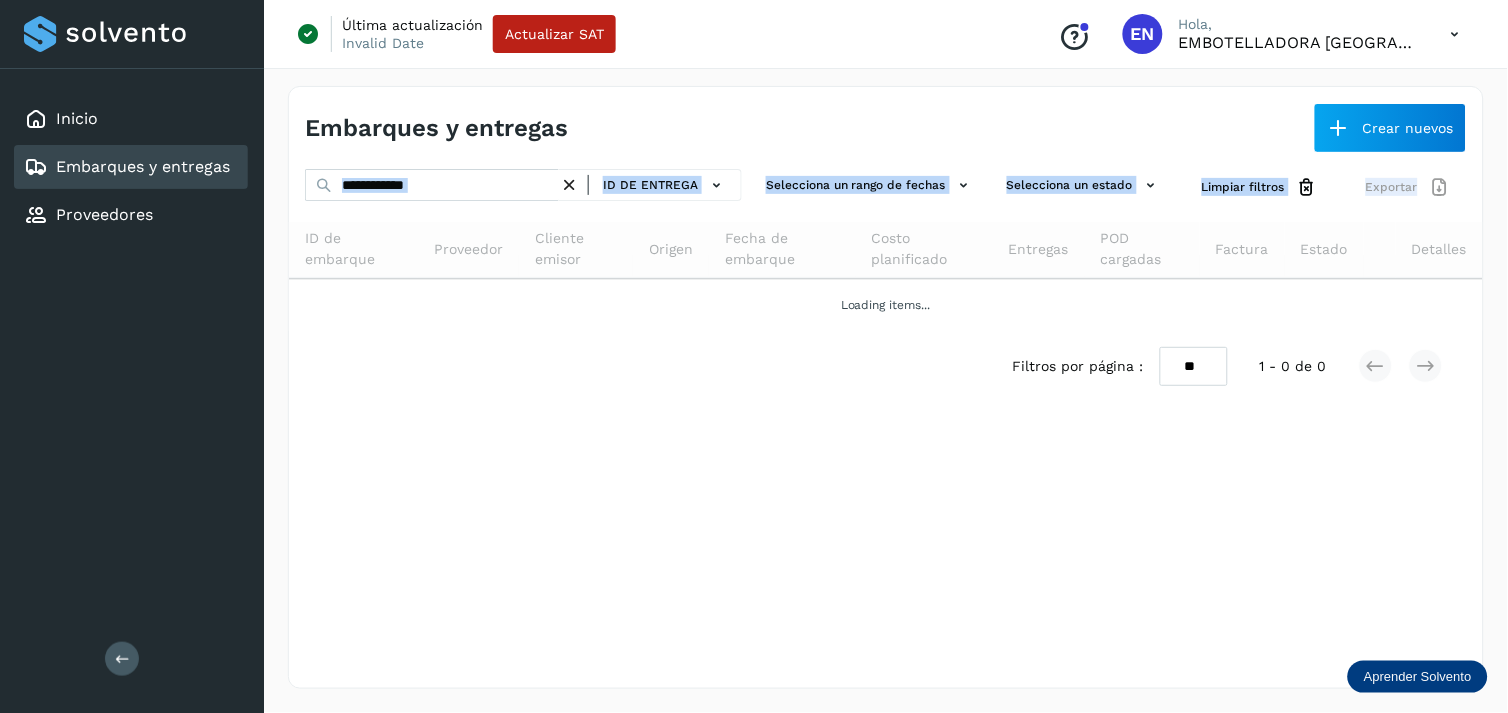 drag, startPoint x: 516, startPoint y: 206, endPoint x: 500, endPoint y: 187, distance: 24.839485 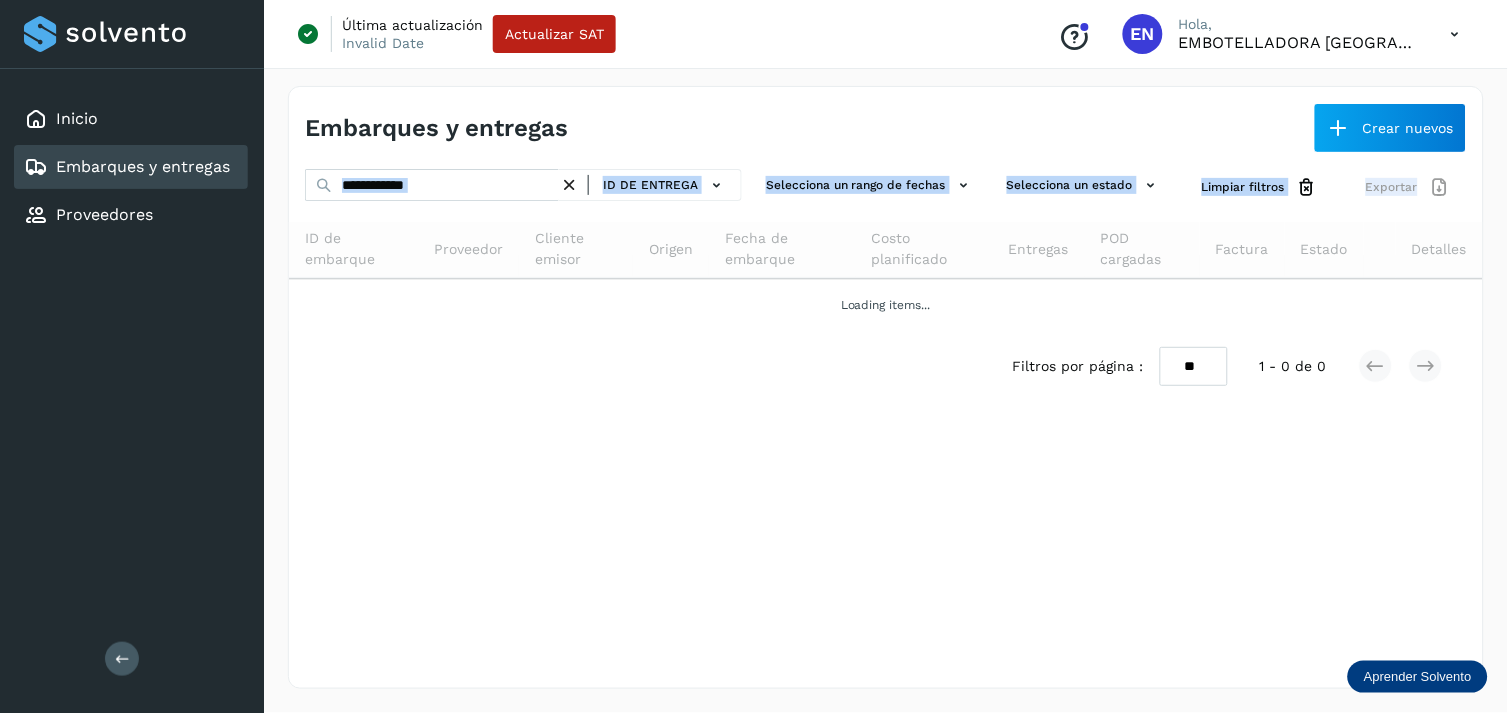 click on "**********" at bounding box center [886, 285] 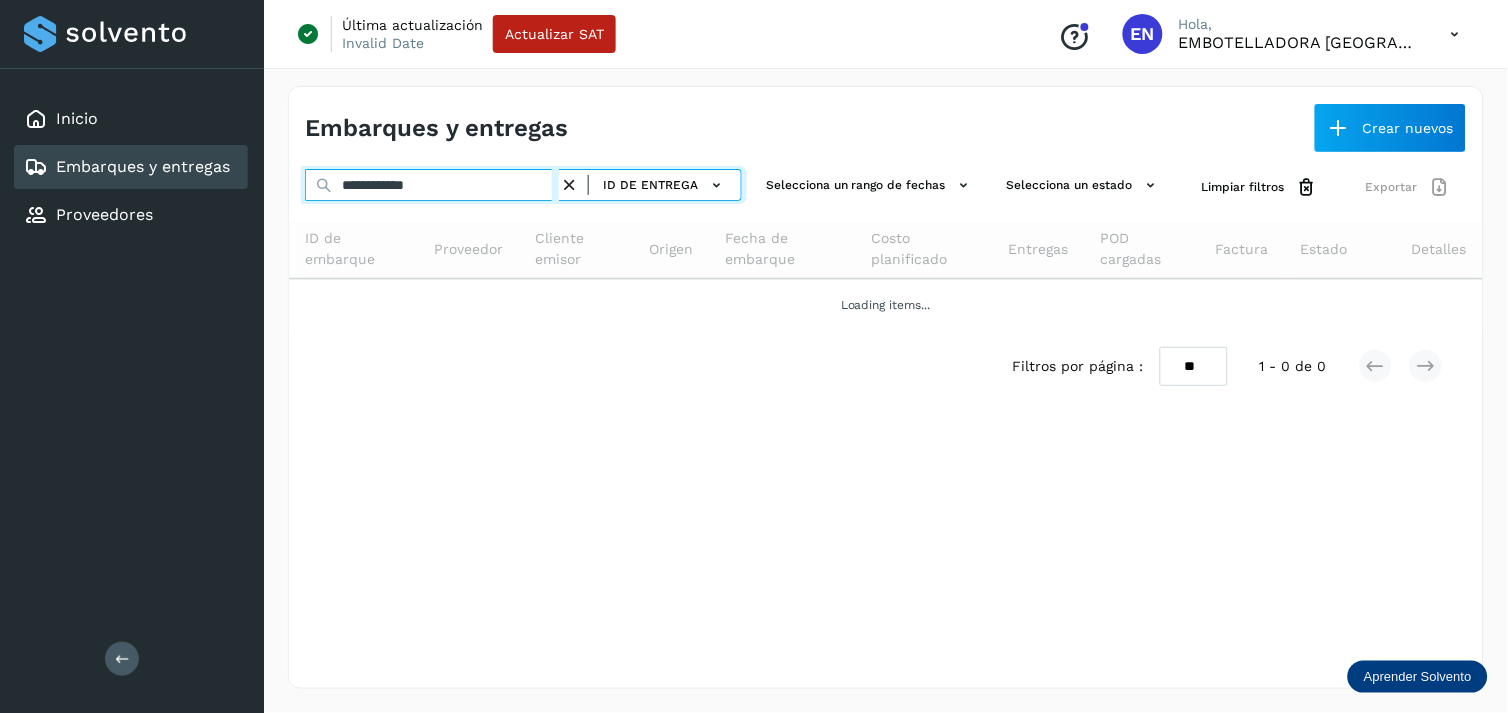 click on "**********" at bounding box center [432, 185] 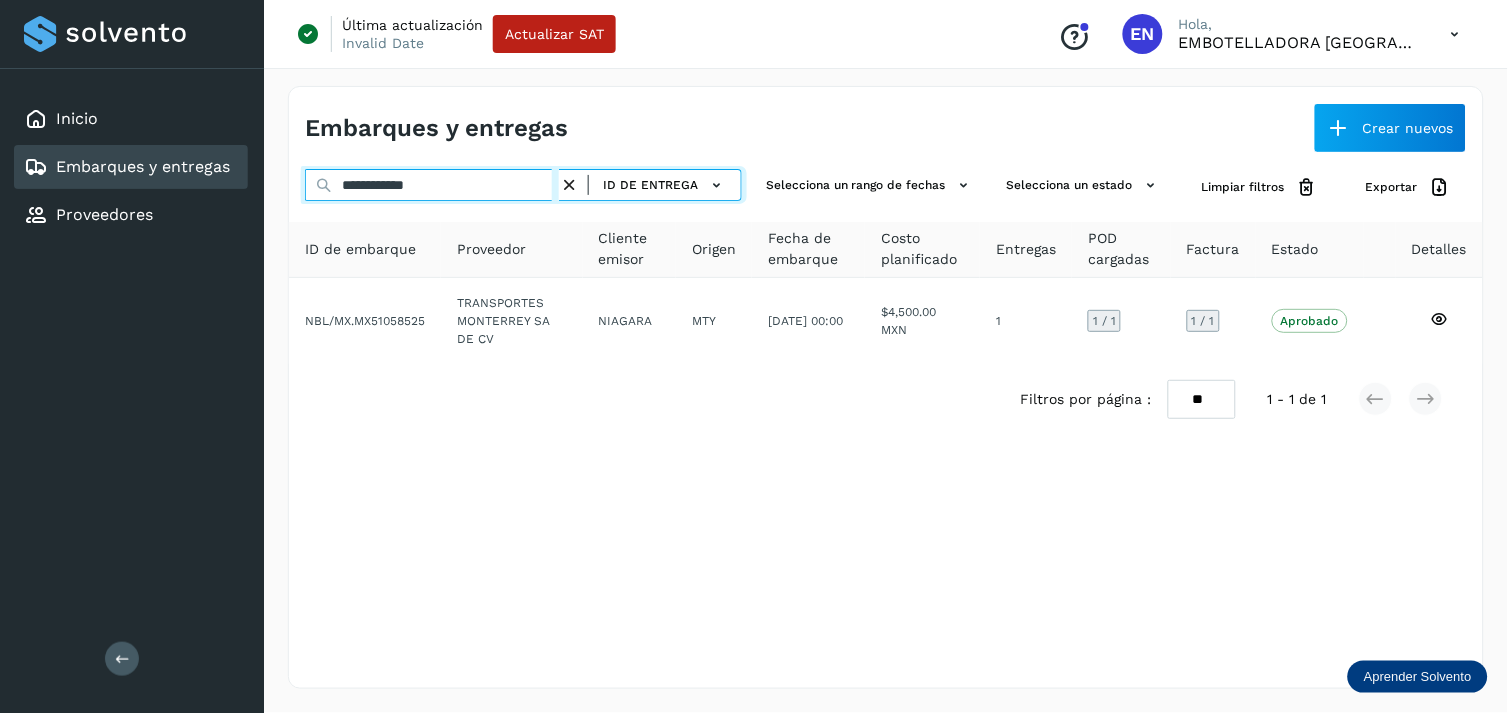 click on "**********" at bounding box center [432, 185] 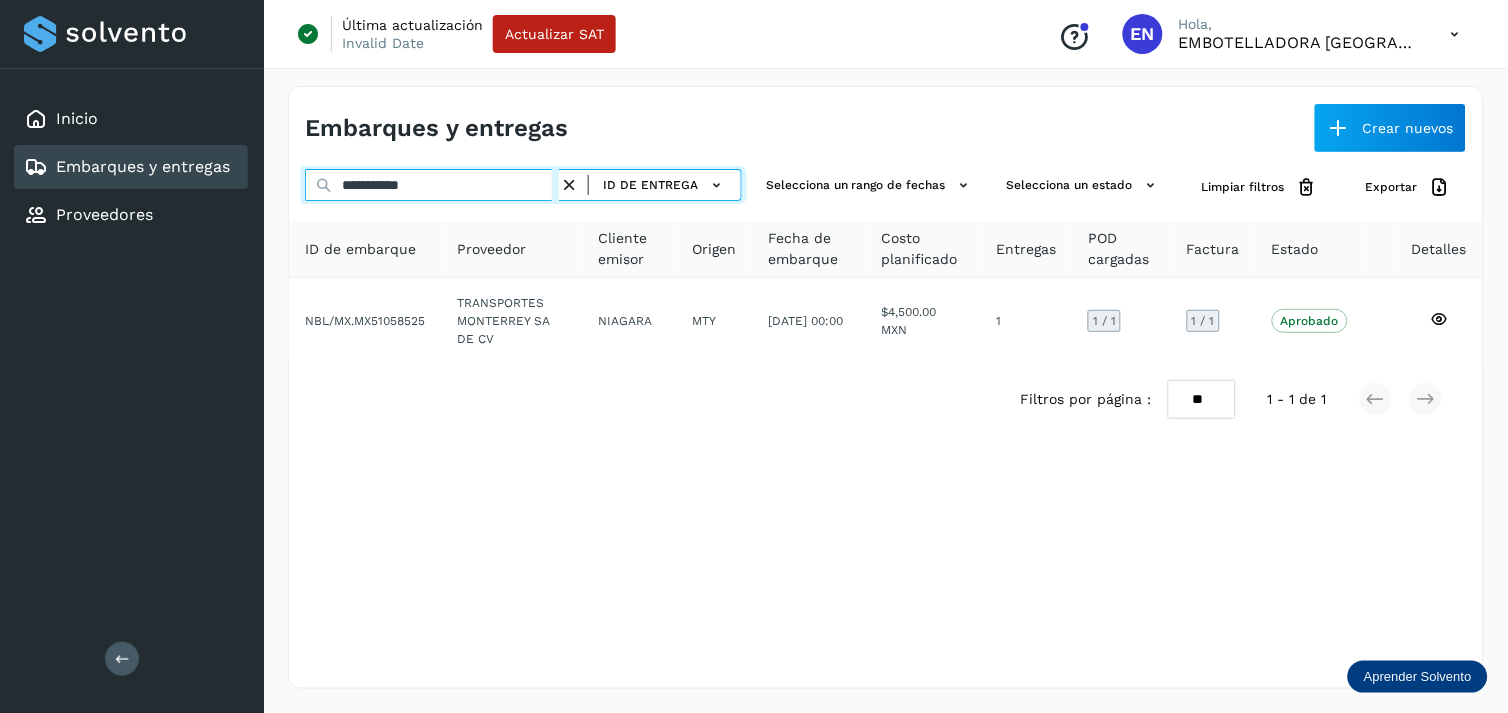 type on "**********" 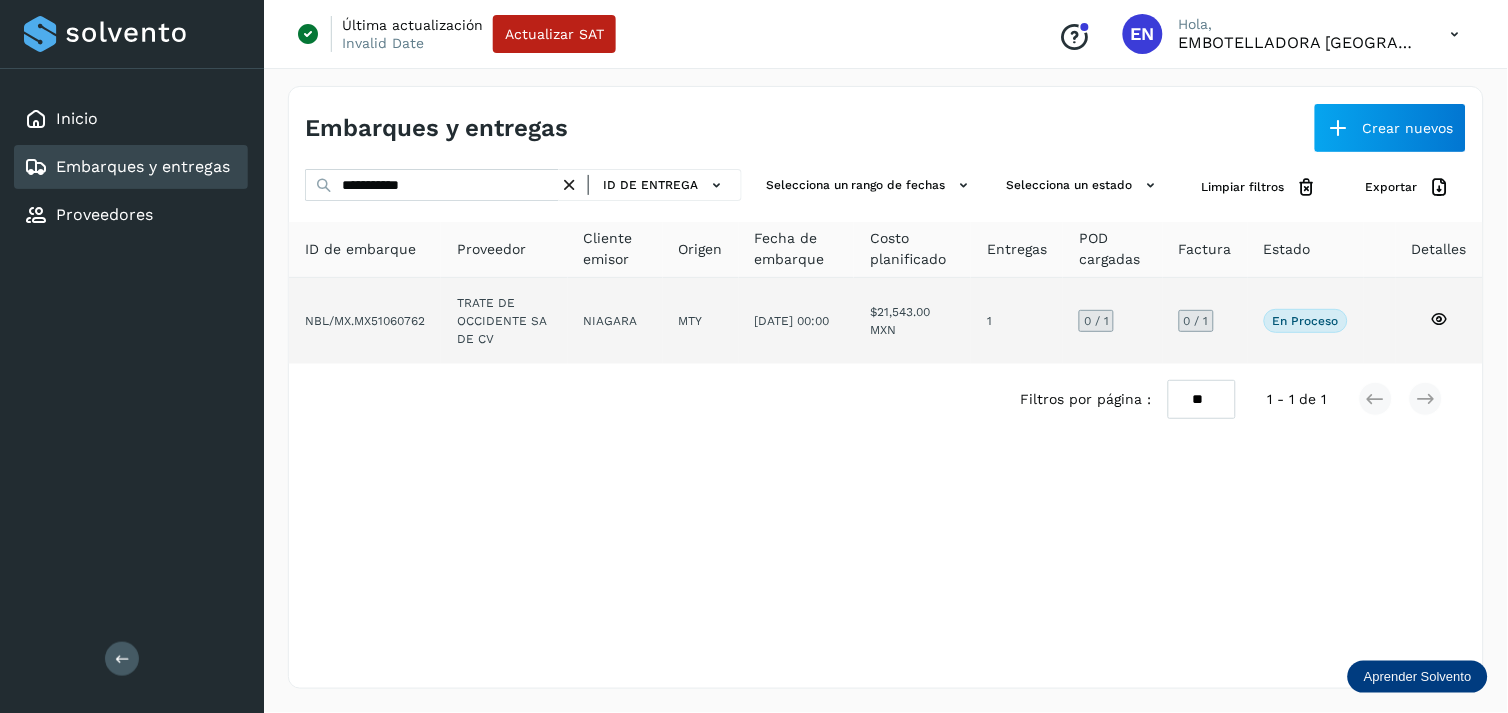 click on "TRATE DE OCCIDENTE SA DE CV" 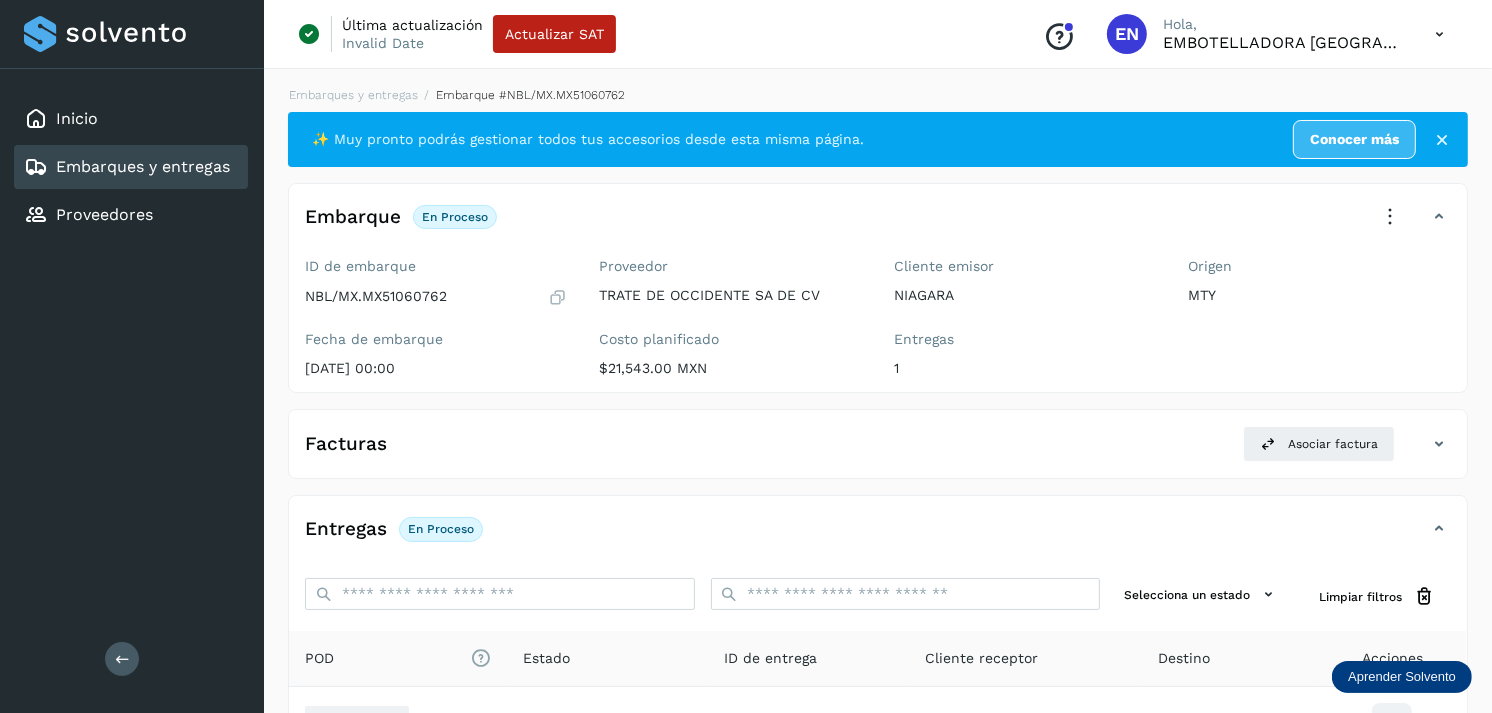 scroll, scrollTop: 243, scrollLeft: 0, axis: vertical 